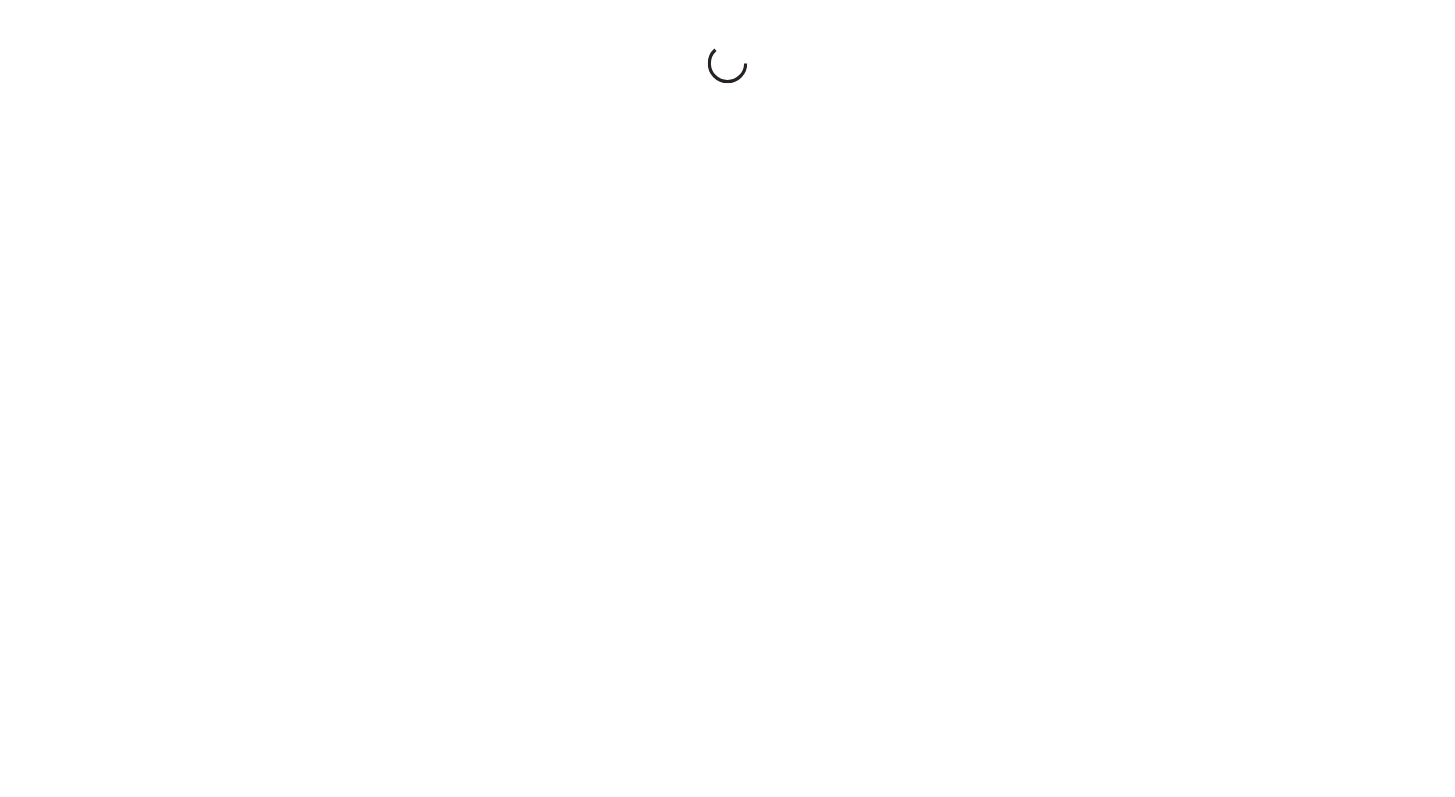 scroll, scrollTop: 0, scrollLeft: 0, axis: both 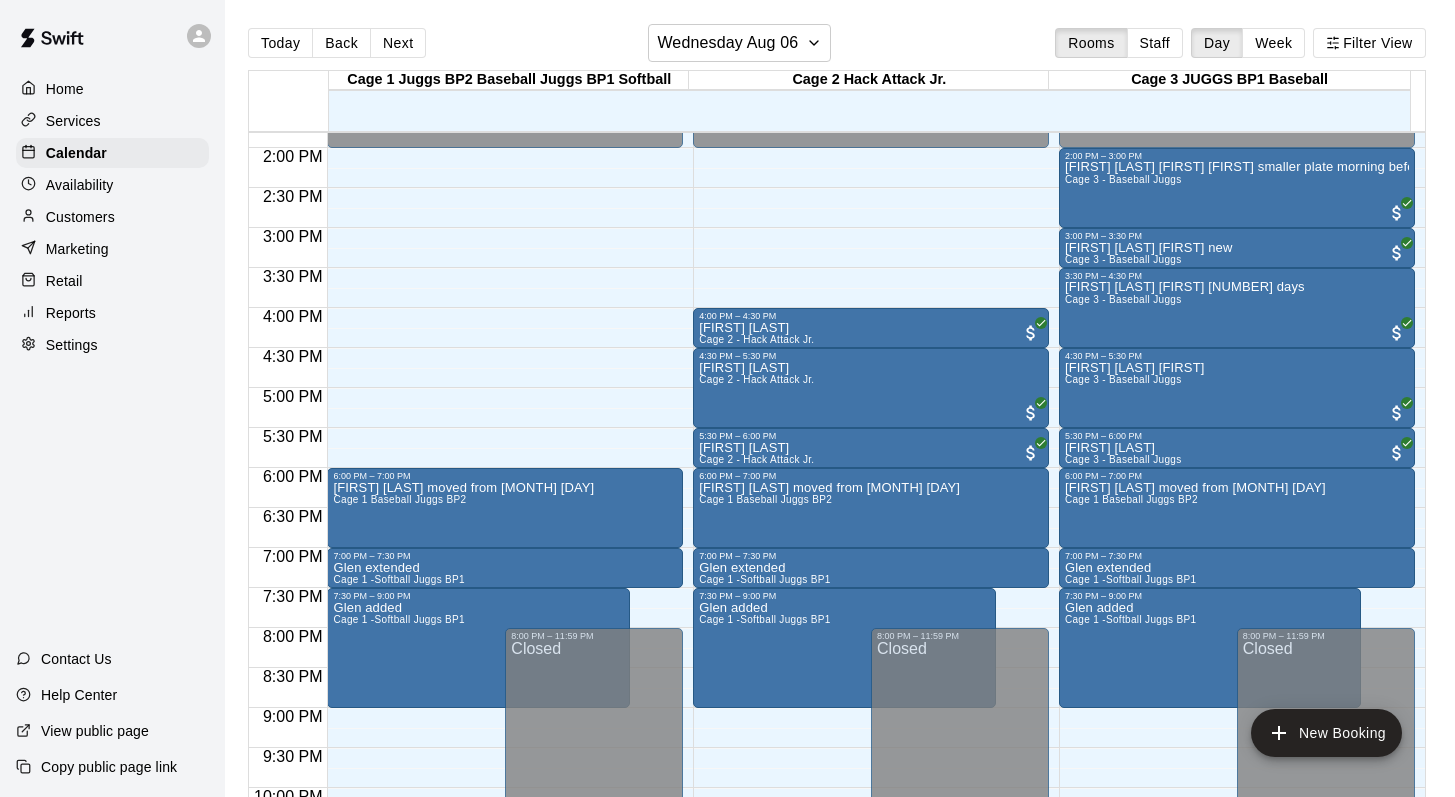 click on "Customers" at bounding box center [80, 217] 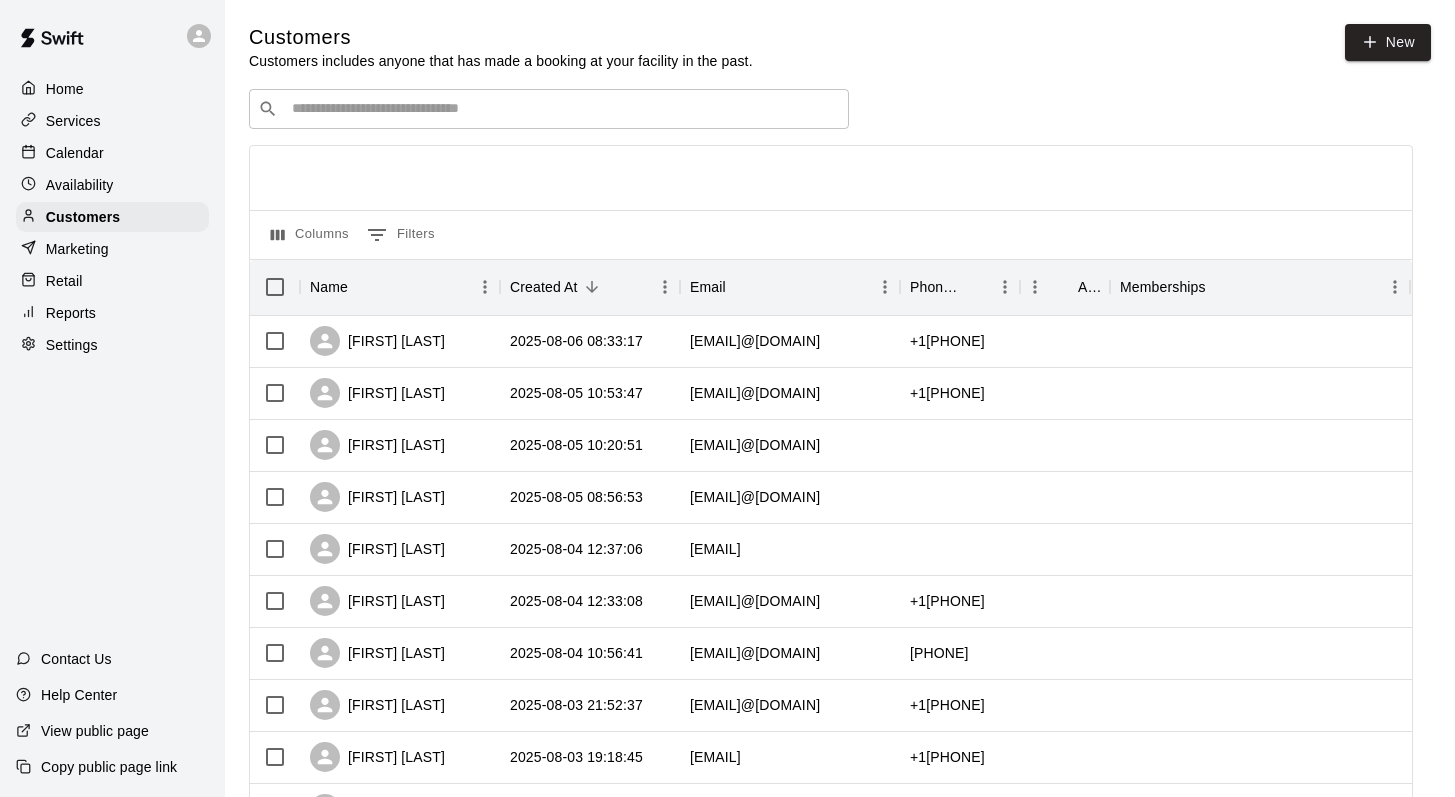 click at bounding box center [563, 109] 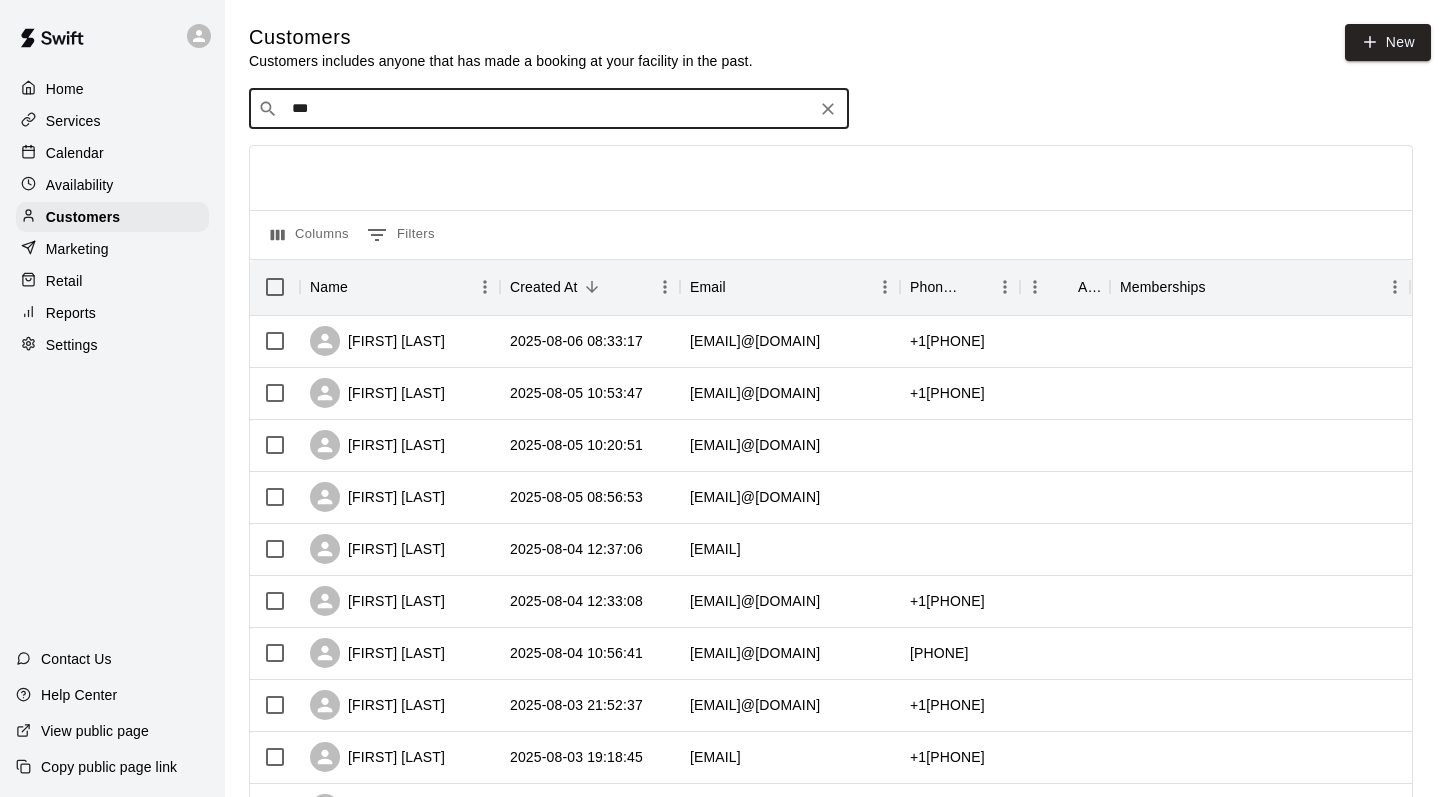 type on "****" 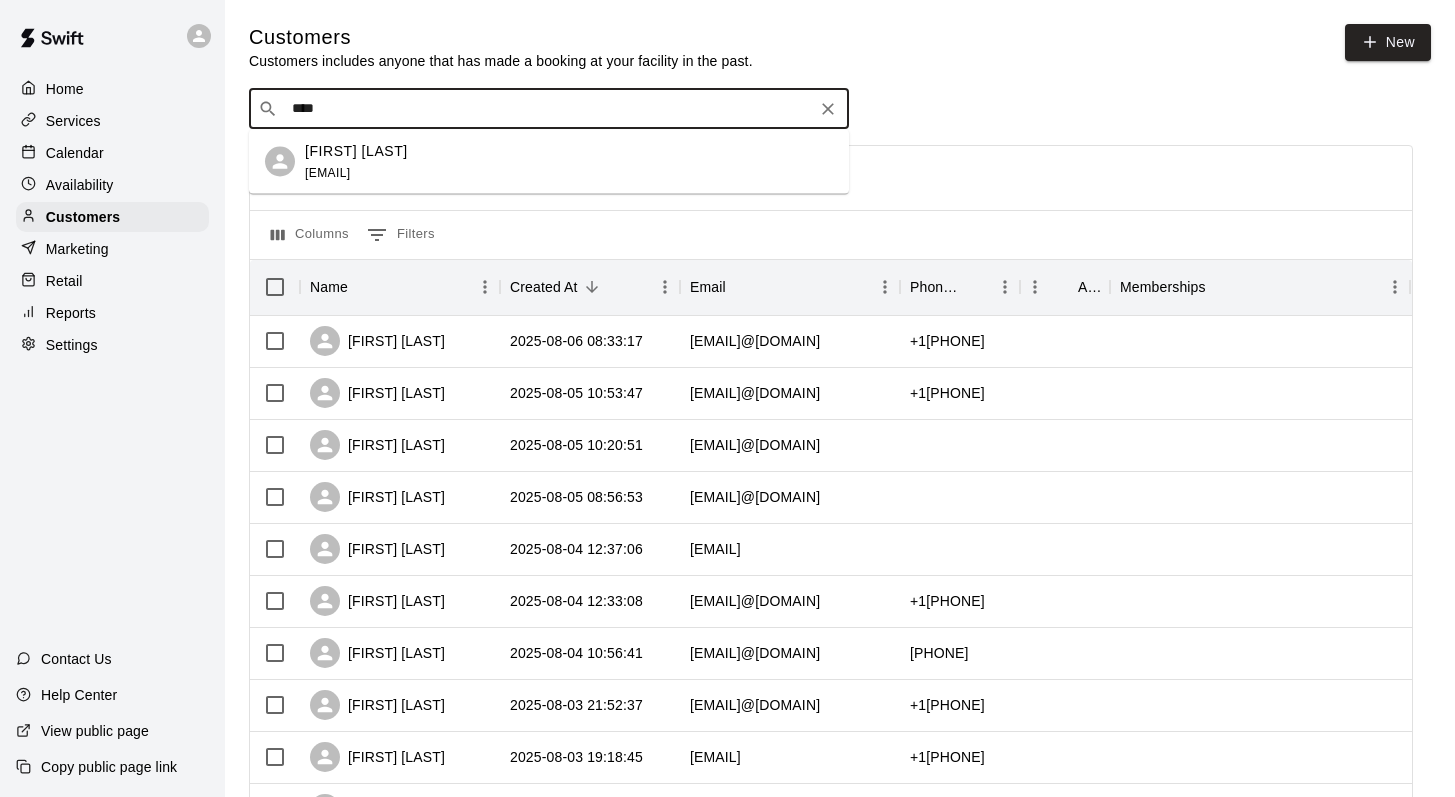 click on "Keenan Mcculloch-Supina" at bounding box center [356, 150] 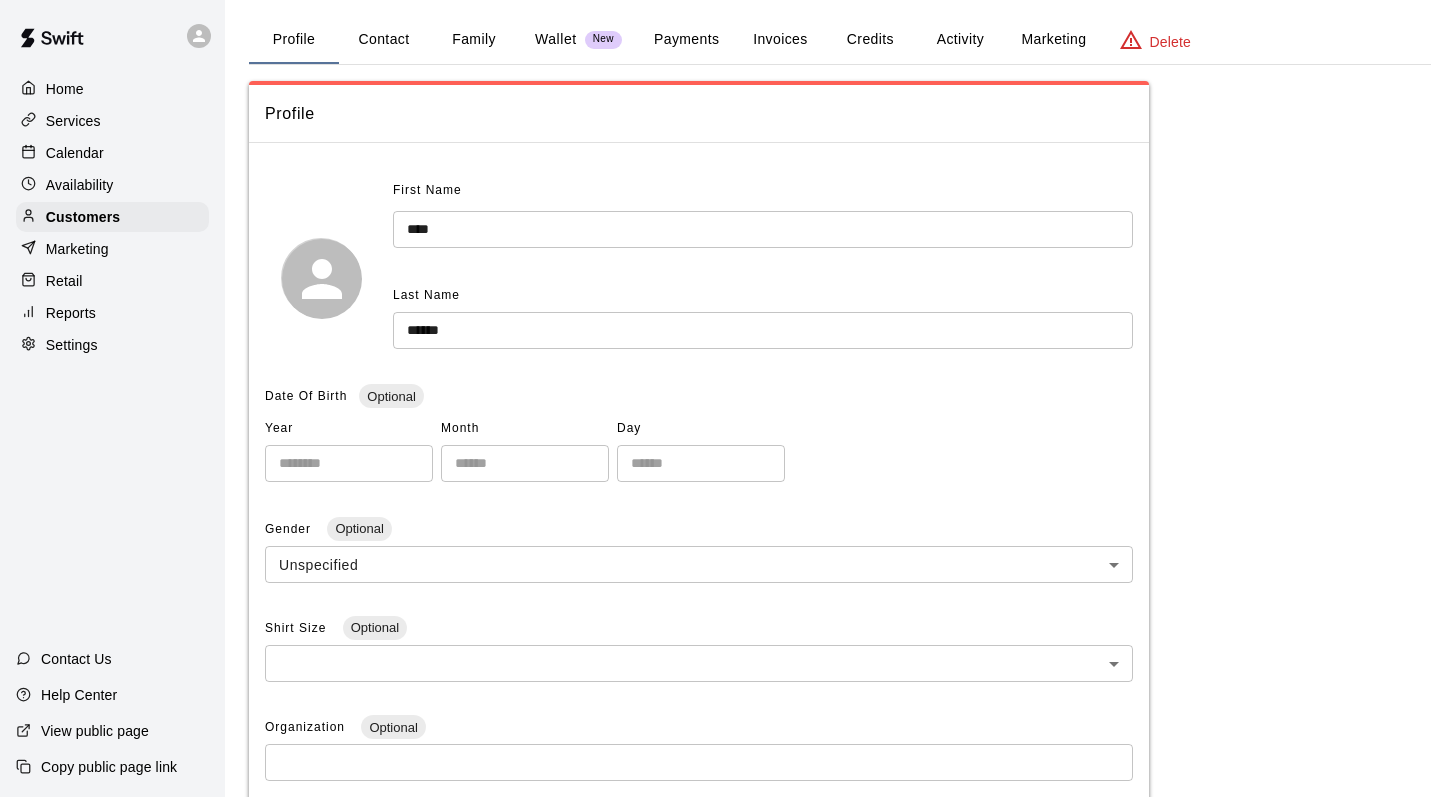 scroll, scrollTop: 0, scrollLeft: 0, axis: both 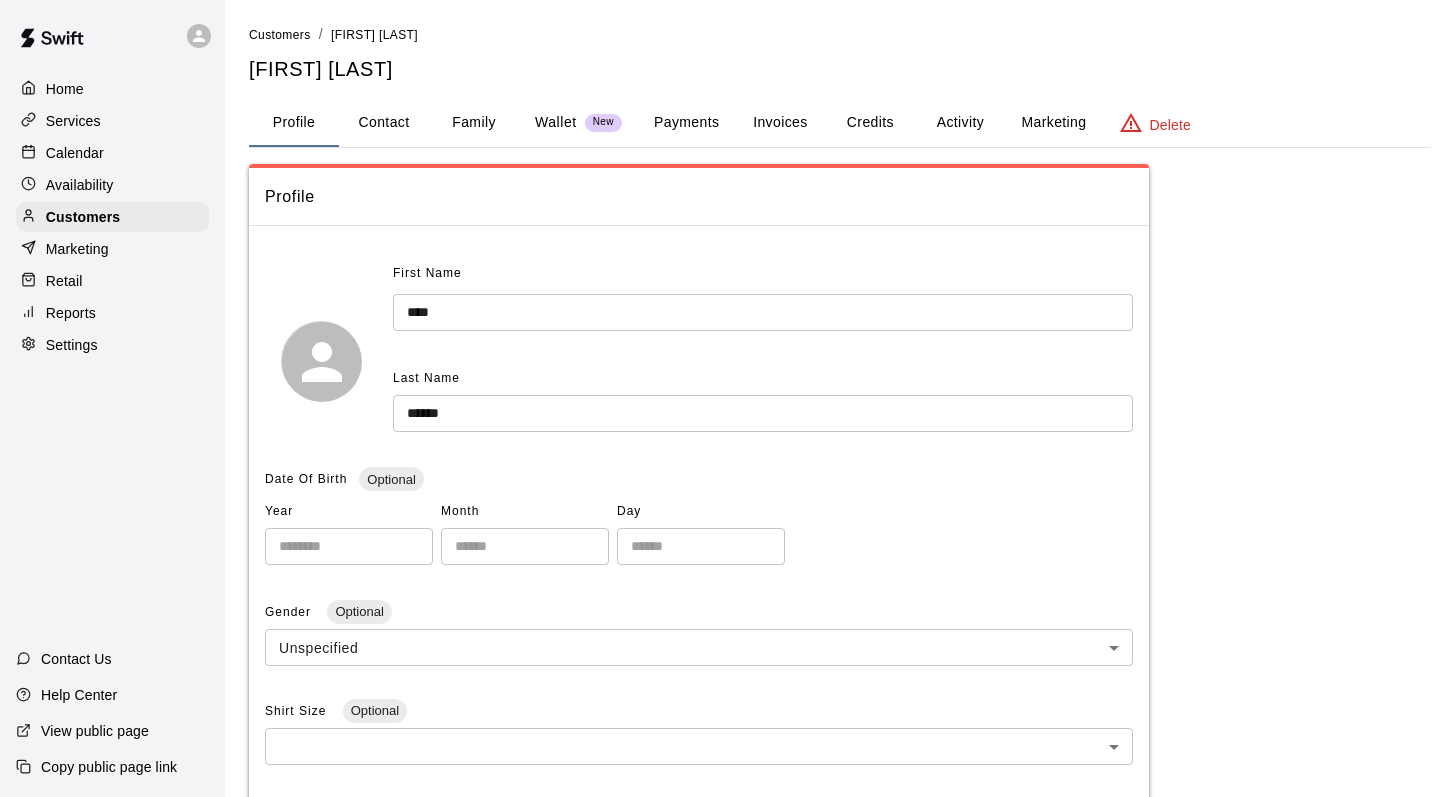click on "Activity" at bounding box center (960, 123) 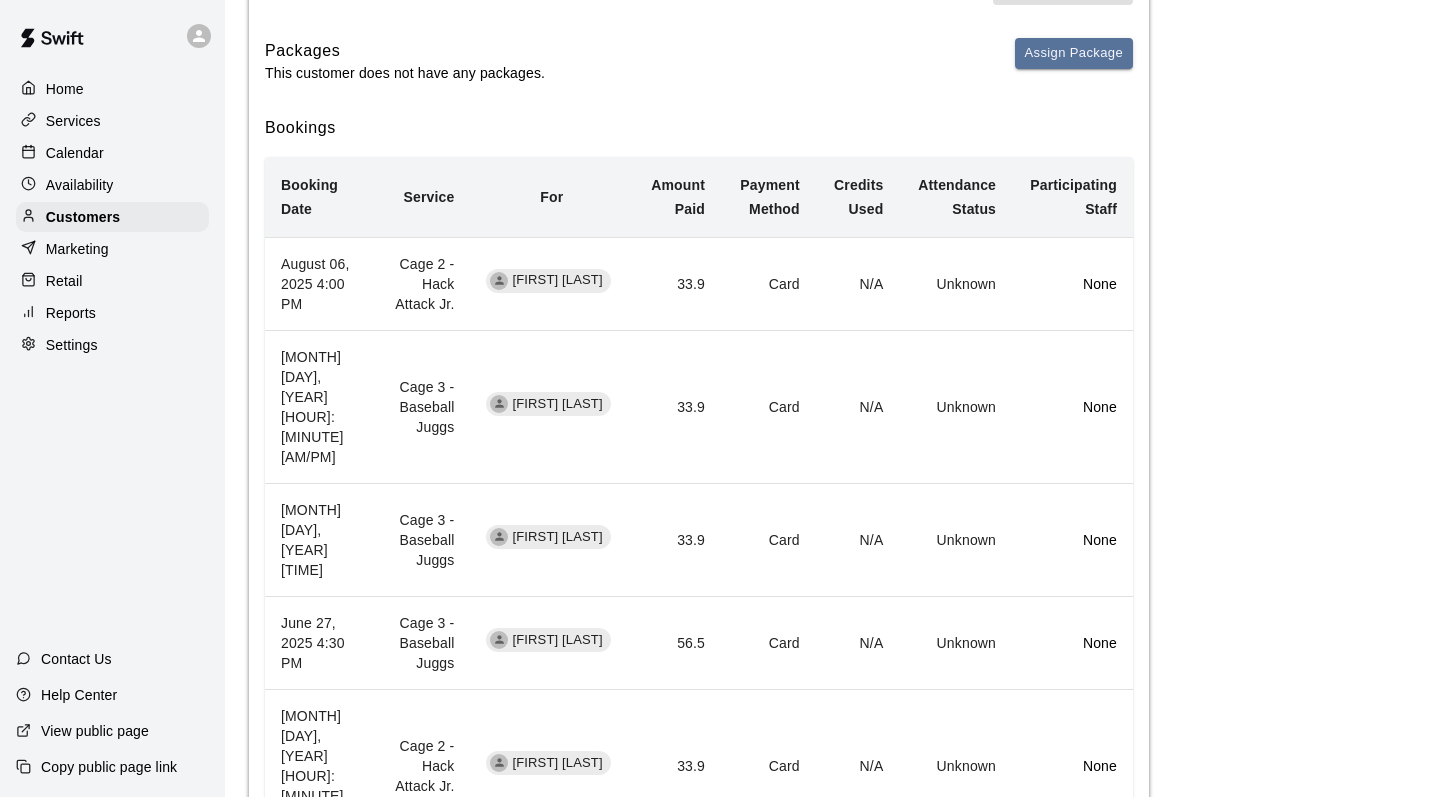 scroll, scrollTop: 410, scrollLeft: 0, axis: vertical 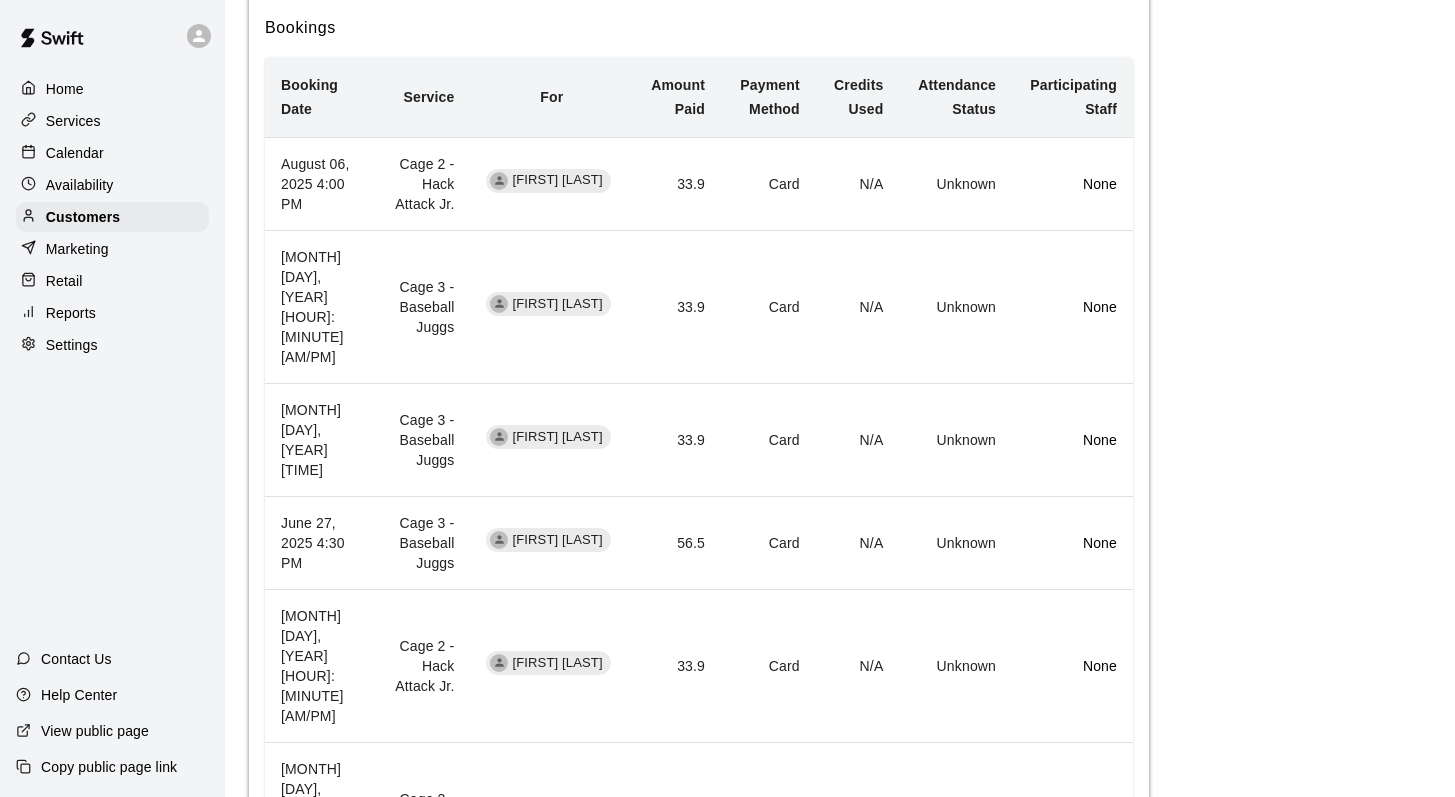 click on "Calendar" at bounding box center (75, 153) 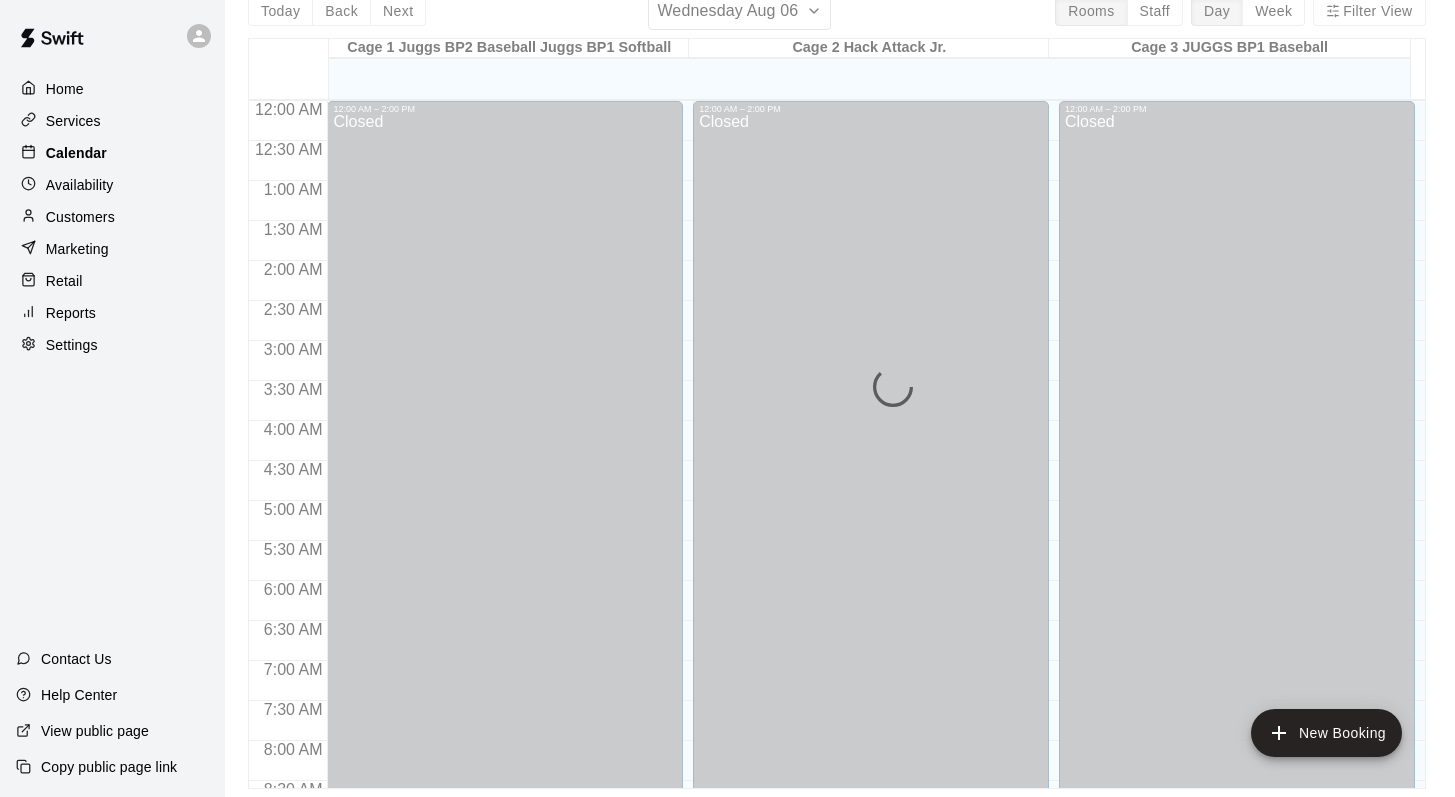 scroll, scrollTop: 0, scrollLeft: 0, axis: both 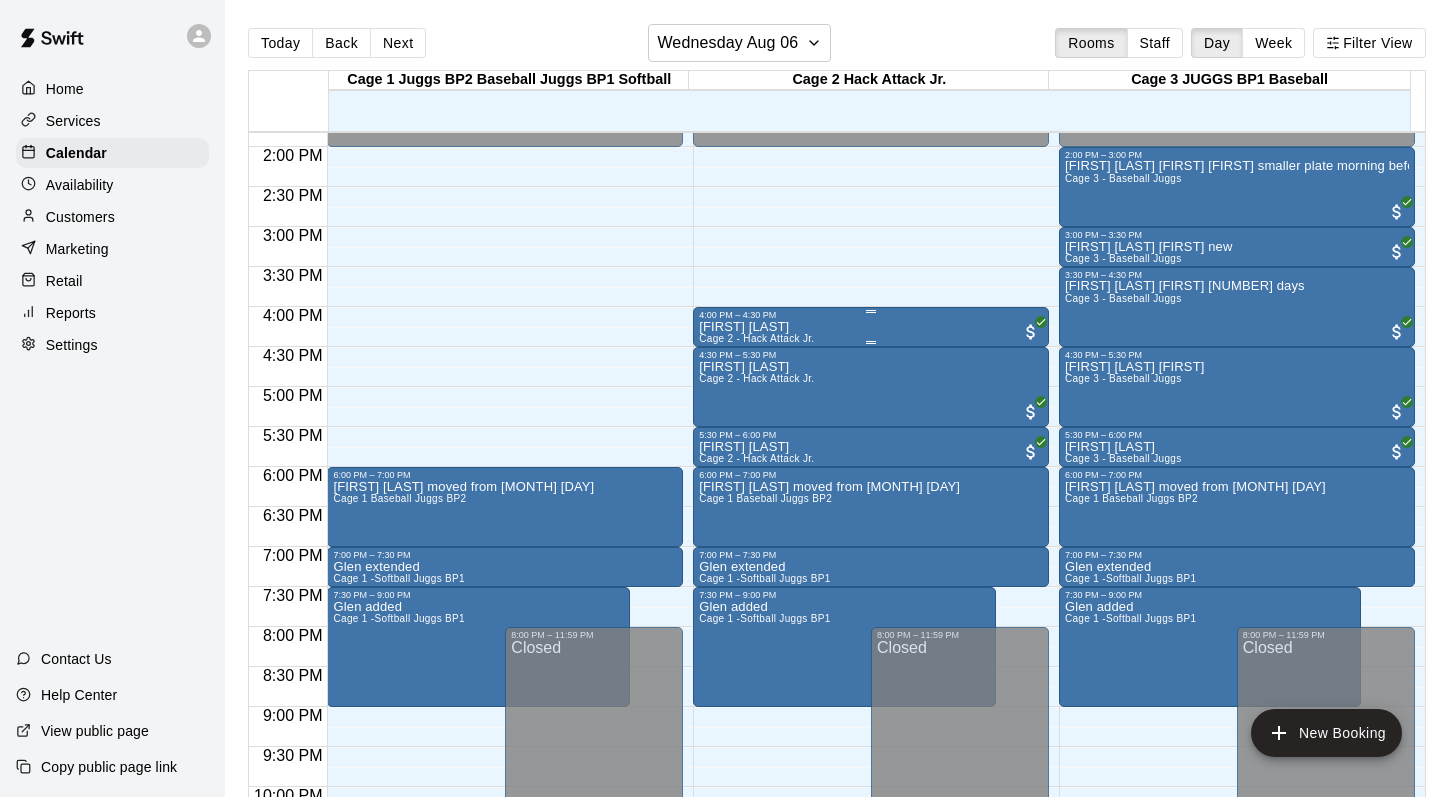 click on "4:00 PM – 4:30 PM" at bounding box center (871, 315) 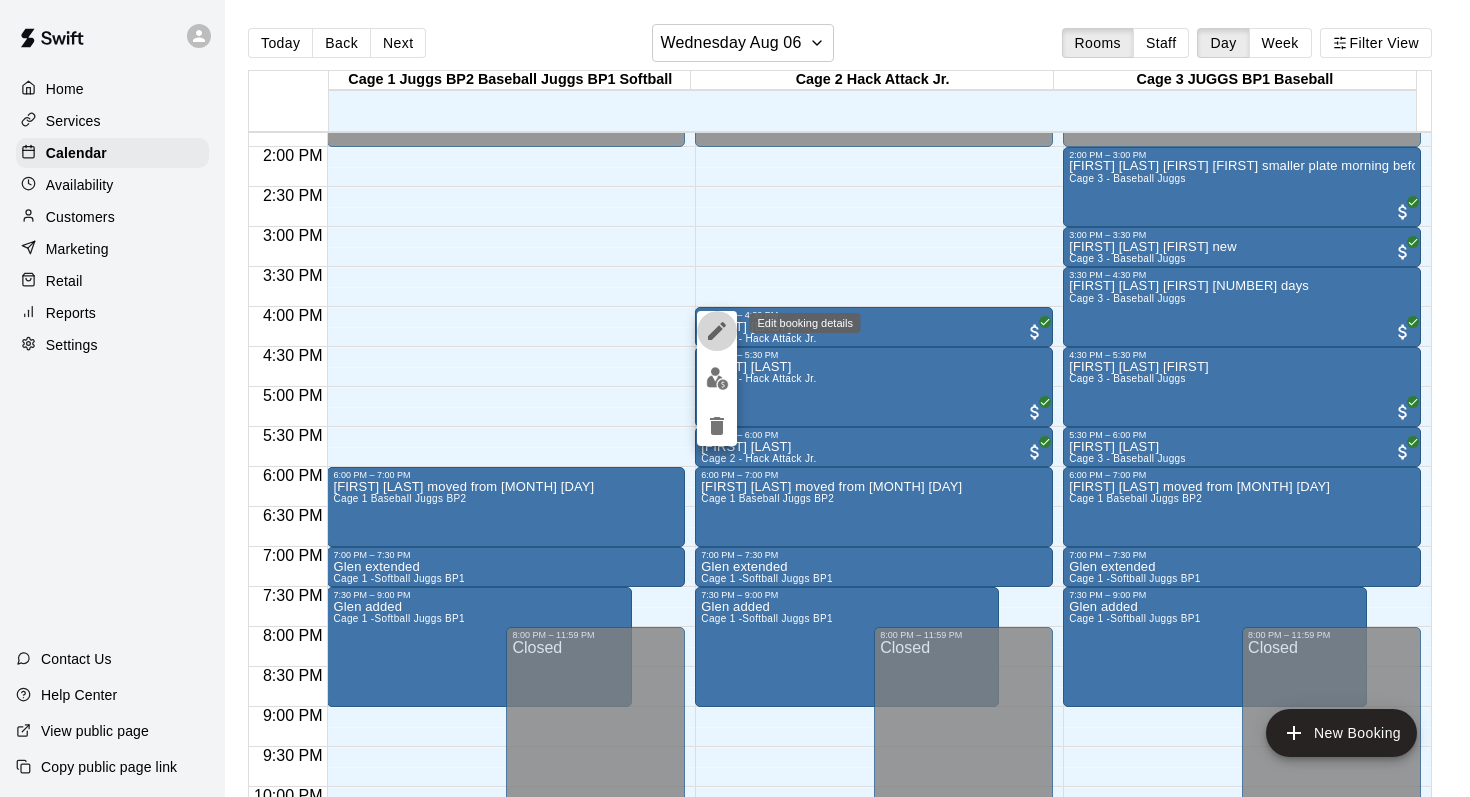 click 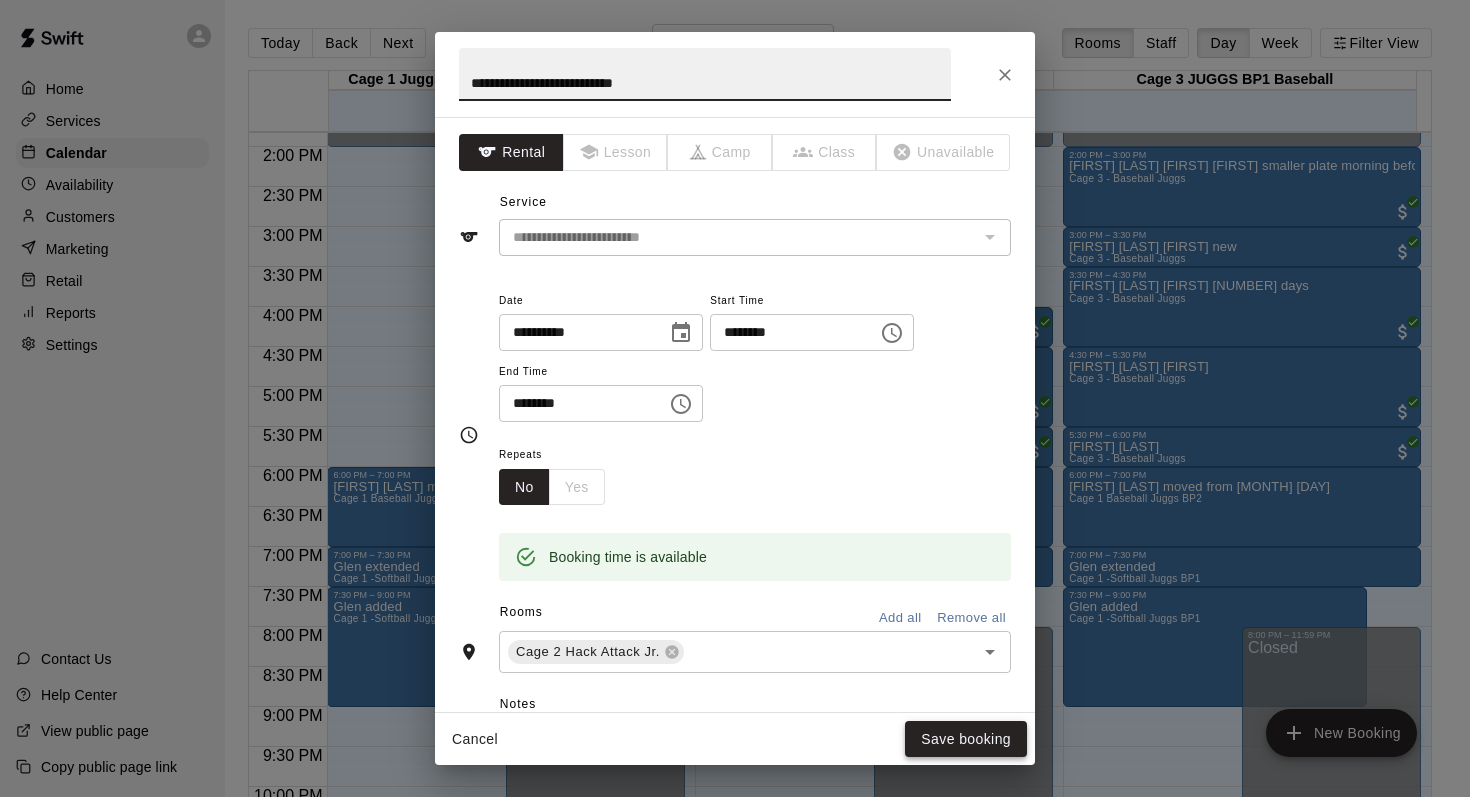 type on "**********" 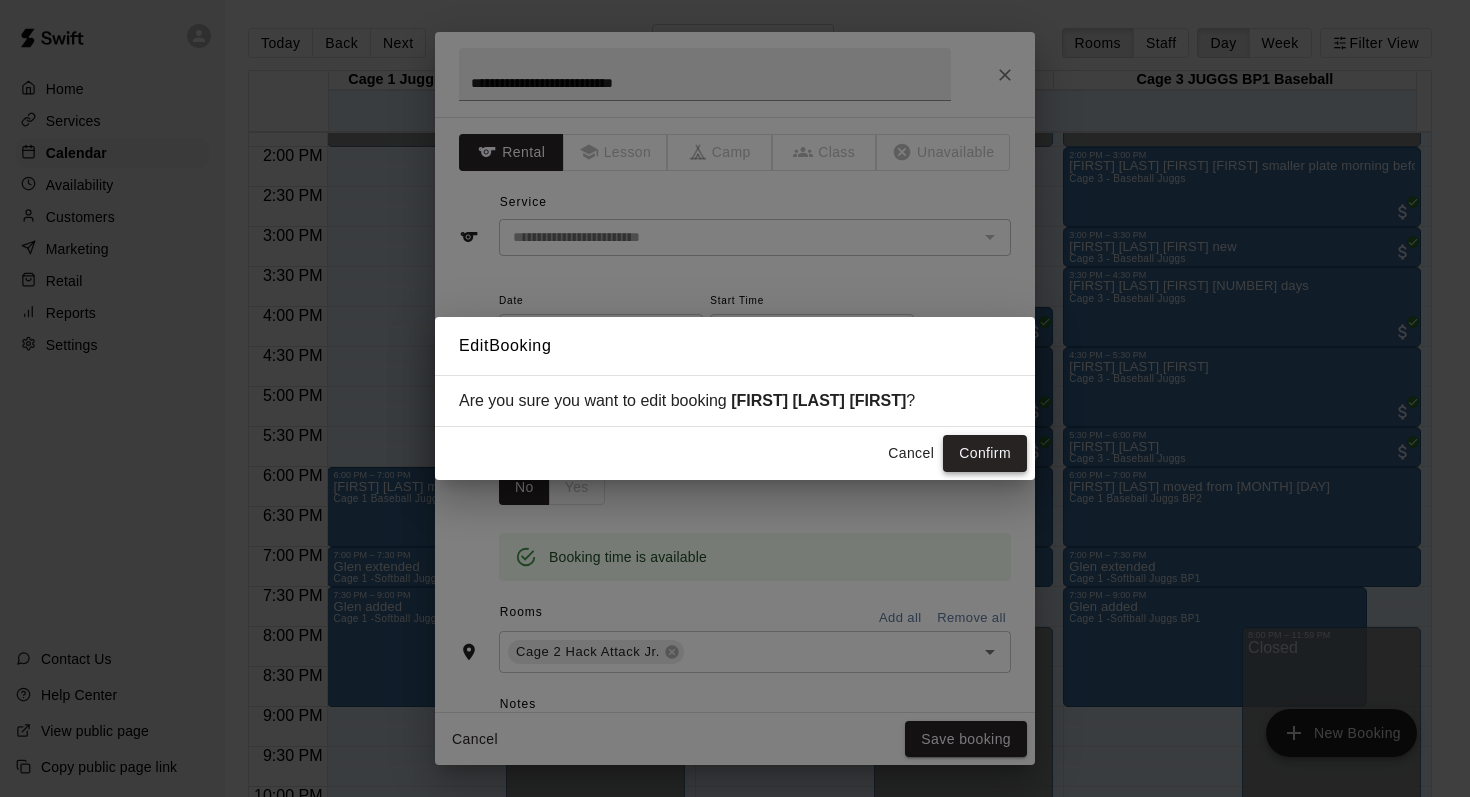 click on "Confirm" at bounding box center [985, 453] 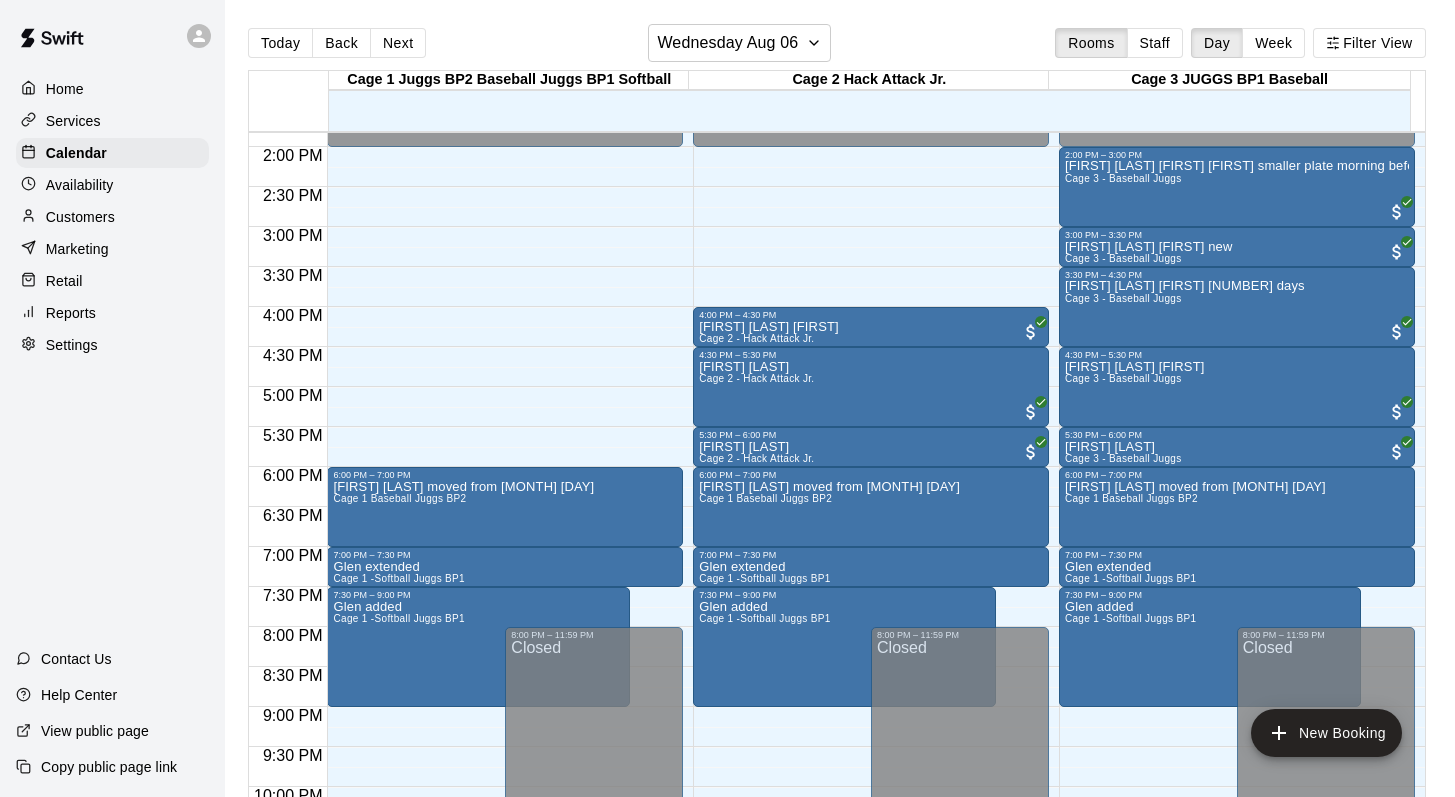 click on "Customers" at bounding box center [80, 217] 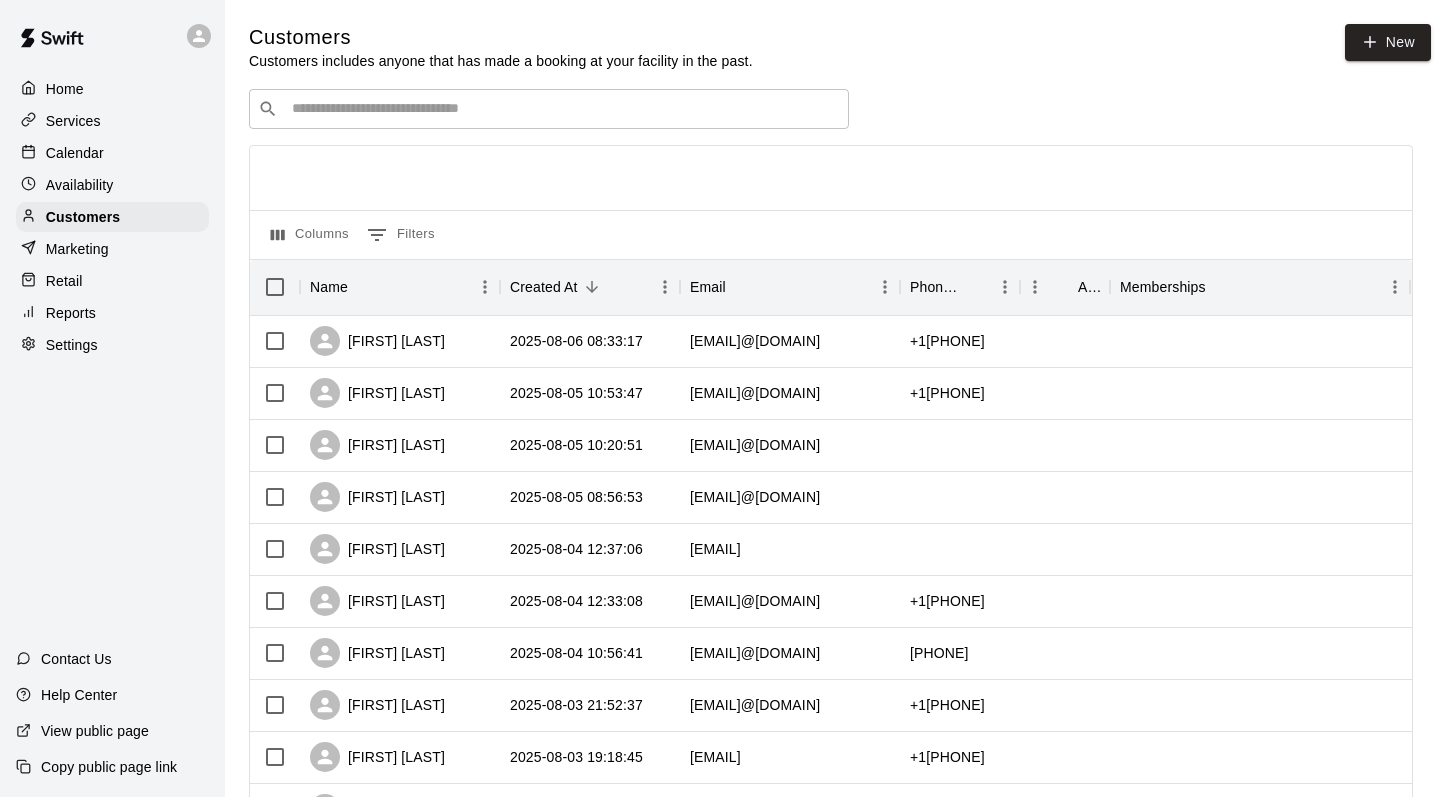 click on "​ ​" at bounding box center [549, 109] 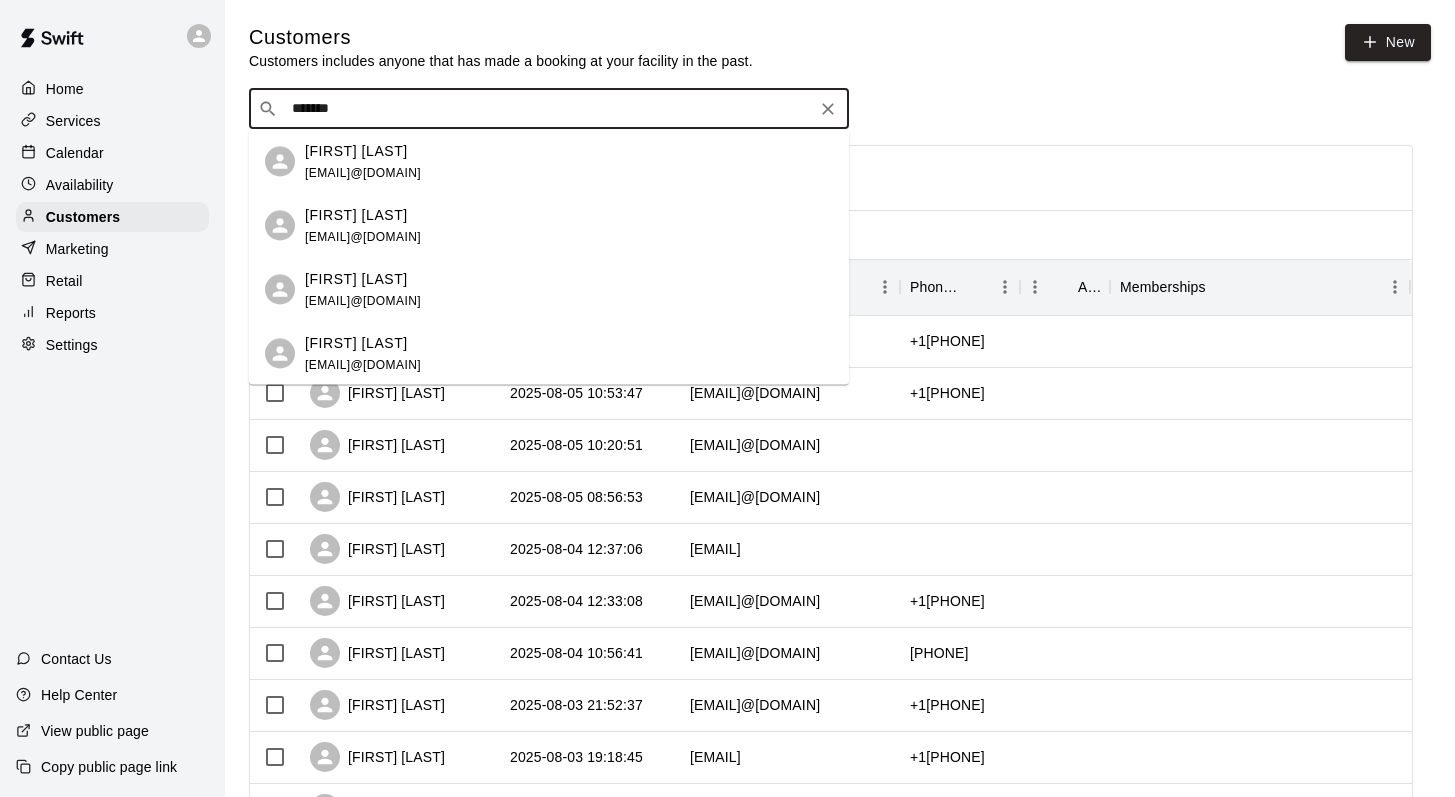 scroll, scrollTop: 1, scrollLeft: 0, axis: vertical 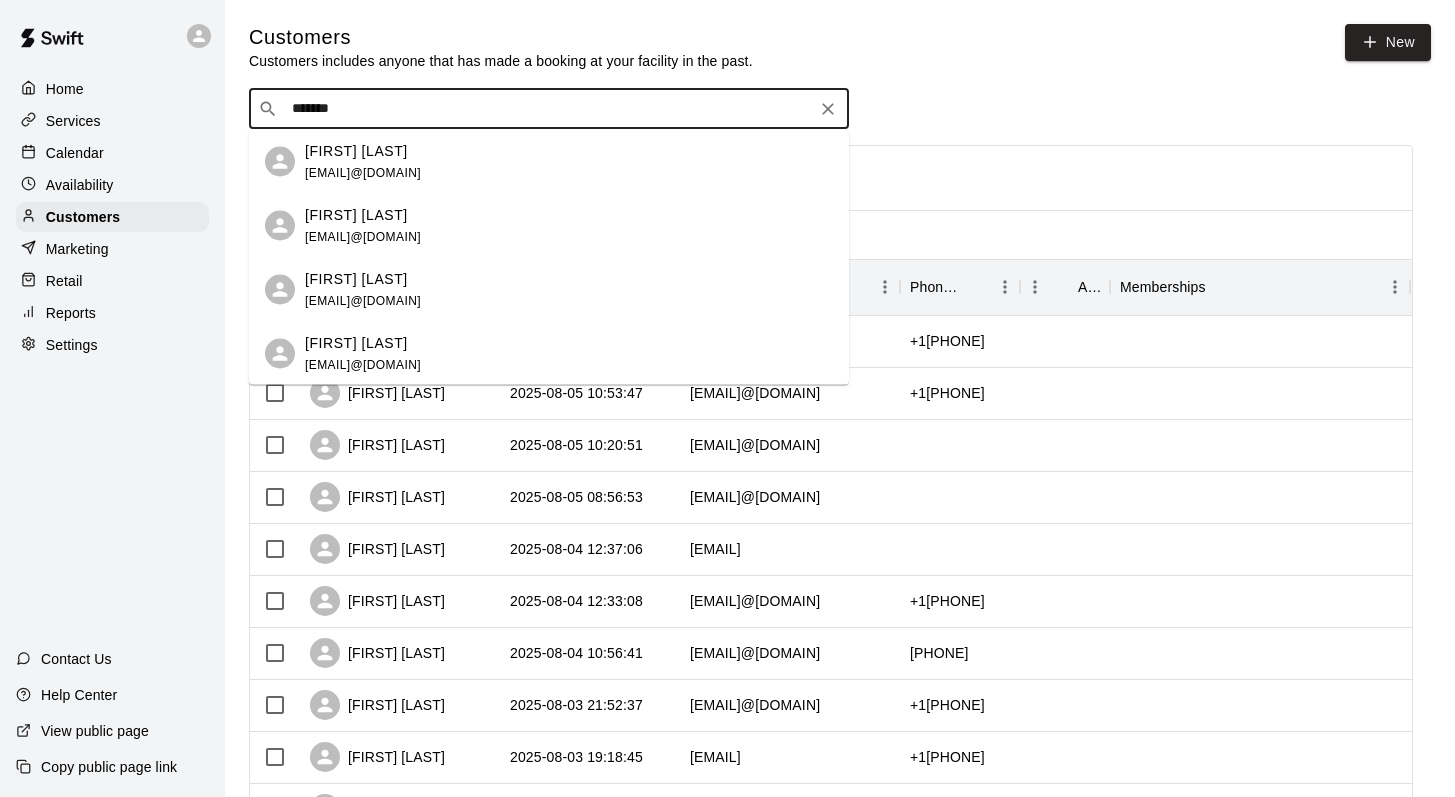 click on "*******" at bounding box center [548, 109] 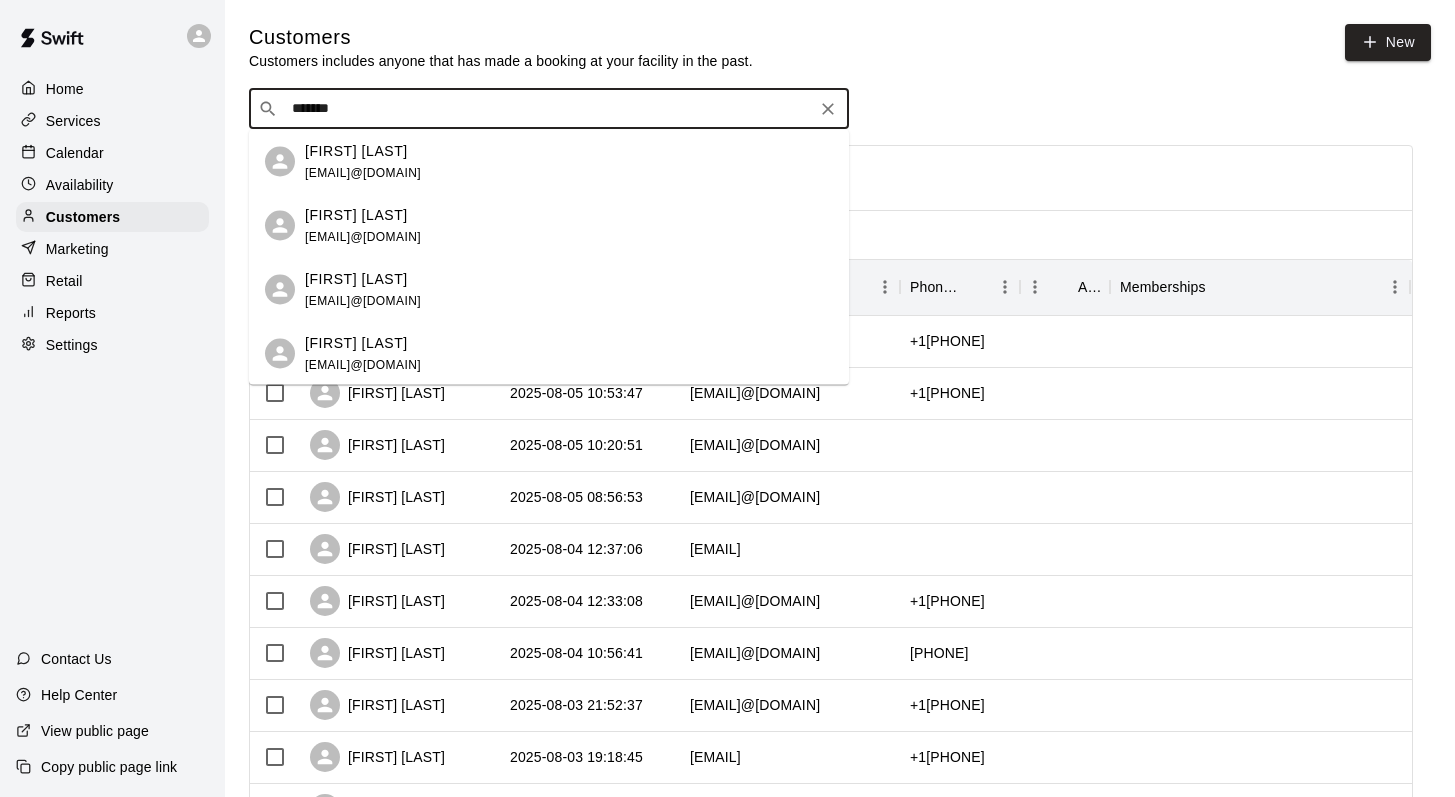 scroll, scrollTop: 1, scrollLeft: 0, axis: vertical 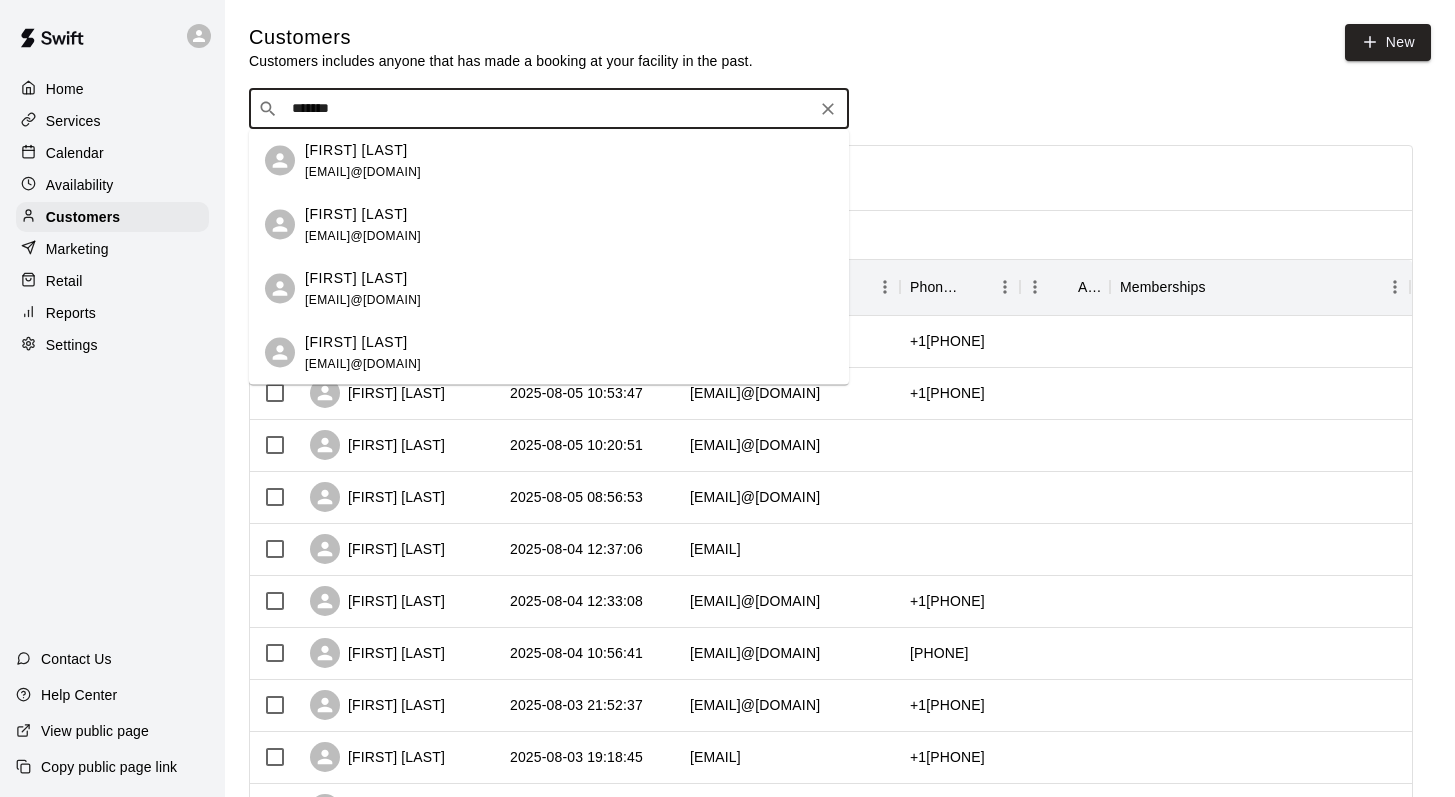 type on "*******" 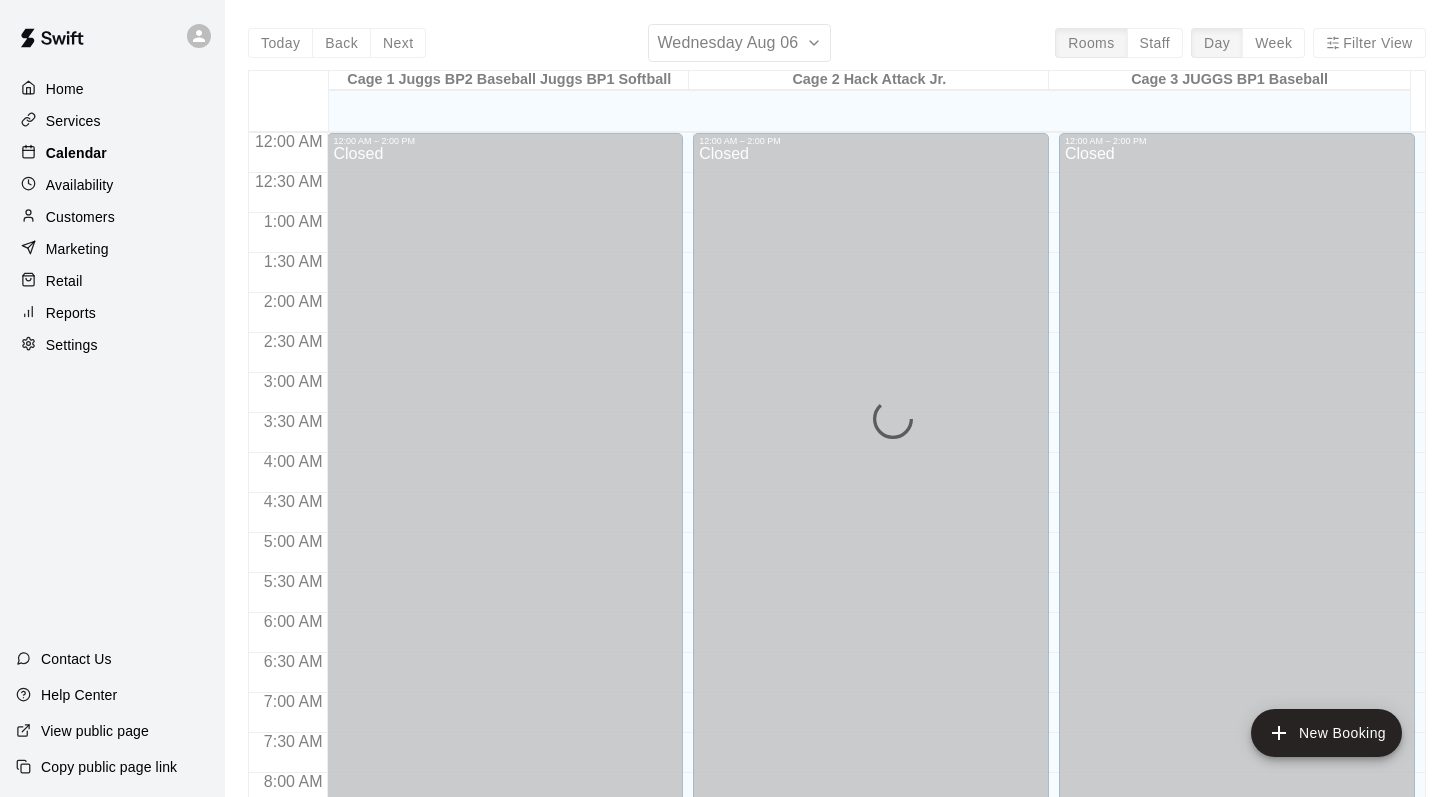 scroll, scrollTop: 1106, scrollLeft: 0, axis: vertical 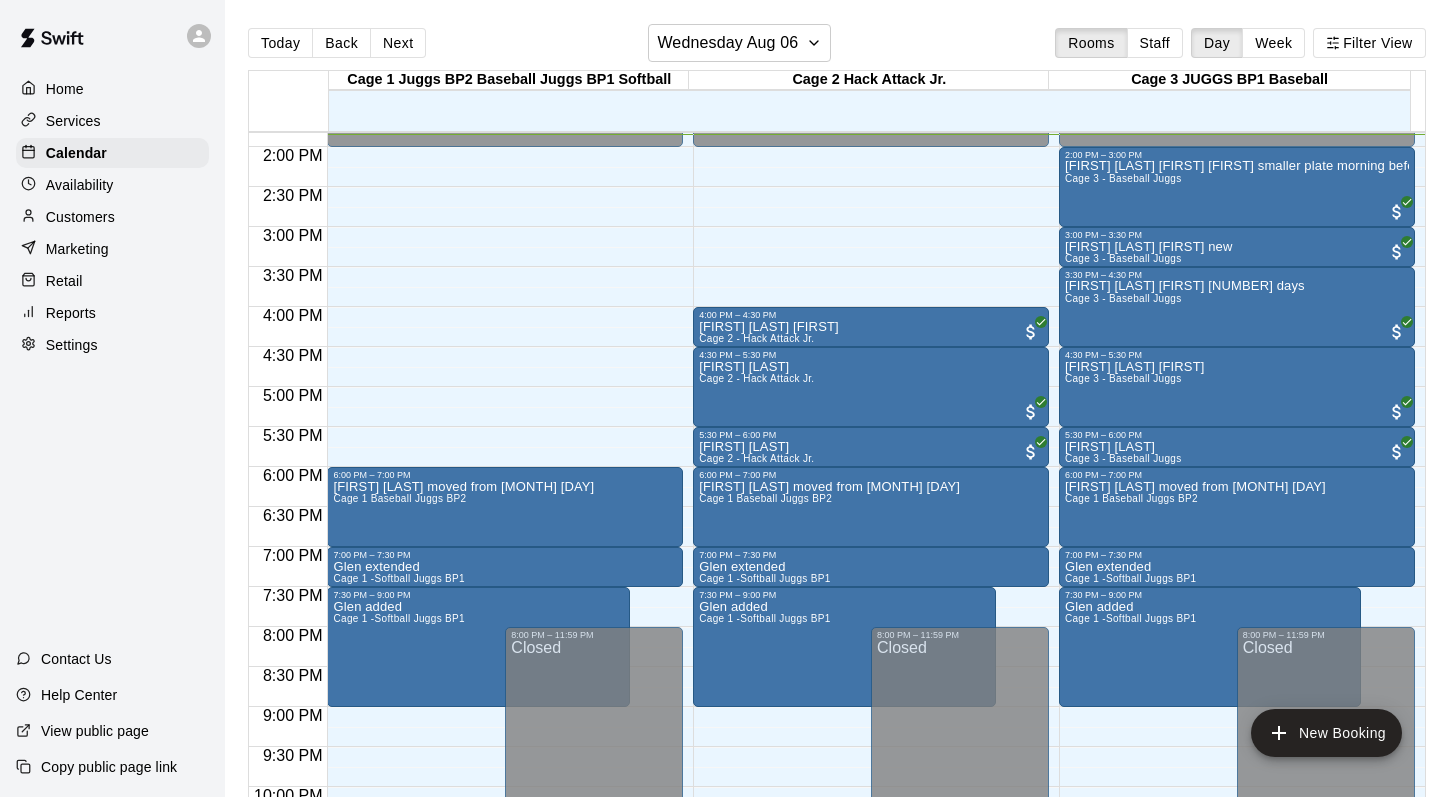 click on "Customers" at bounding box center [80, 217] 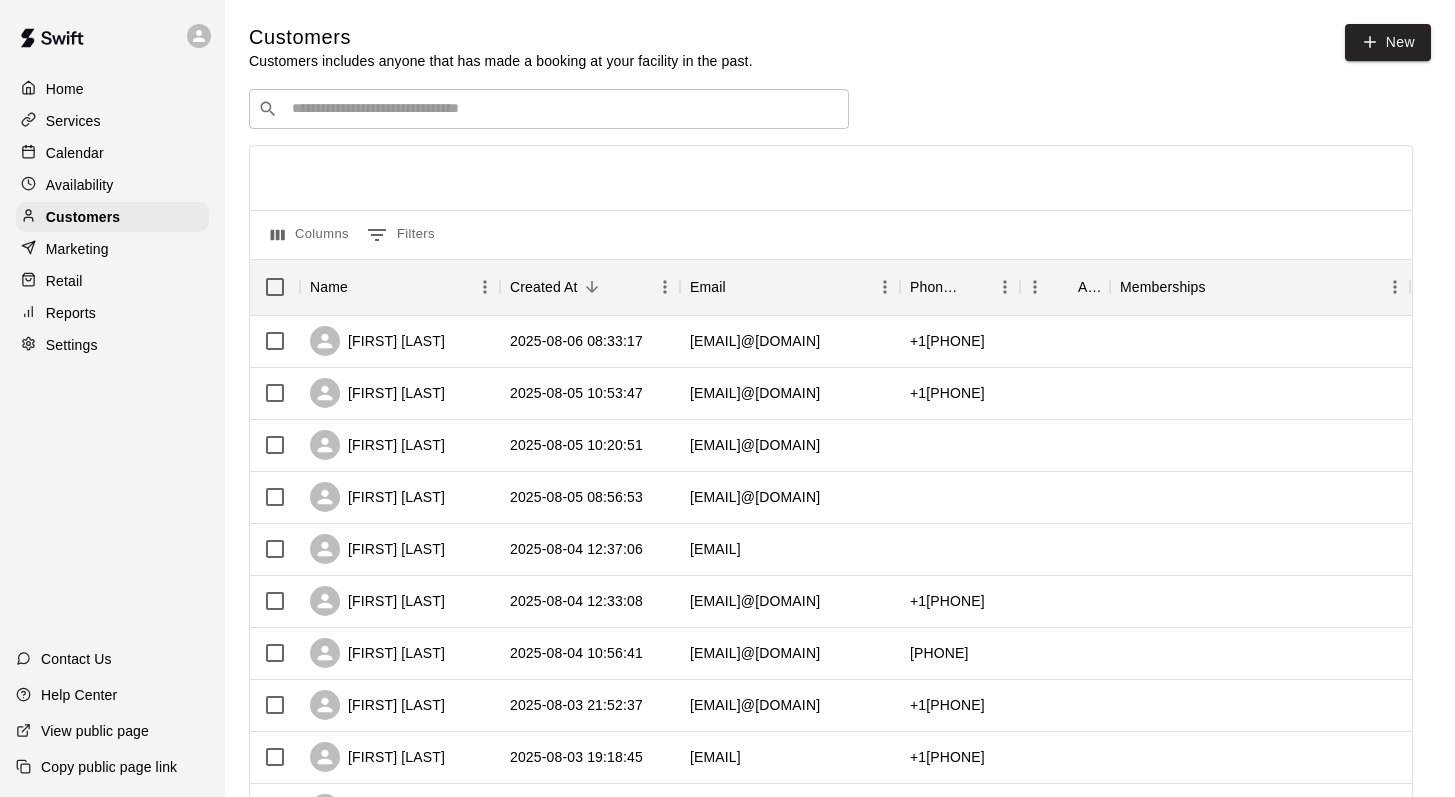 click at bounding box center [563, 109] 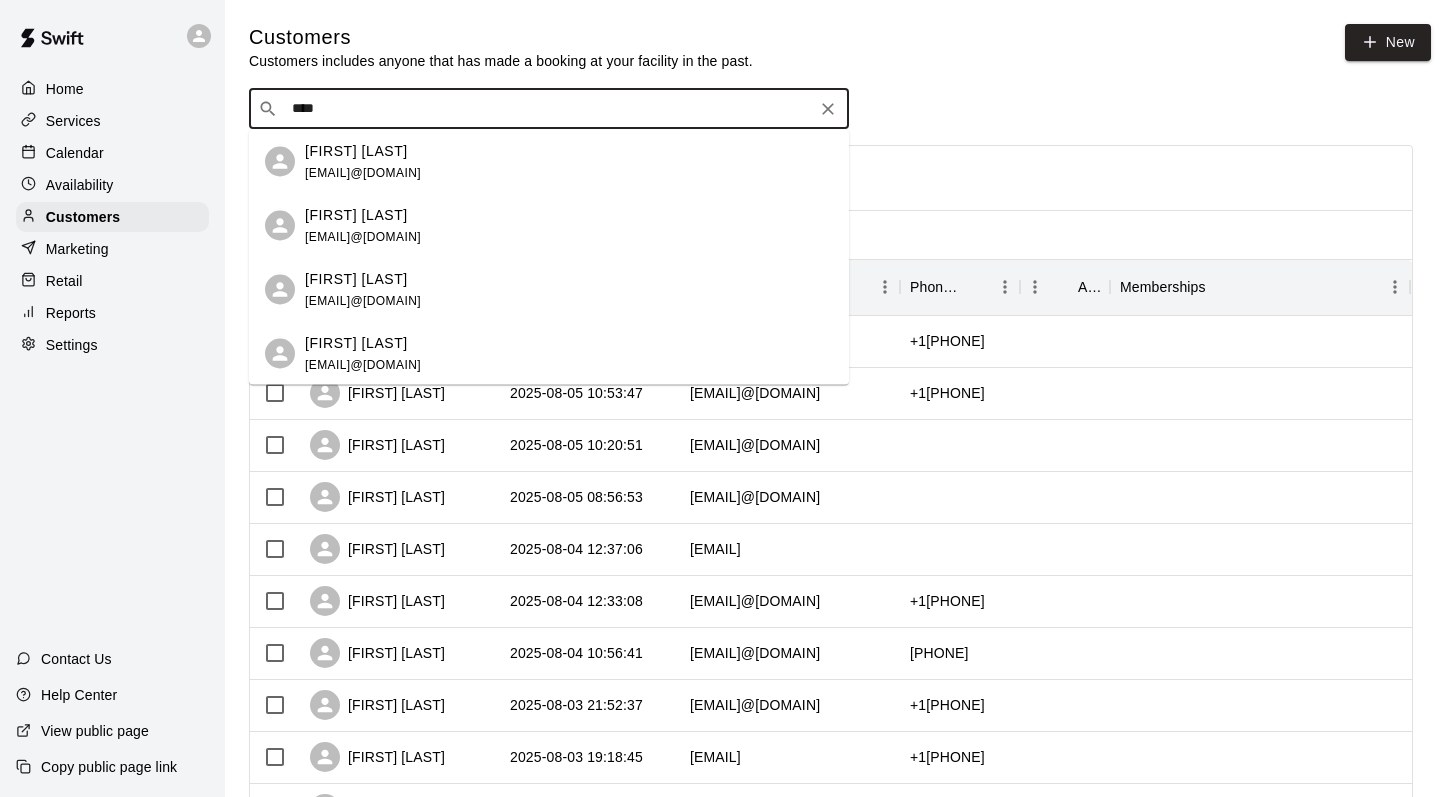 type on "*****" 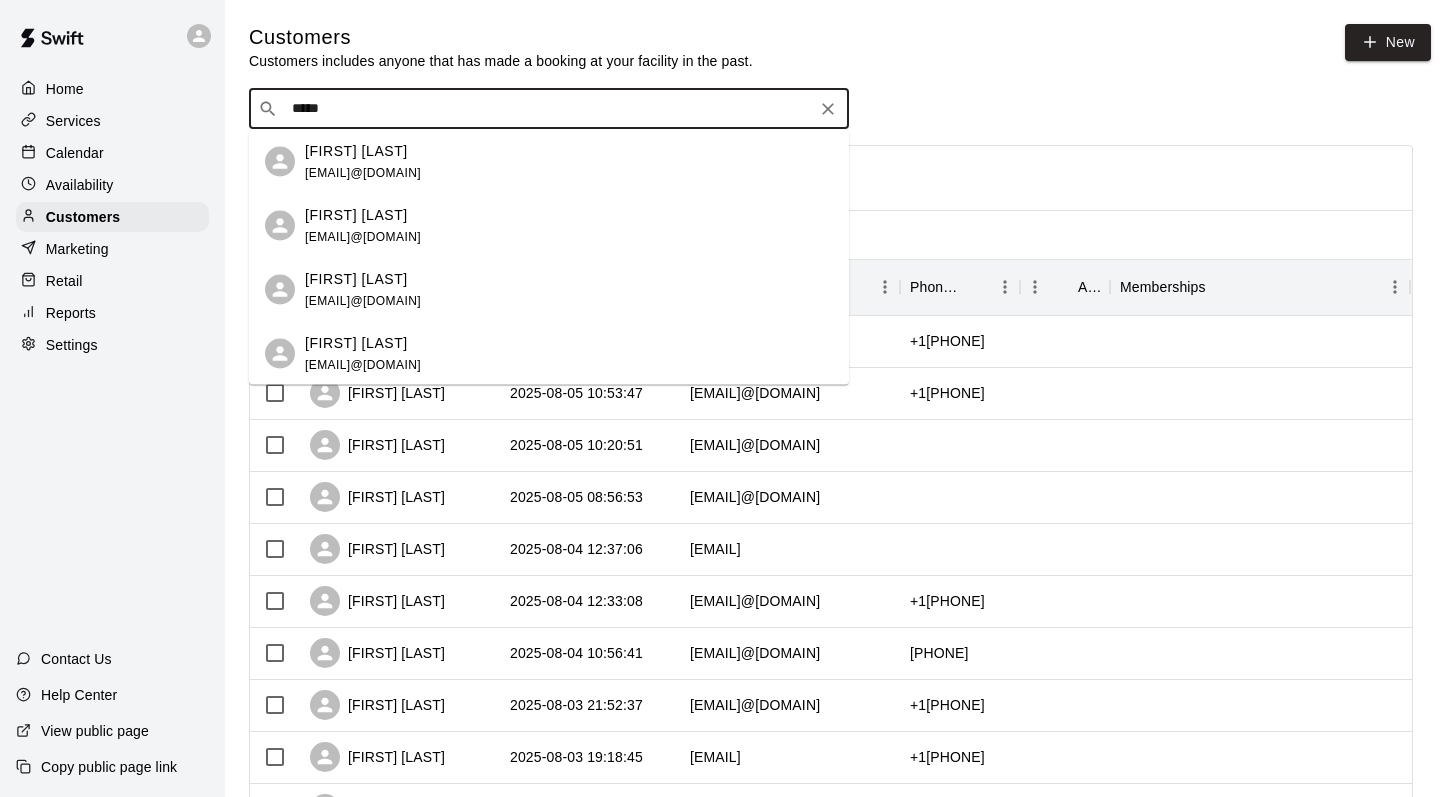 click on "Braydon Lepp" at bounding box center (356, 150) 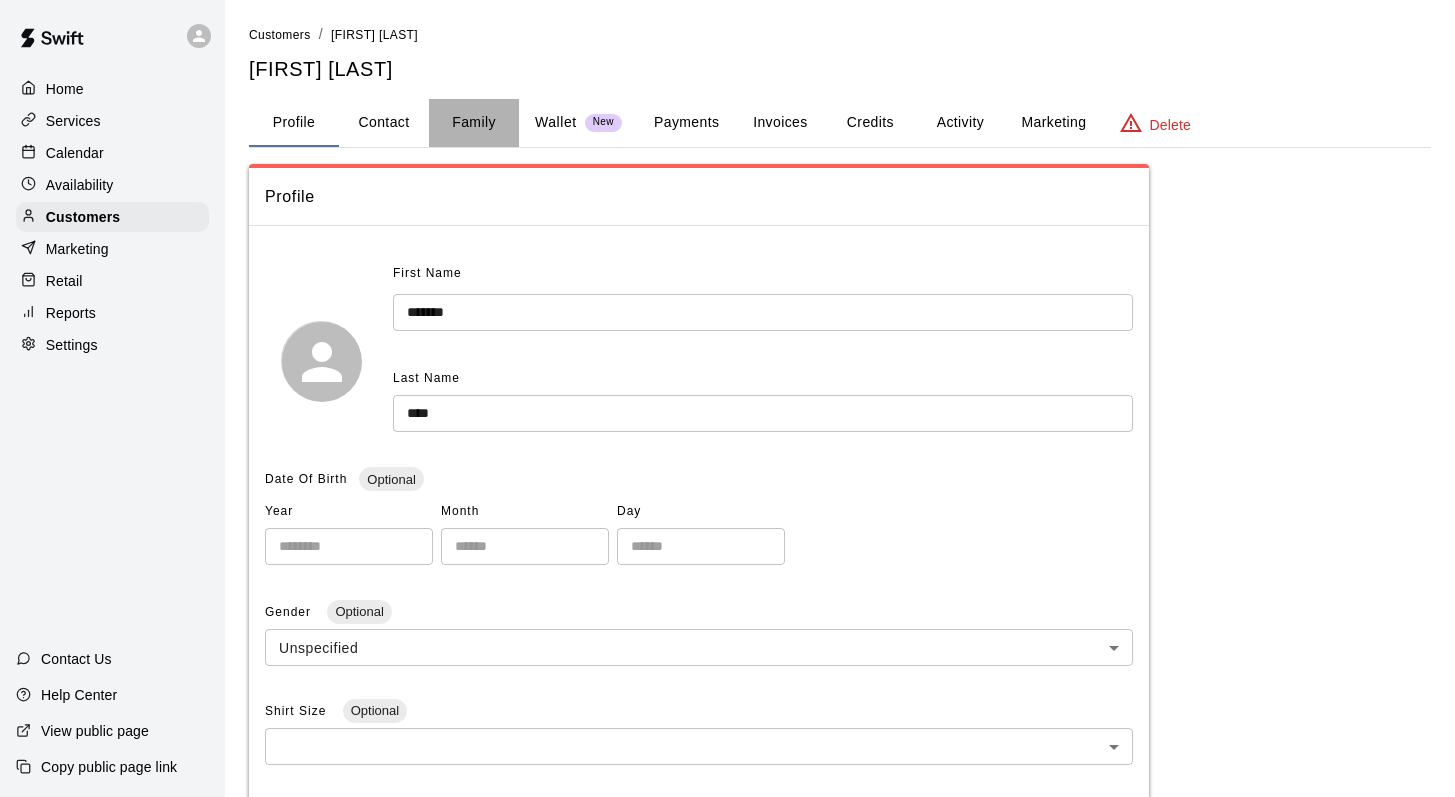click on "Family" at bounding box center [474, 123] 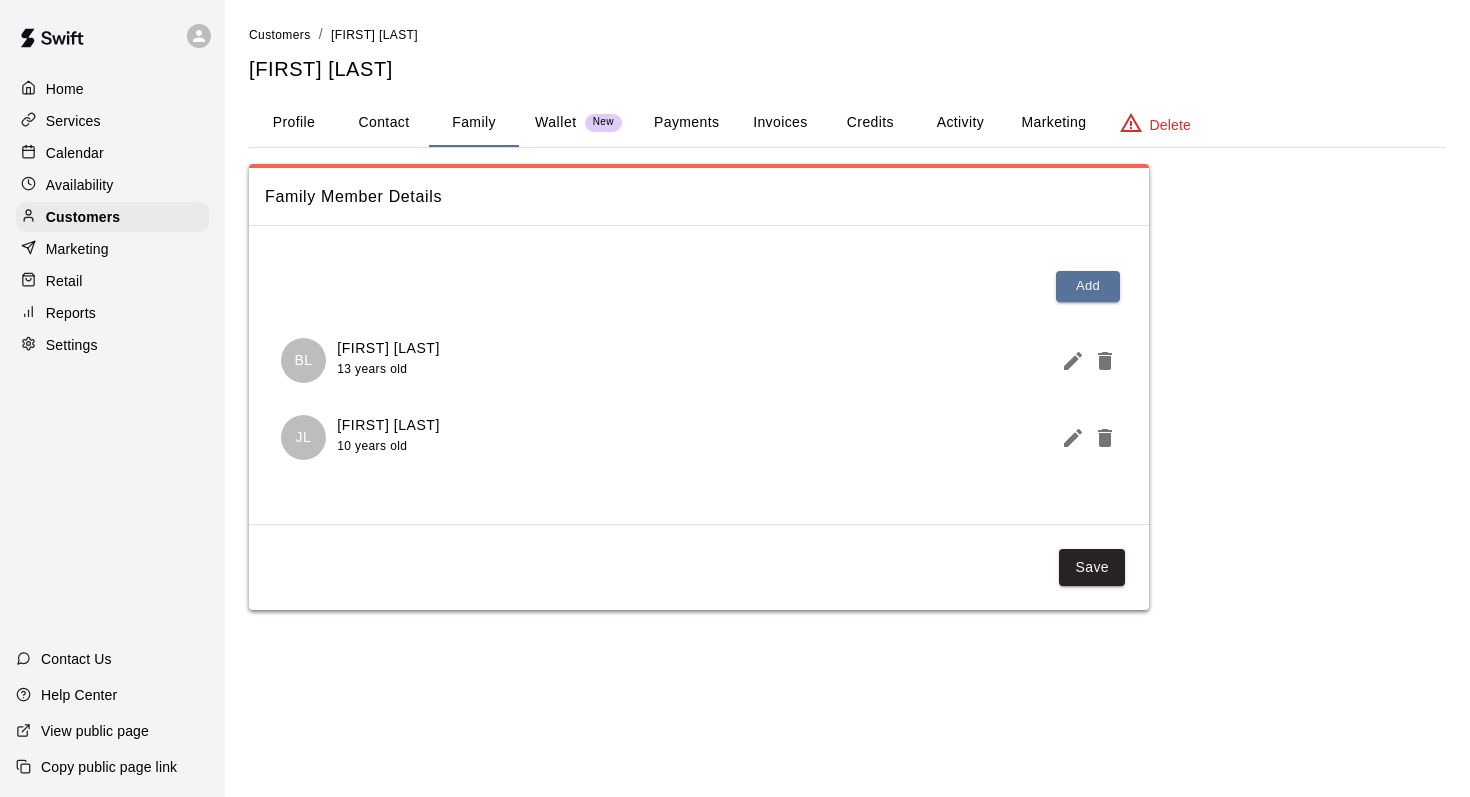 click on "Activity" at bounding box center (960, 123) 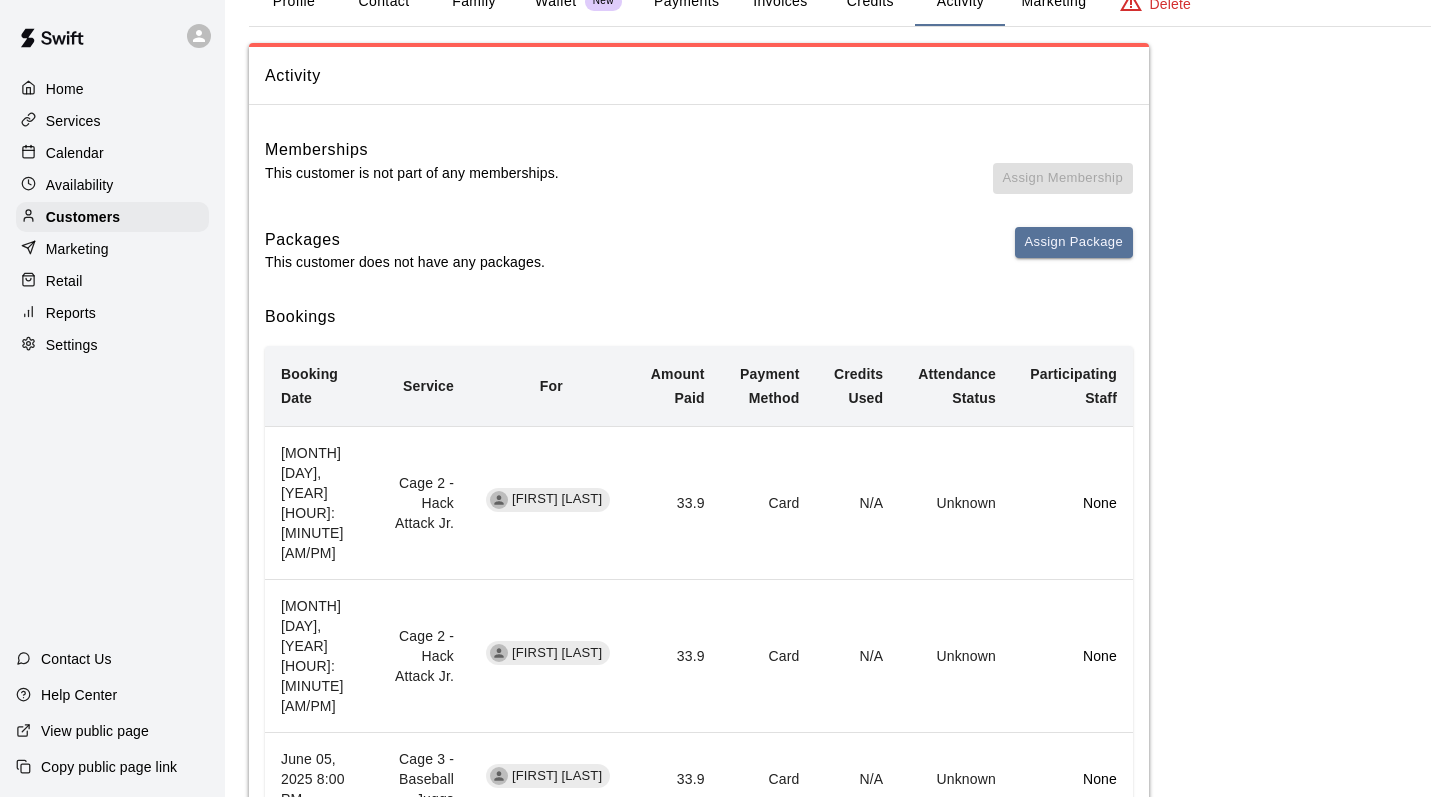scroll, scrollTop: 145, scrollLeft: 0, axis: vertical 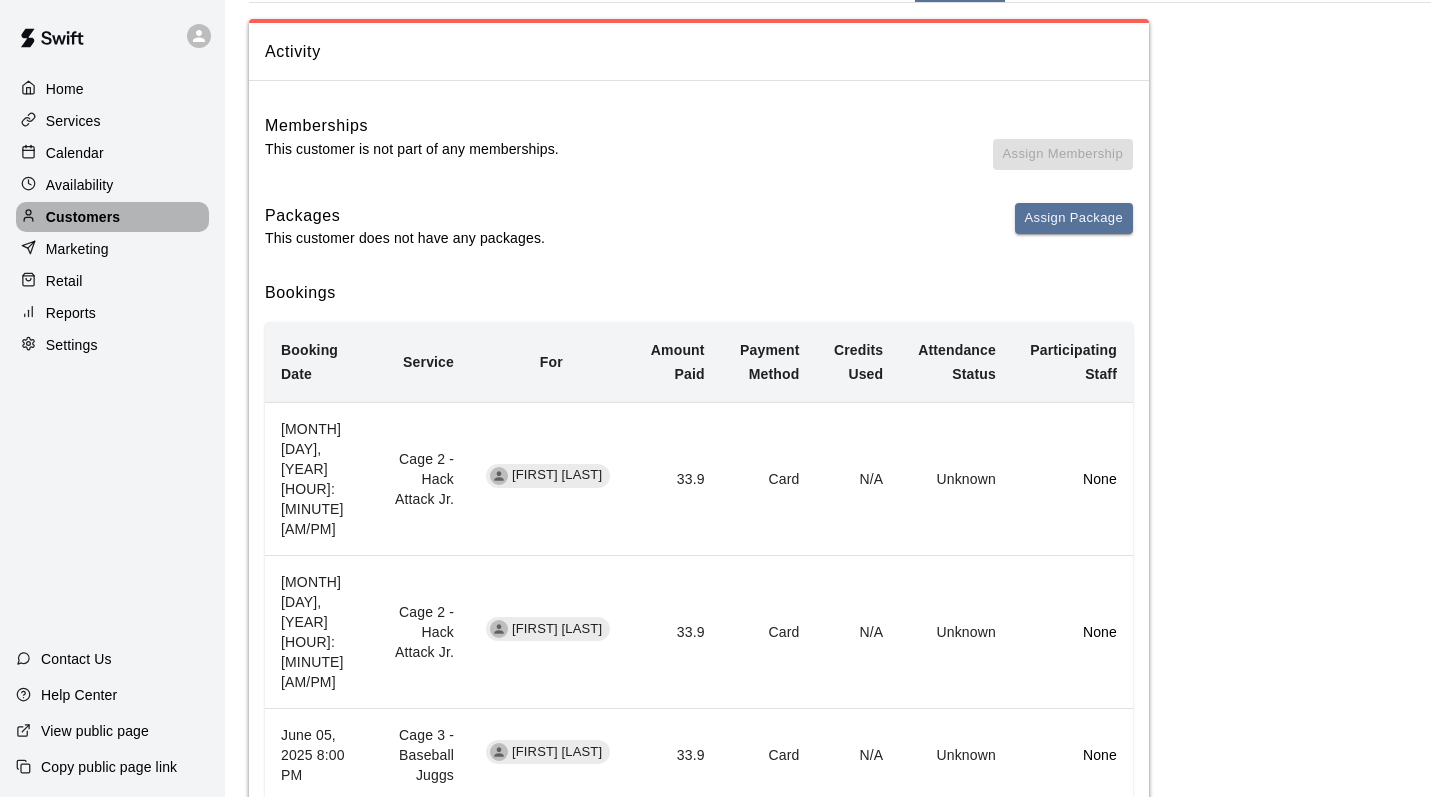 click on "Customers" at bounding box center (83, 217) 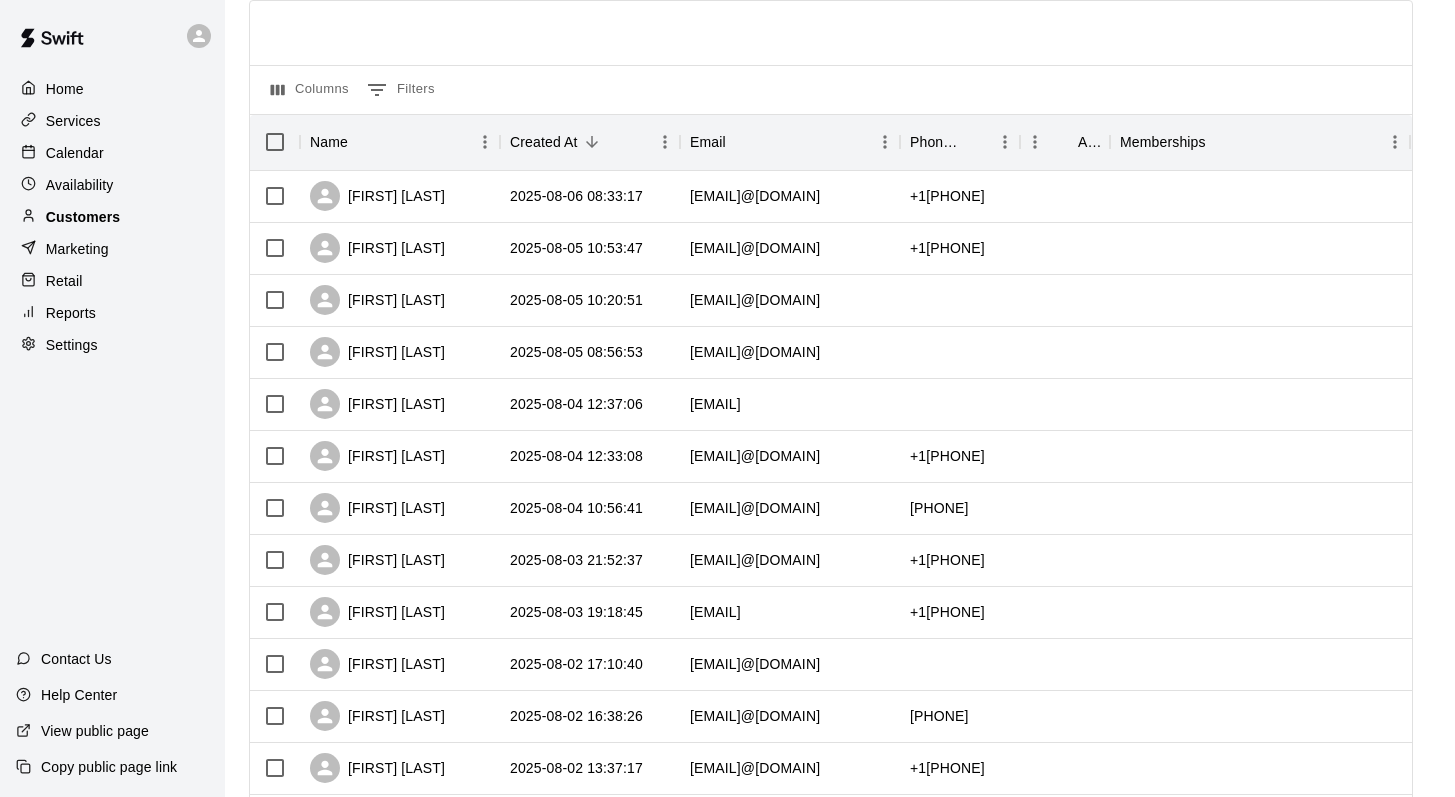 scroll, scrollTop: 0, scrollLeft: 0, axis: both 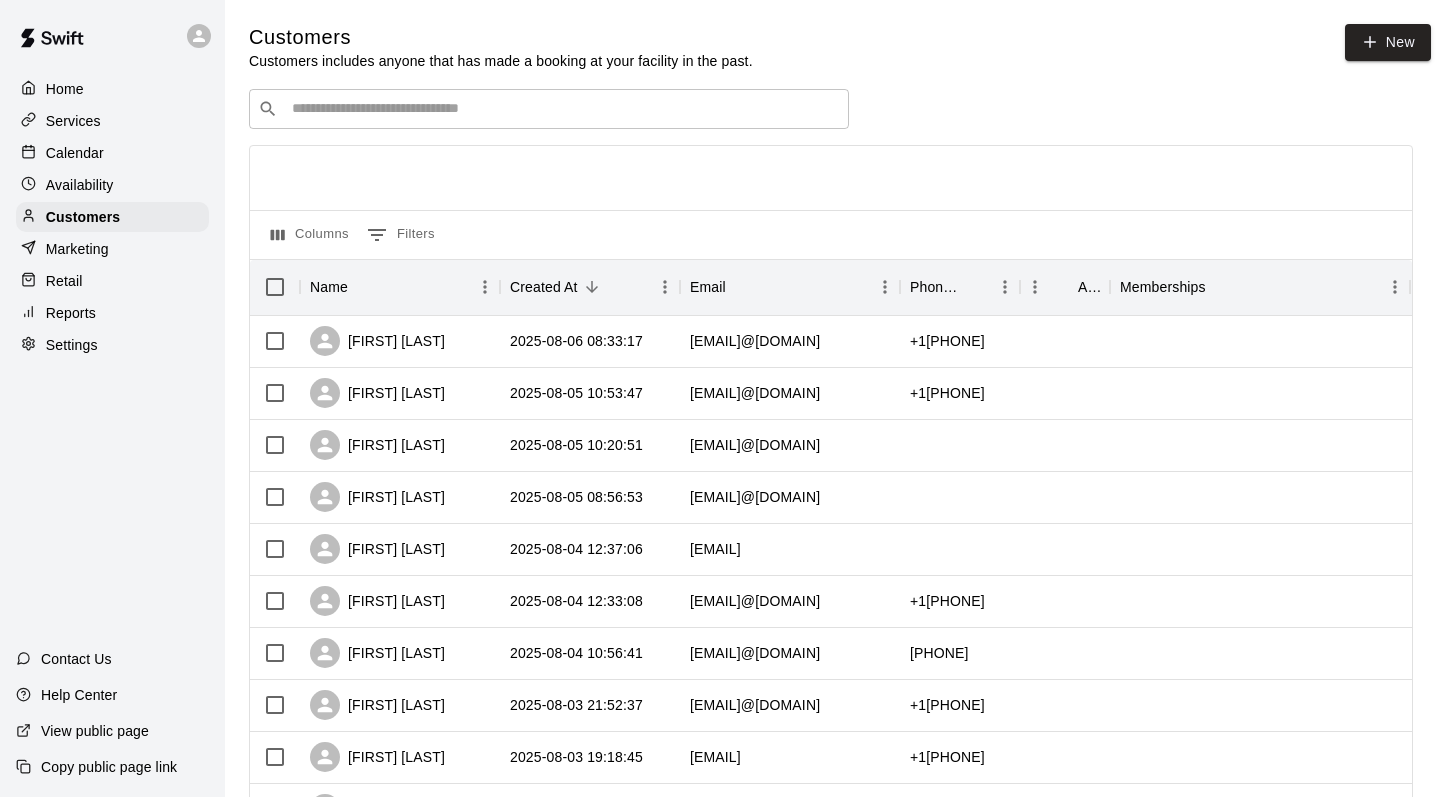 click on "Calendar" at bounding box center (75, 153) 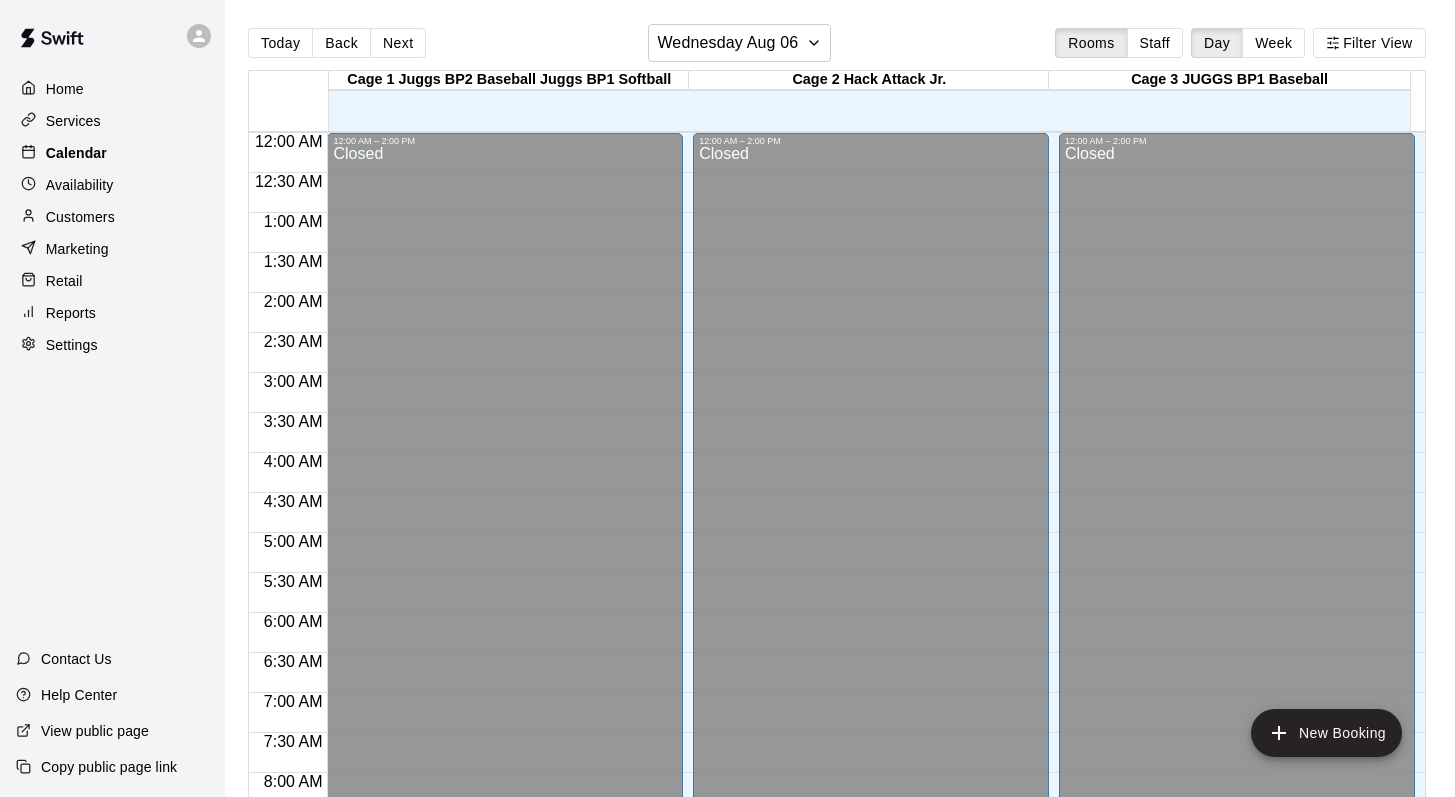 scroll, scrollTop: 1107, scrollLeft: 0, axis: vertical 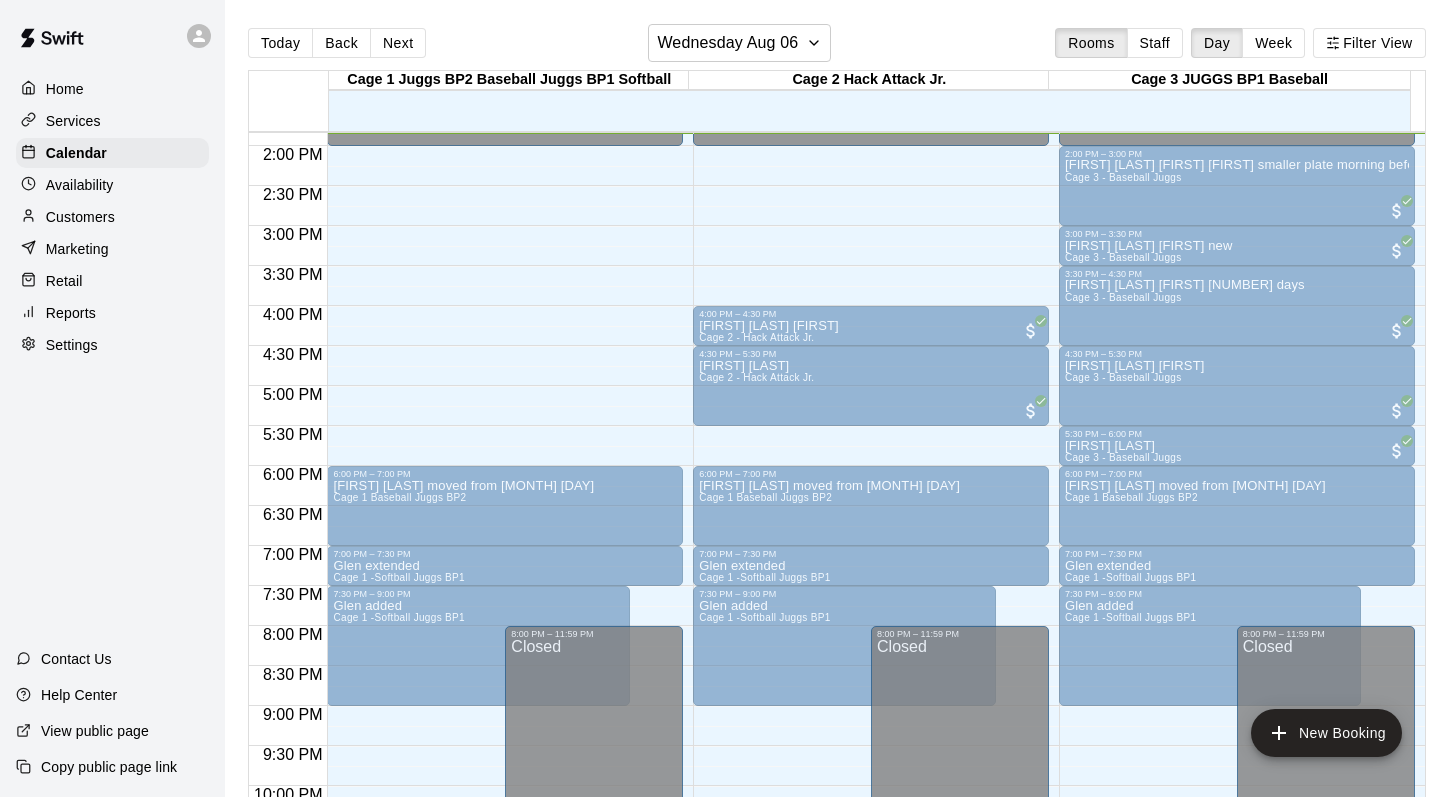 click on "Cage 2 - Hack Attack Jr." at bounding box center (756, 457) 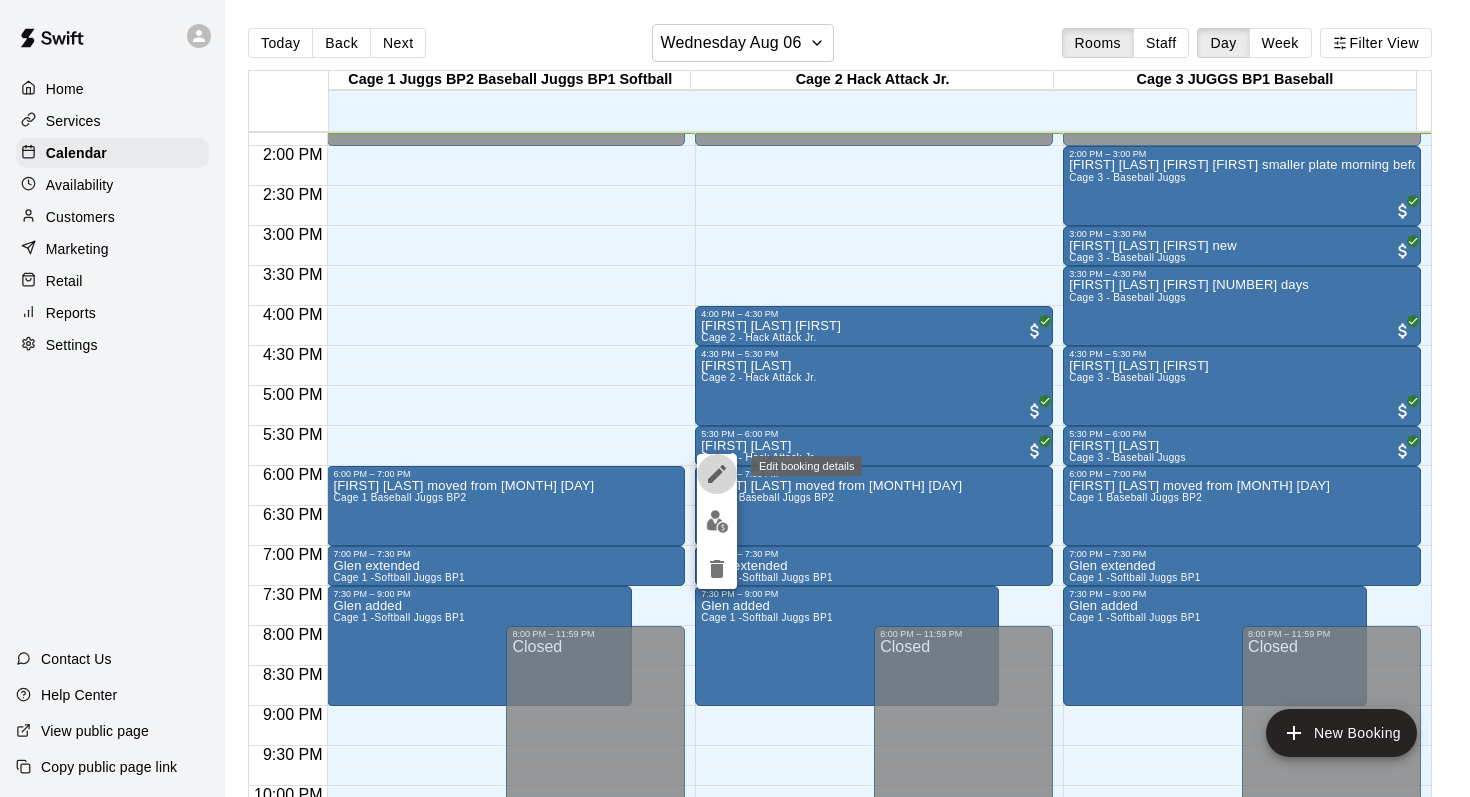 click at bounding box center (717, 474) 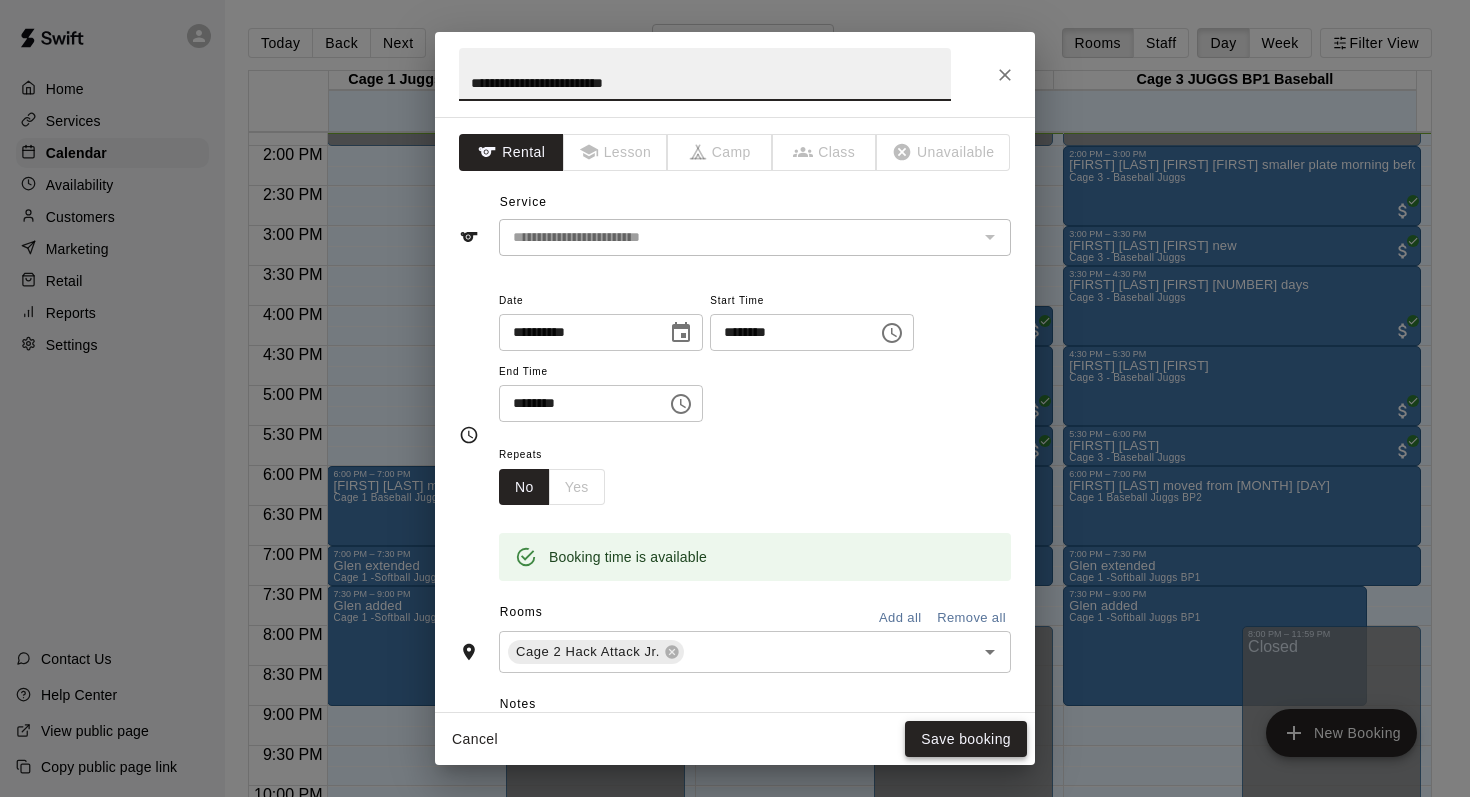 type on "**********" 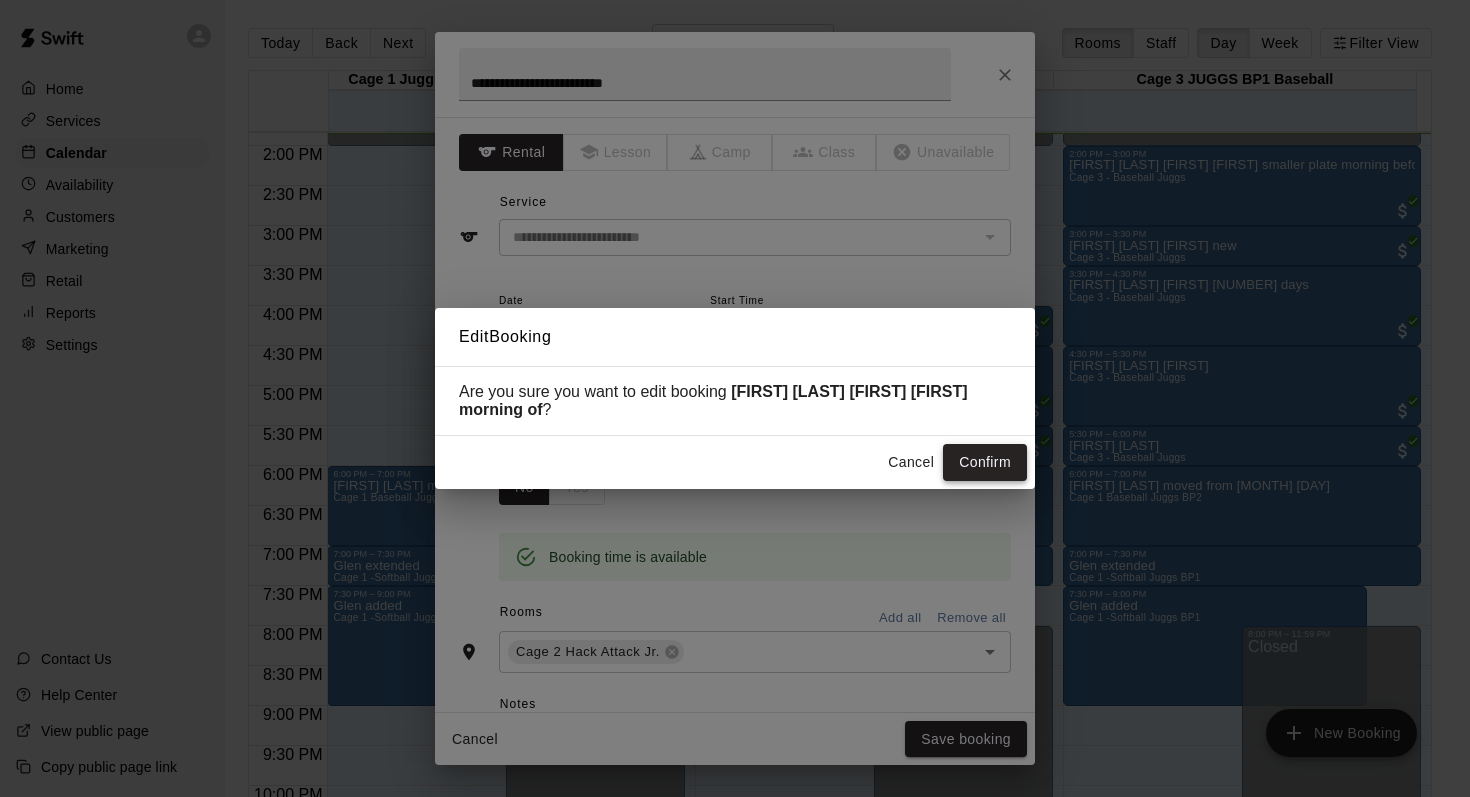 click on "Confirm" at bounding box center [985, 462] 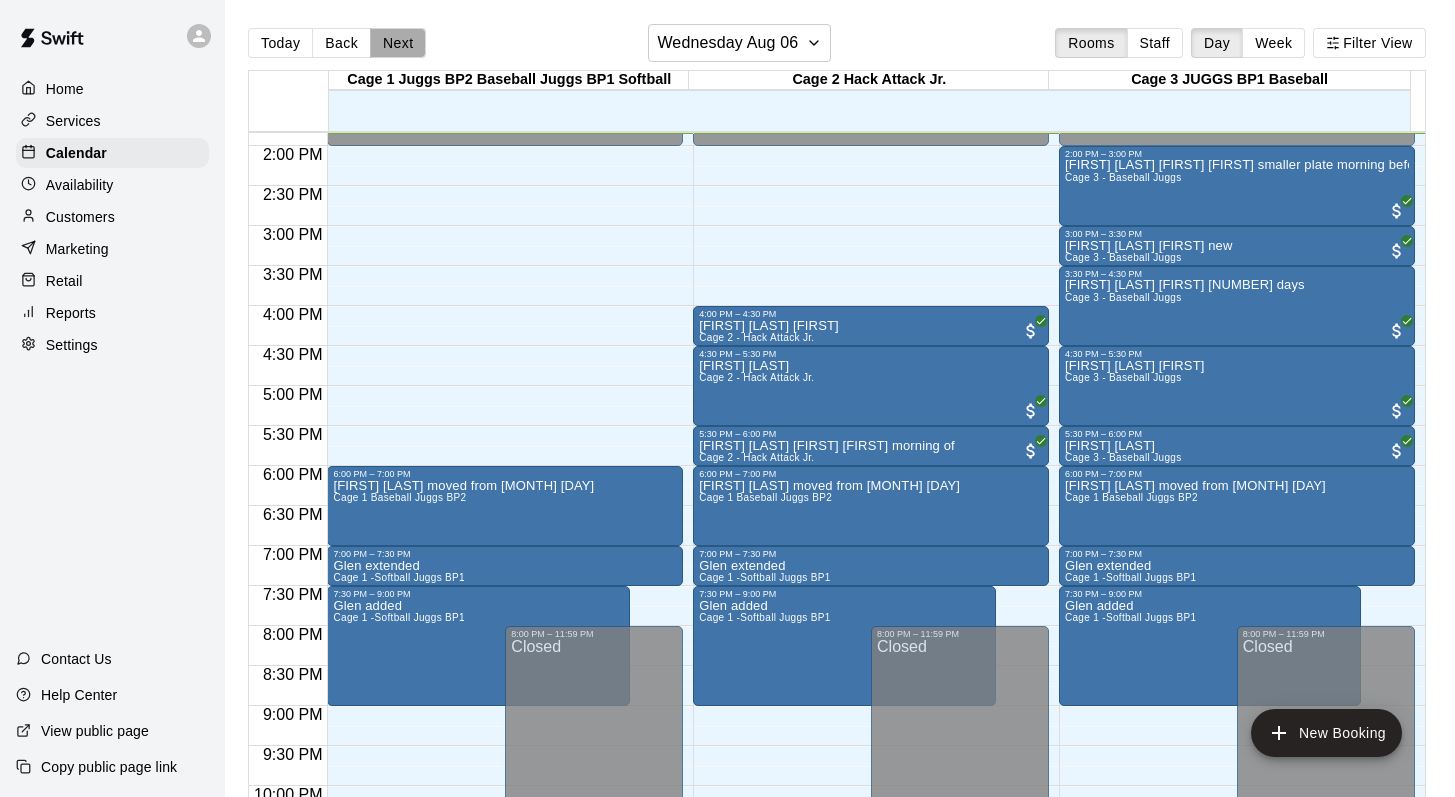 click on "Next" at bounding box center [398, 43] 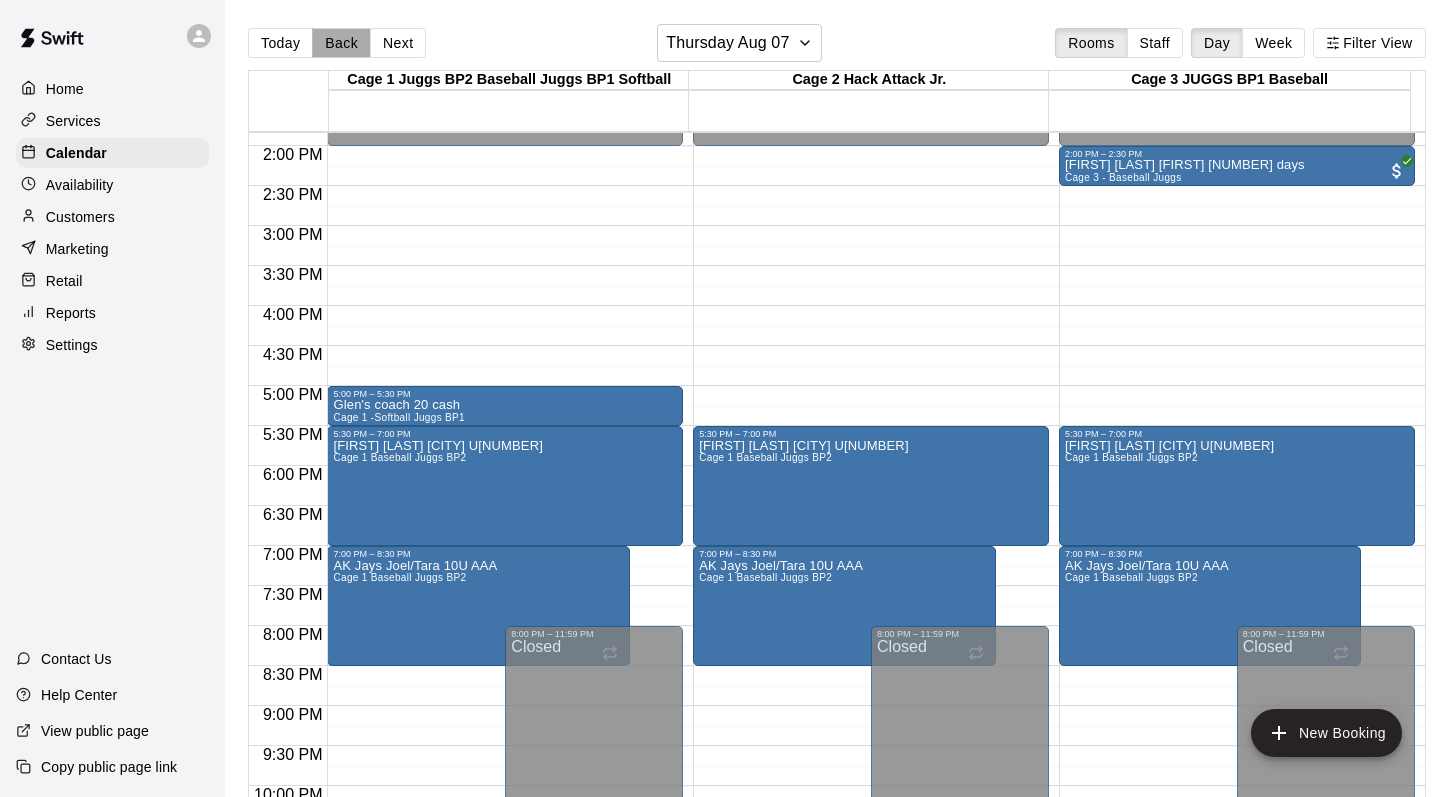 click on "Back" at bounding box center (341, 43) 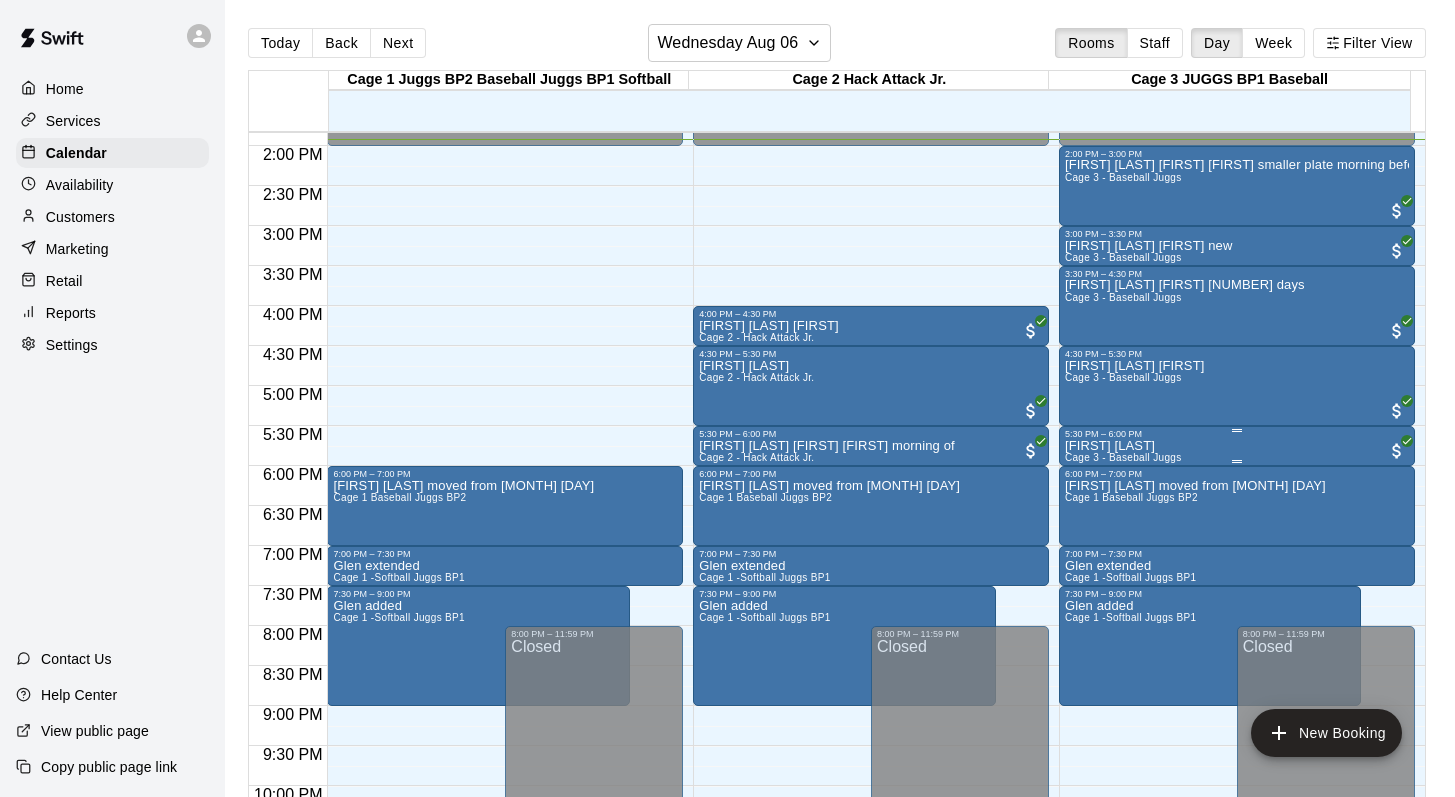 click on "Eastin Wright" at bounding box center (1123, 446) 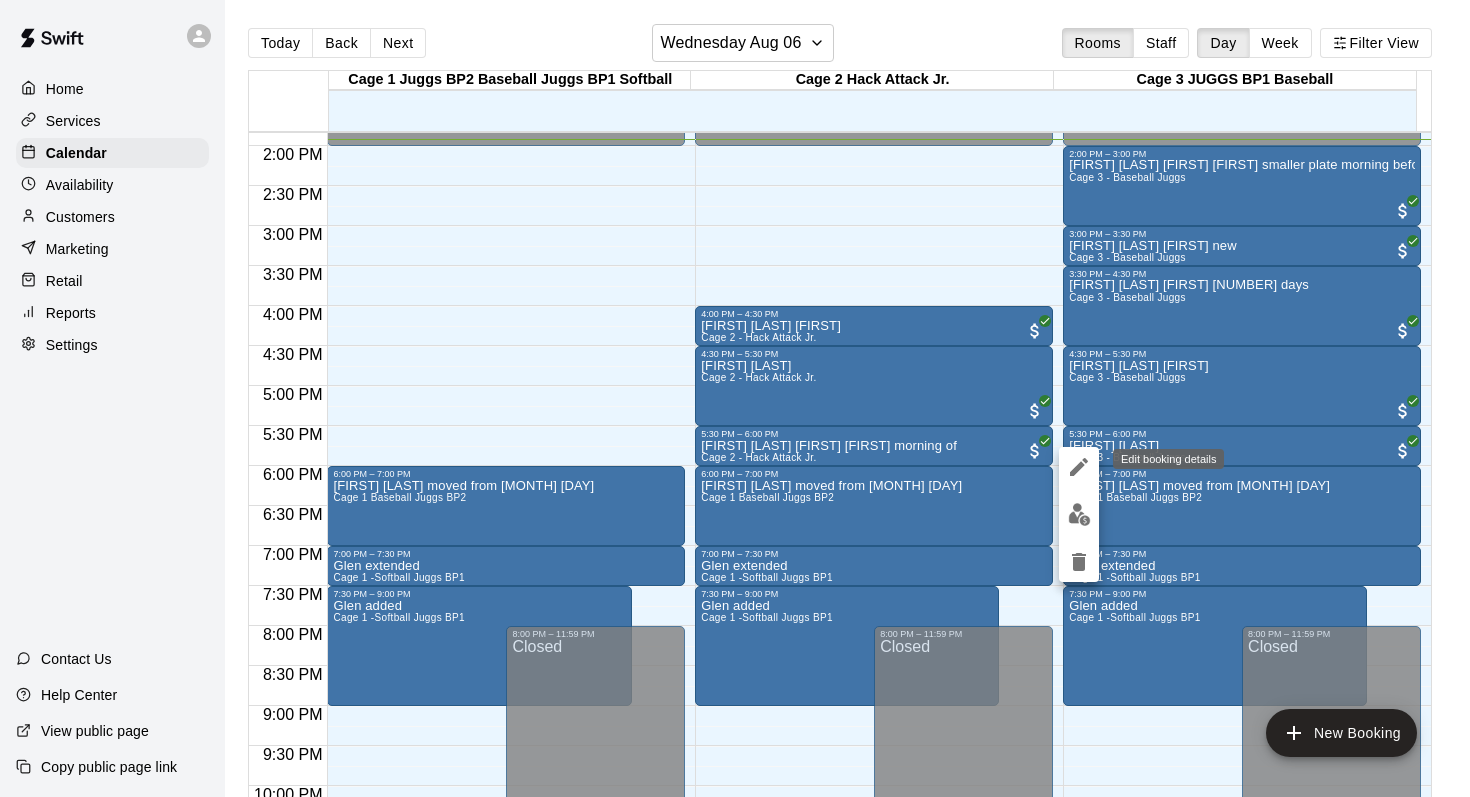 click 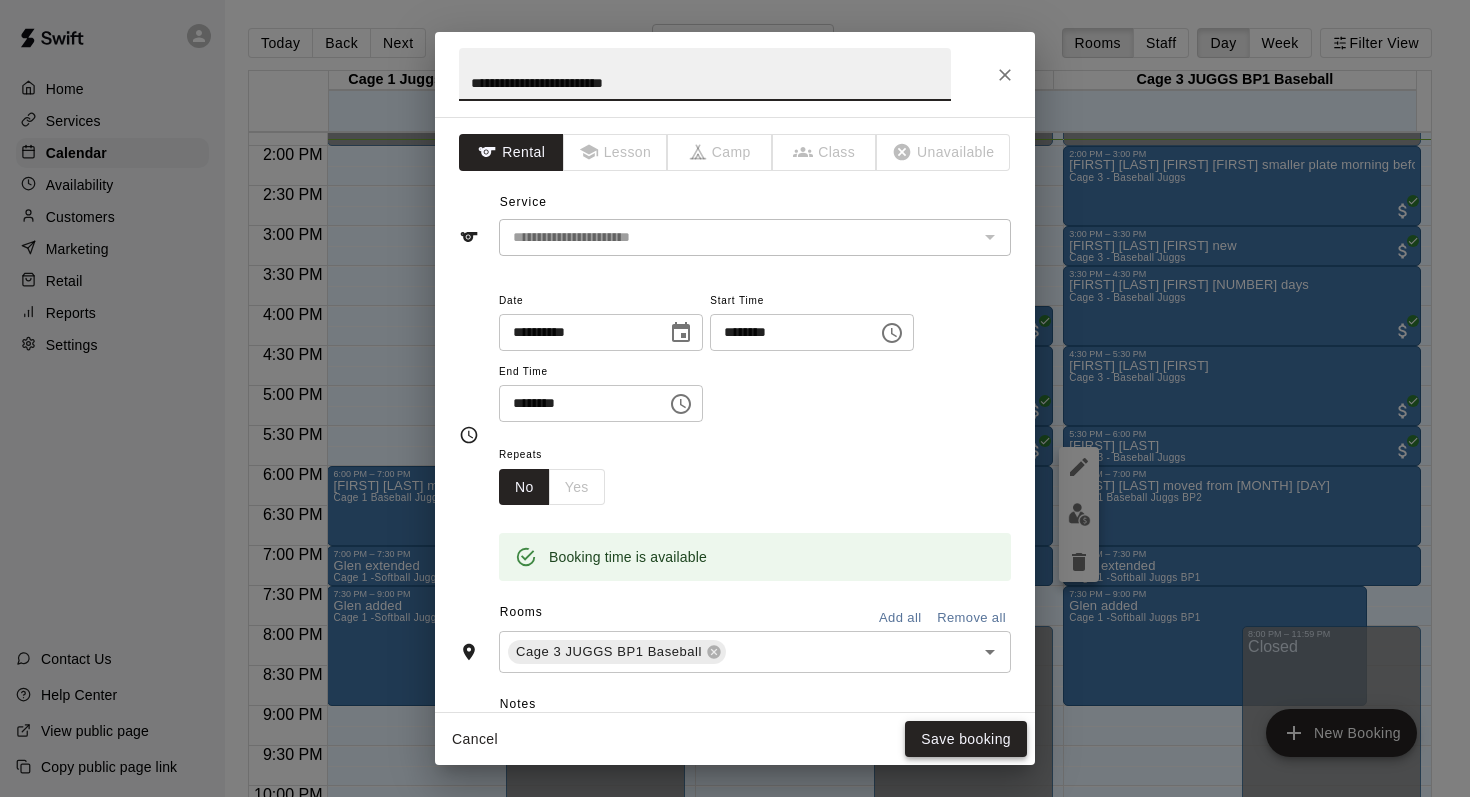 type on "**********" 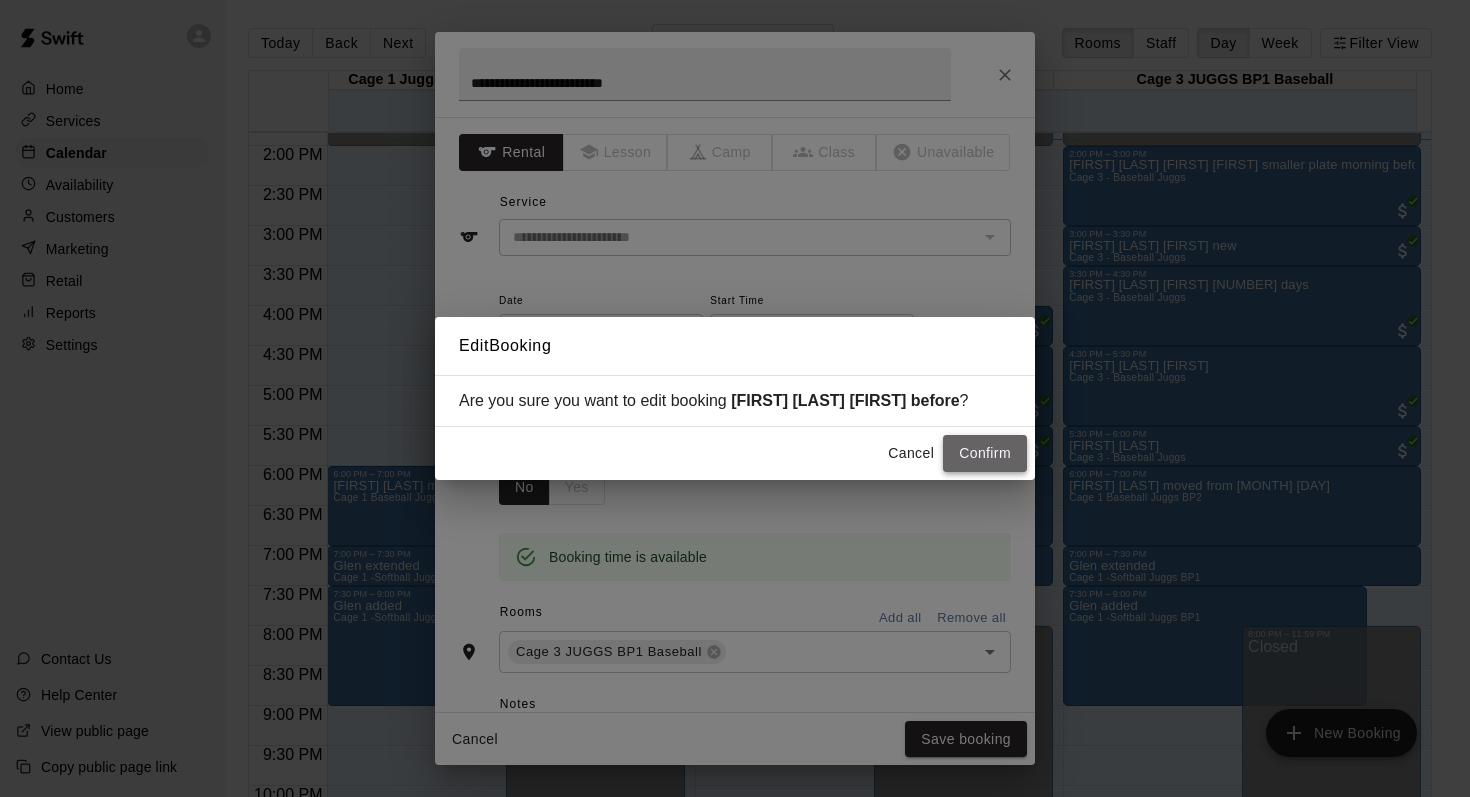 click on "Confirm" at bounding box center (985, 453) 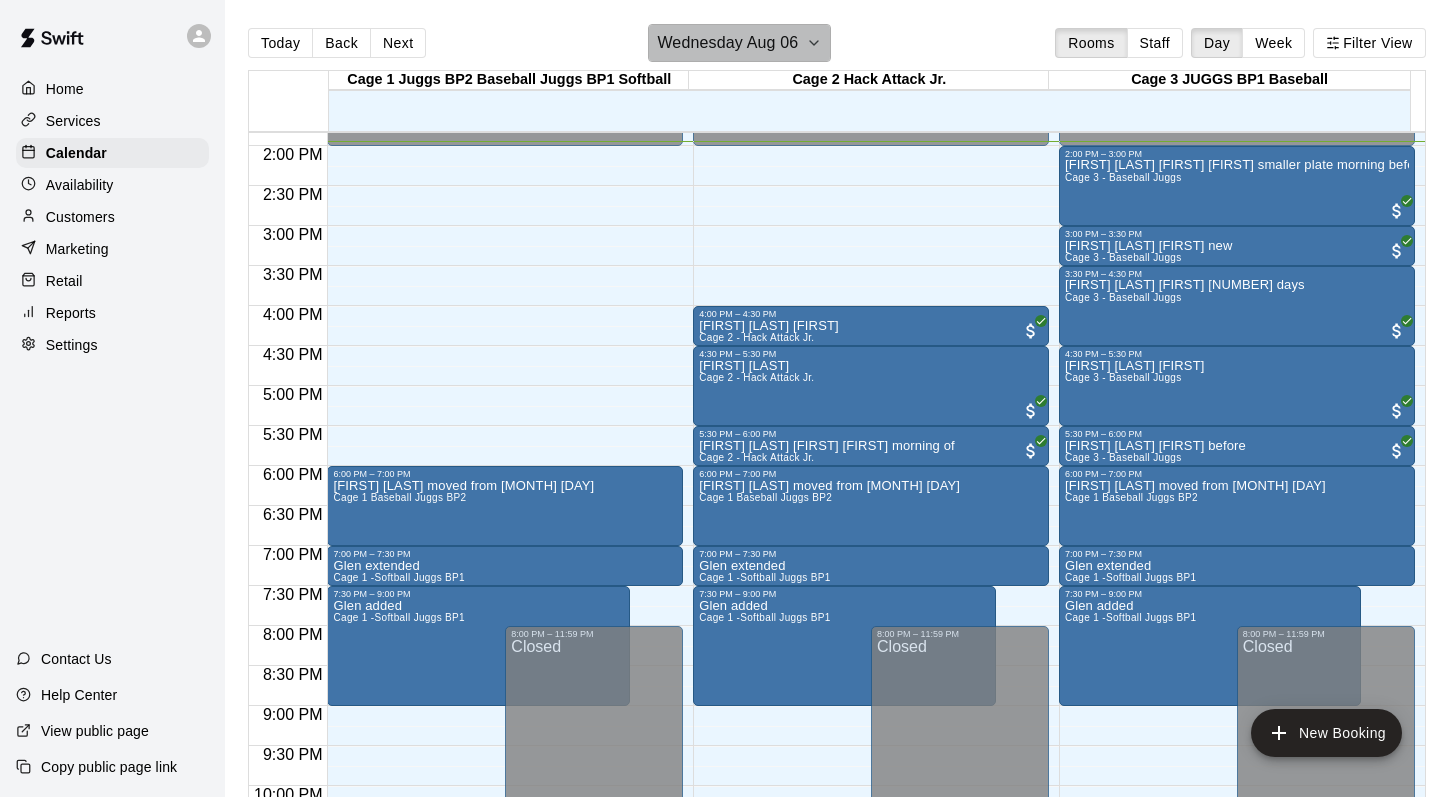 click 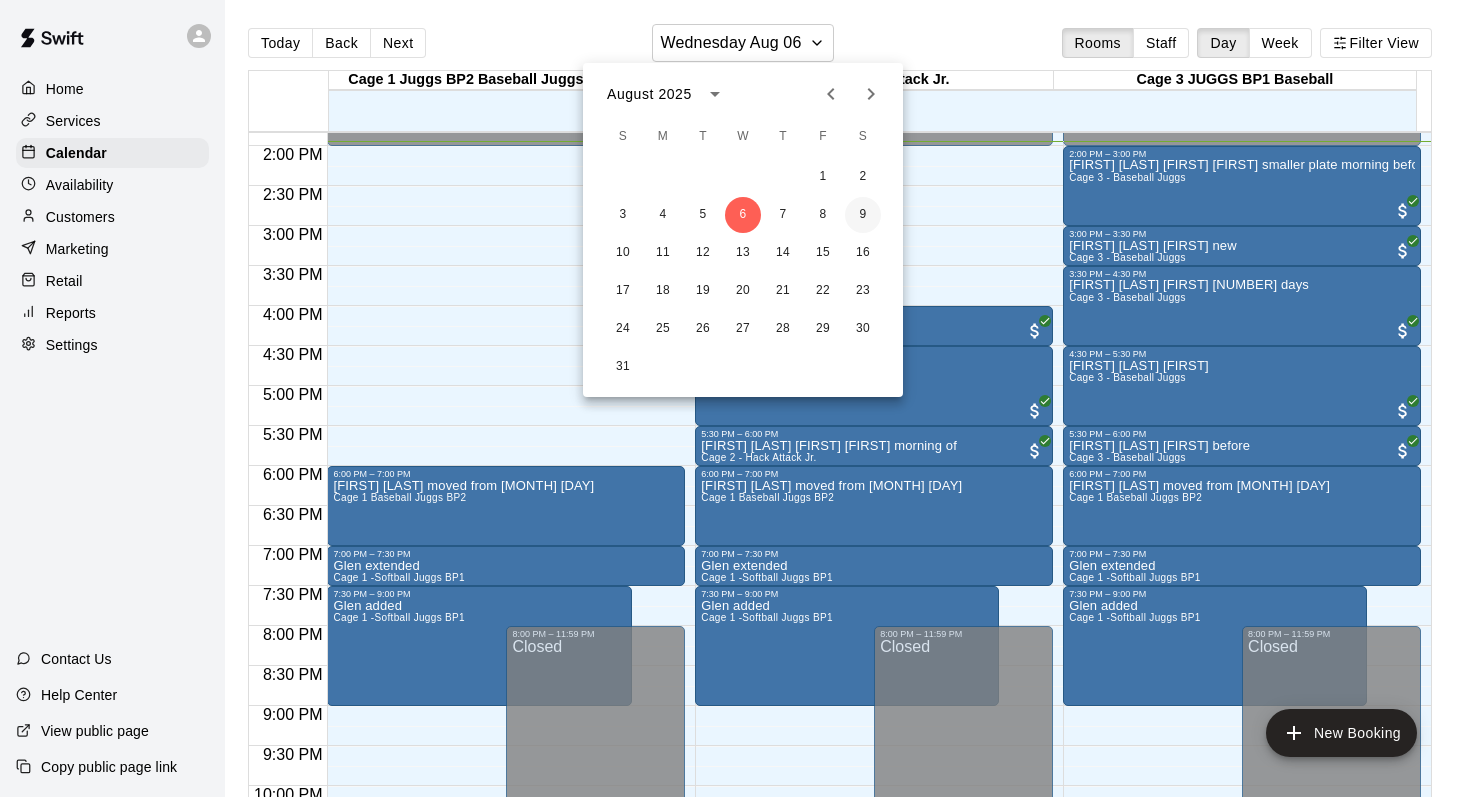 click on "9" at bounding box center (863, 215) 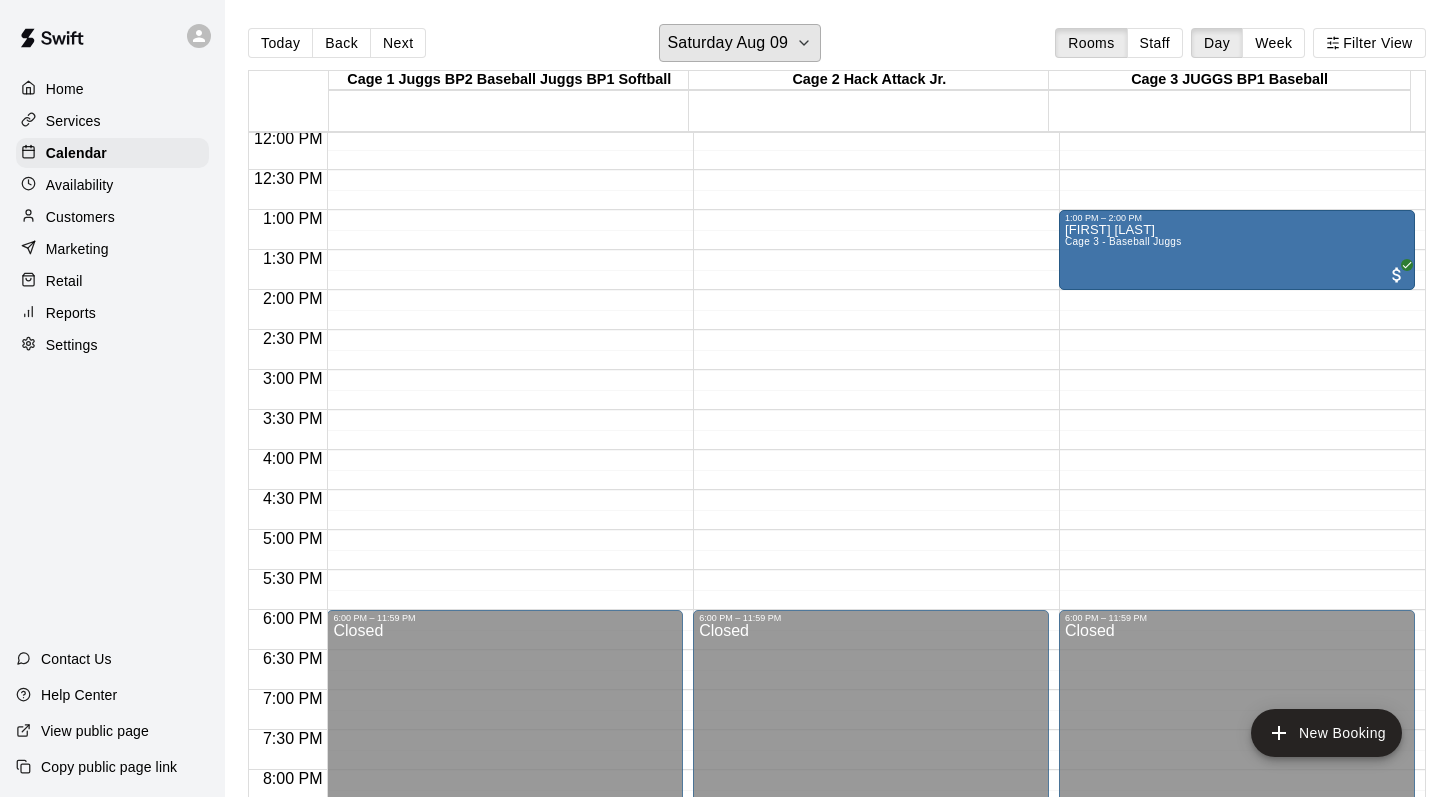scroll, scrollTop: 852, scrollLeft: 0, axis: vertical 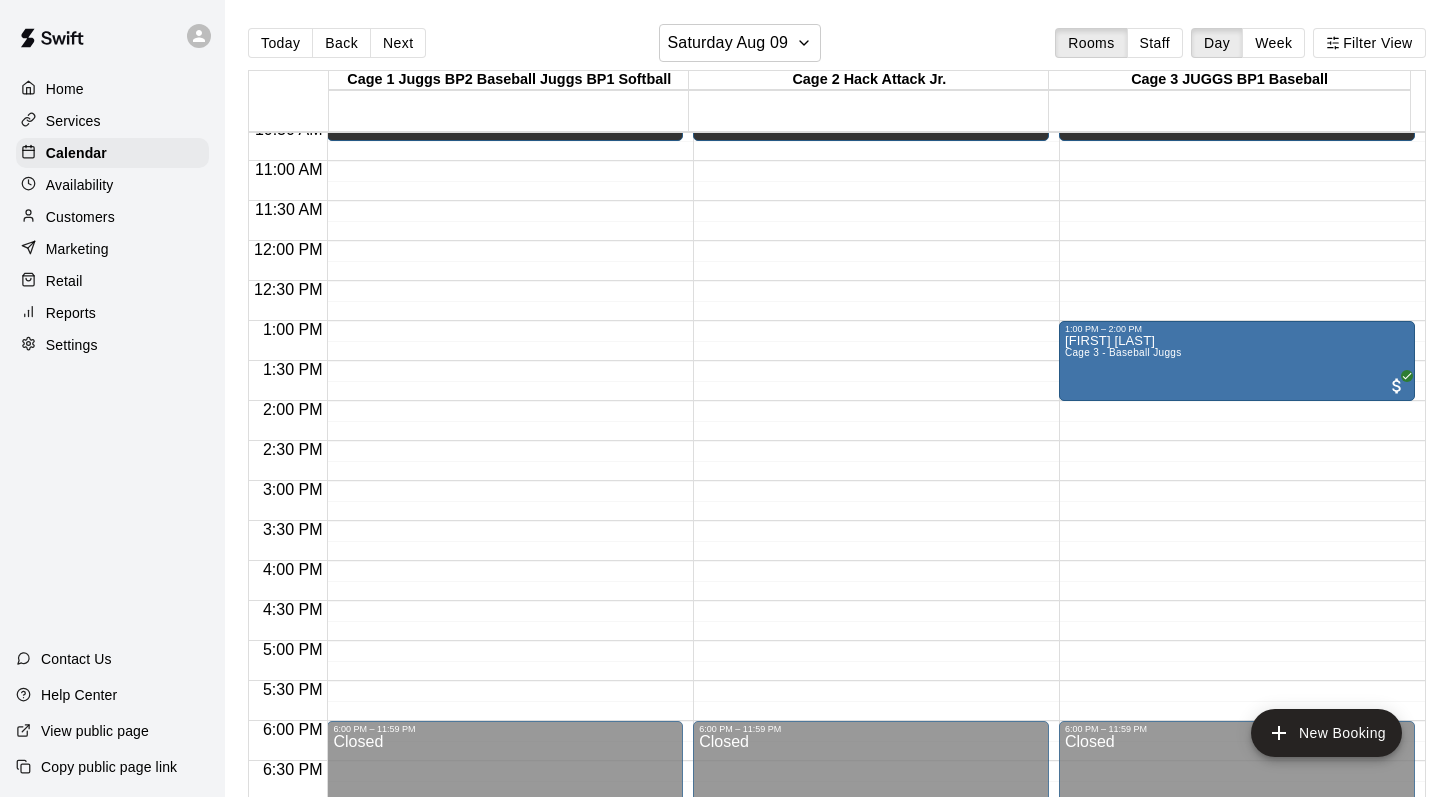 click on "Customers" at bounding box center [80, 217] 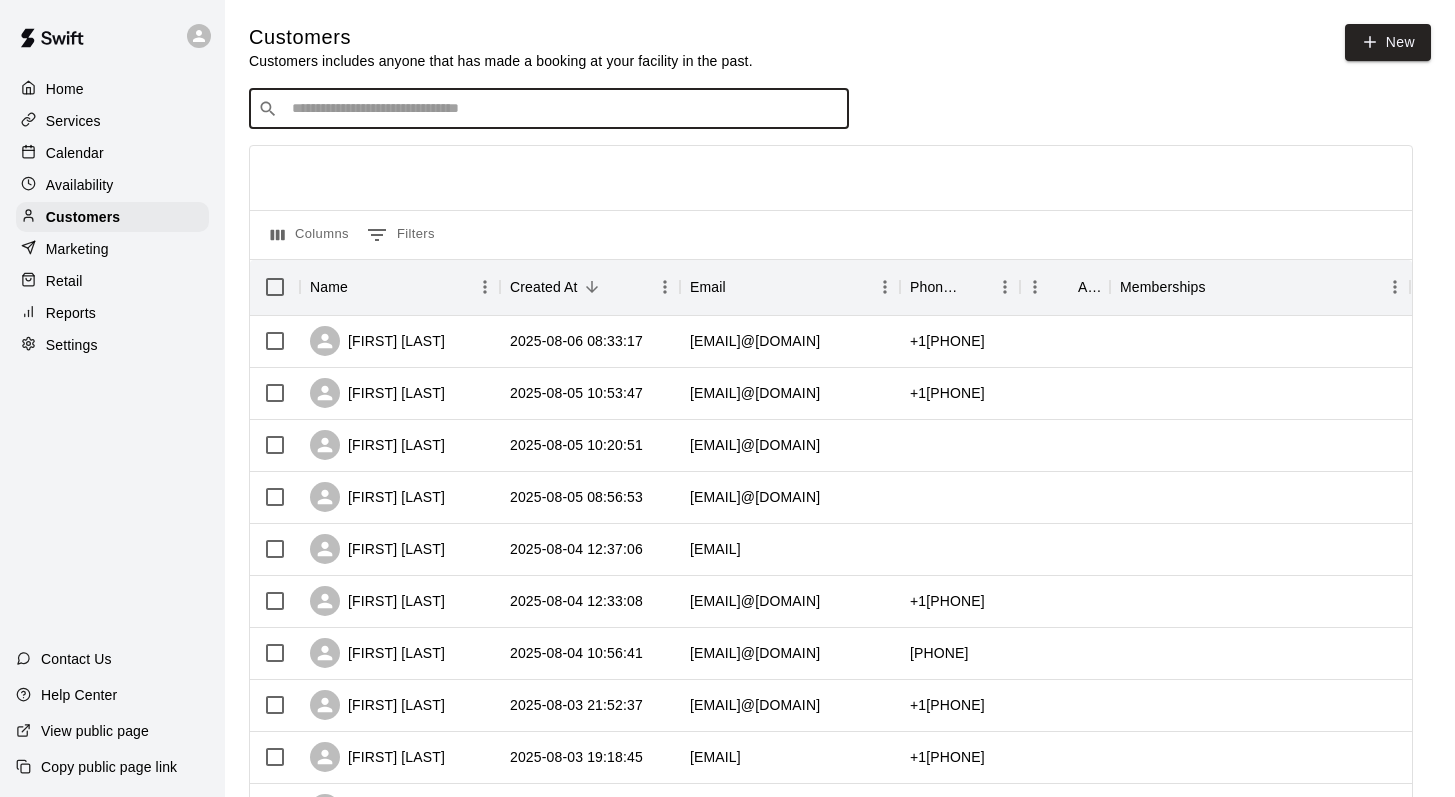 click at bounding box center (563, 109) 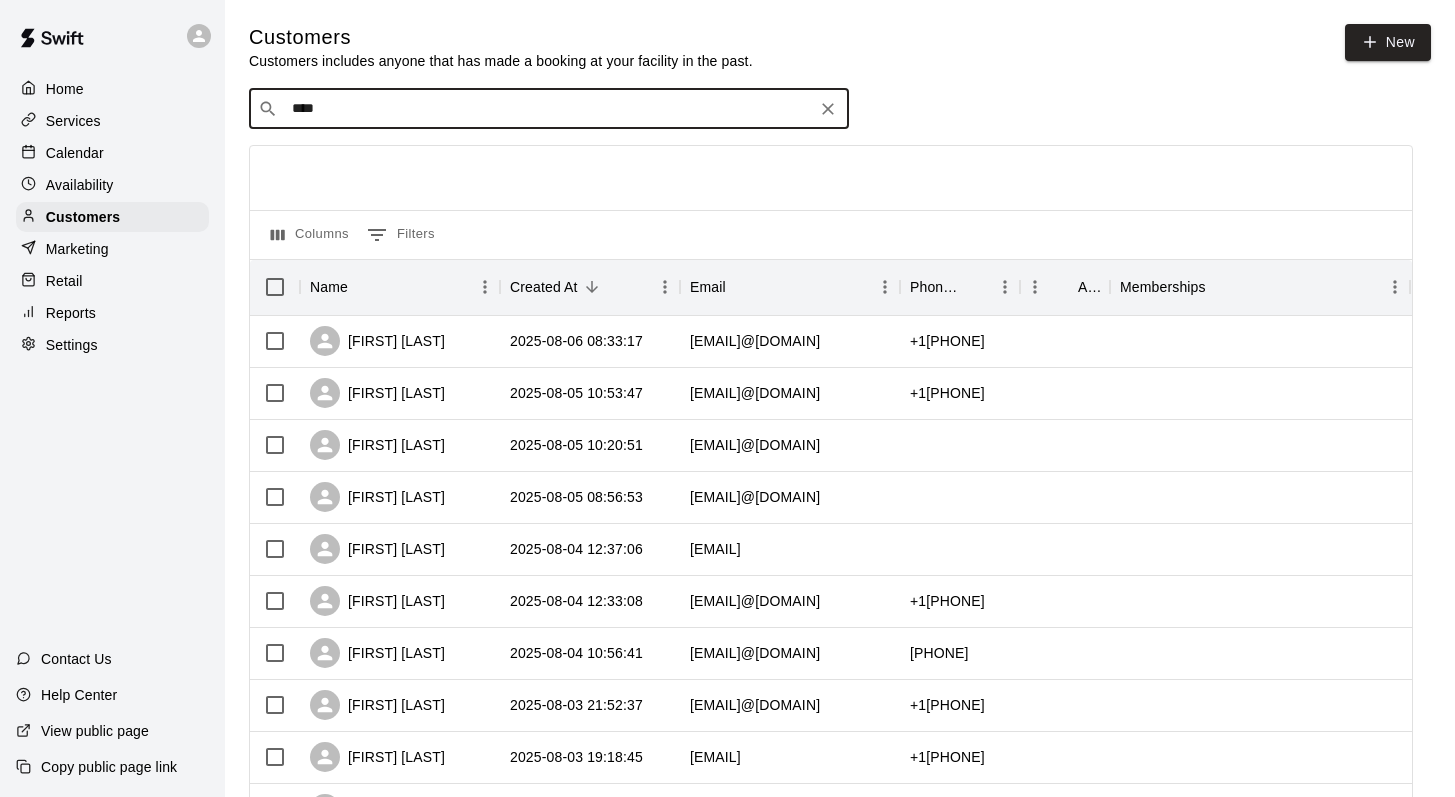 type on "*****" 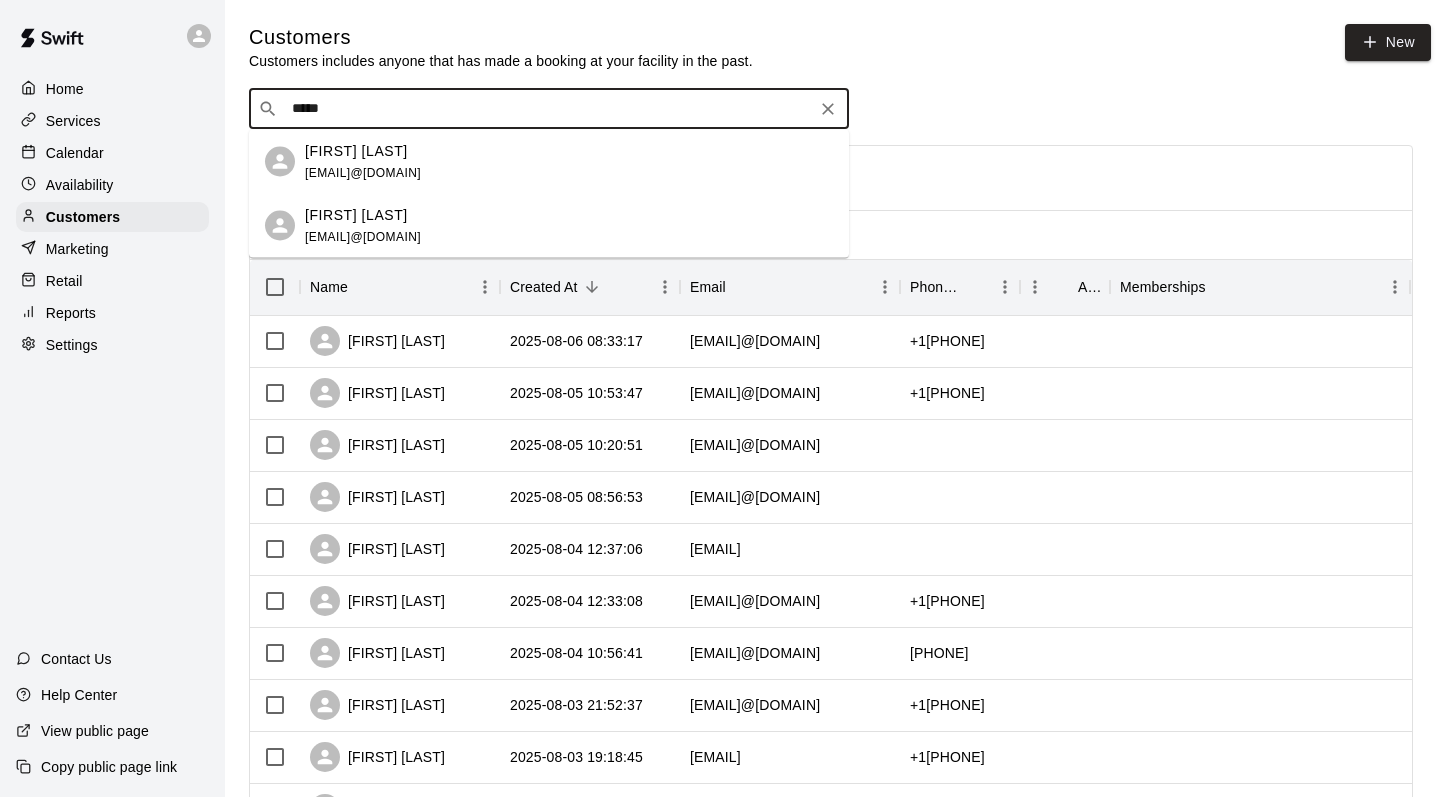 click on "Ronan Richardson" at bounding box center (356, 150) 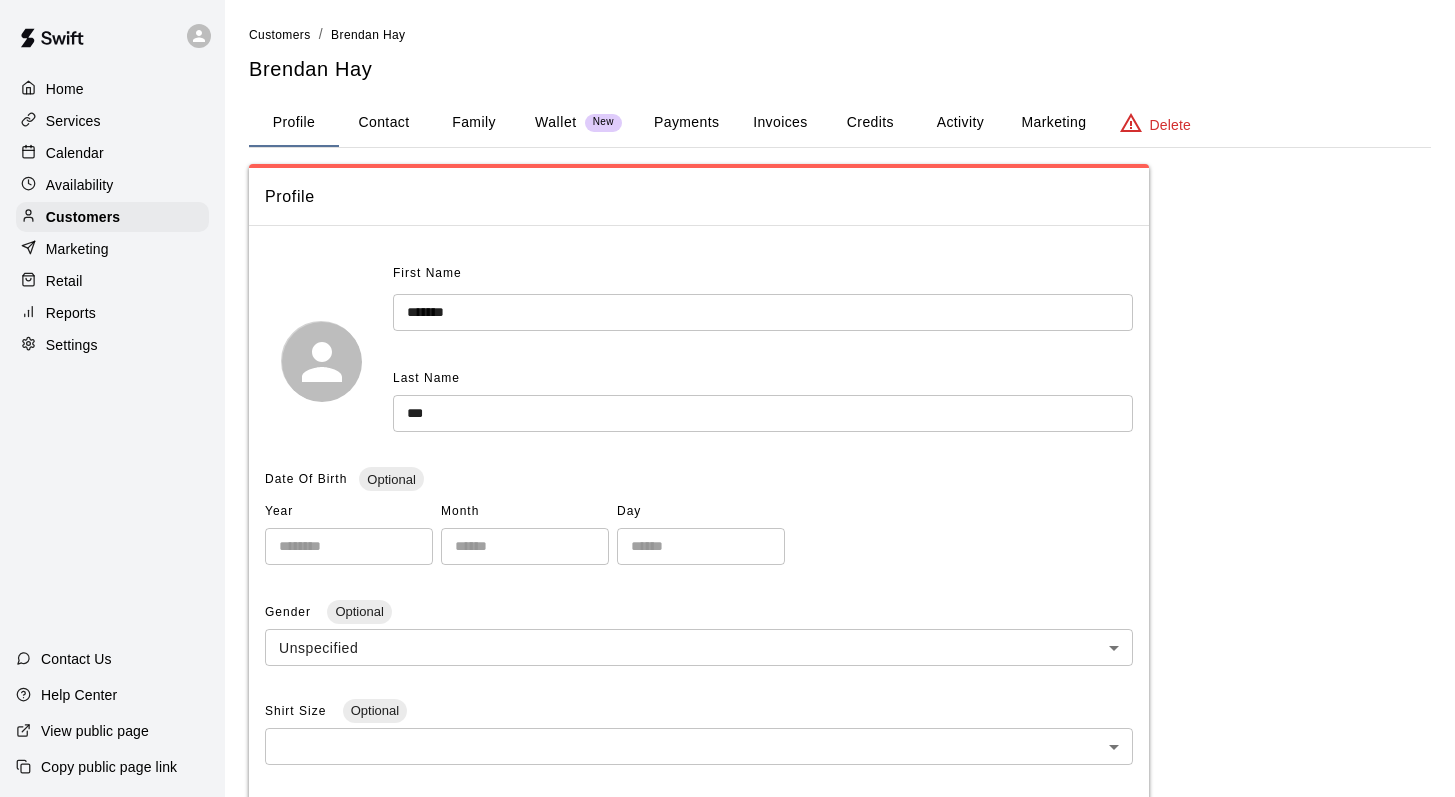 click on "Family" at bounding box center [474, 123] 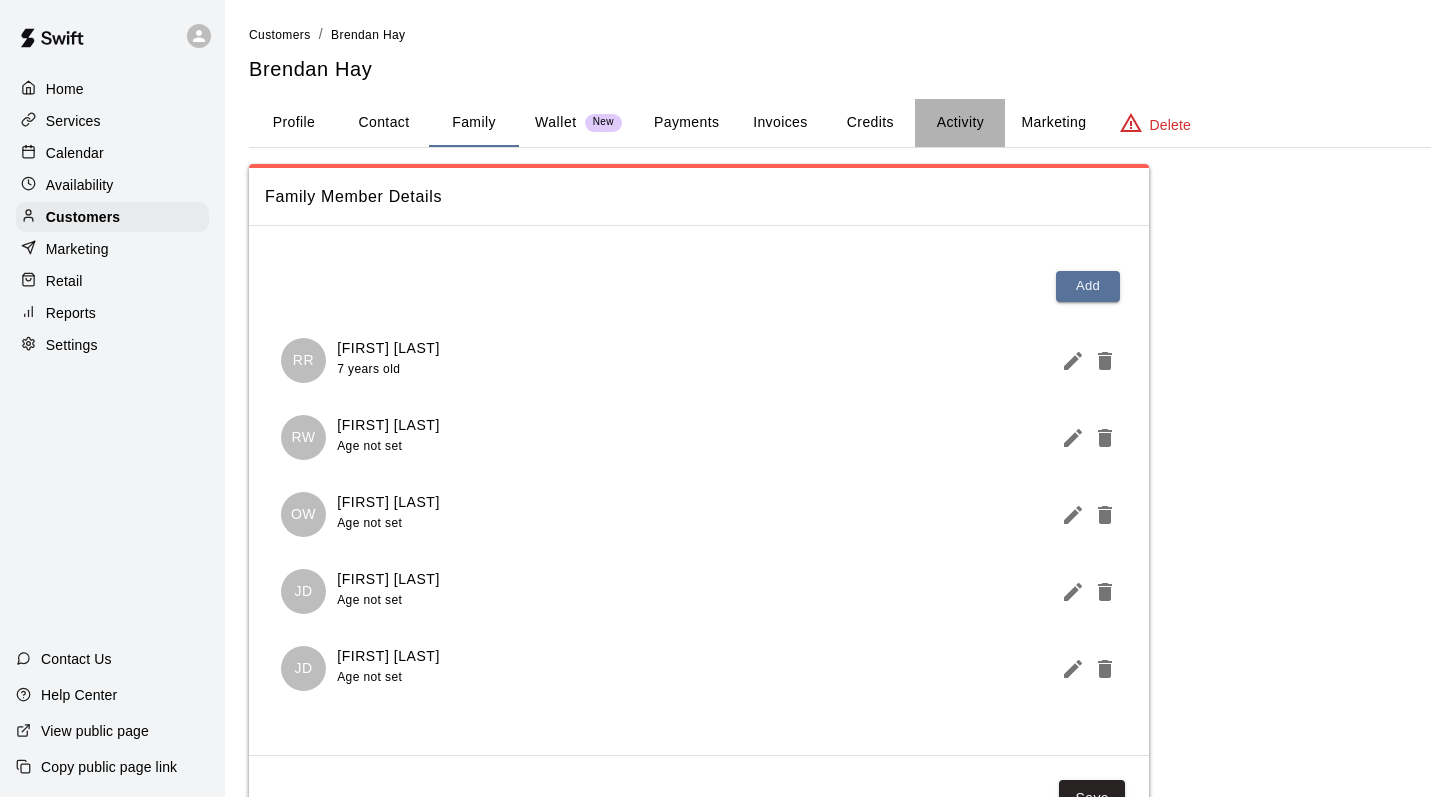 click on "Activity" at bounding box center [960, 123] 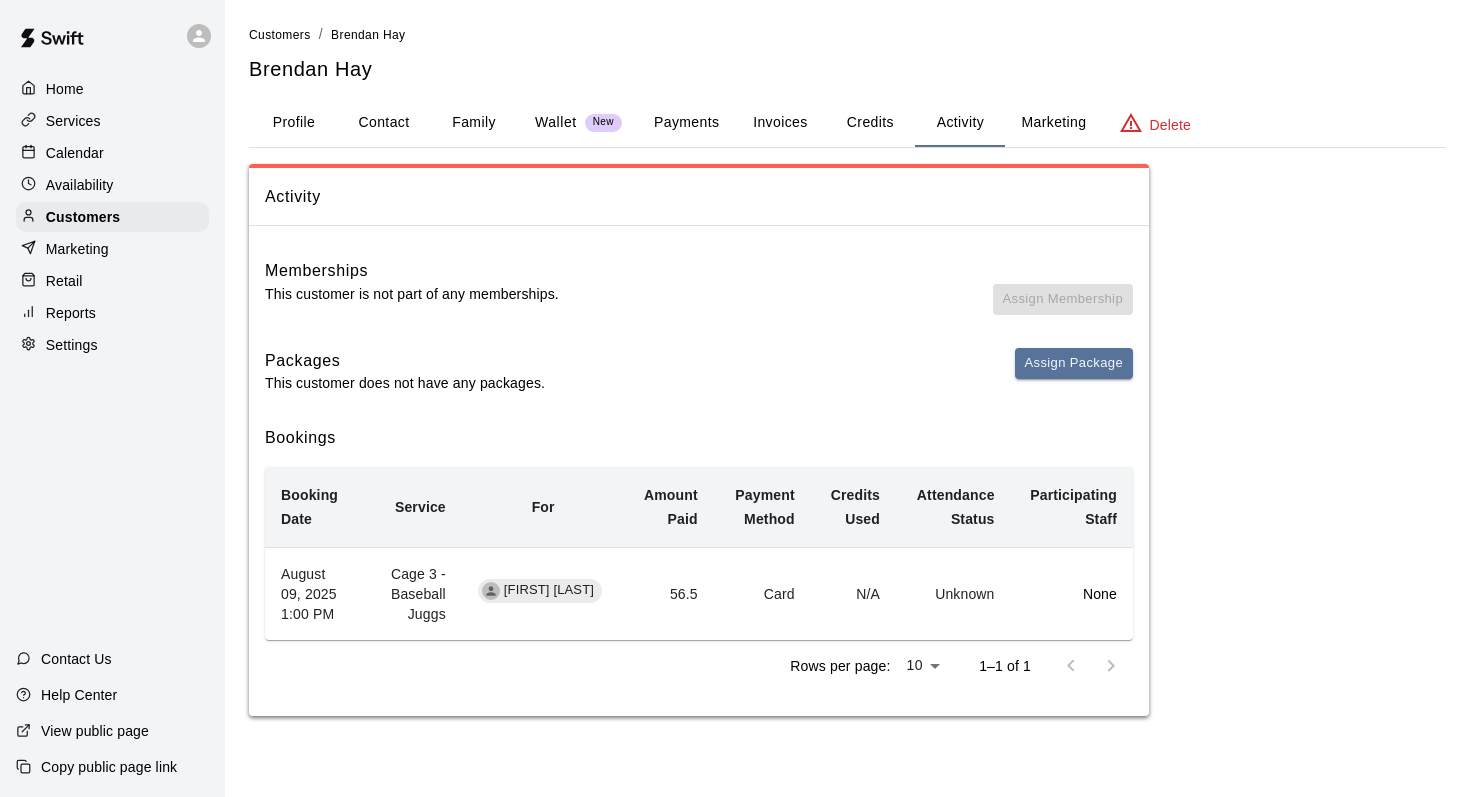 click on "Calendar" at bounding box center [75, 153] 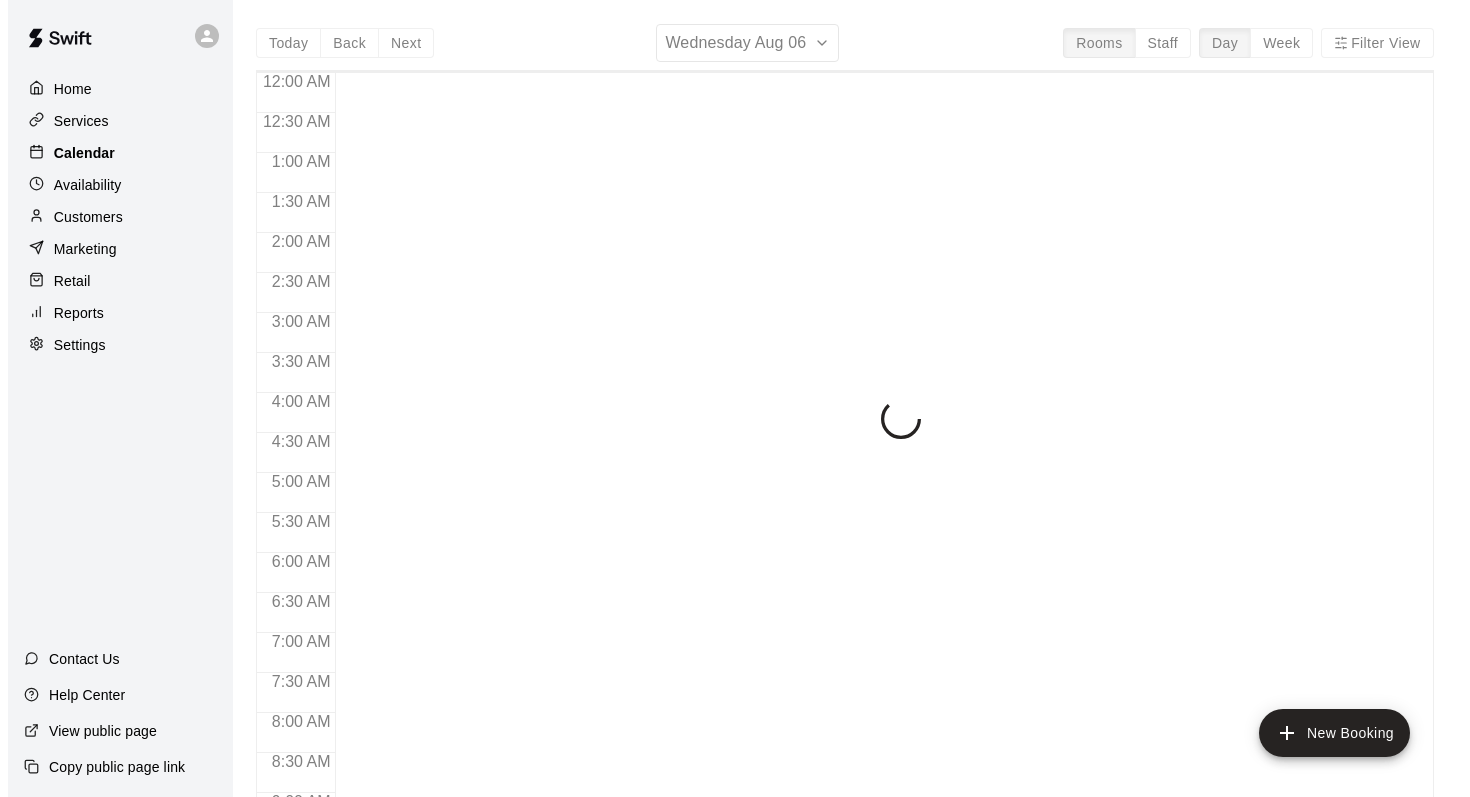 scroll, scrollTop: 1117, scrollLeft: 0, axis: vertical 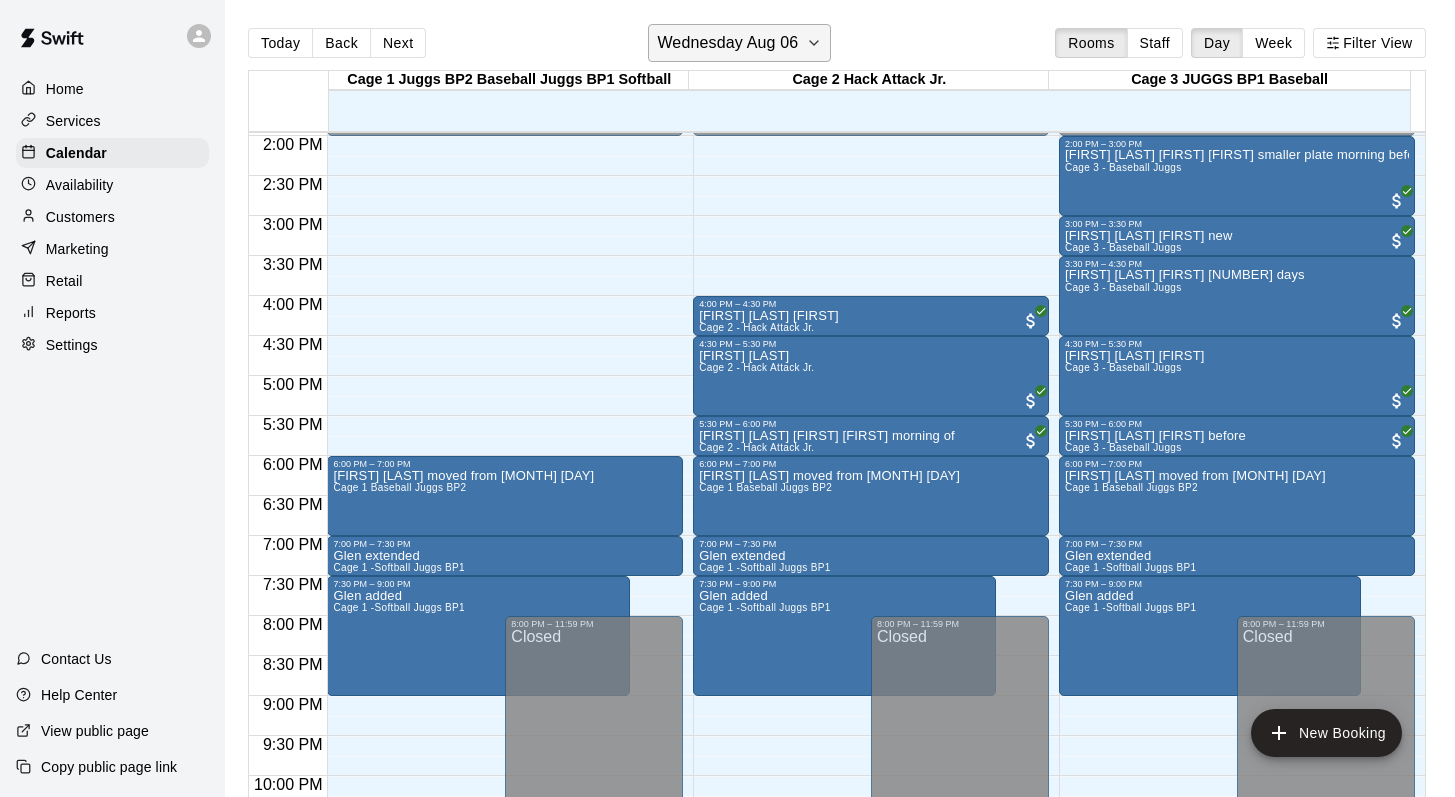click 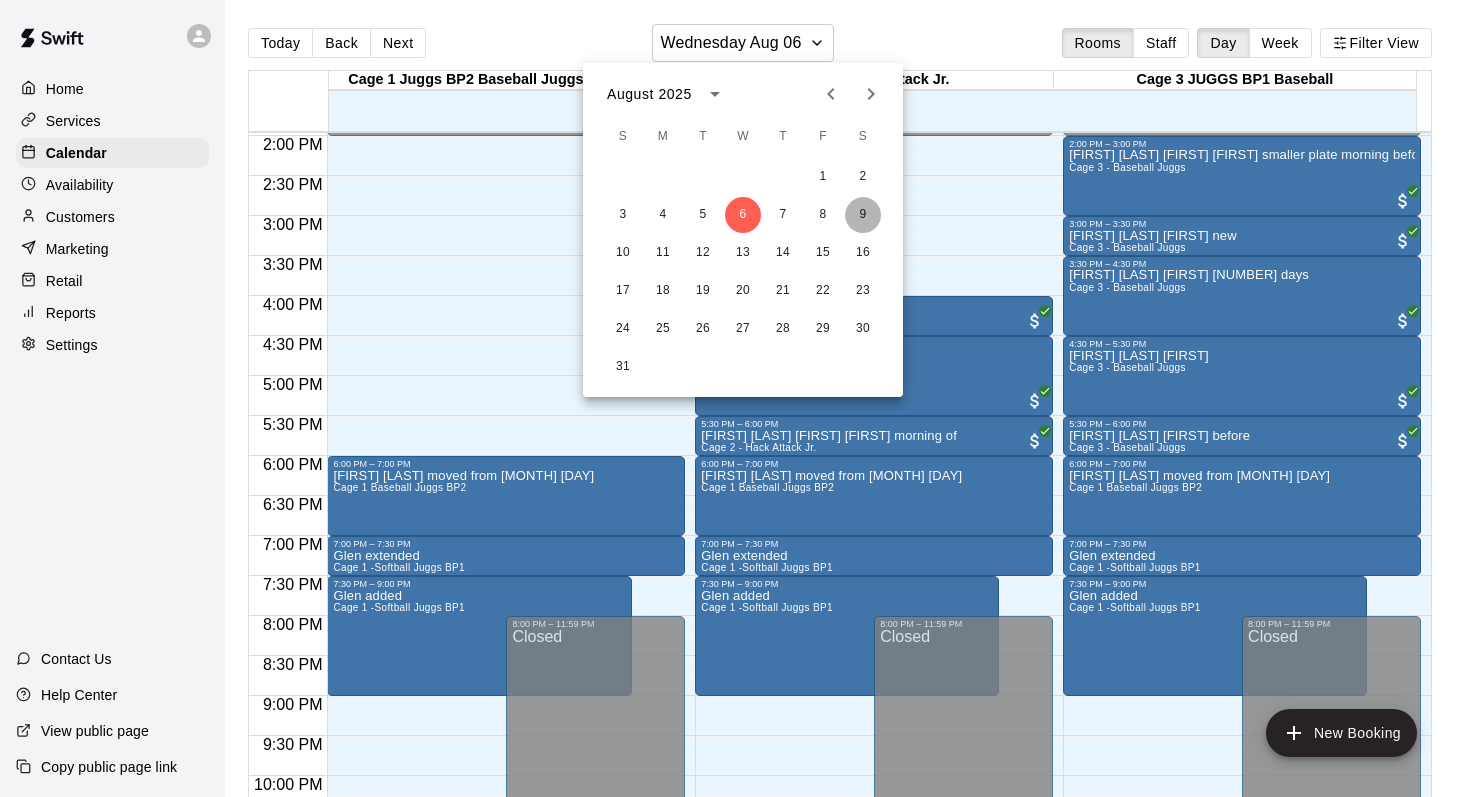 click on "9" at bounding box center [863, 215] 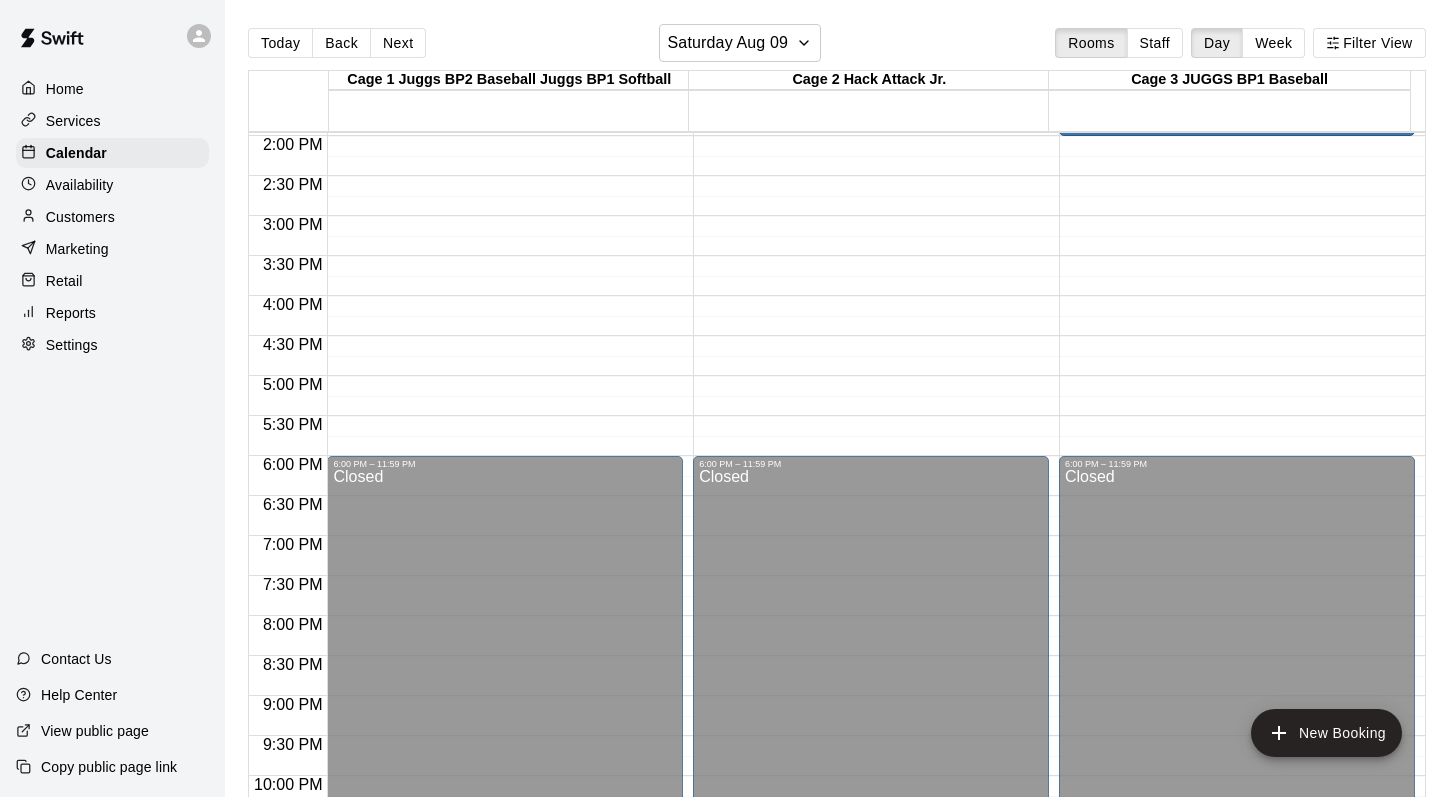 click on "12:00 AM – 10:00 AM Closed 10:00 AM – 10:45 AM Unavailable Cage 1 Juggs BP2 Baseball Juggs BP1 Softball, Cage 2 Hack Attack Jr., Cage 3 JUGGS BP1 Baseball 6:00 PM – 11:59 PM Closed" at bounding box center [871, -24] 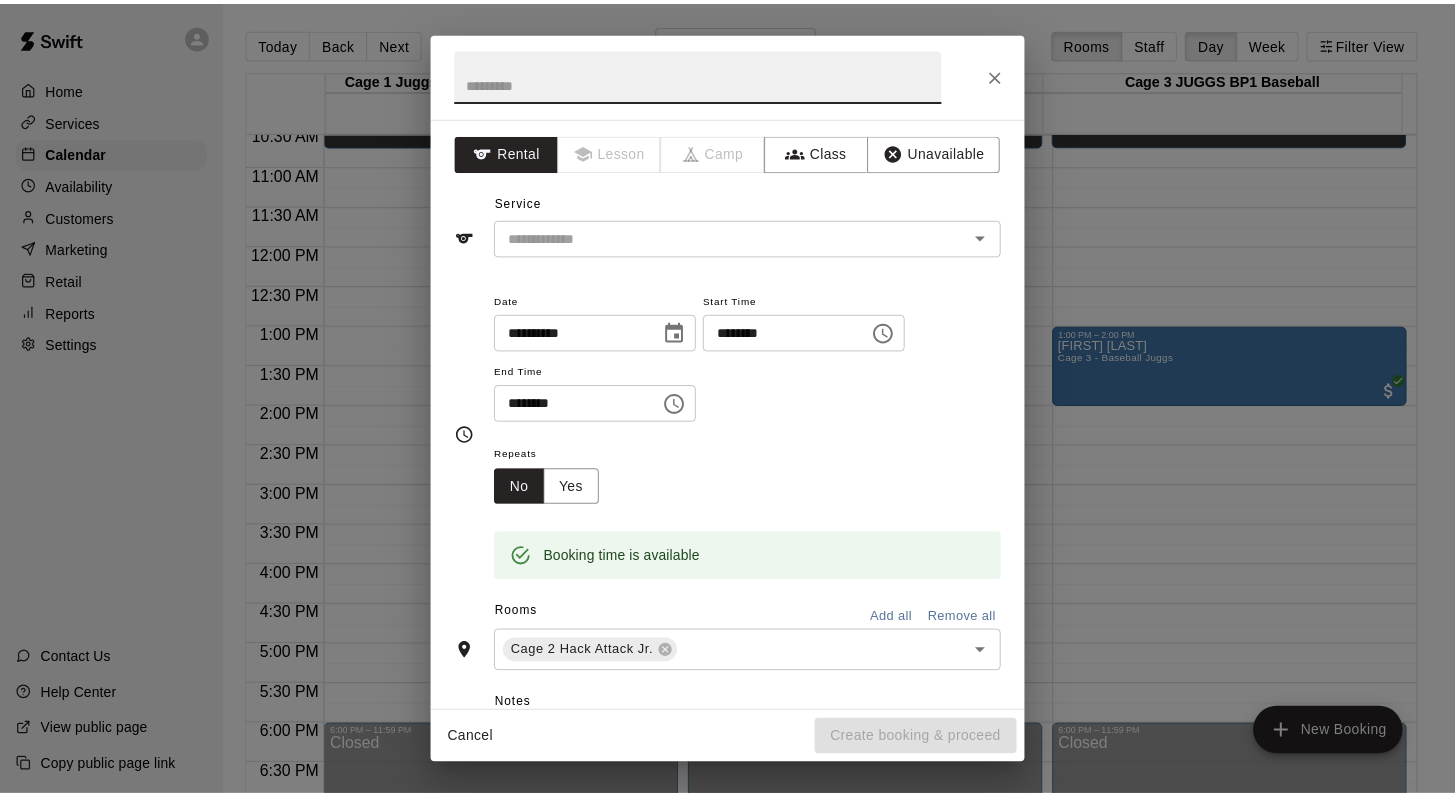 scroll, scrollTop: 841, scrollLeft: 0, axis: vertical 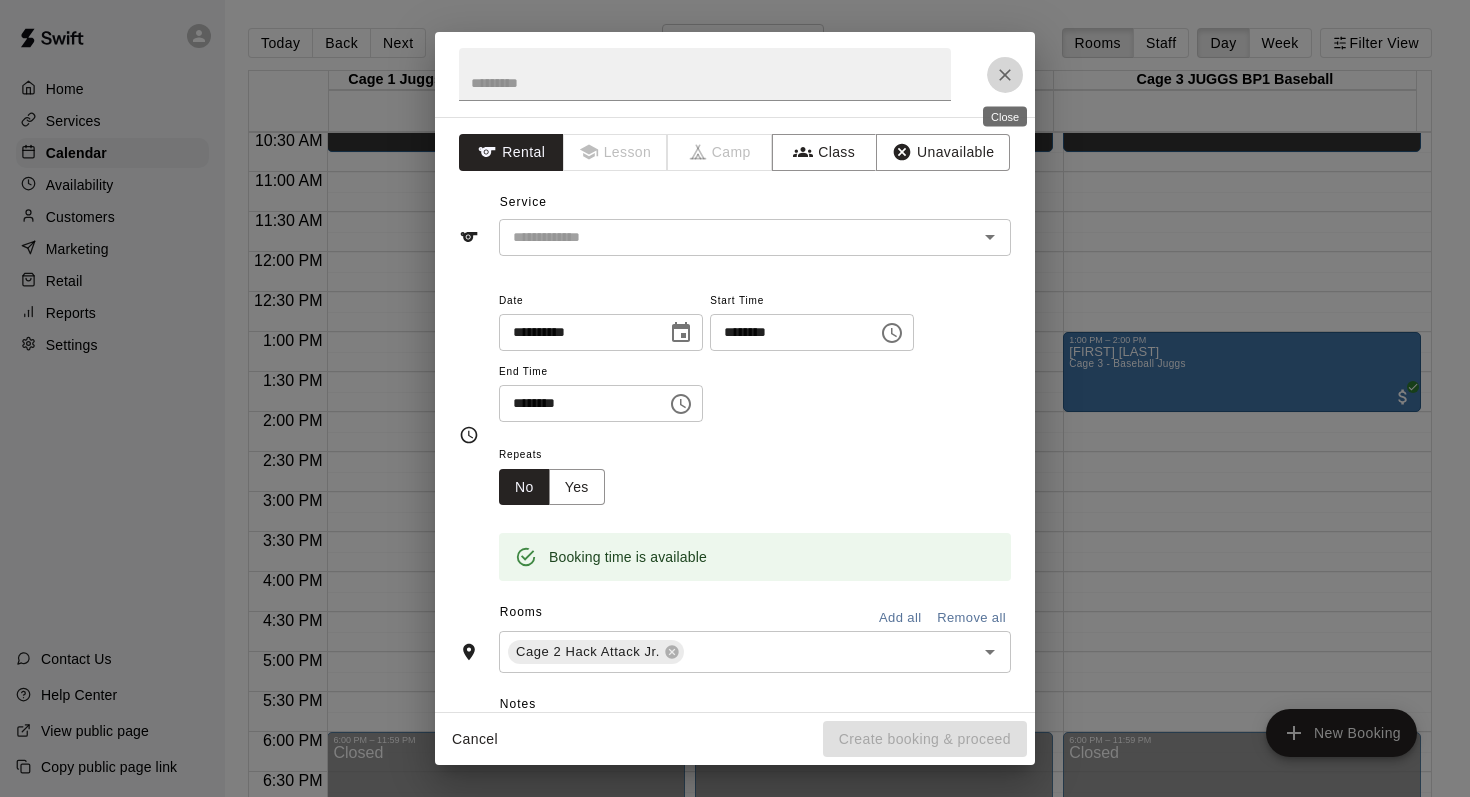 click 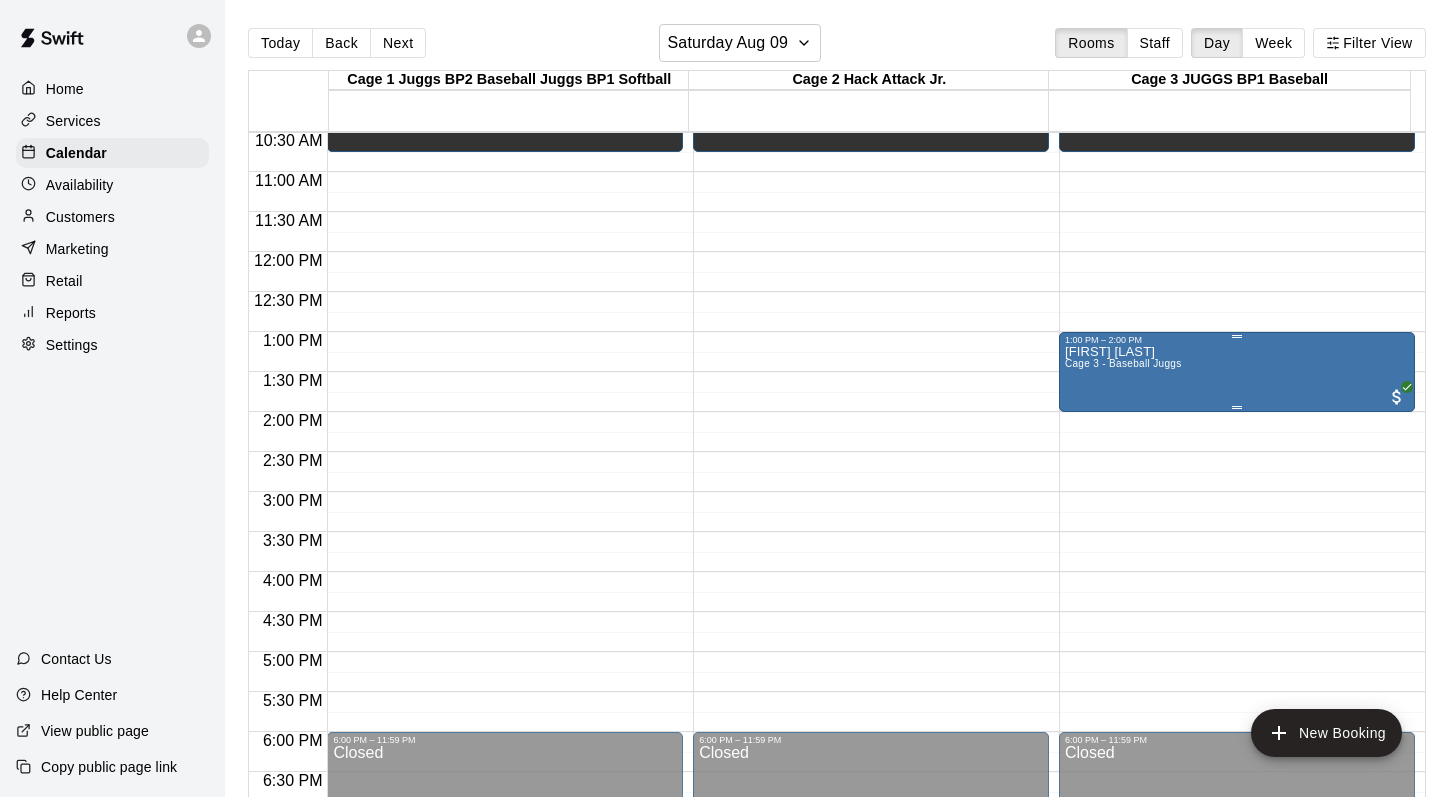click at bounding box center (1237, 336) 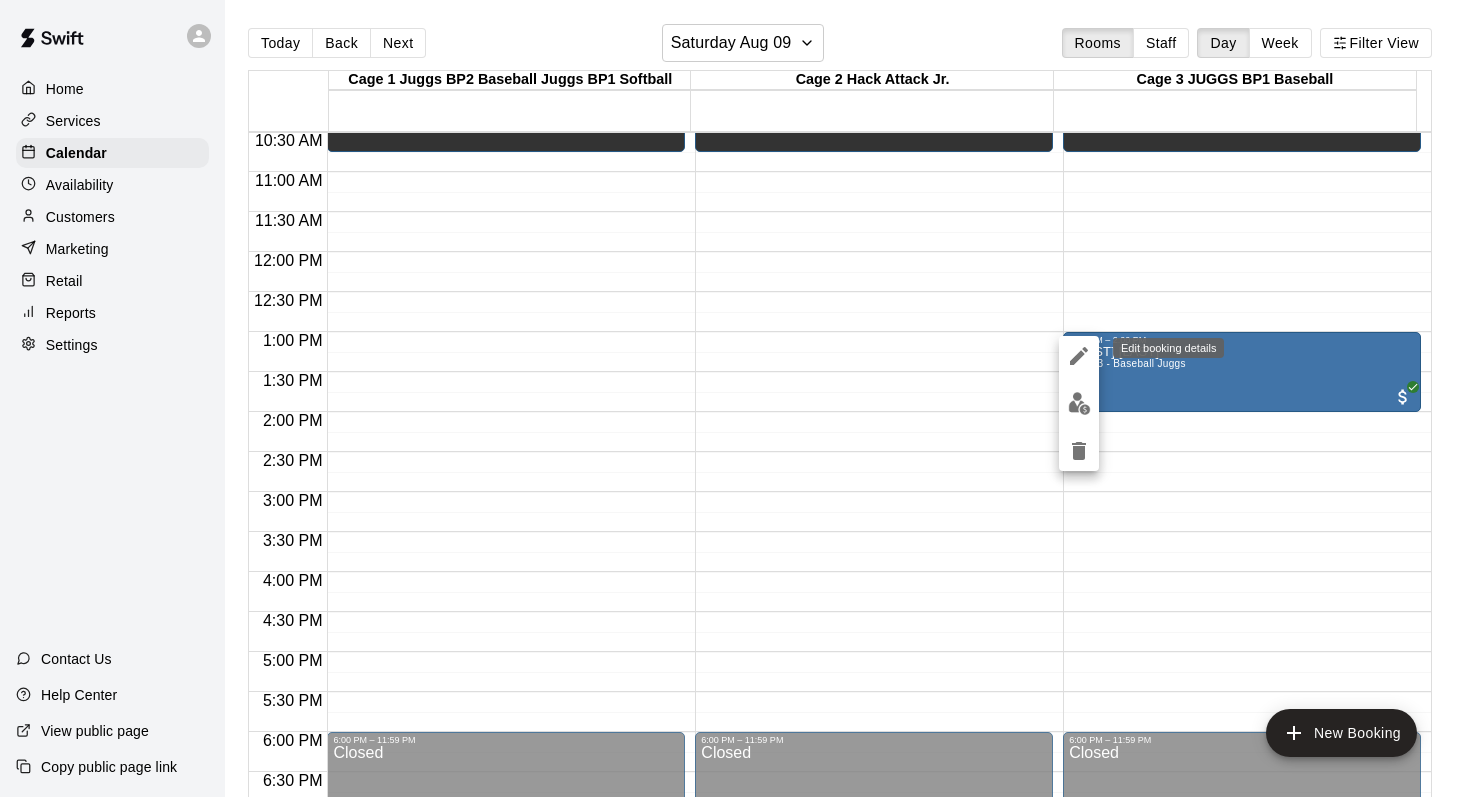 click 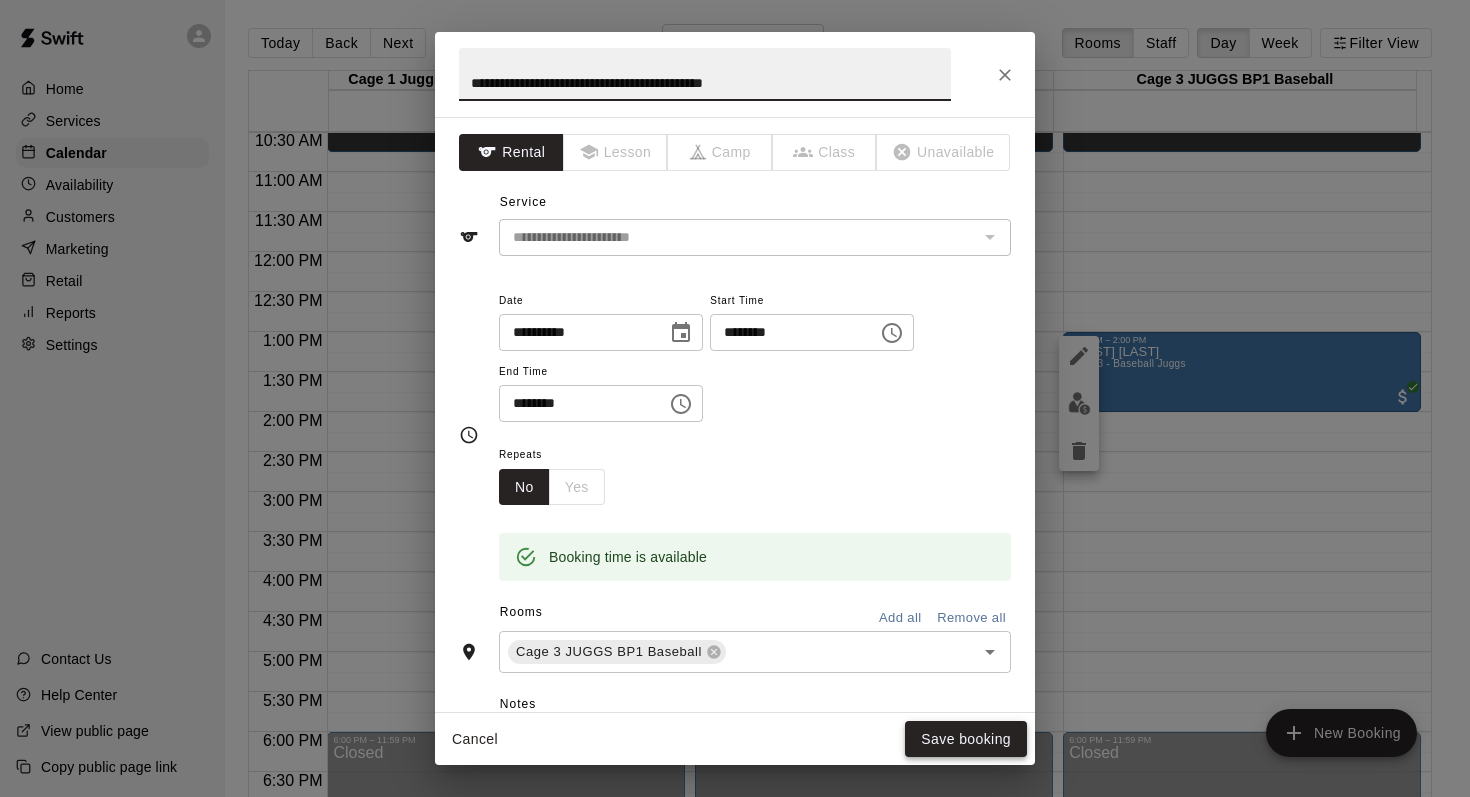 type on "**********" 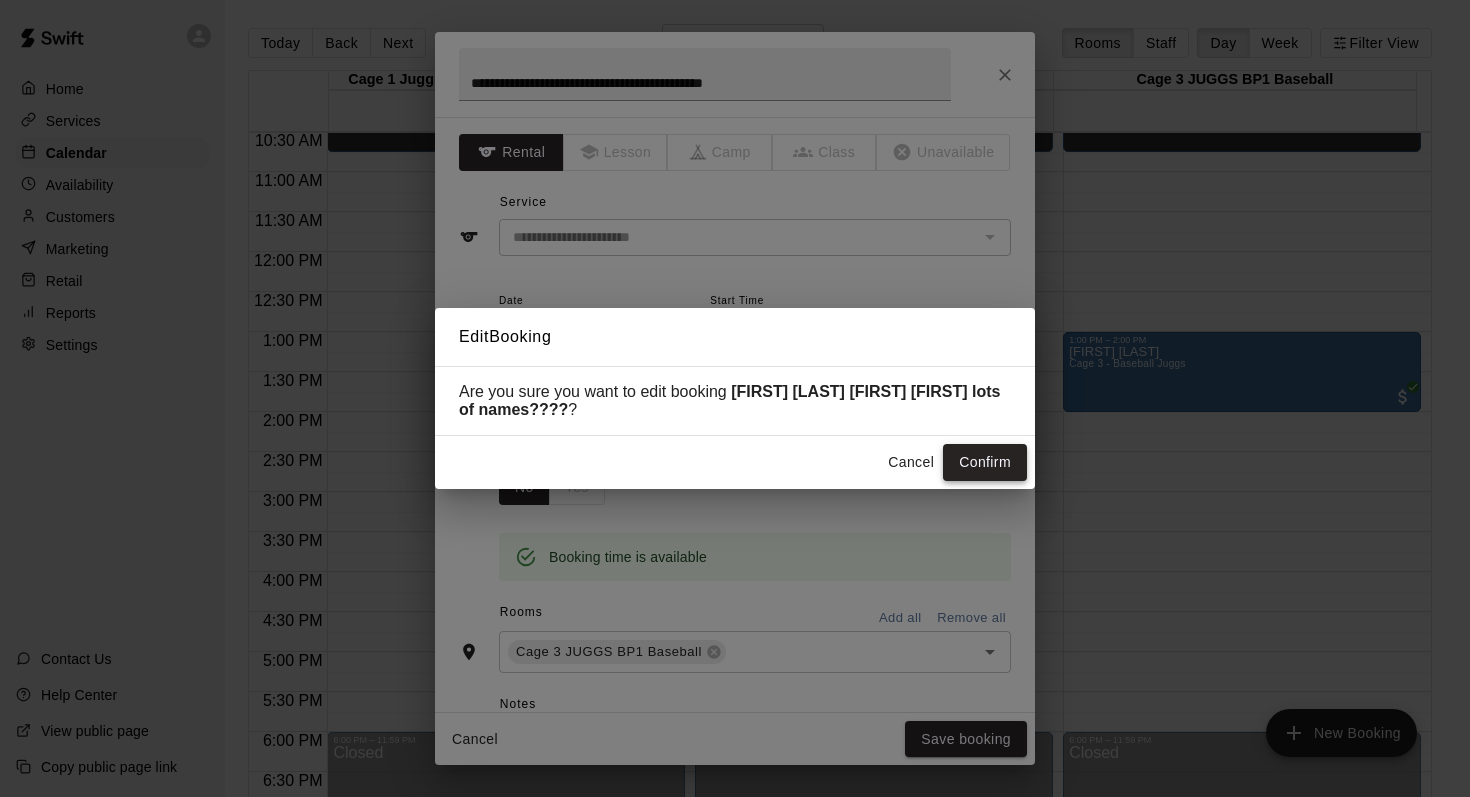 click on "Confirm" at bounding box center (985, 462) 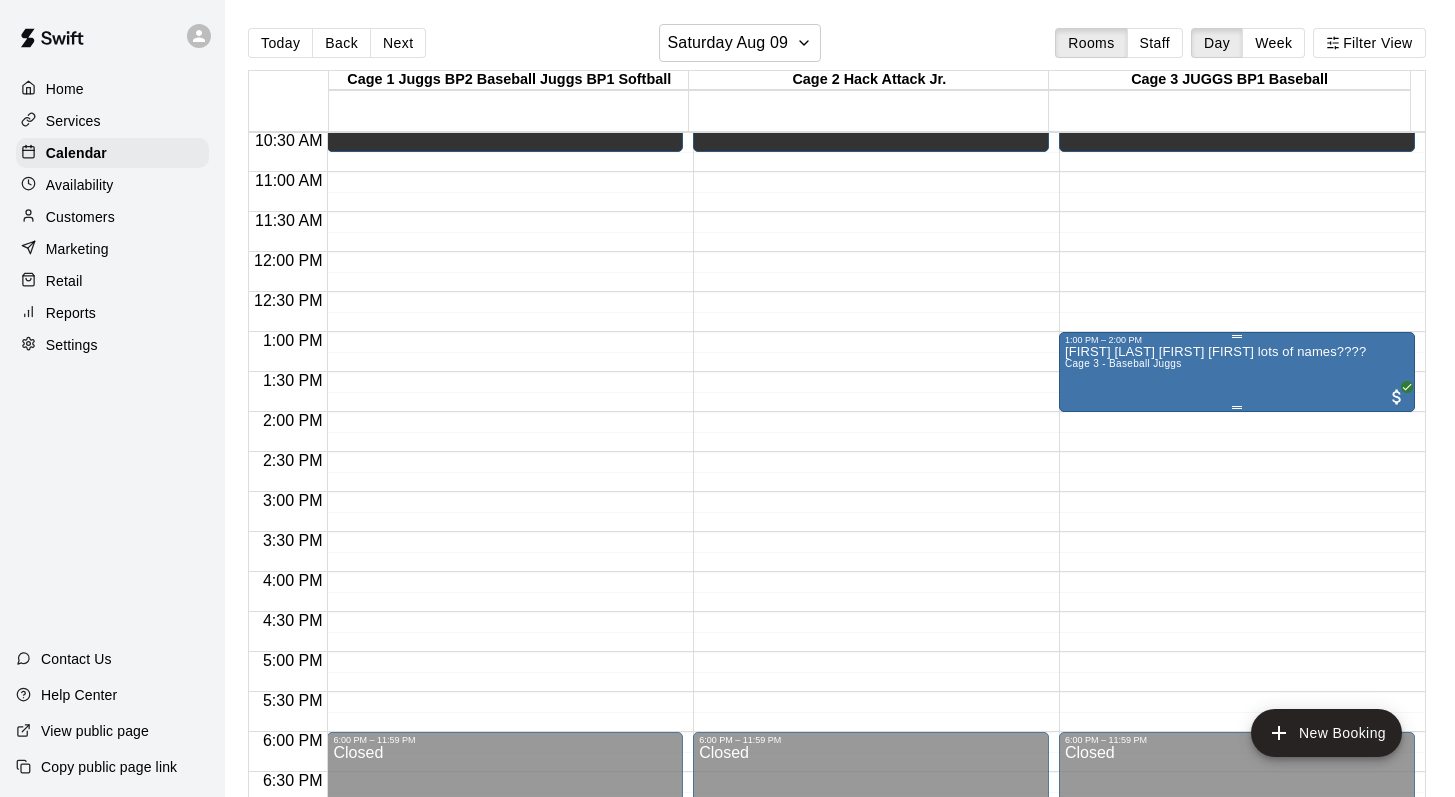 click on "Ronan Richardson Brendon Hey lots of names???? Cage 3 - Baseball Juggs" at bounding box center [1215, 743] 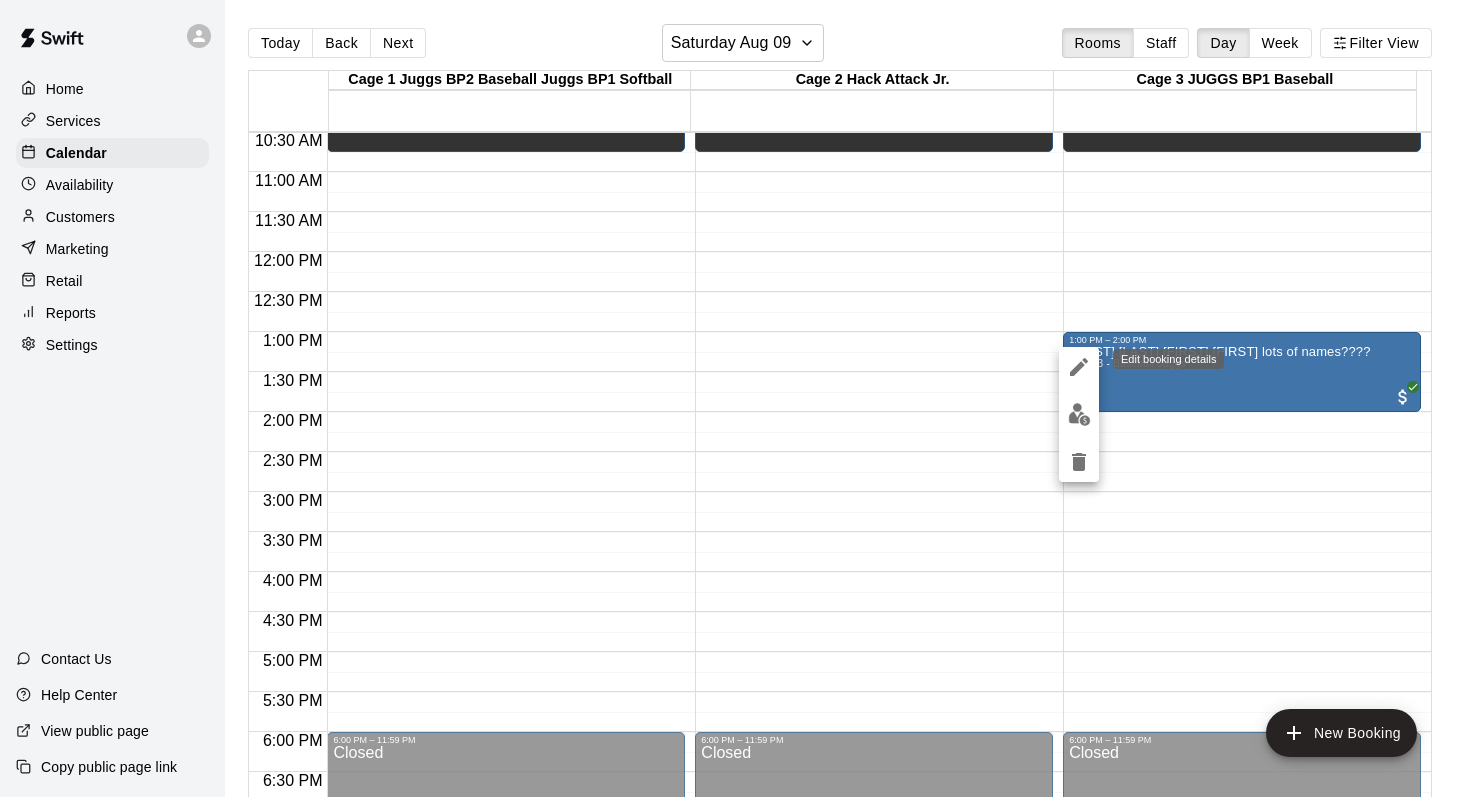 click at bounding box center (1079, 367) 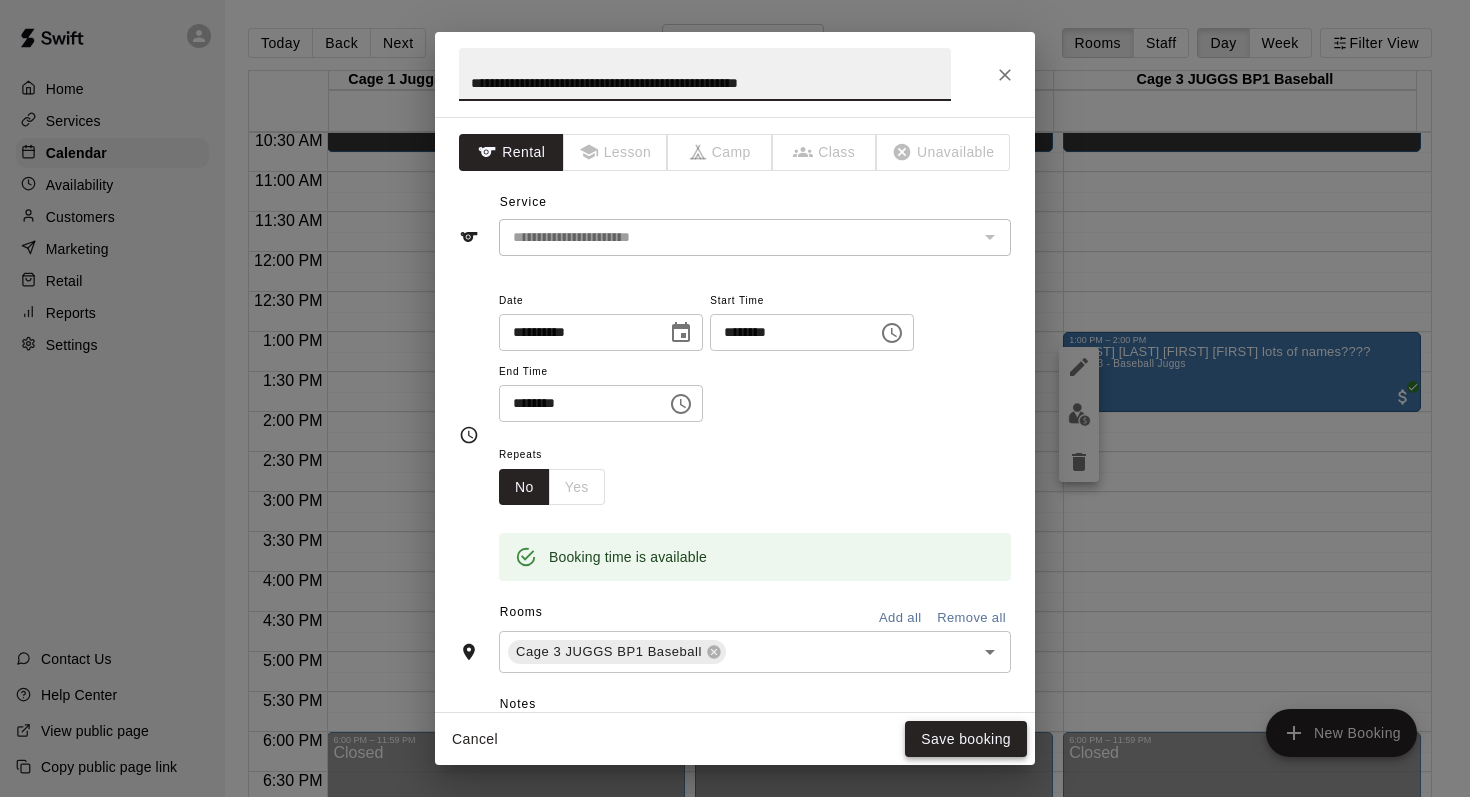 type on "**********" 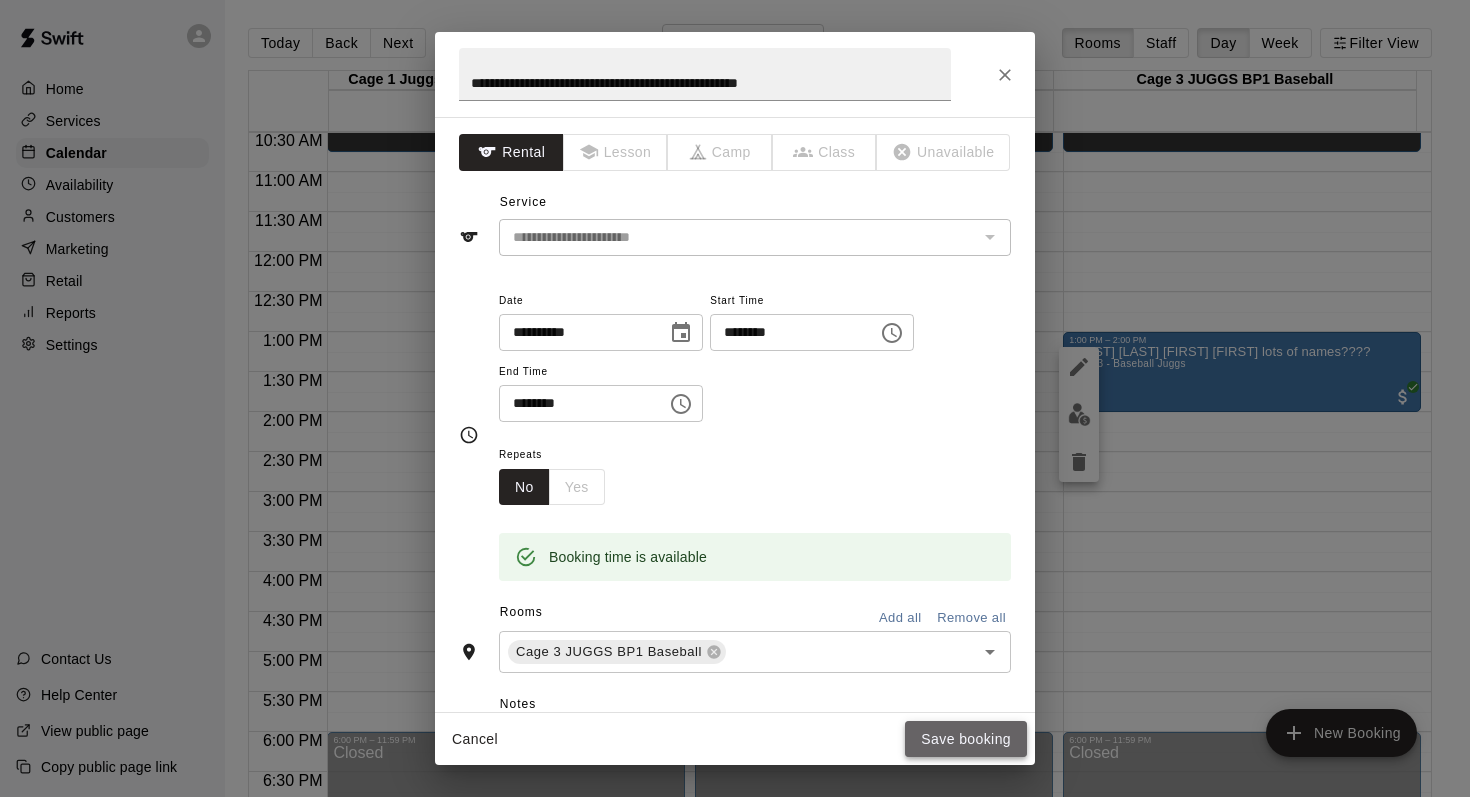 click on "Save booking" at bounding box center (966, 739) 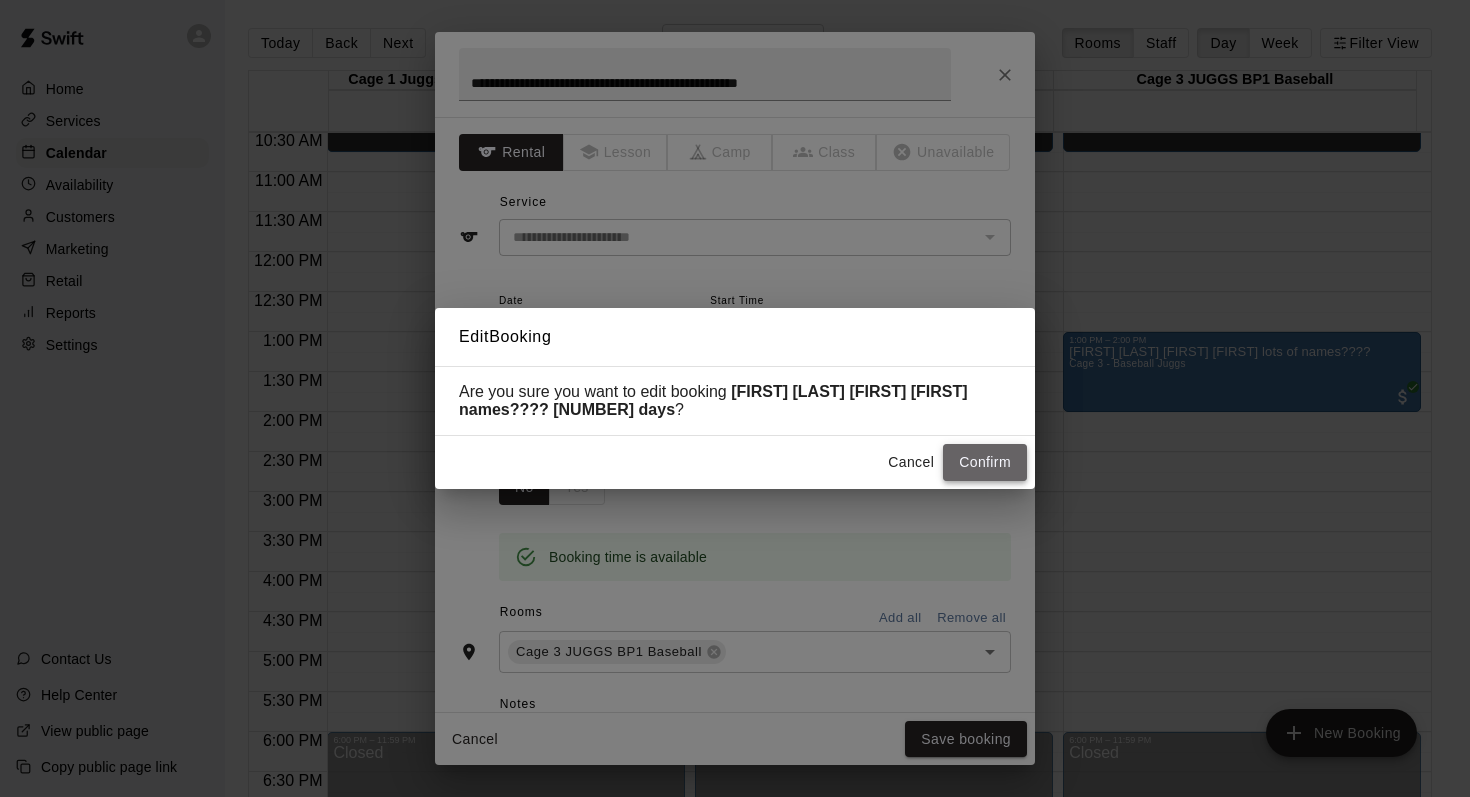 click on "Confirm" at bounding box center (985, 462) 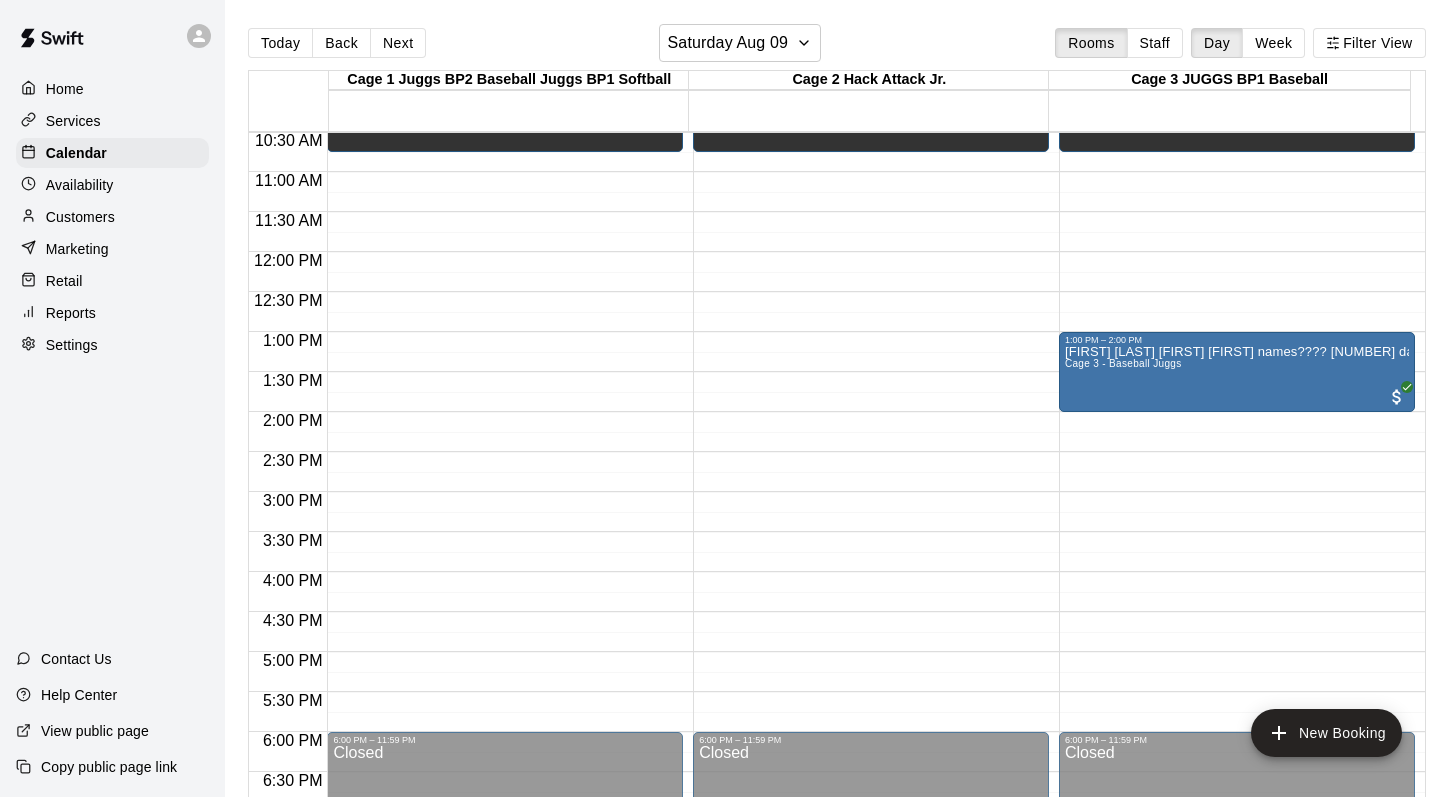 click on "Customers" at bounding box center (80, 217) 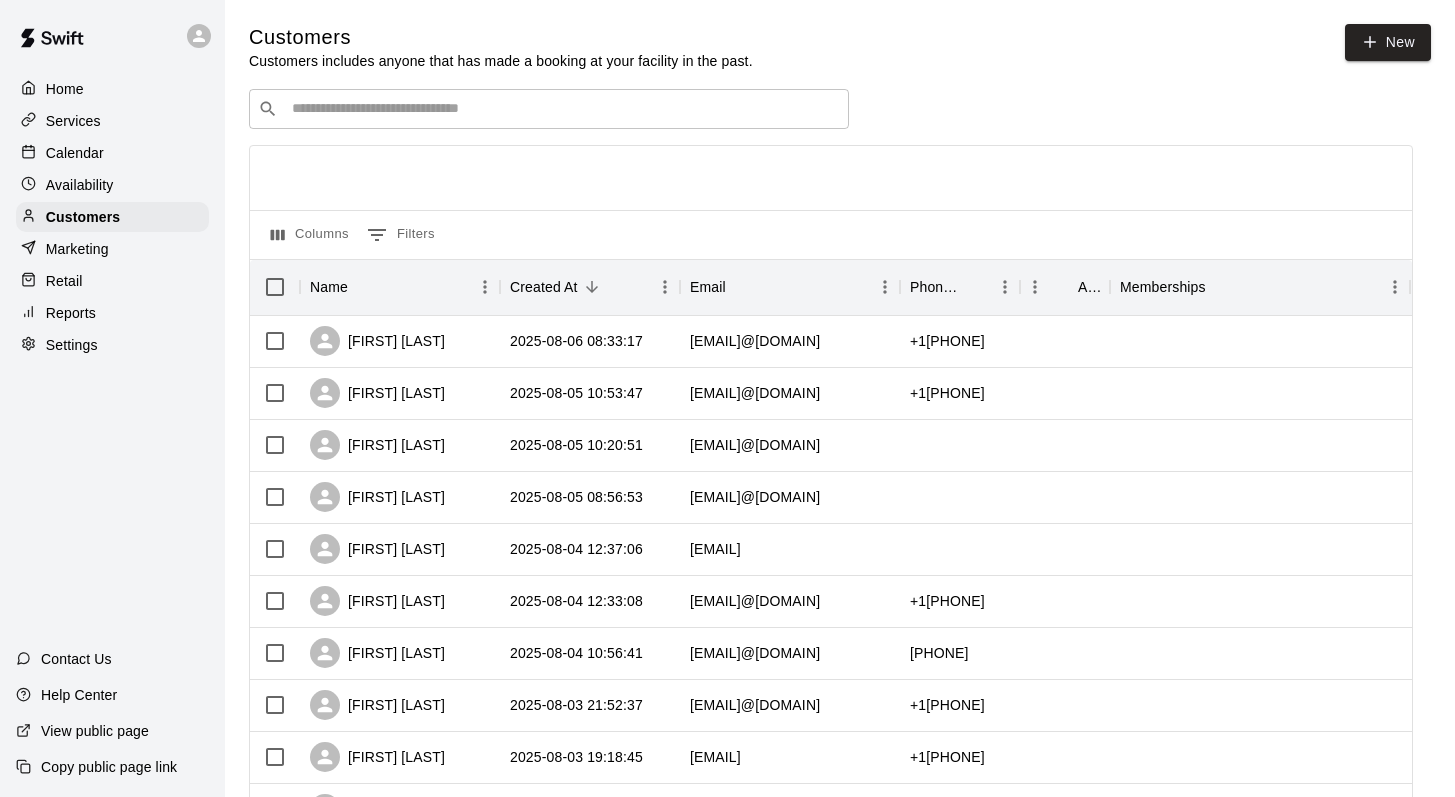 click on "​ ​" at bounding box center (549, 109) 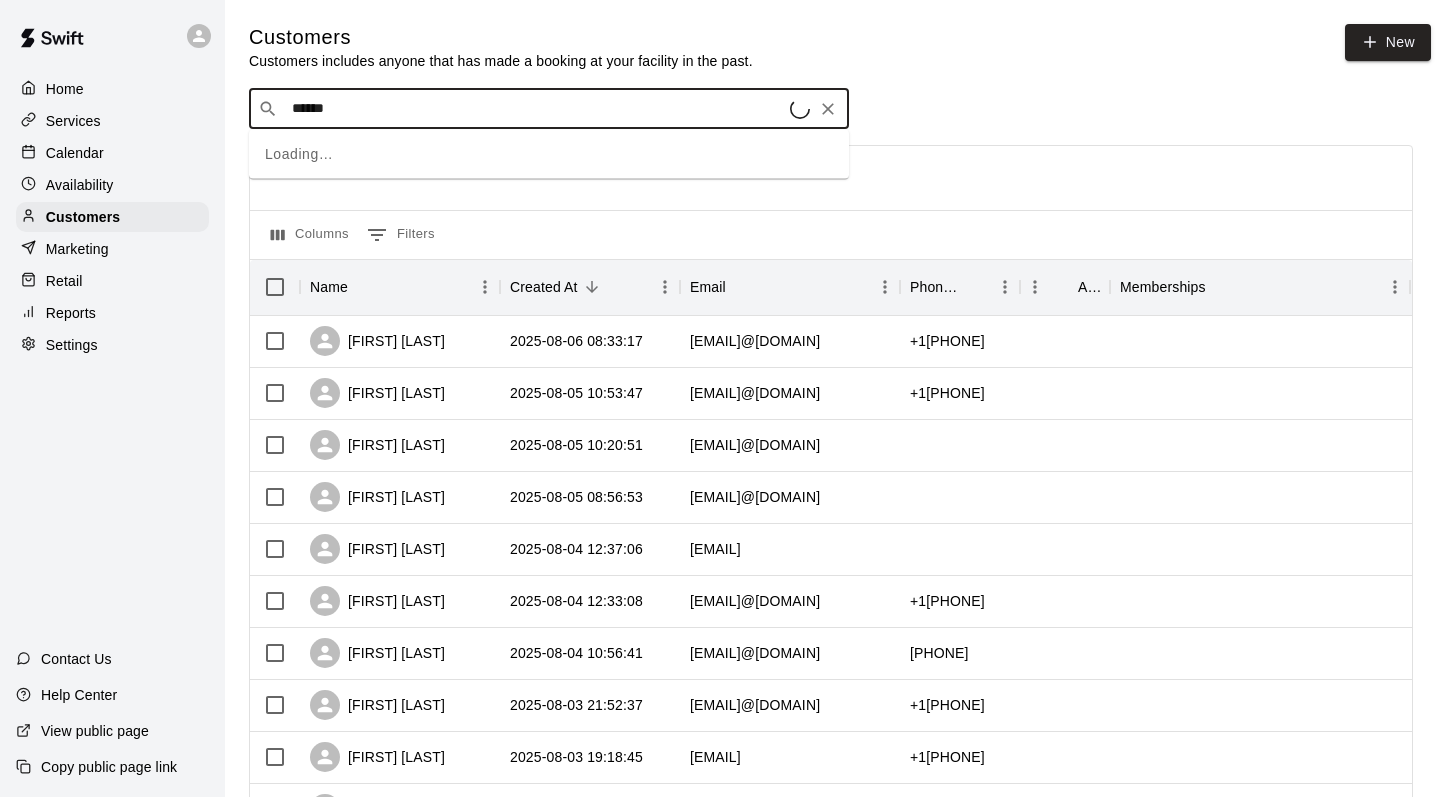 type on "*******" 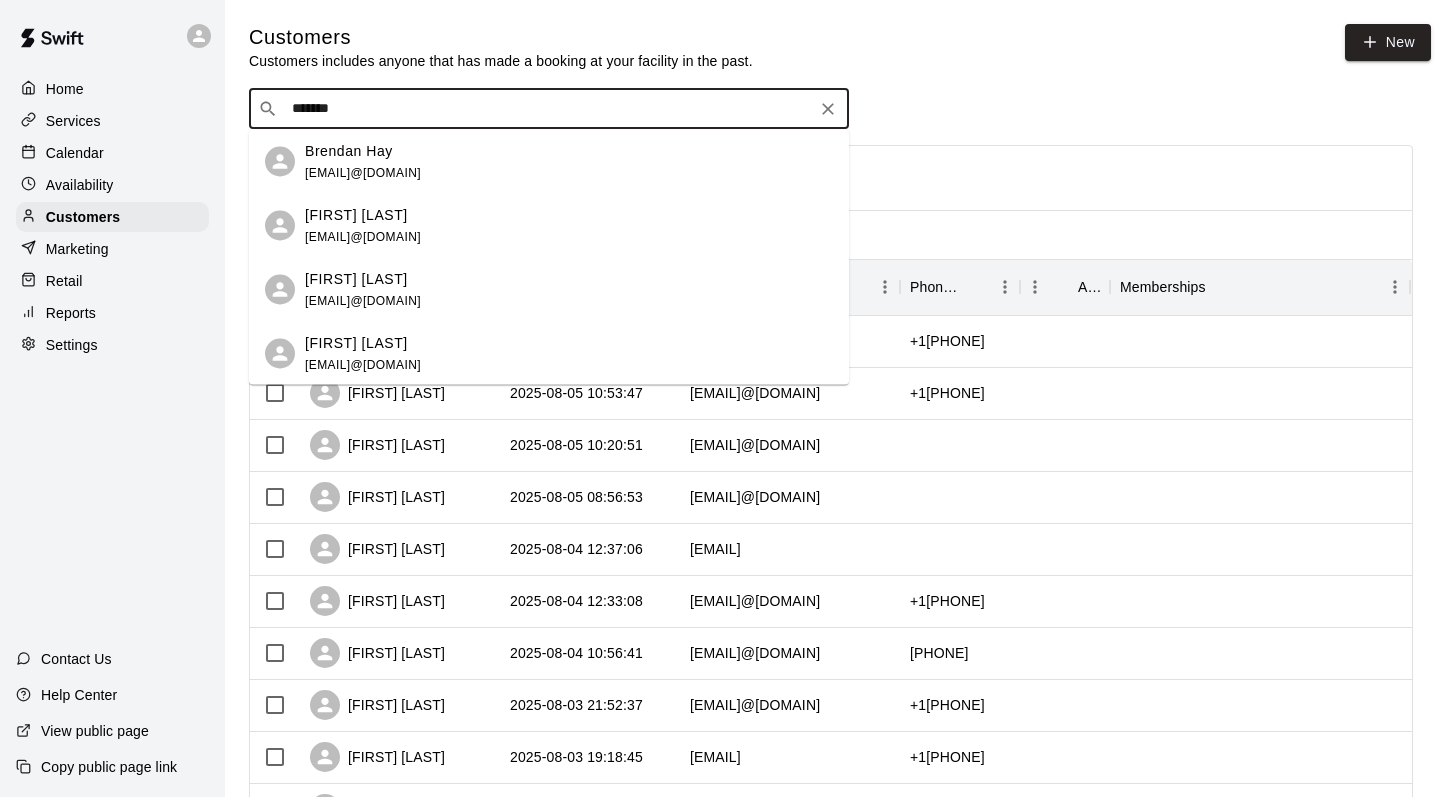 click on "Brendan Hay b_hay@outlook.com" at bounding box center [549, 162] 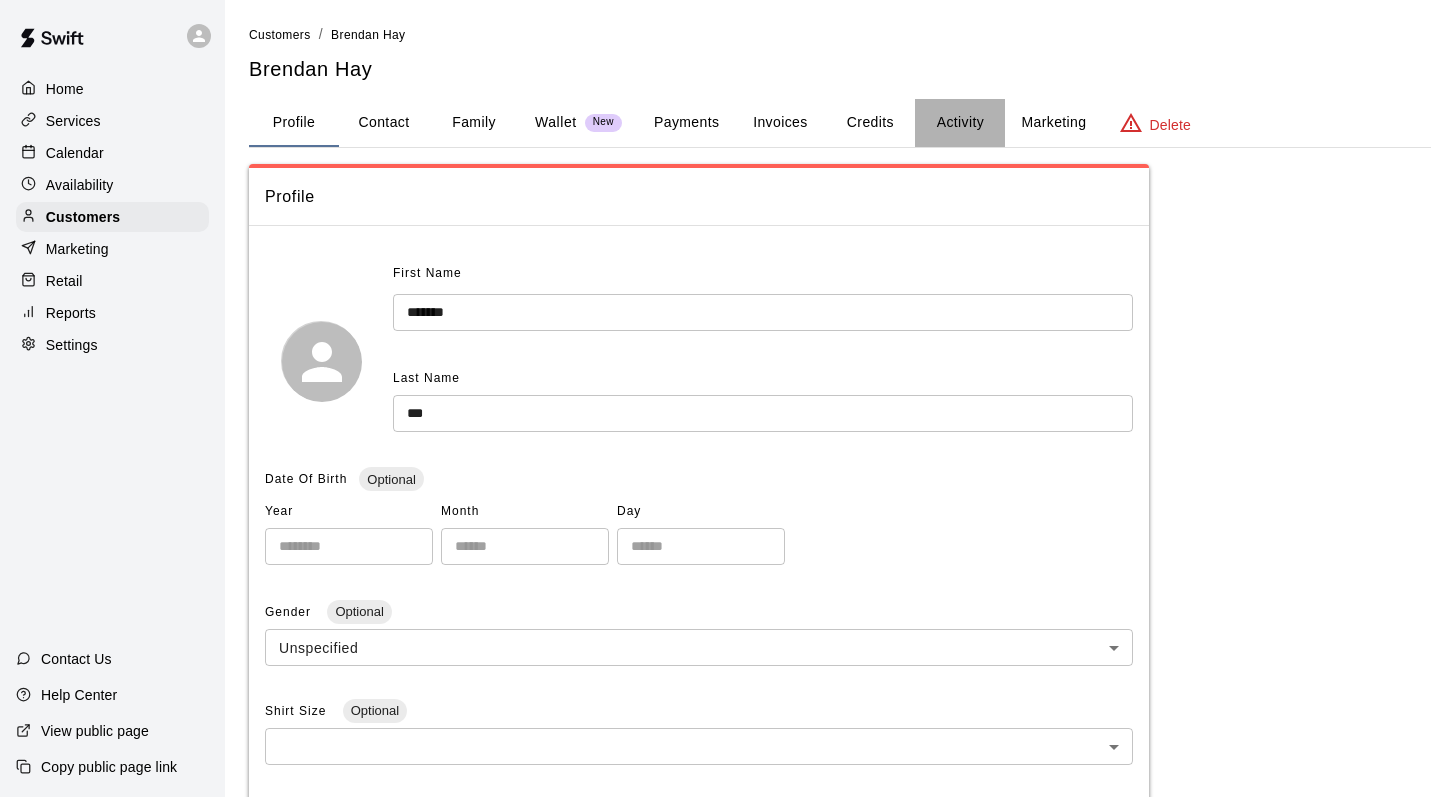 click on "Activity" at bounding box center (960, 123) 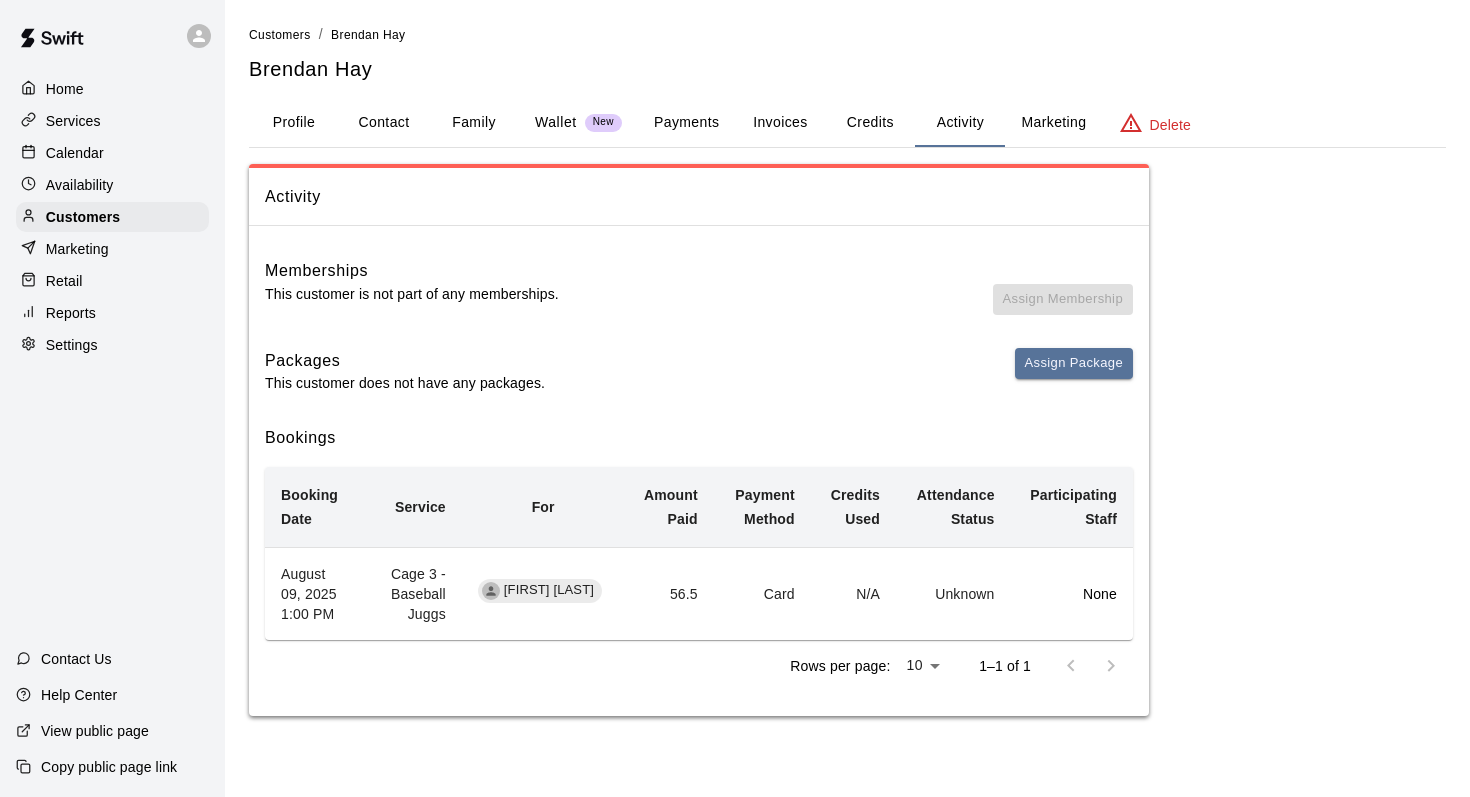 drag, startPoint x: 939, startPoint y: 123, endPoint x: 507, endPoint y: 103, distance: 432.4627 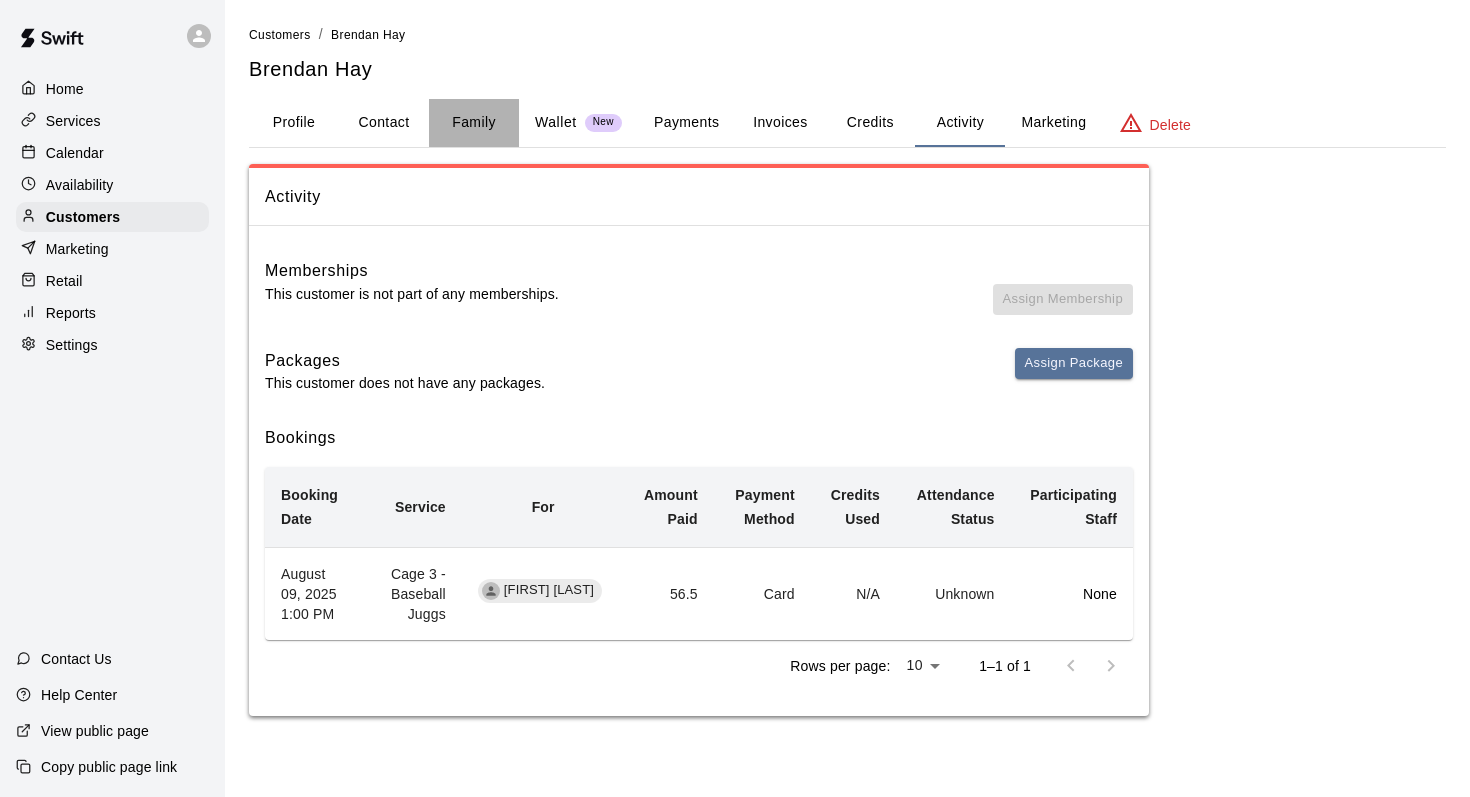click on "Family" at bounding box center (474, 123) 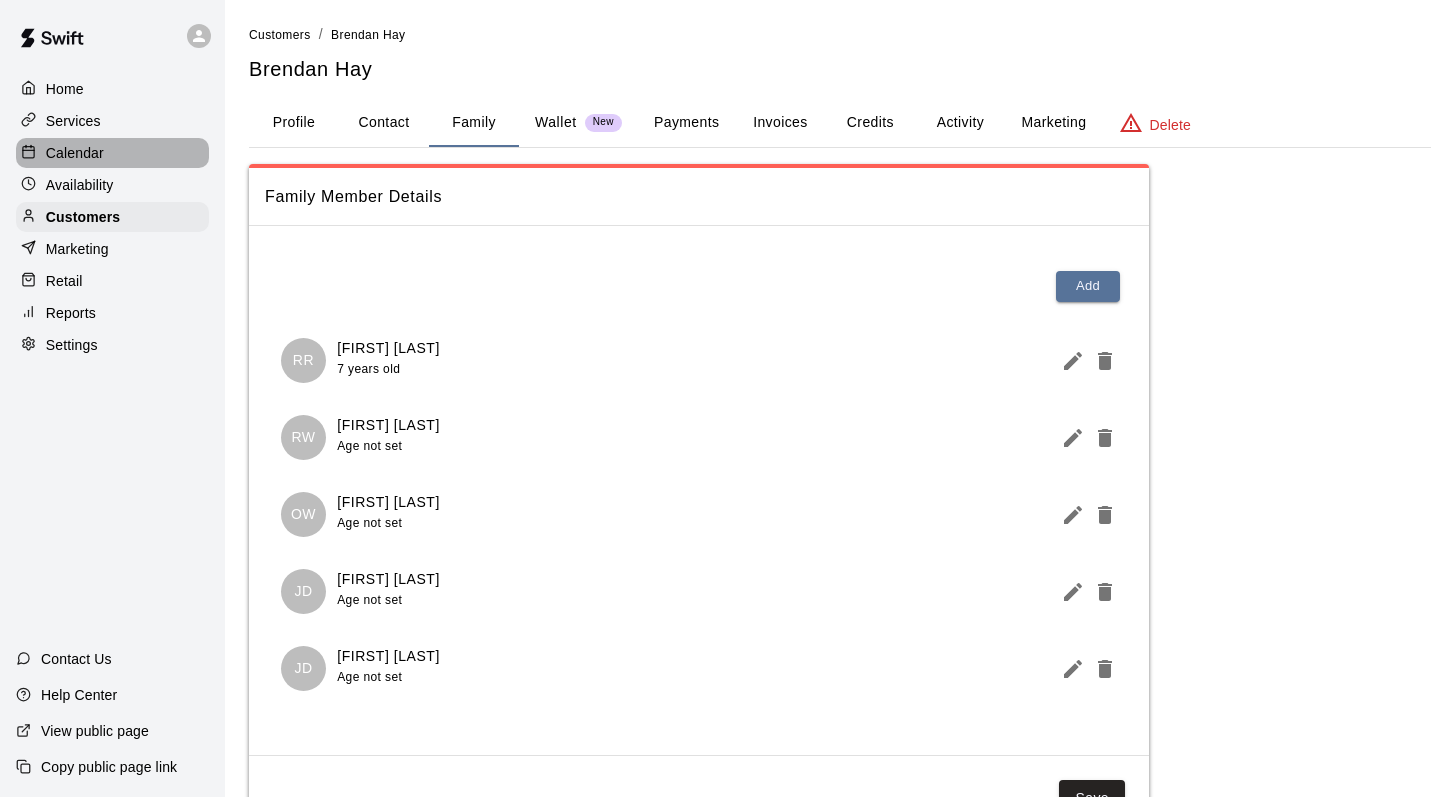 click on "Calendar" at bounding box center [112, 153] 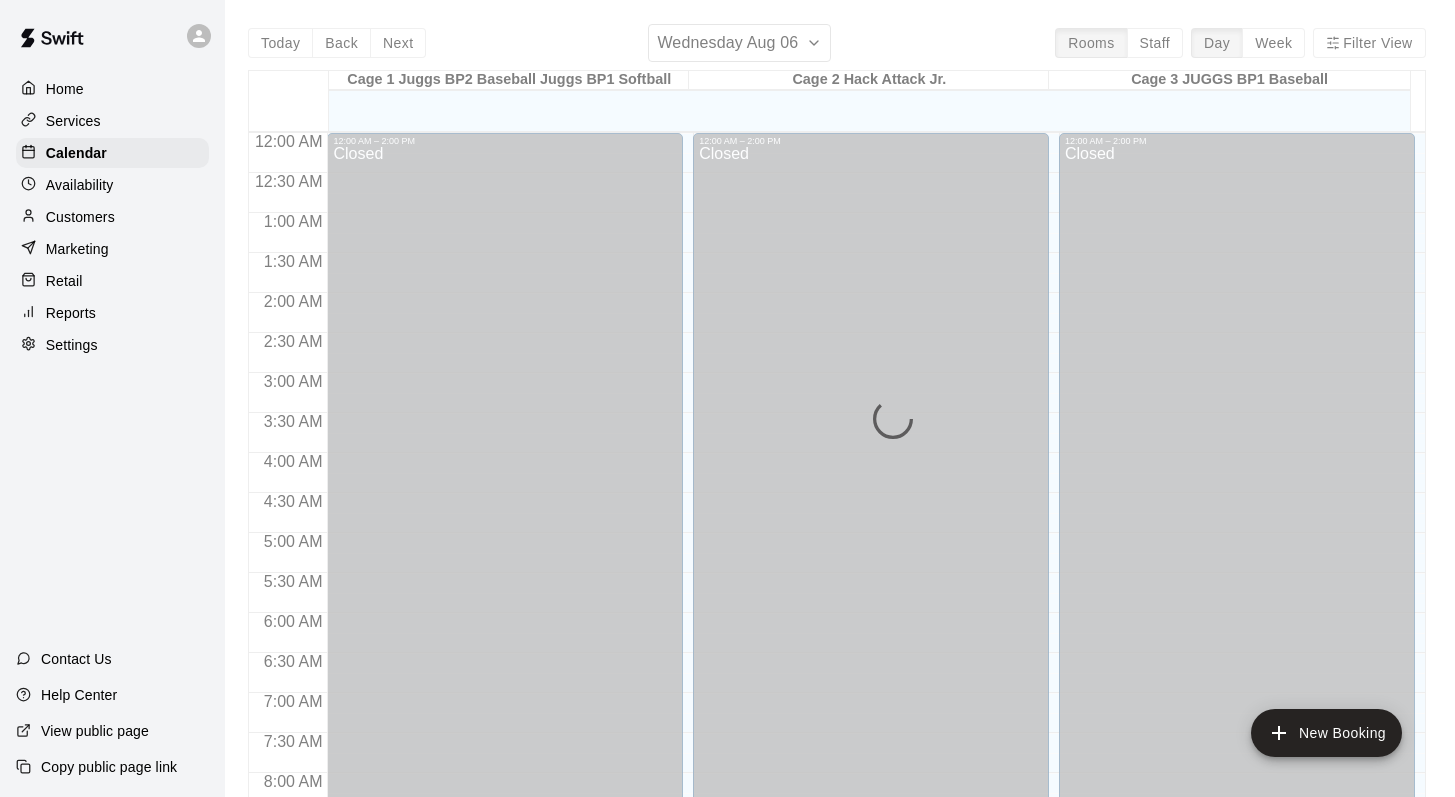 scroll, scrollTop: 1120, scrollLeft: 0, axis: vertical 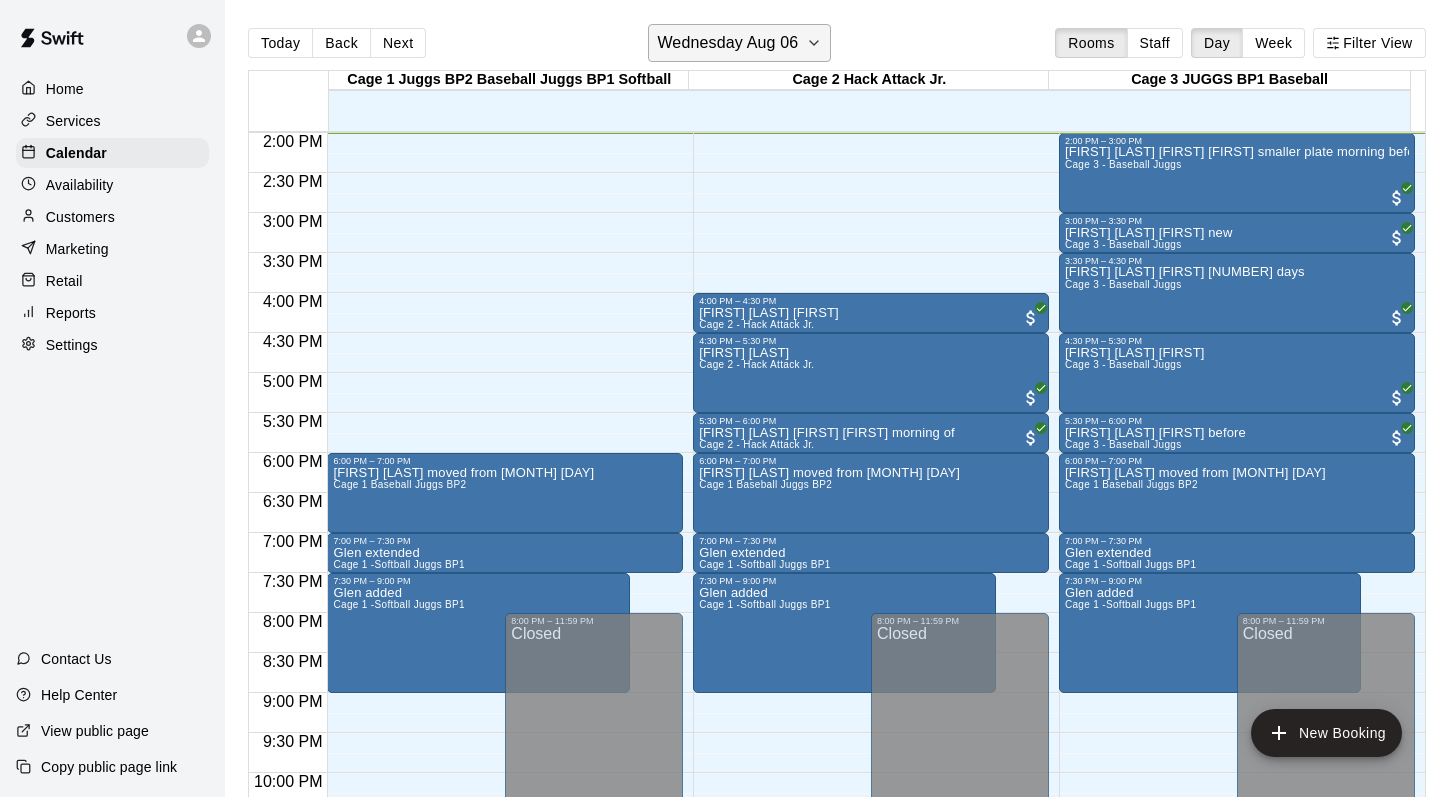click 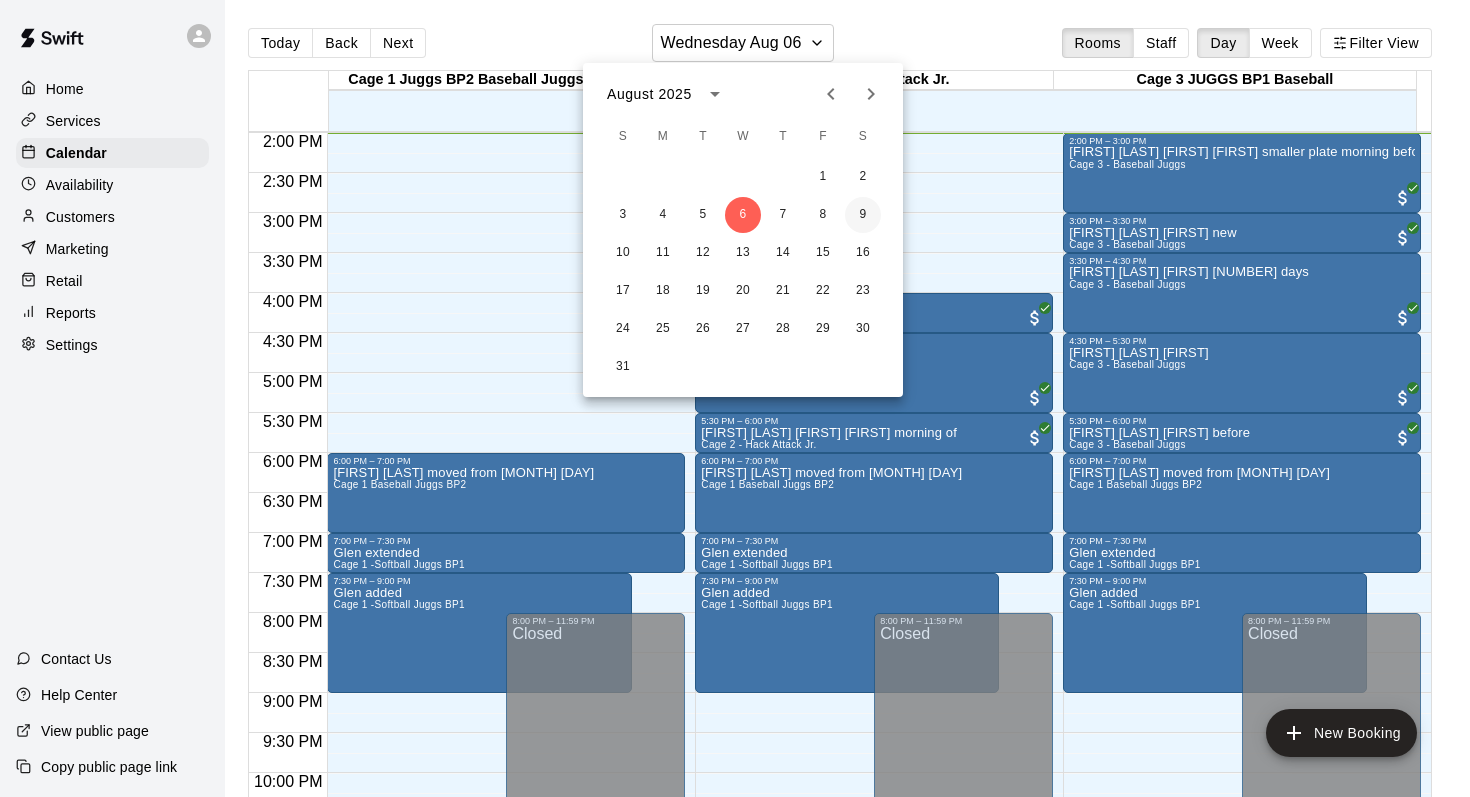 click on "9" at bounding box center (863, 215) 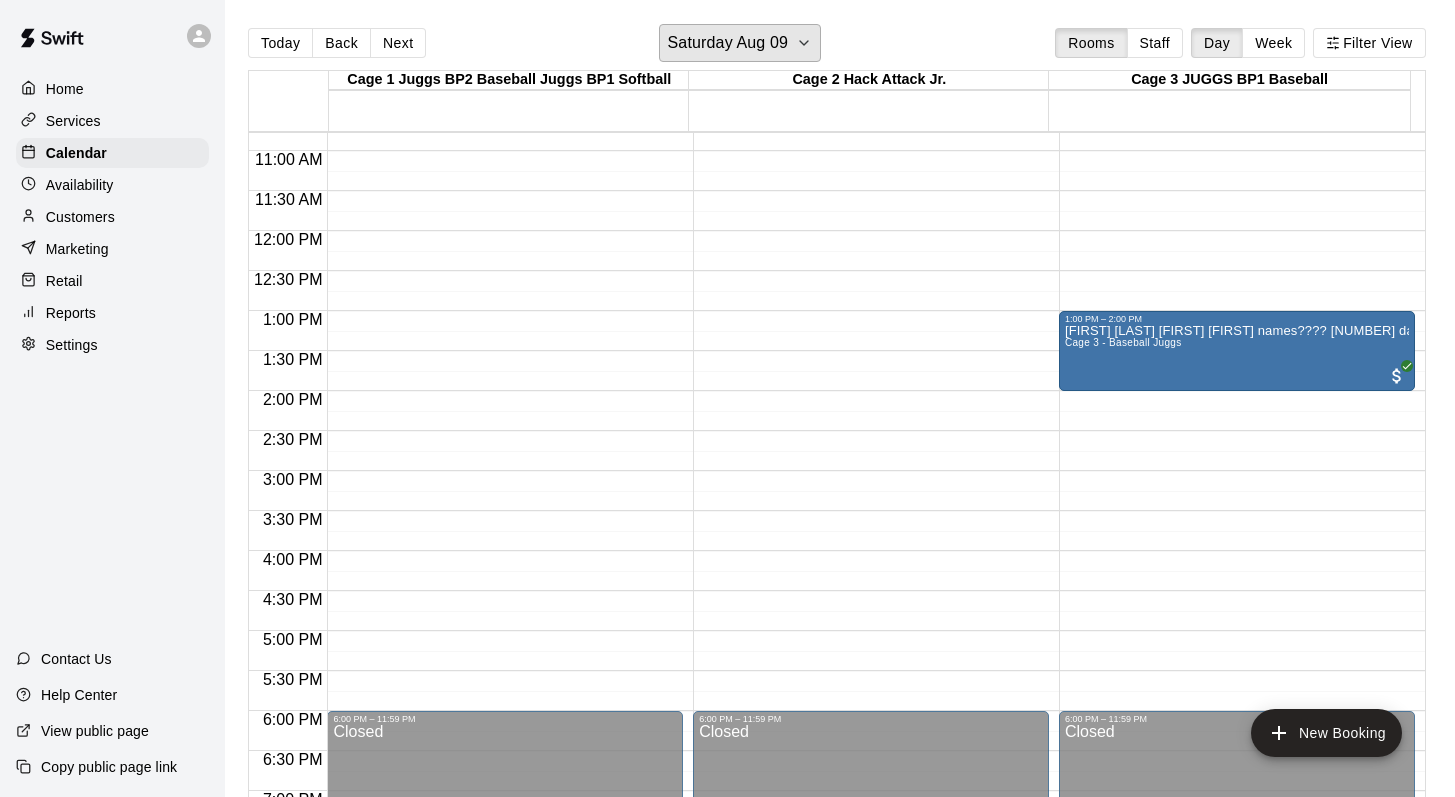 scroll, scrollTop: 854, scrollLeft: 0, axis: vertical 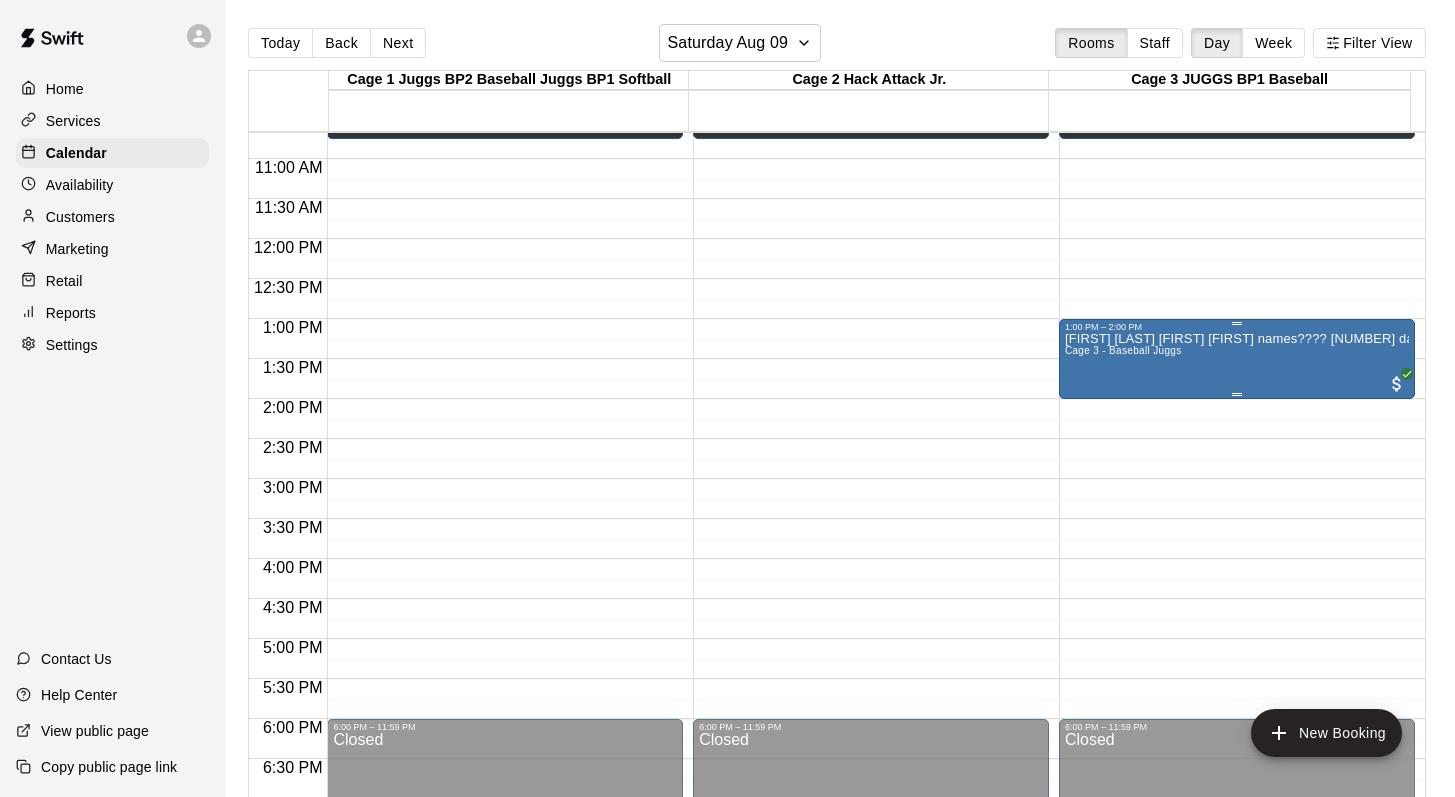 click on "Ronan Richardson Brendon Hey lots of names???? 4 days" at bounding box center (1237, 339) 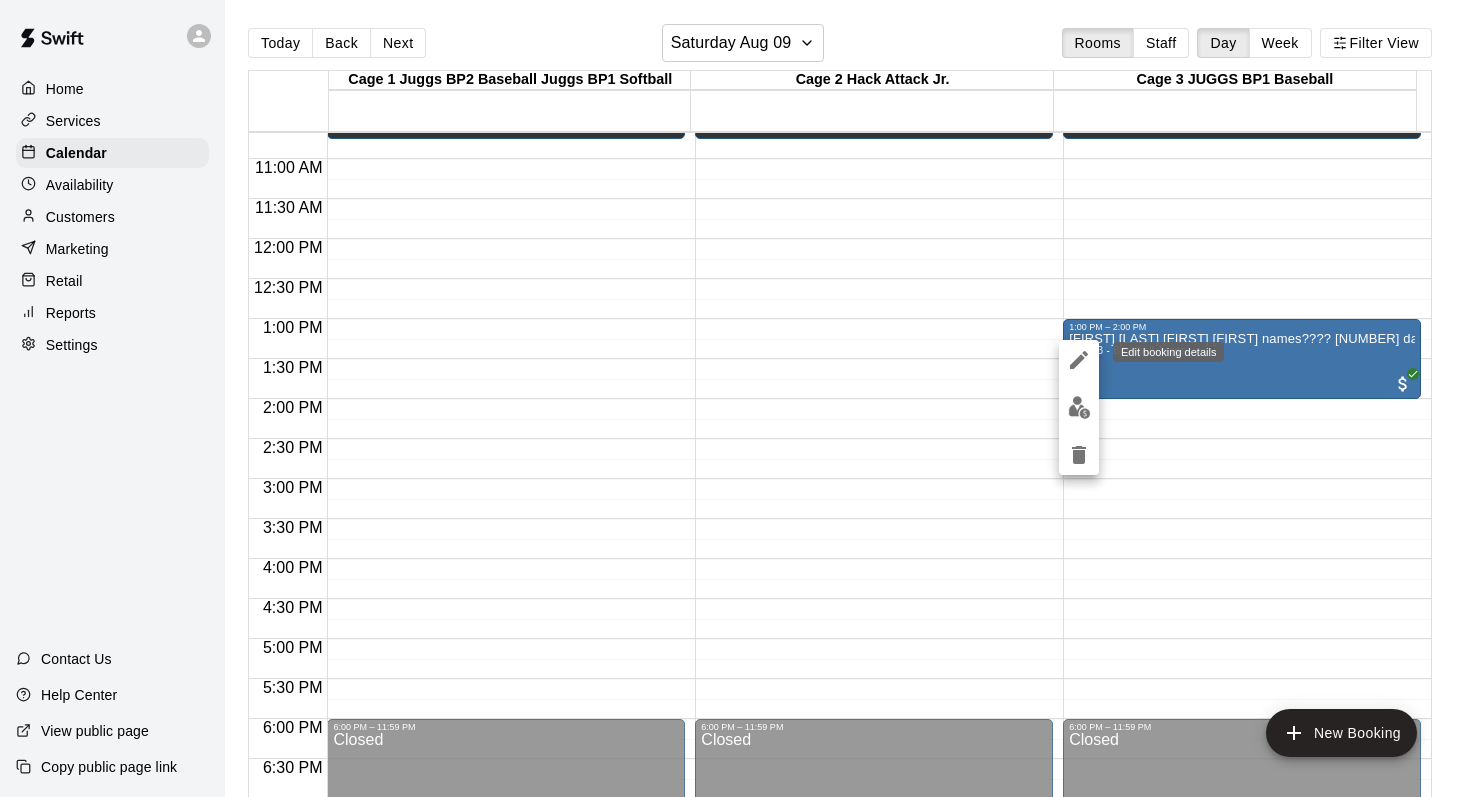click 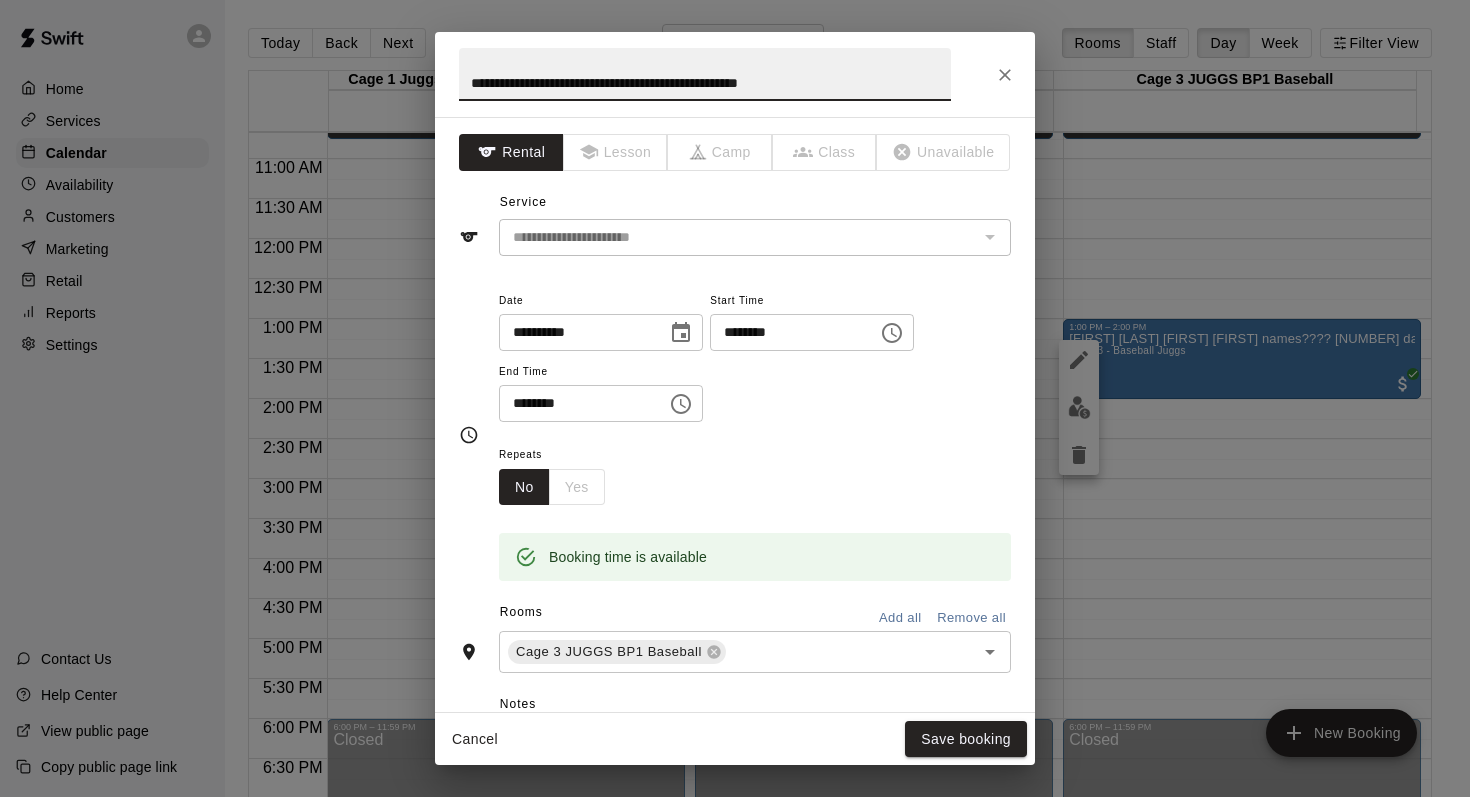 click on "**********" at bounding box center (705, 74) 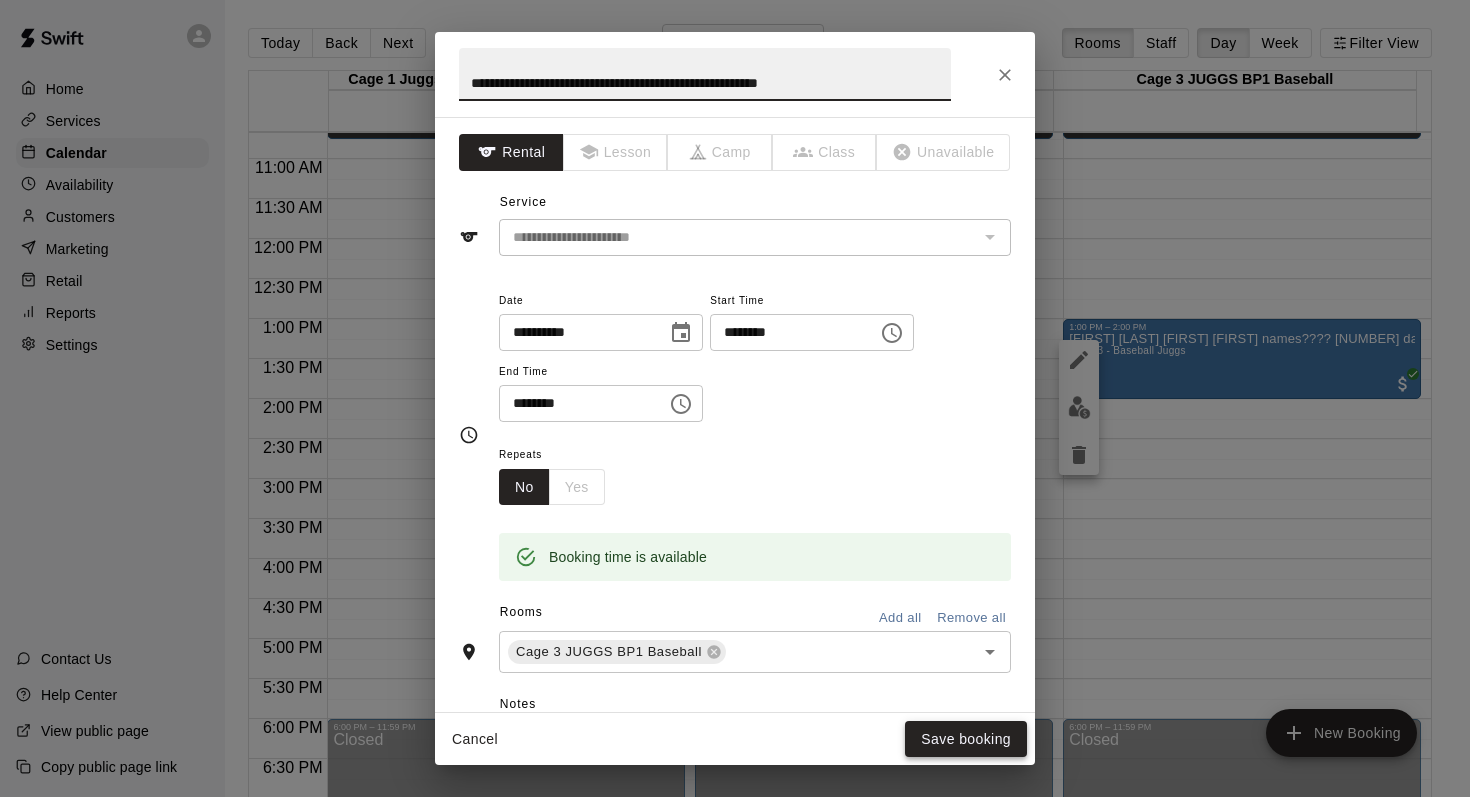 type on "**********" 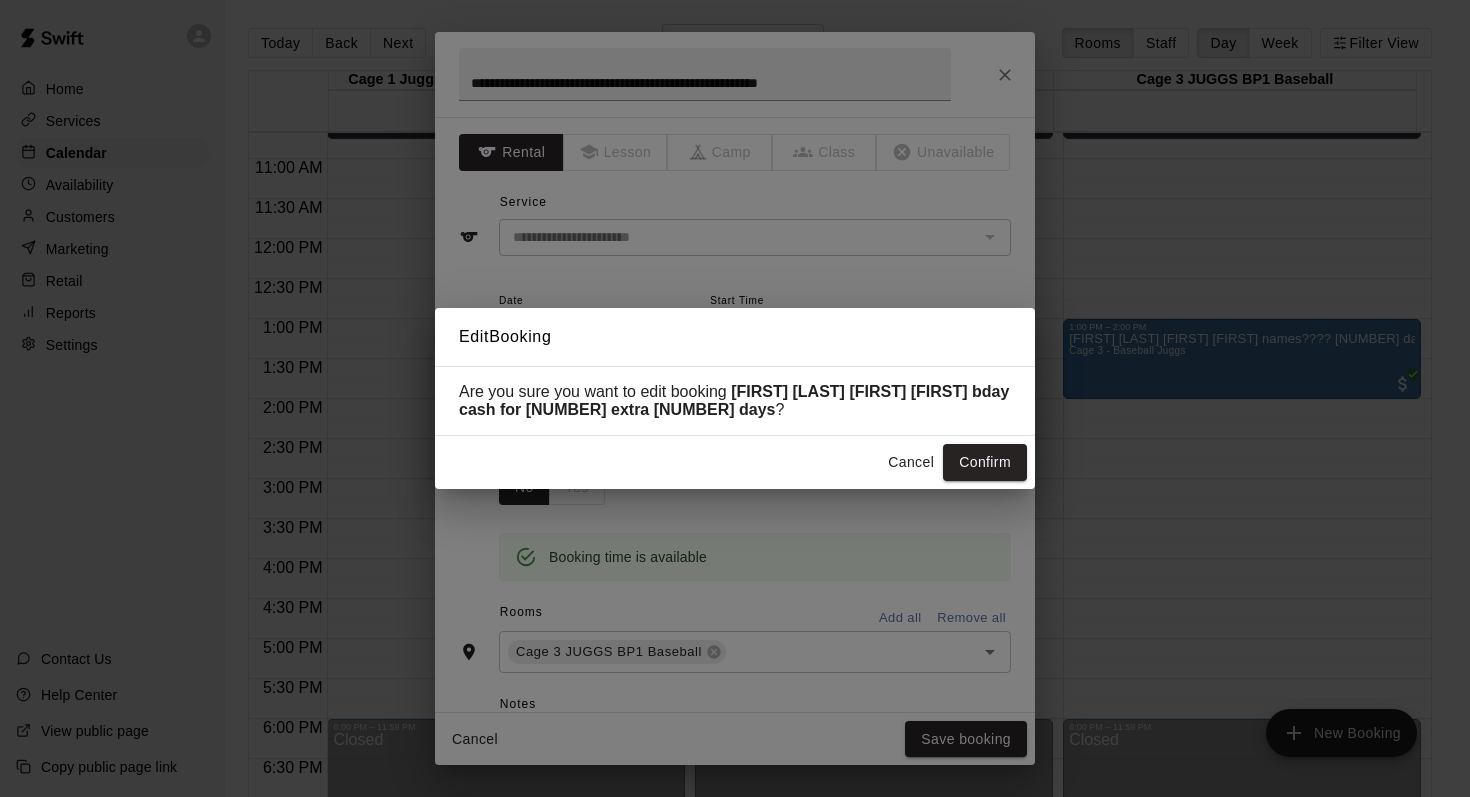 click on "Confirm" at bounding box center (985, 462) 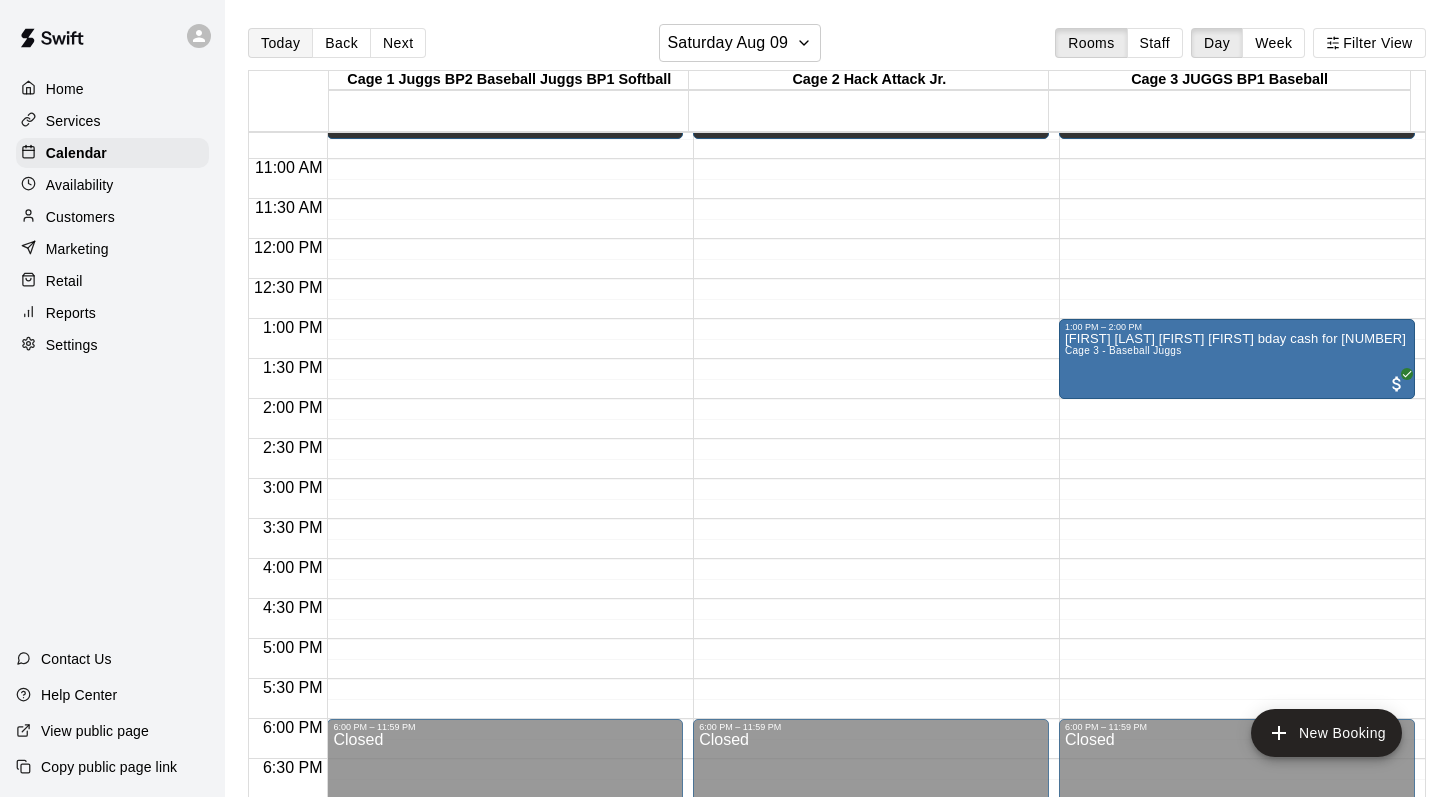 click on "Today" at bounding box center (280, 43) 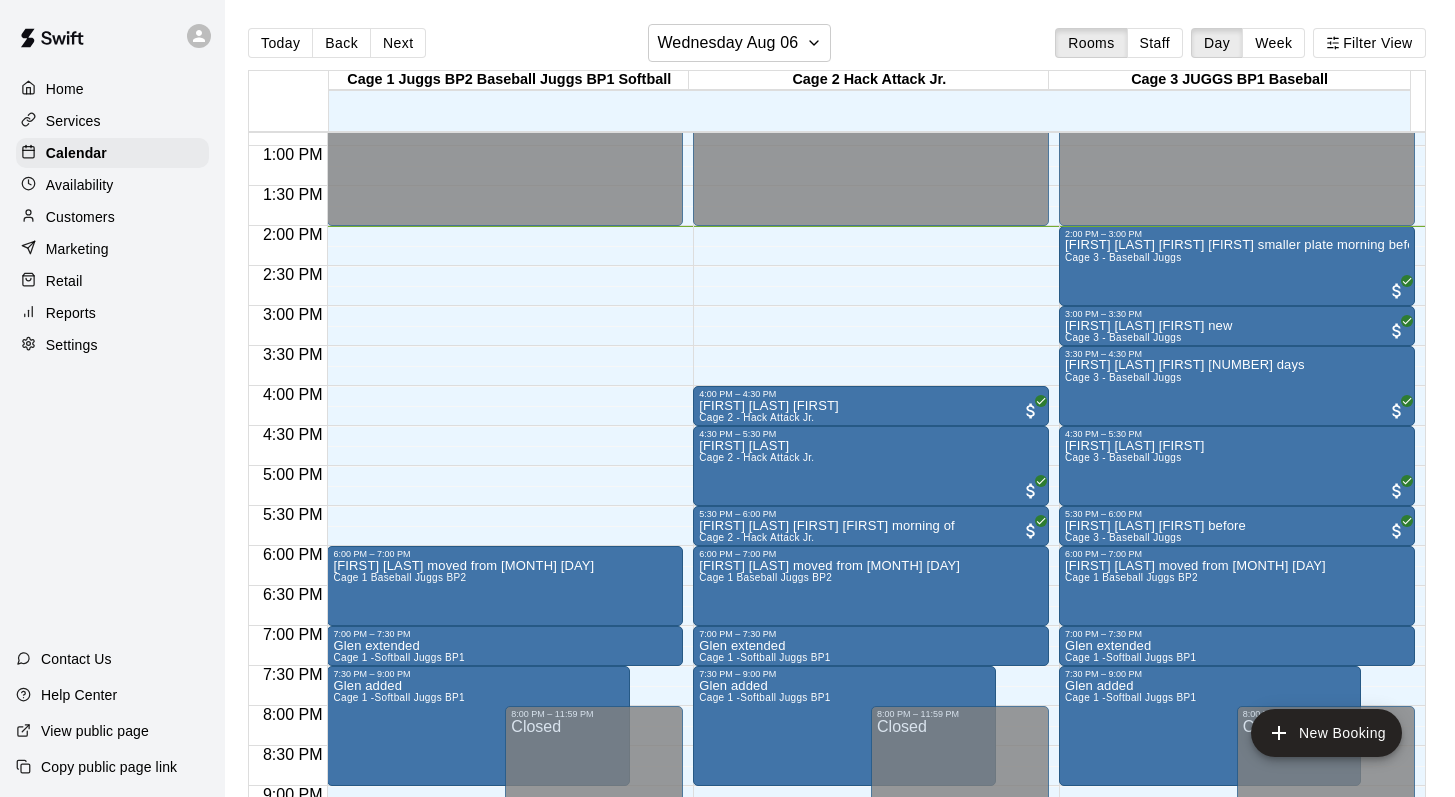 scroll, scrollTop: 1036, scrollLeft: 0, axis: vertical 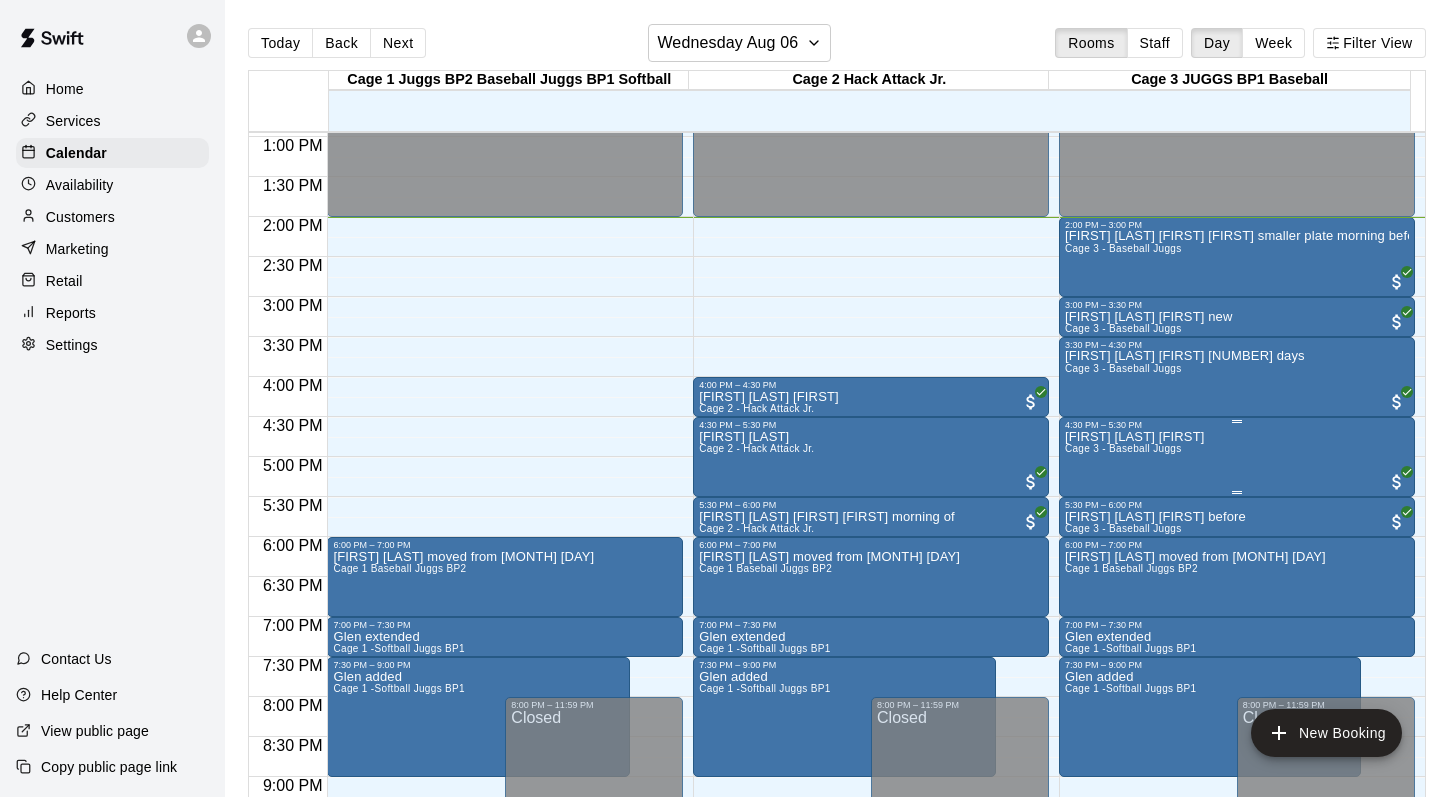 click on "Cage 3 - Baseball Juggs" at bounding box center (1123, 448) 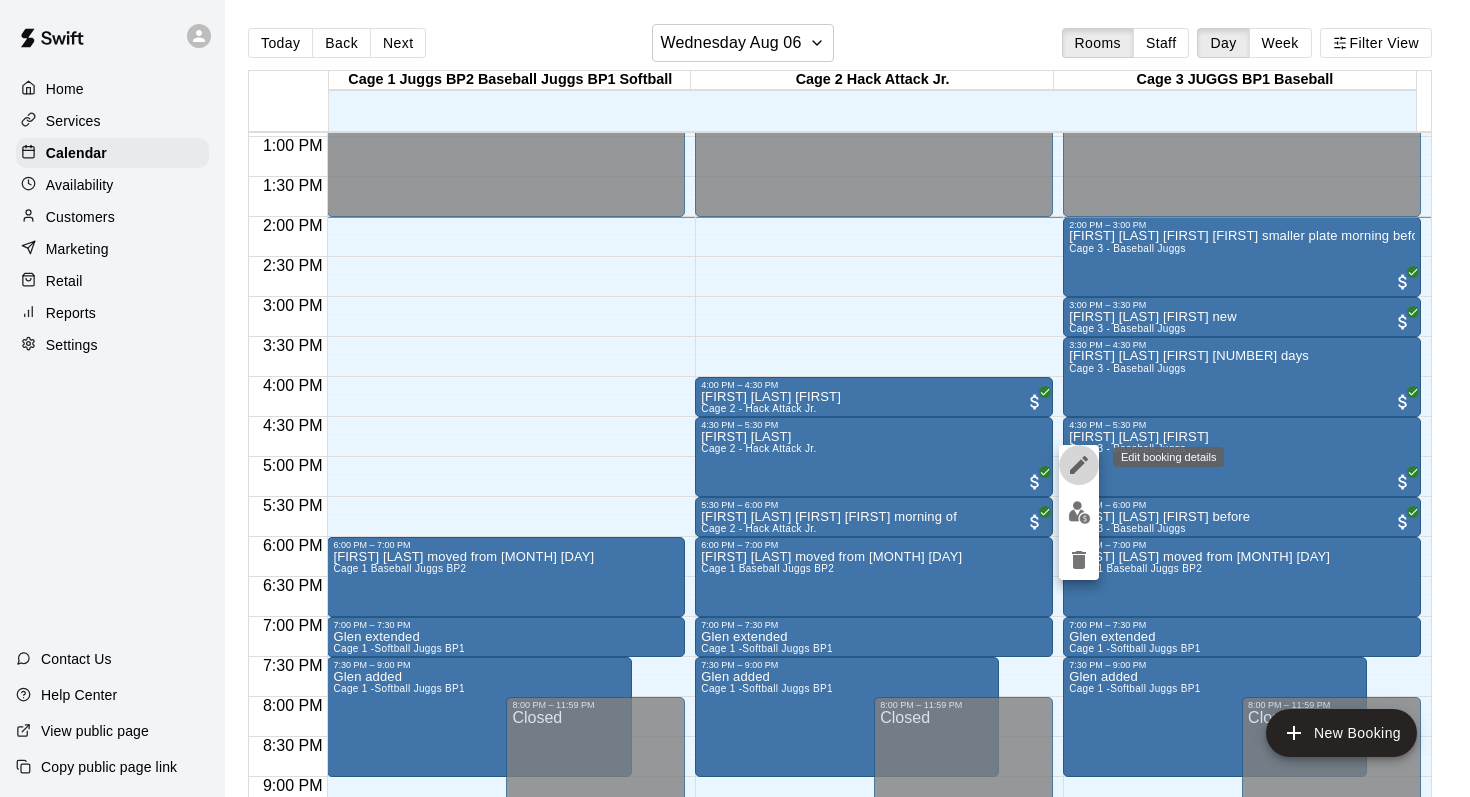click 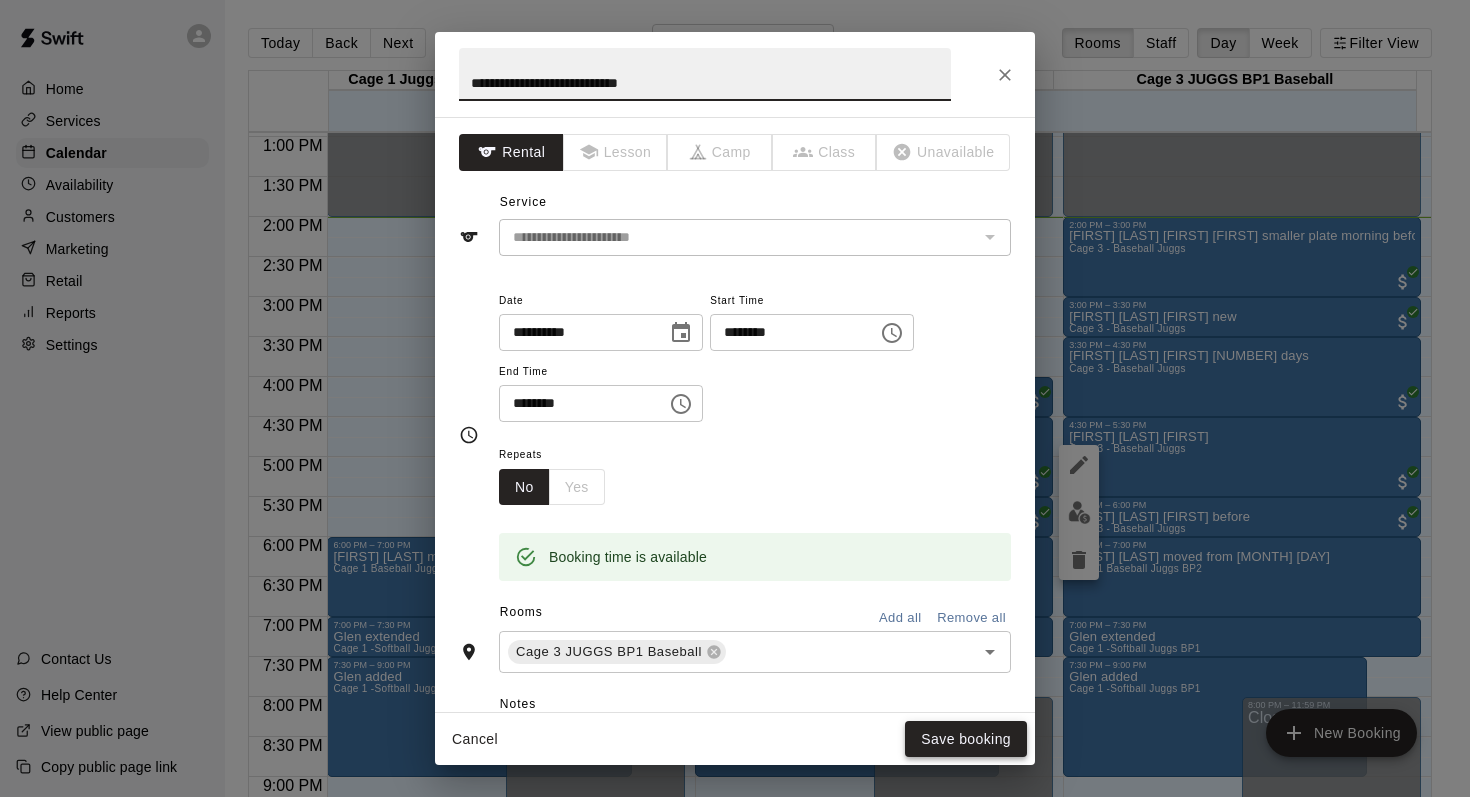 type on "**********" 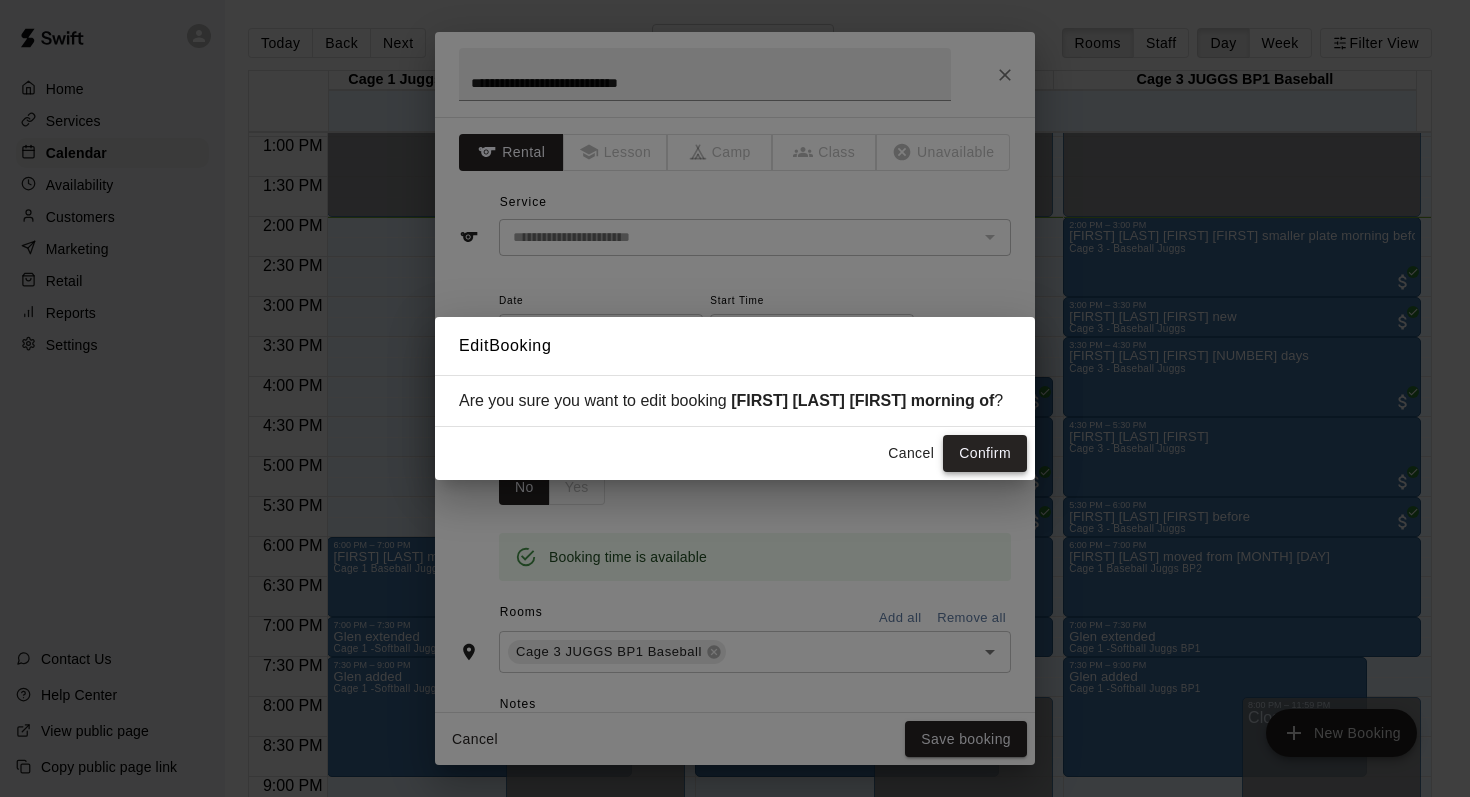 click on "Confirm" at bounding box center [985, 453] 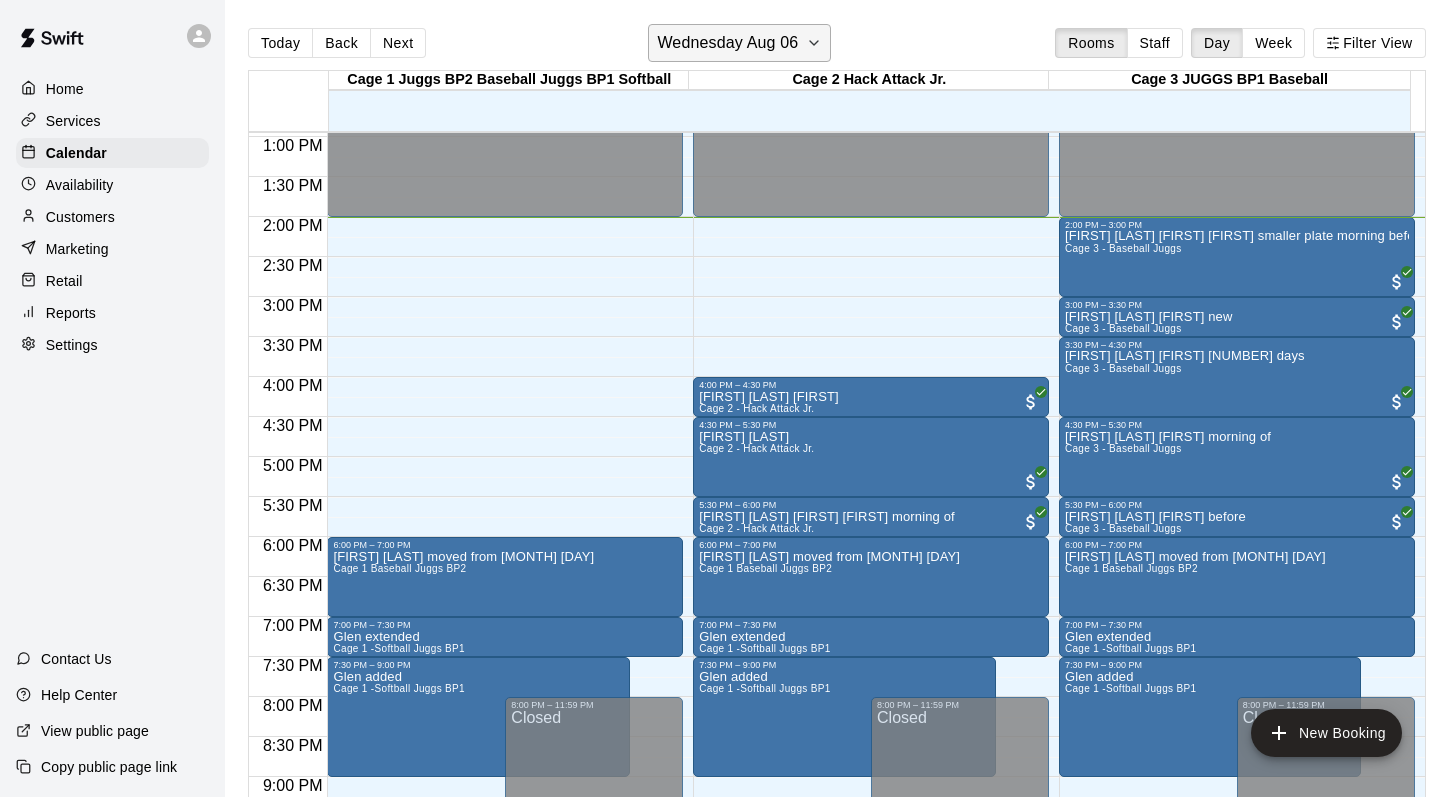 click 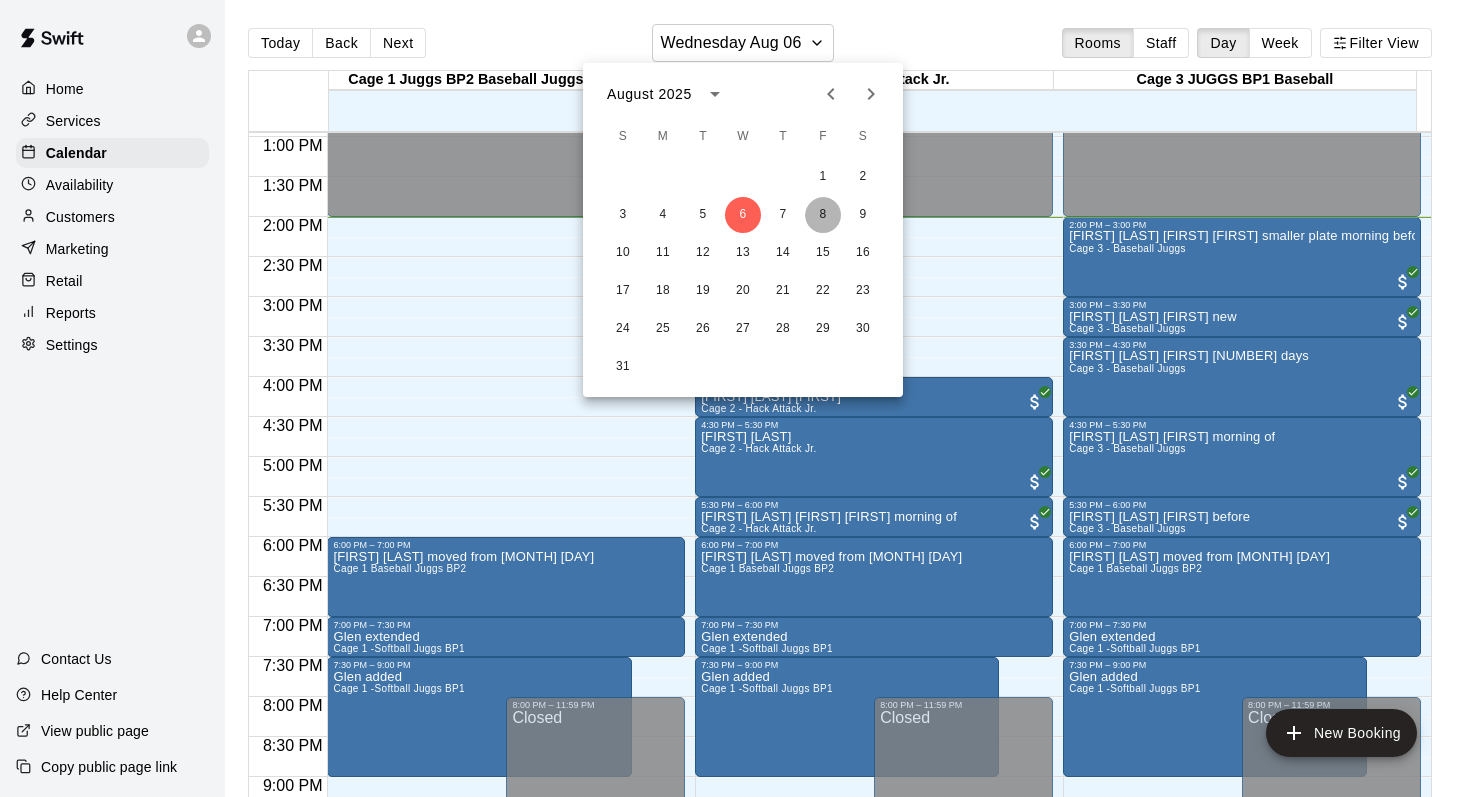 click on "8" at bounding box center (823, 215) 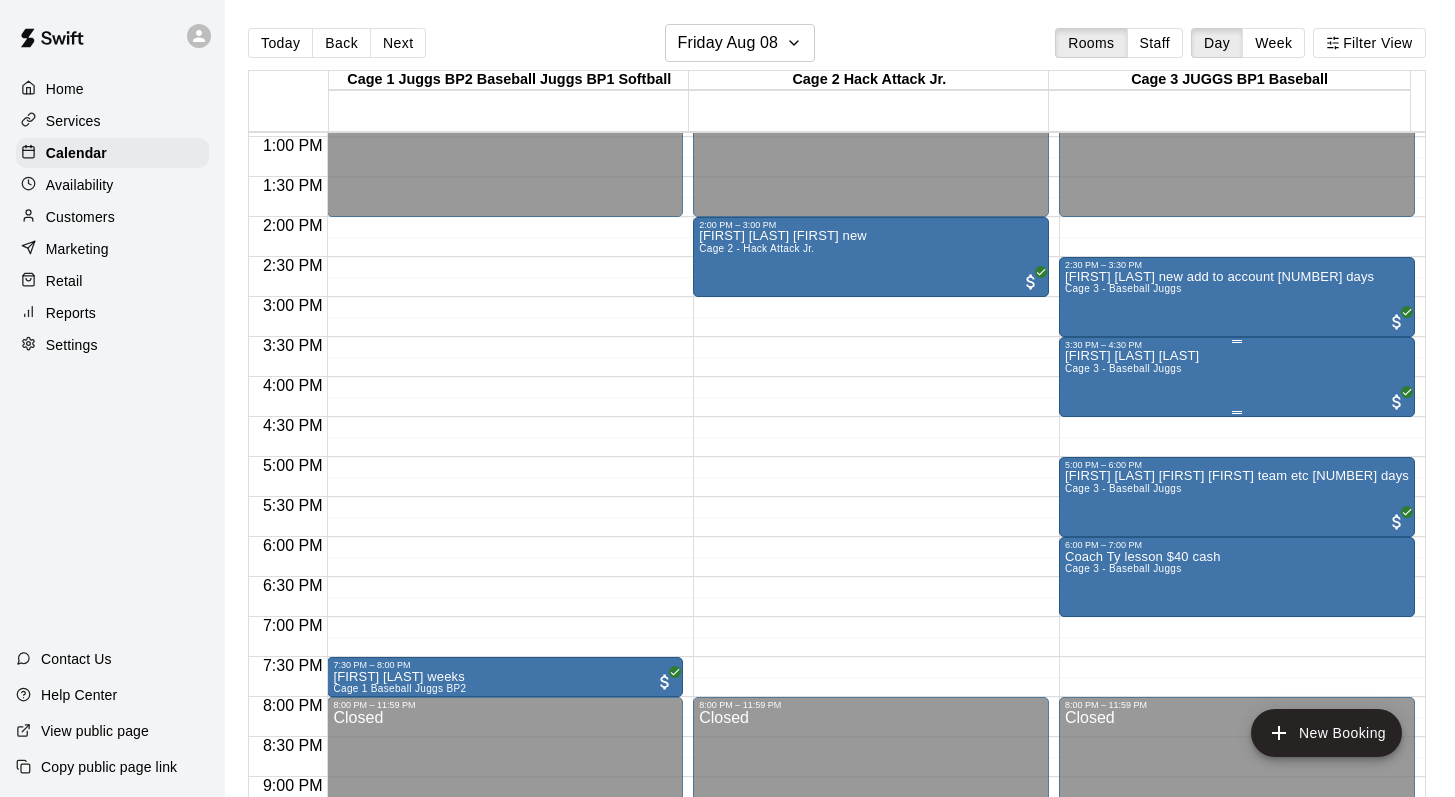 click on "3:30 PM – 4:30 PM" at bounding box center [1237, 345] 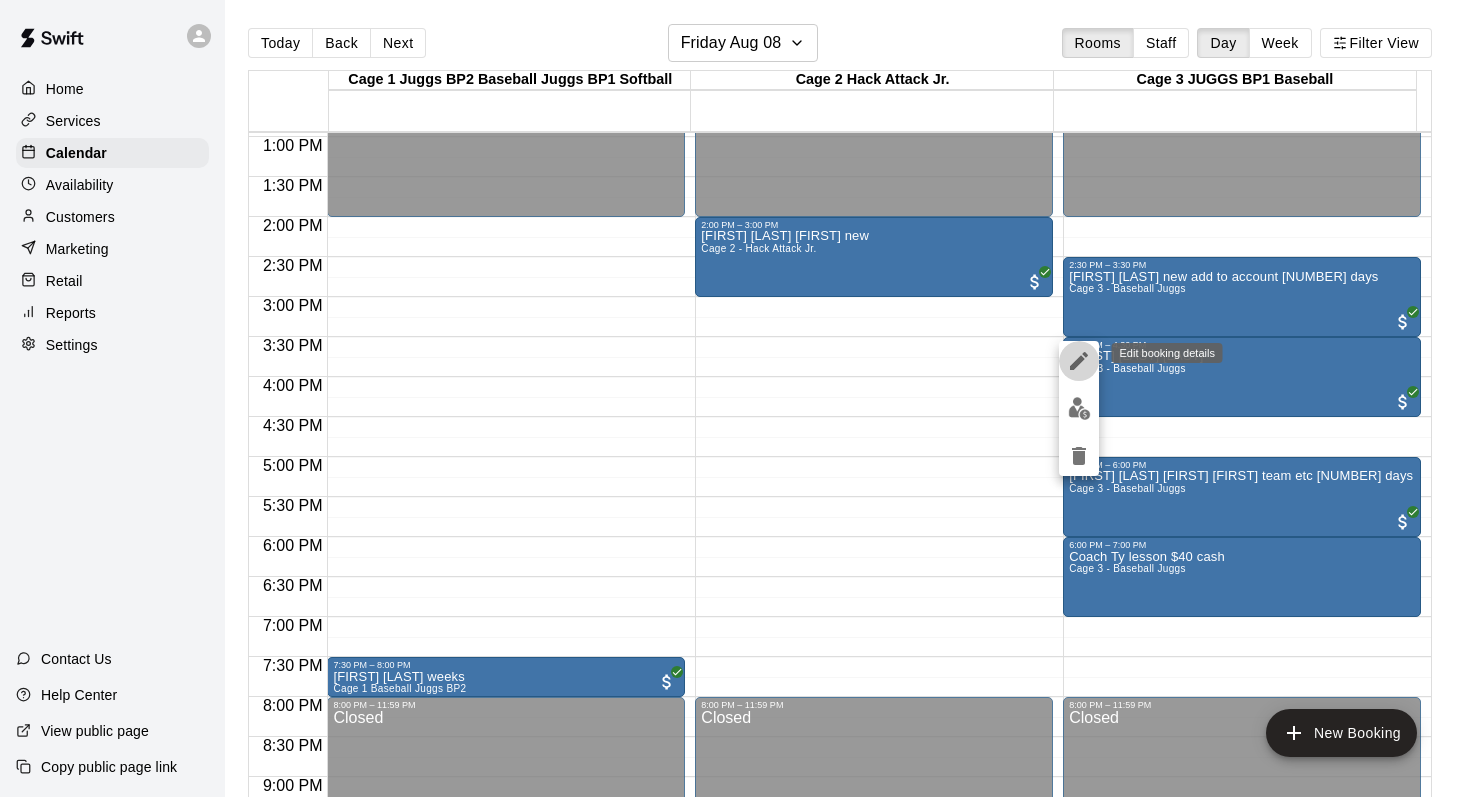 click 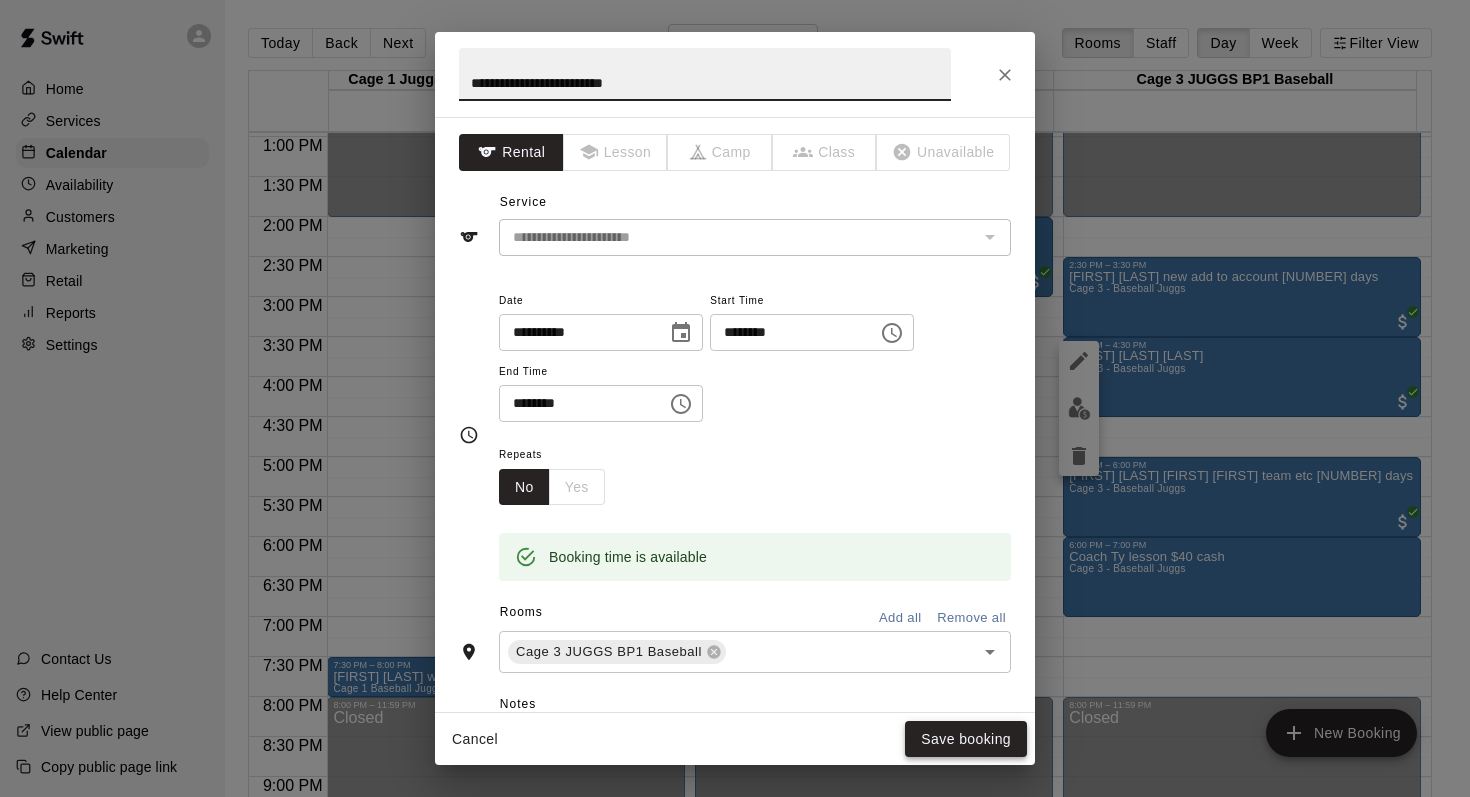 type on "**********" 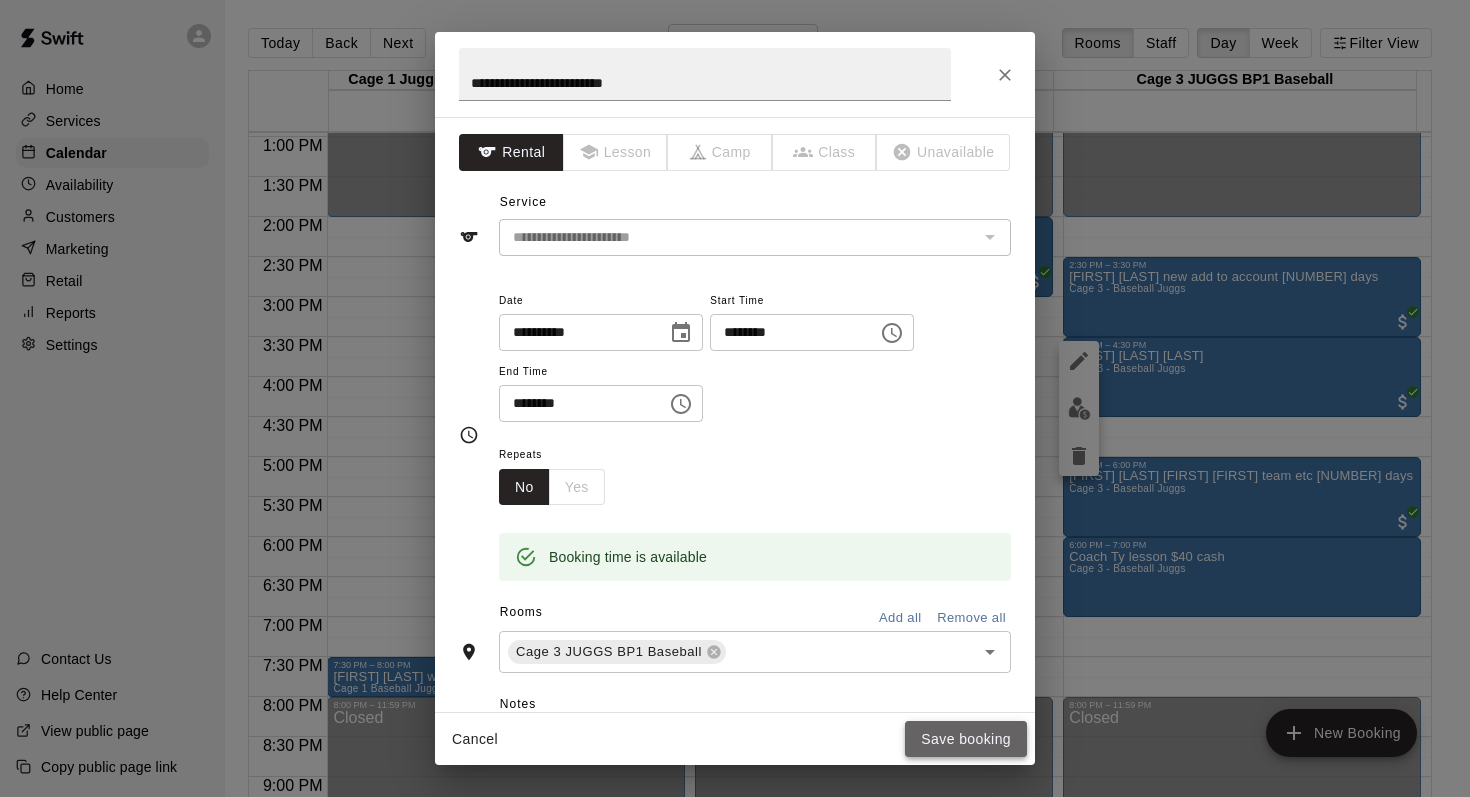 click on "Save booking" at bounding box center [966, 739] 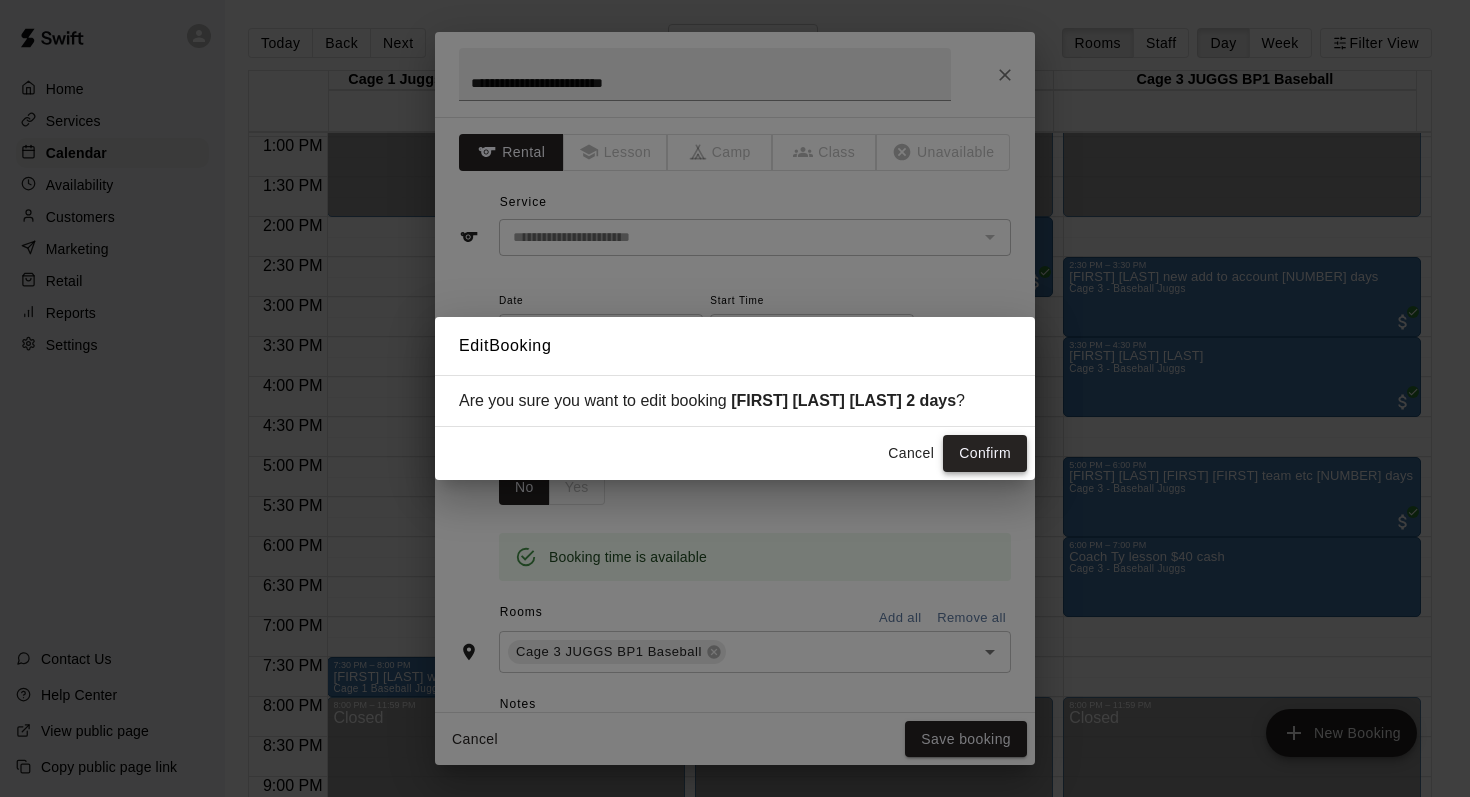 click on "Confirm" at bounding box center [985, 453] 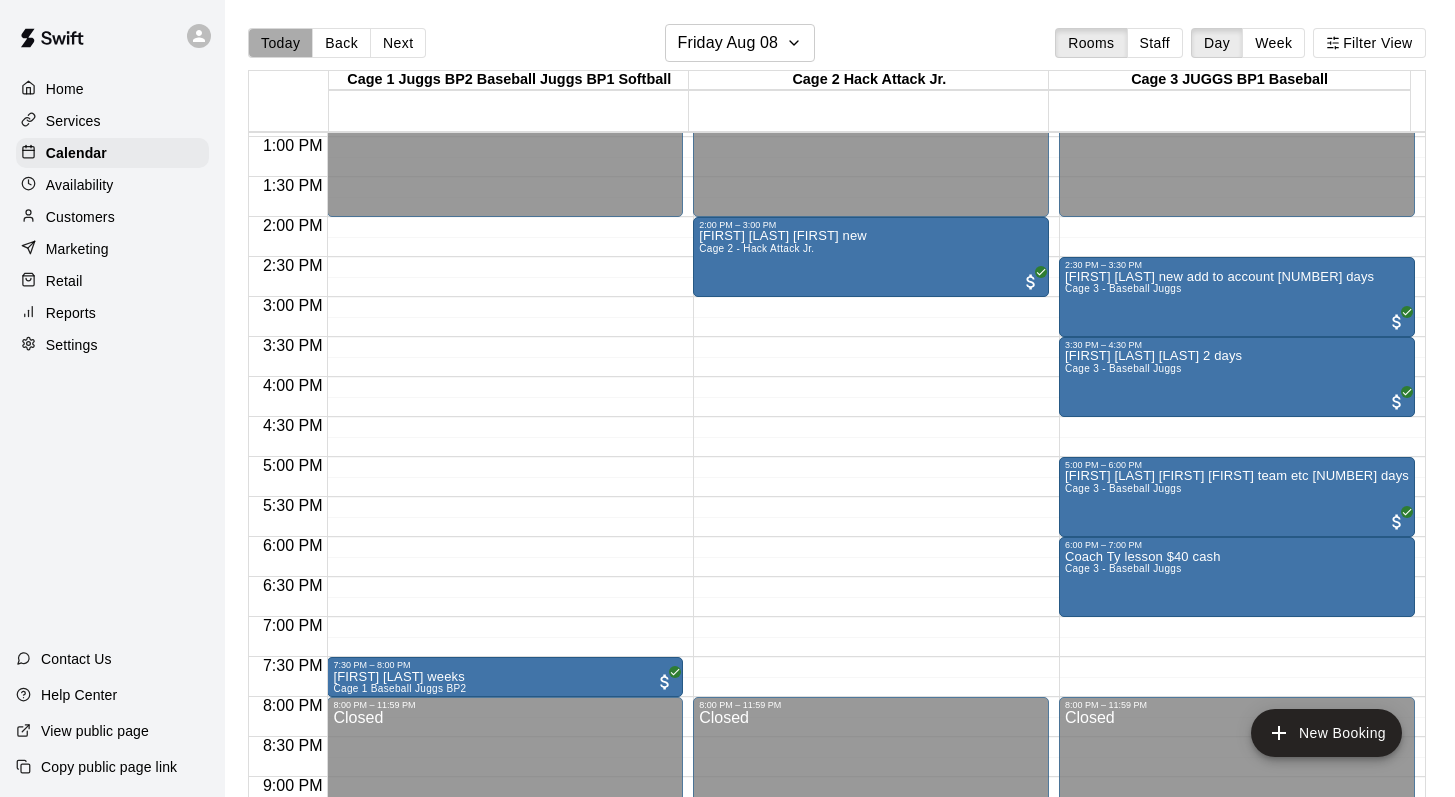 click on "Today" at bounding box center (280, 43) 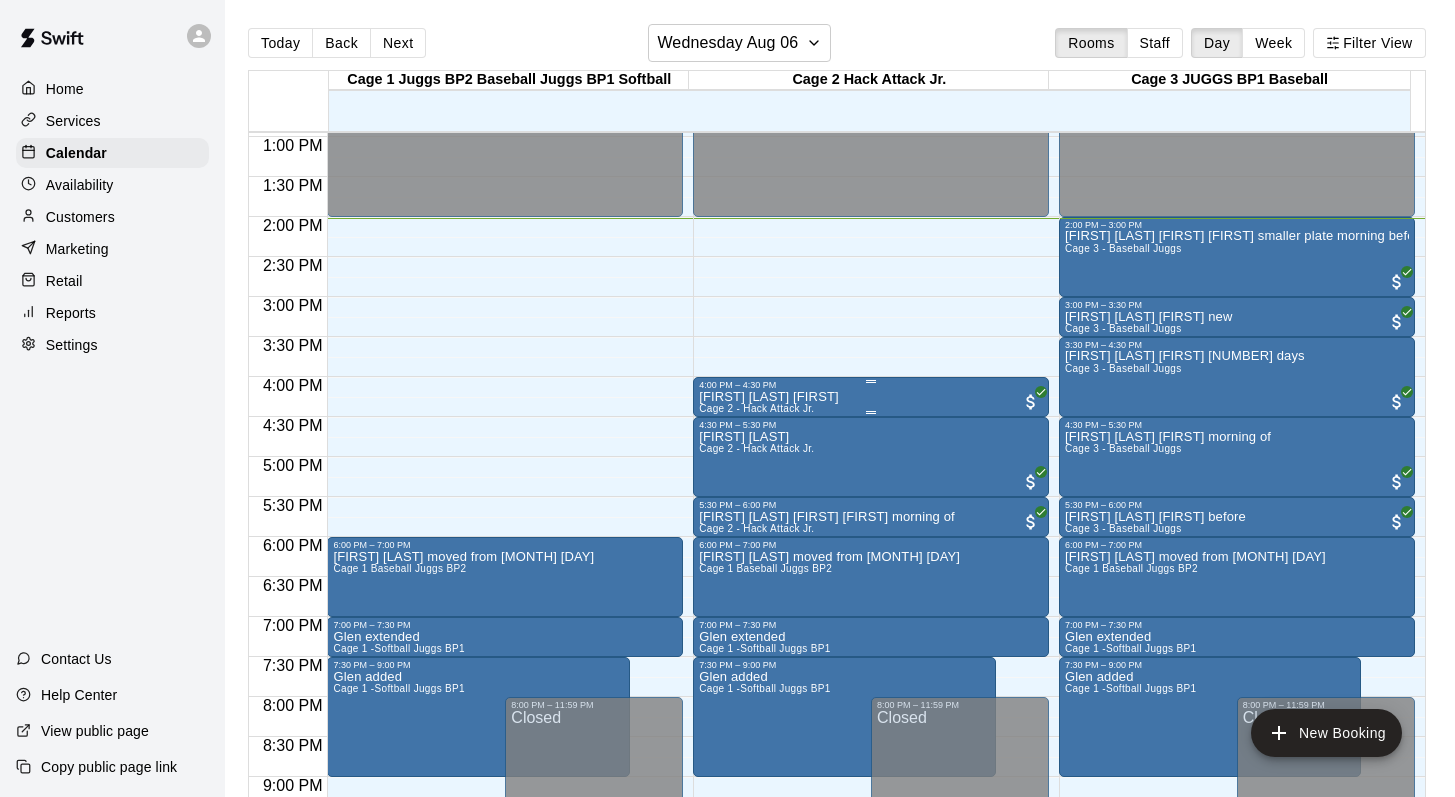 click on "4:00 PM – 4:30 PM Keenan Mcculloch-Supina Mark Cage 2 - Hack Attack Jr." at bounding box center [871, 397] 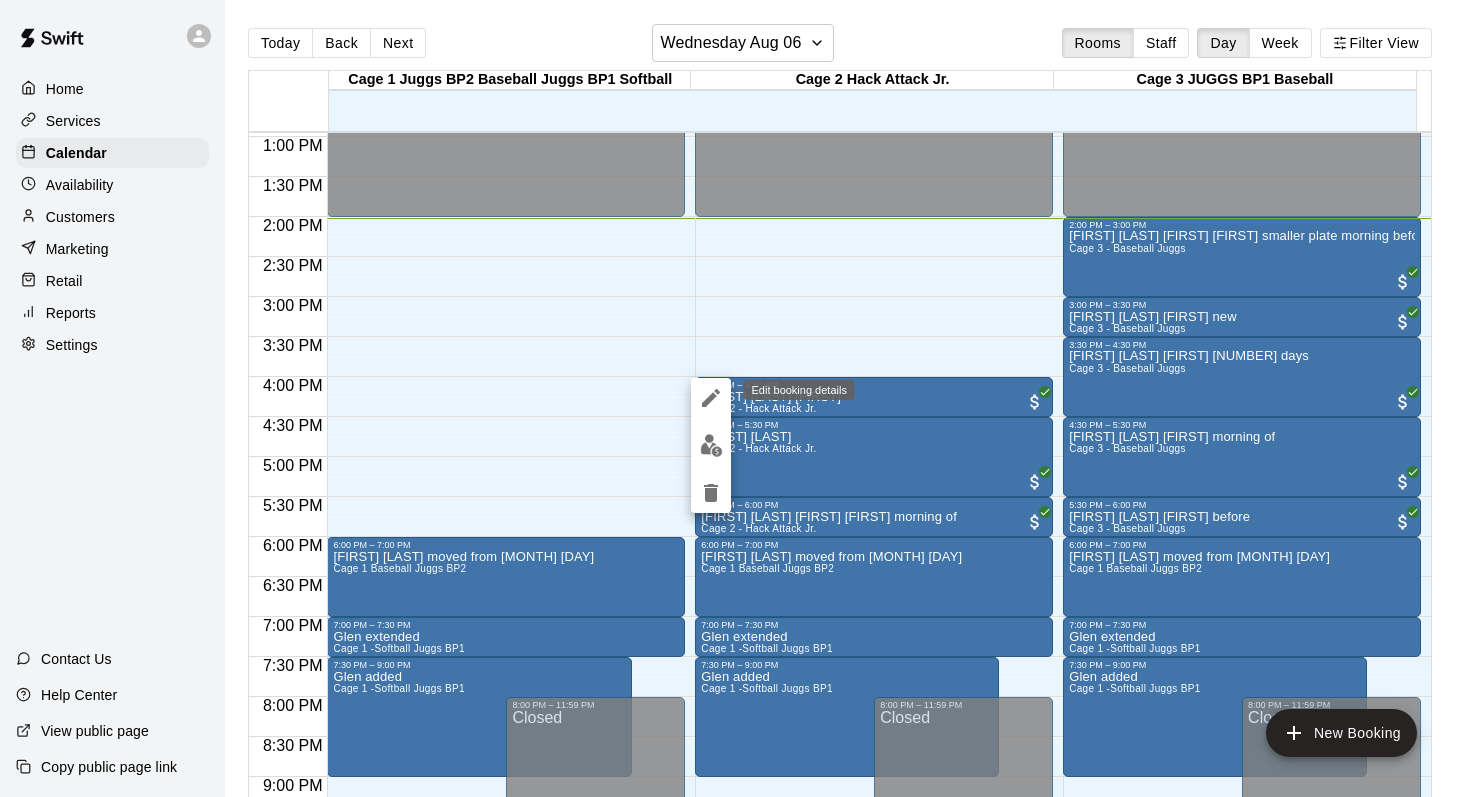 click 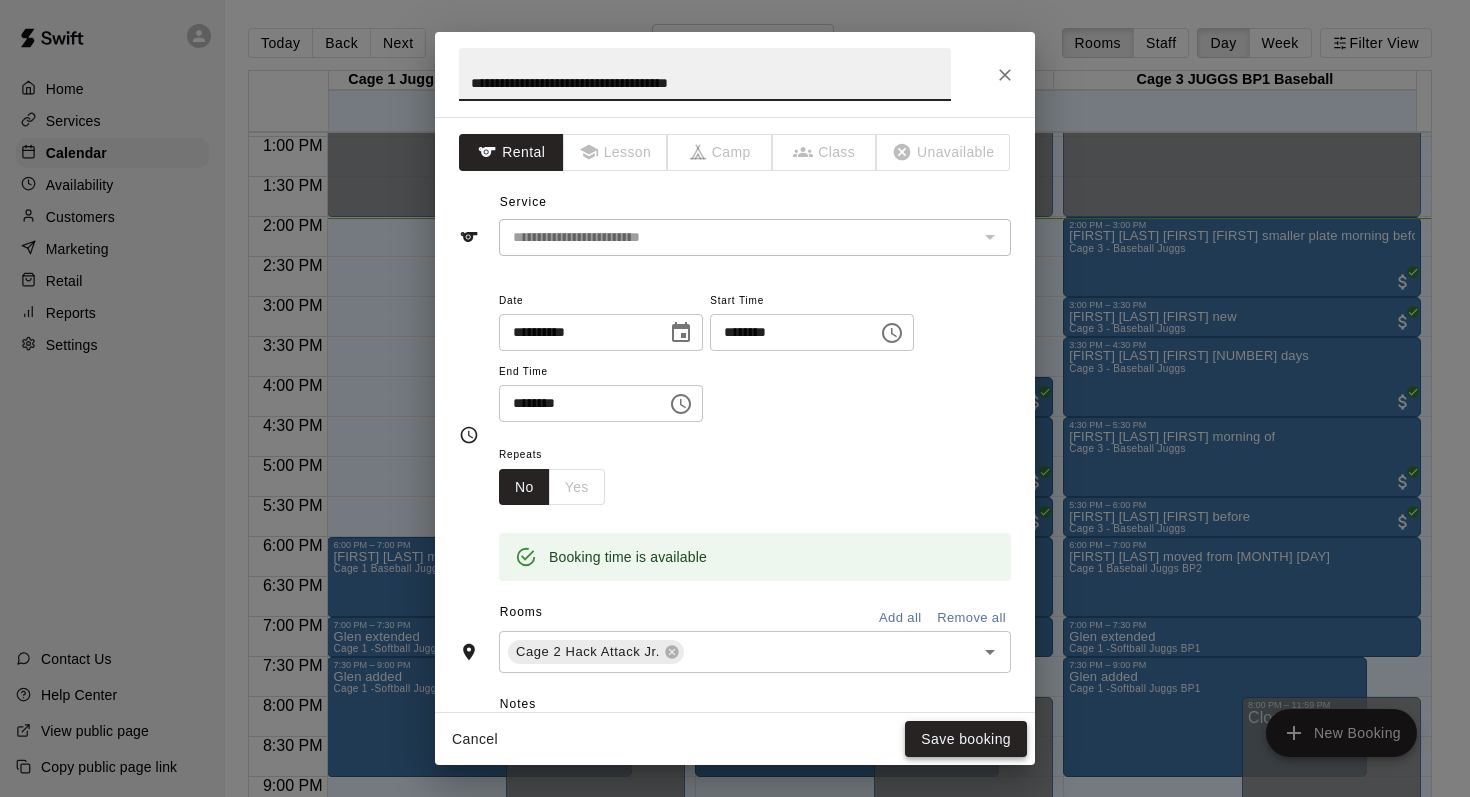 type on "**********" 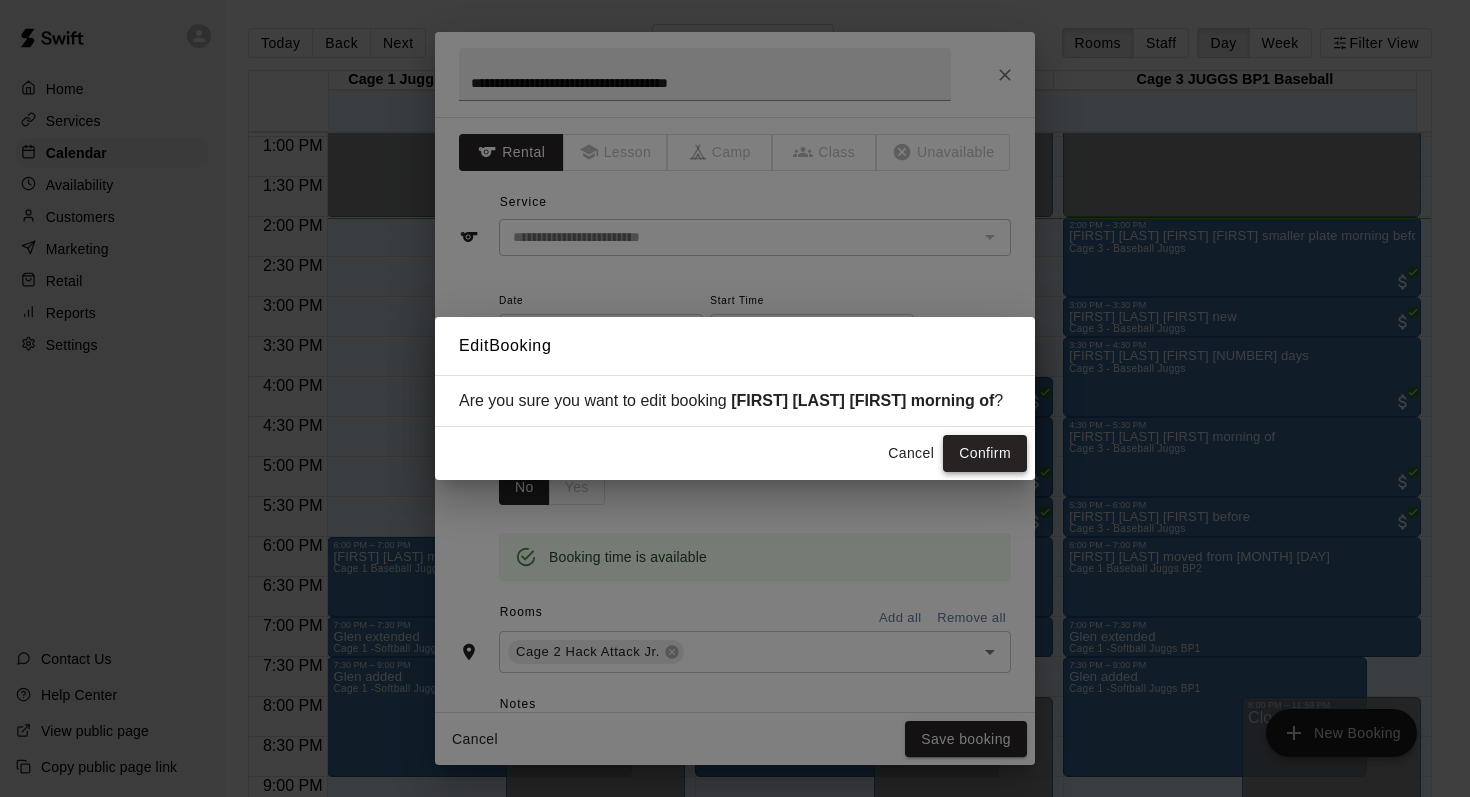 click on "Confirm" at bounding box center (985, 453) 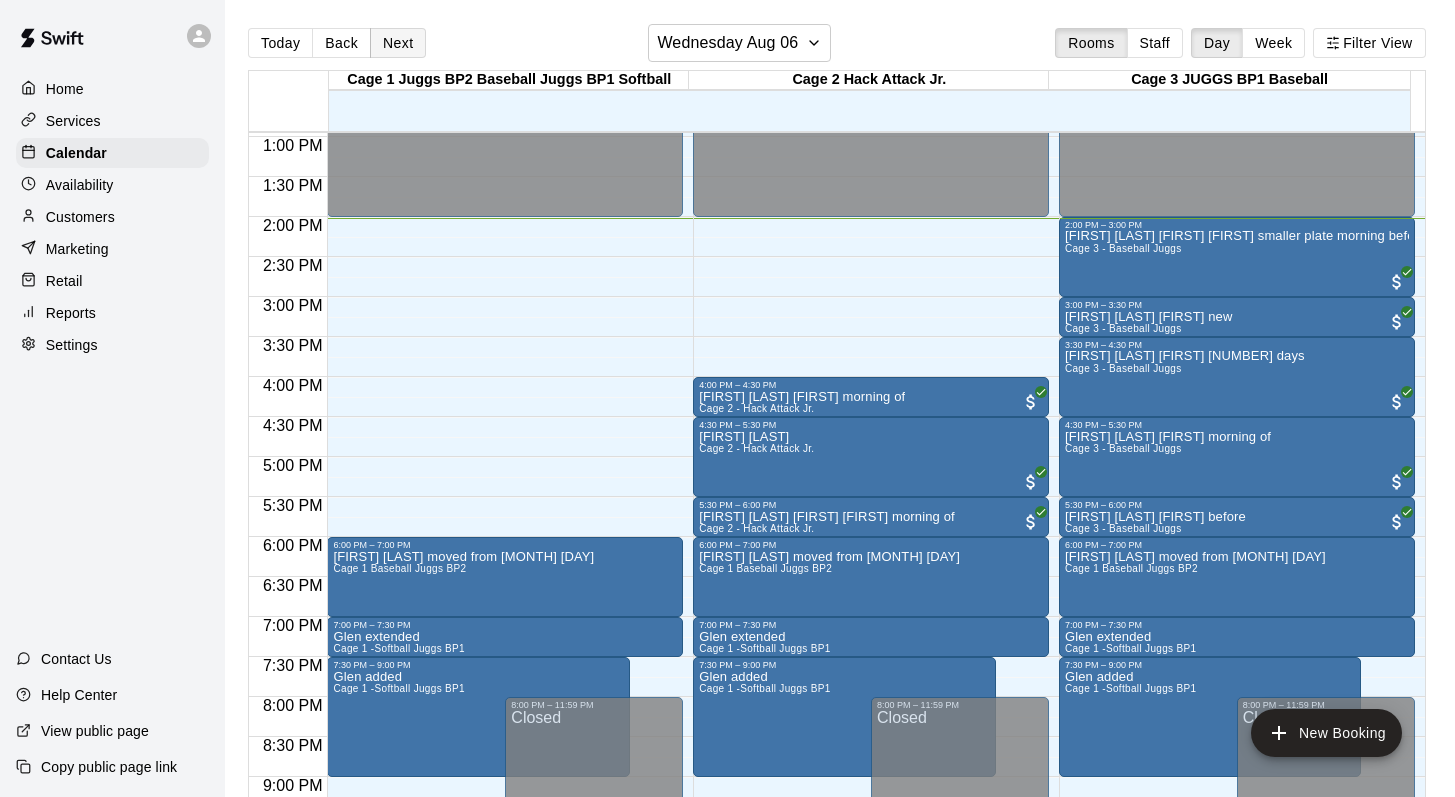 click on "Next" at bounding box center (398, 43) 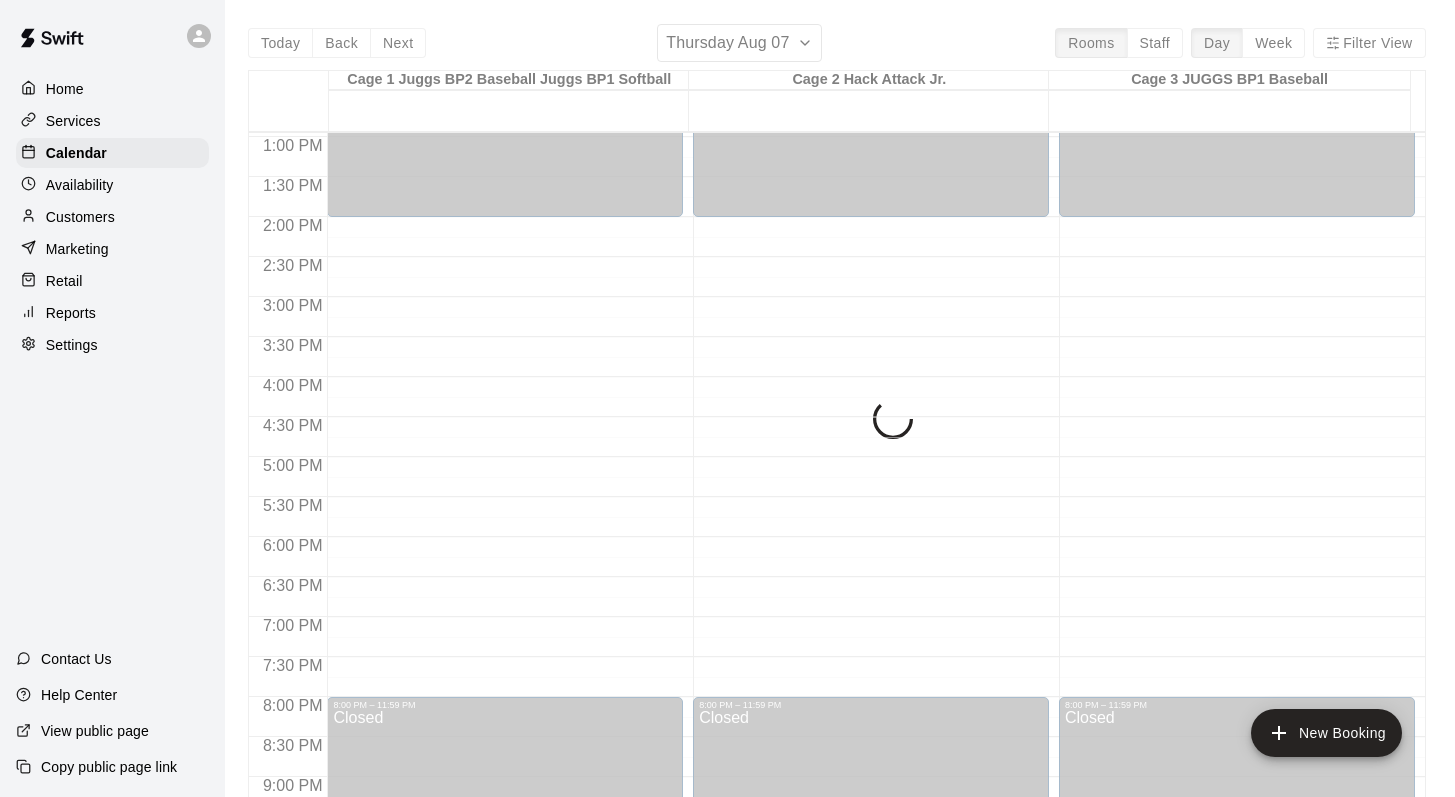 click on "Today Back Next Thursday Aug 07 Rooms Staff Day Week Filter View Cage 1 Juggs BP2 Baseball Juggs BP1 Softball 07 Thu Cage 2 Hack Attack Jr. 07 Thu Cage 3 JUGGS BP1 Baseball 07 Thu 12:00 AM 12:30 AM 1:00 AM 1:30 AM 2:00 AM 2:30 AM 3:00 AM 3:30 AM 4:00 AM 4:30 AM 5:00 AM 5:30 AM 6:00 AM 6:30 AM 7:00 AM 7:30 AM 8:00 AM 8:30 AM 9:00 AM 9:30 AM 10:00 AM 10:30 AM 11:00 AM 11:30 AM 12:00 PM 12:30 PM 1:00 PM 1:30 PM 2:00 PM 2:30 PM 3:00 PM 3:30 PM 4:00 PM 4:30 PM 5:00 PM 5:30 PM 6:00 PM 6:30 PM 7:00 PM 7:30 PM 8:00 PM 8:30 PM 9:00 PM 9:30 PM 10:00 PM 10:30 PM 11:00 PM 11:30 PM 12:00 AM – 2:00 PM Closed 8:00 PM – 11:59 PM Closed 12:00 AM – 2:00 PM Closed 8:00 PM – 11:59 PM Closed 12:00 AM – 2:00 PM Closed 8:00 PM – 11:59 PM Closed" at bounding box center [837, 422] 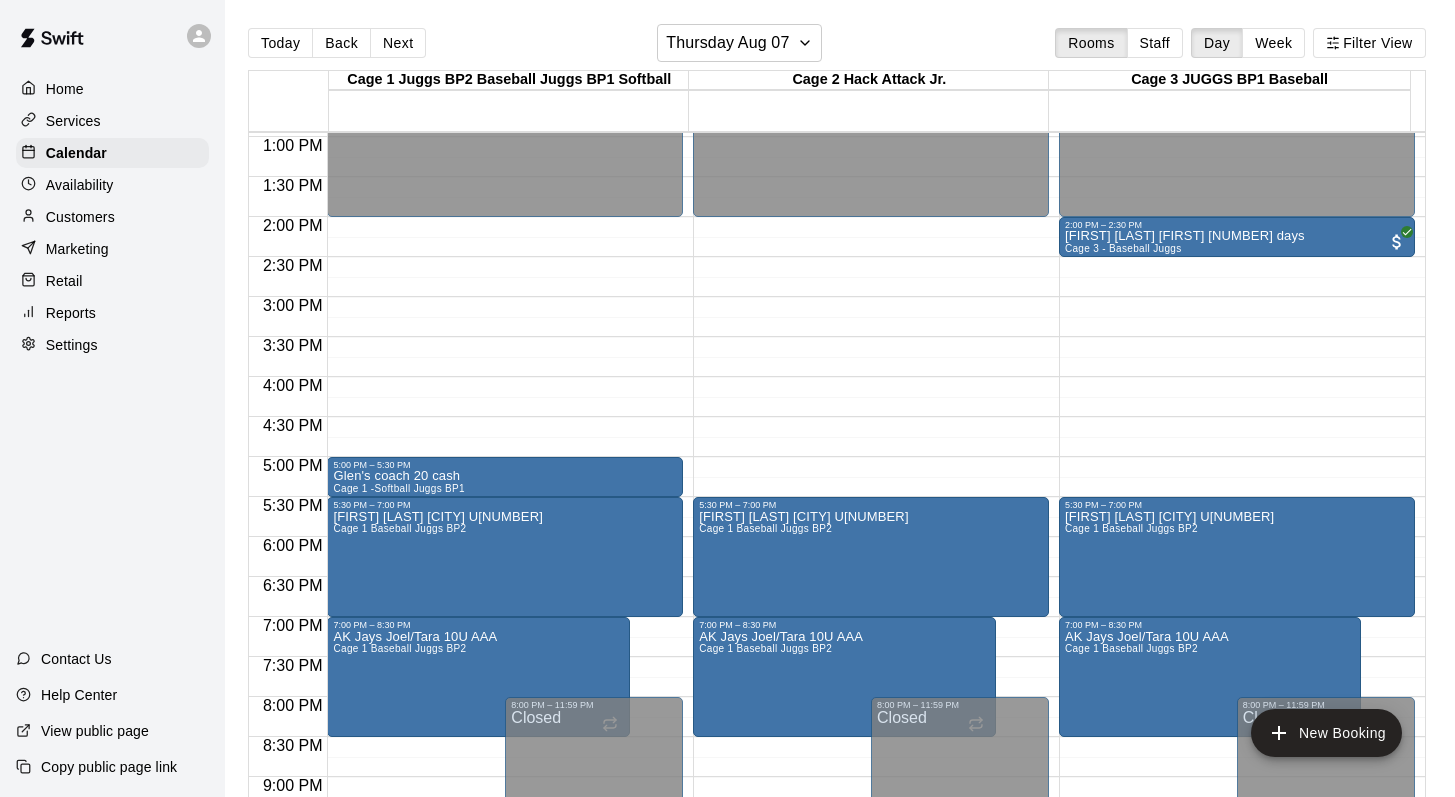 click on "Next" at bounding box center (398, 43) 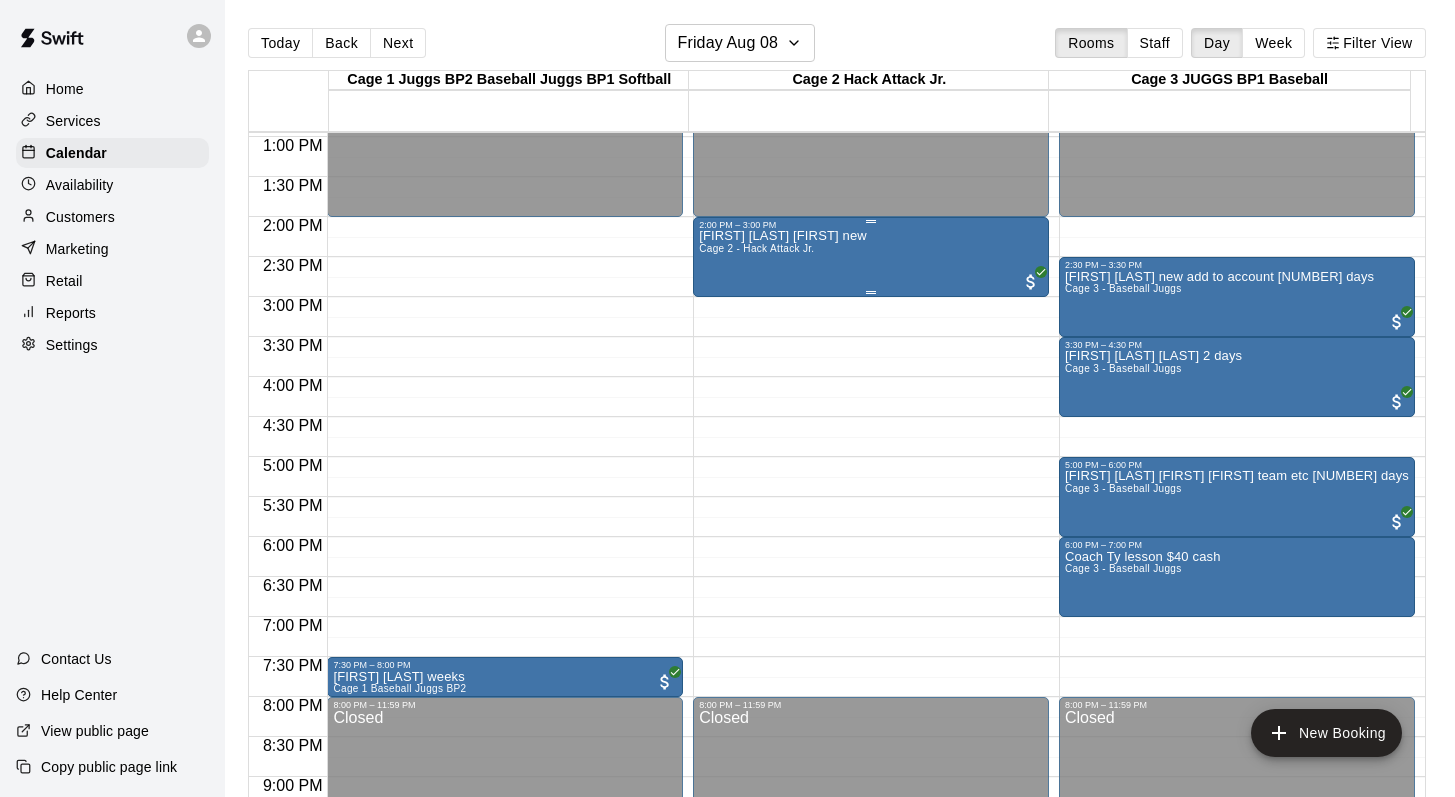 click on "Cage 2 - Hack Attack Jr." at bounding box center [756, 248] 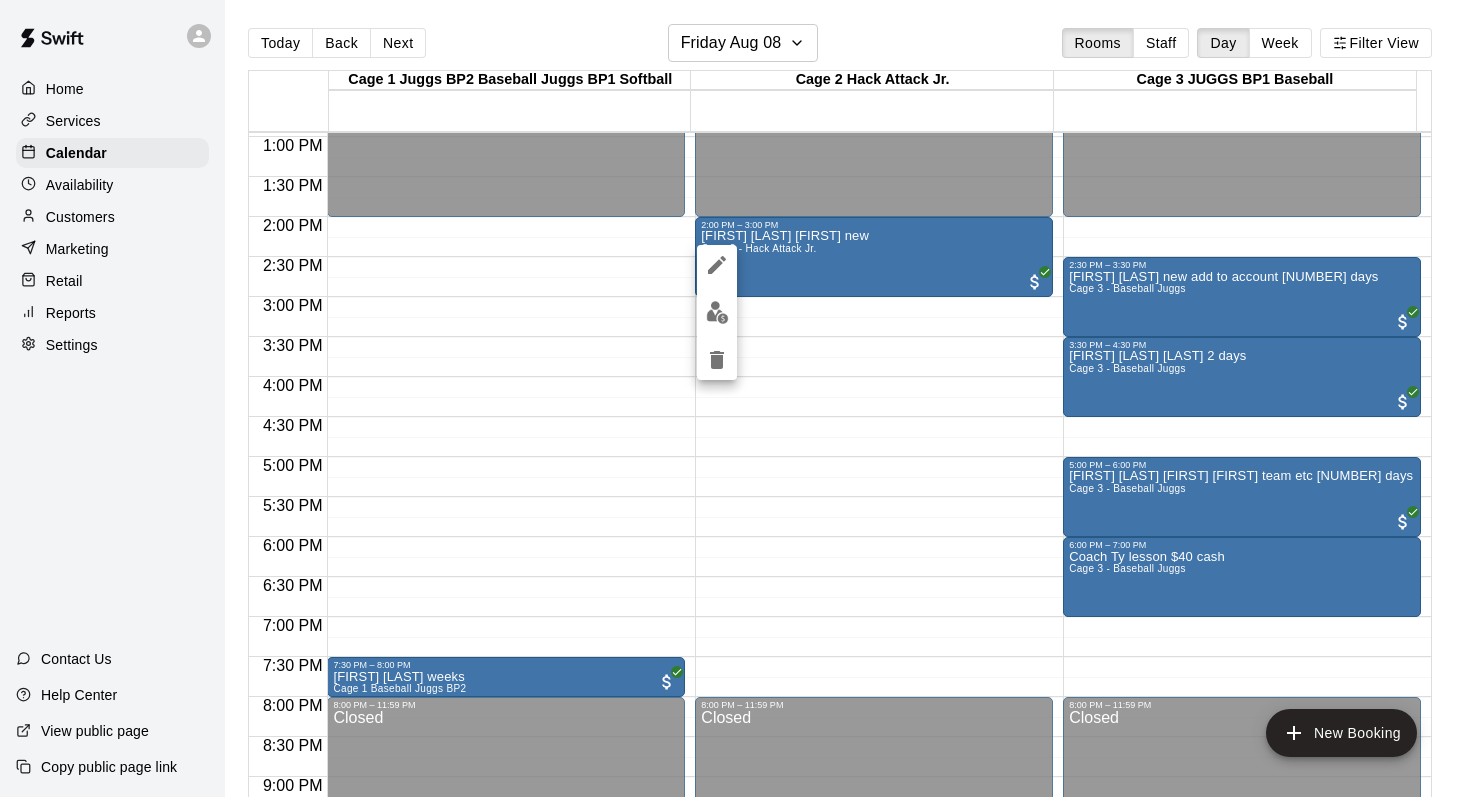 click 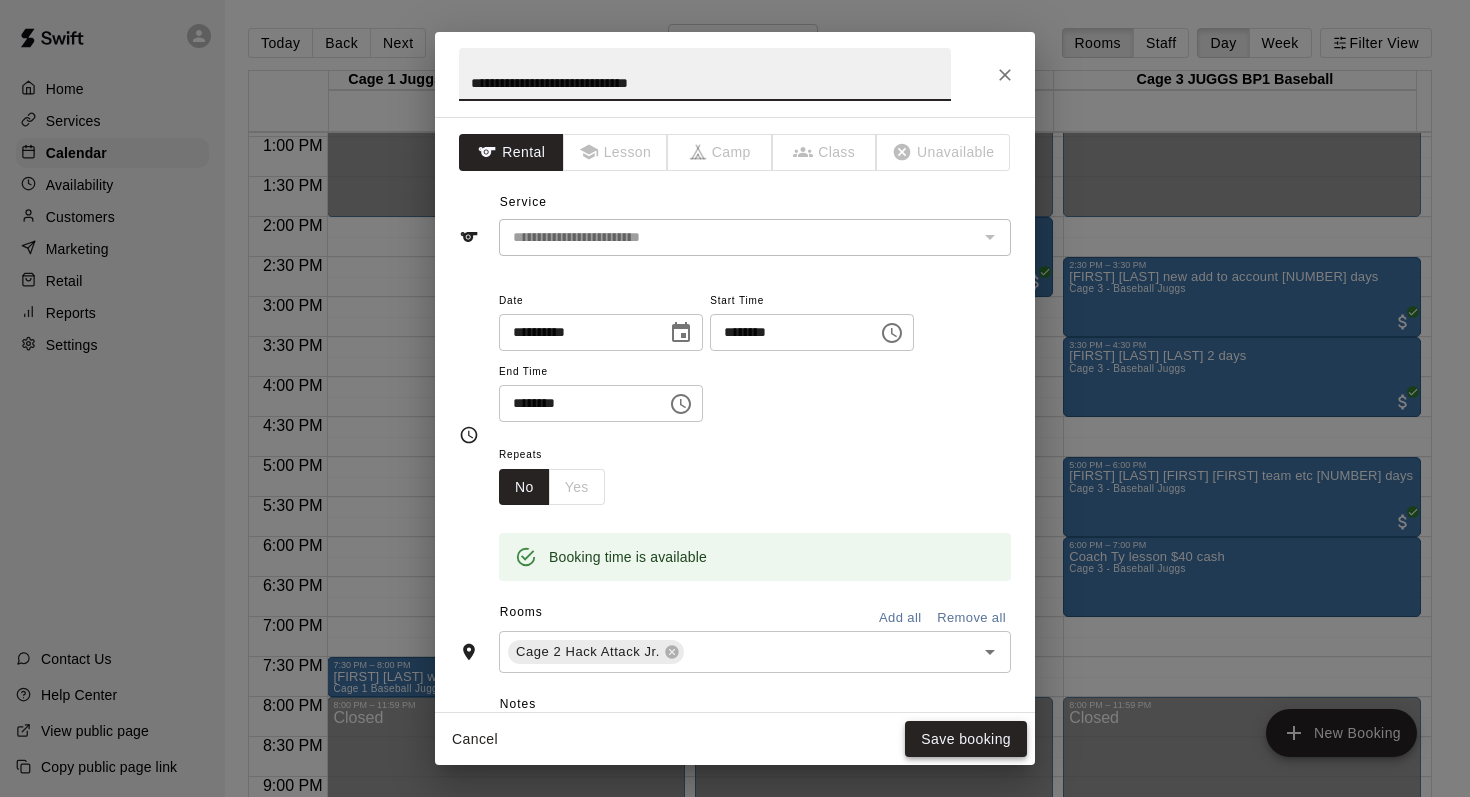 type on "**********" 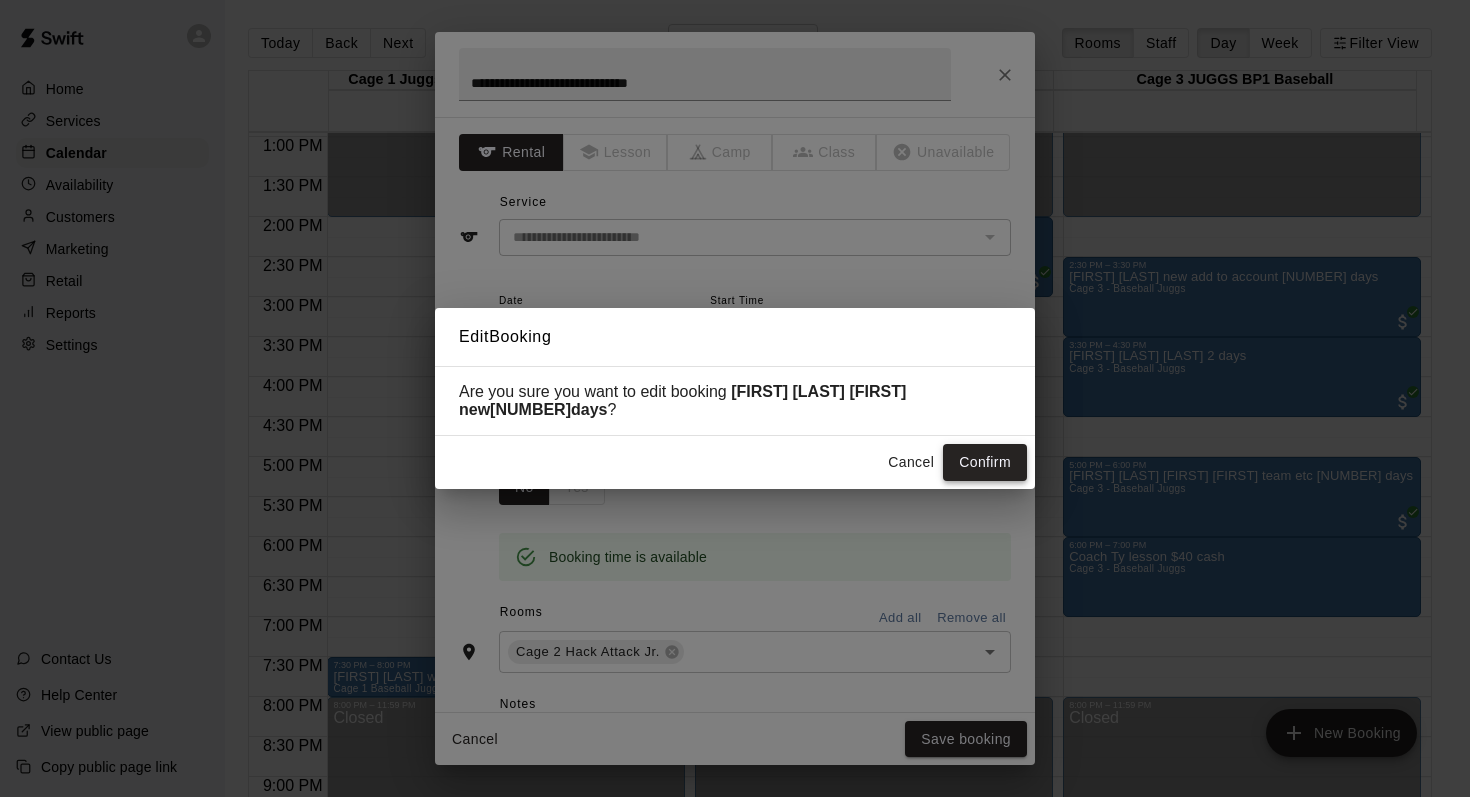 click on "Confirm" at bounding box center [985, 462] 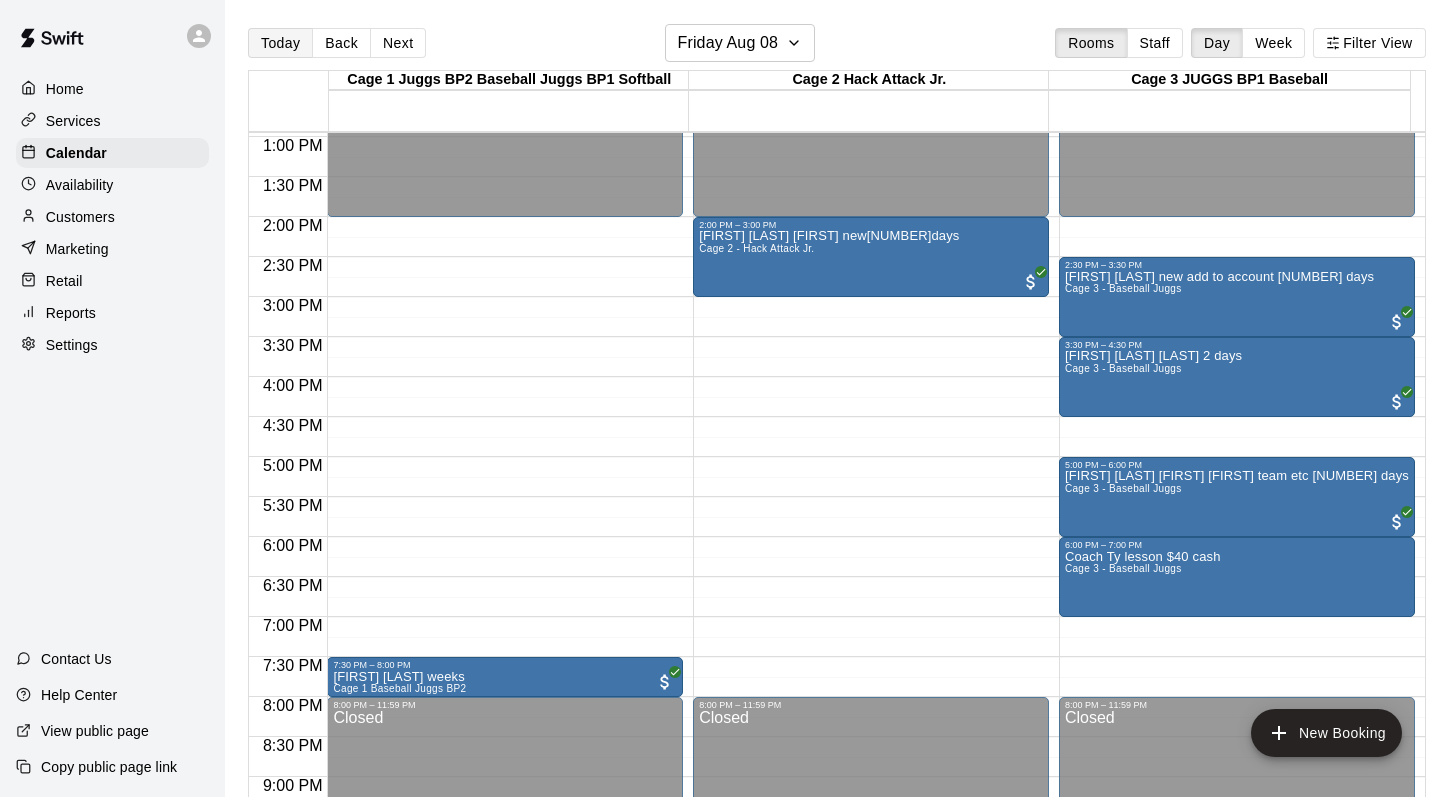 click on "Today" at bounding box center [280, 43] 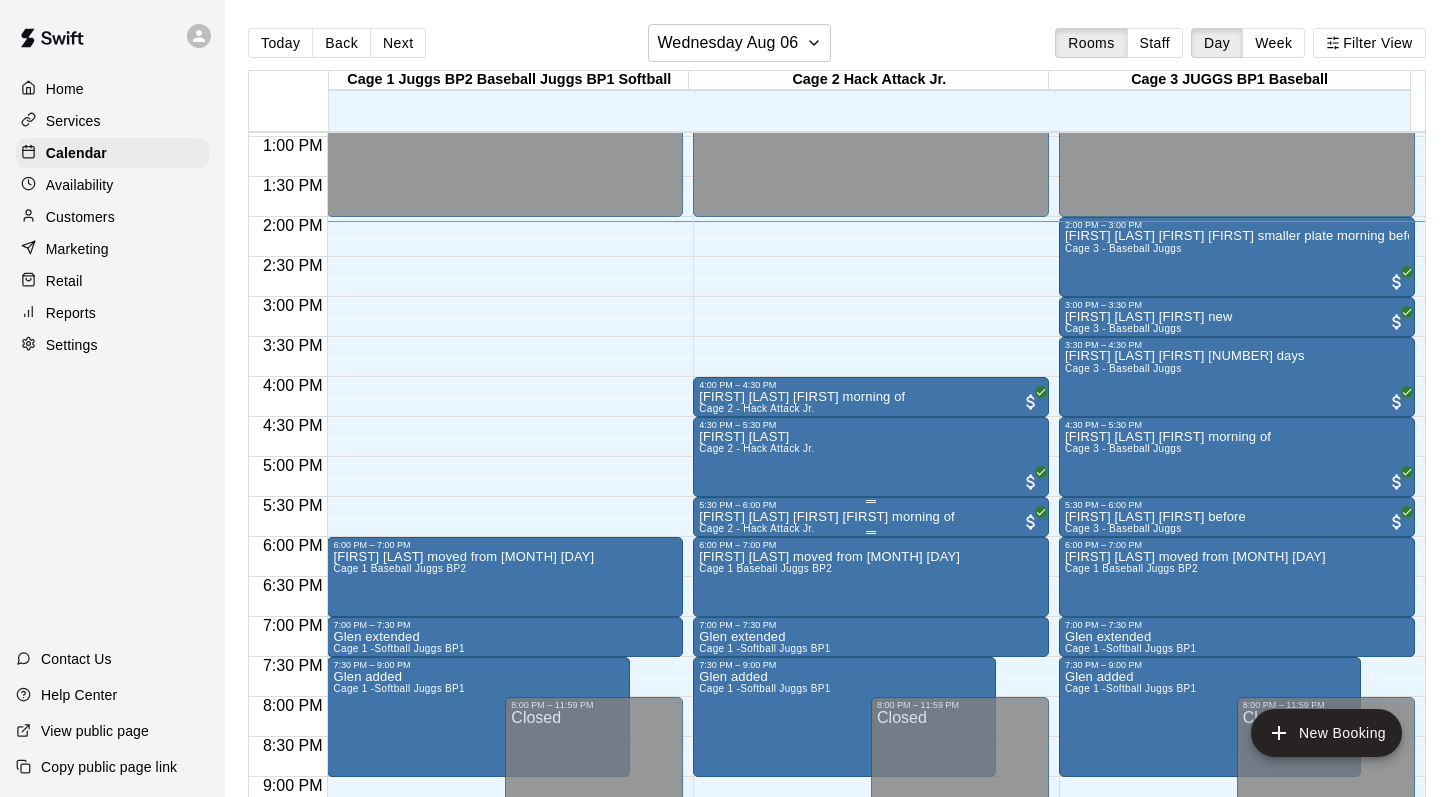 click on "Braydon Lepp  Carolyn Jack" at bounding box center [827, 517] 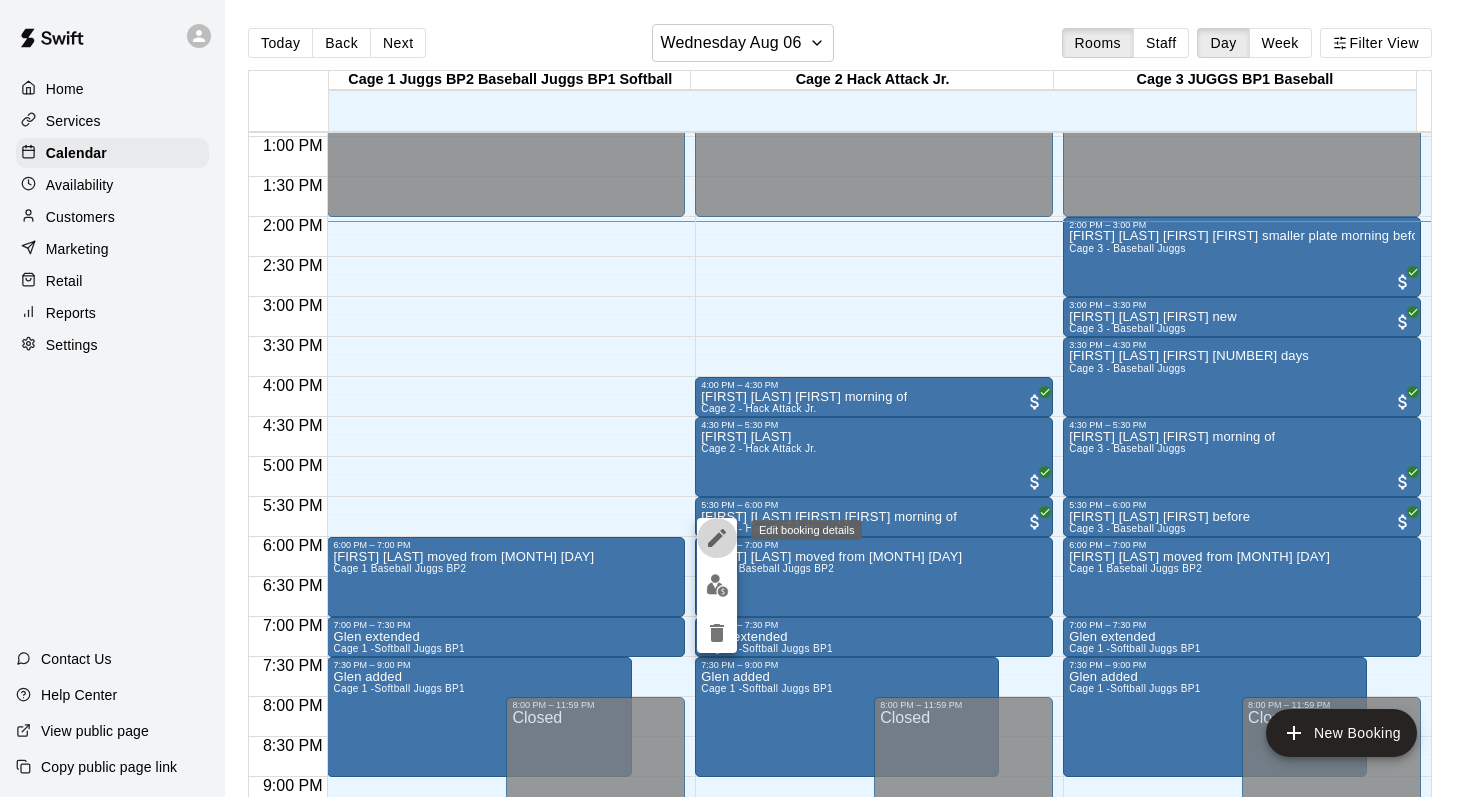 click 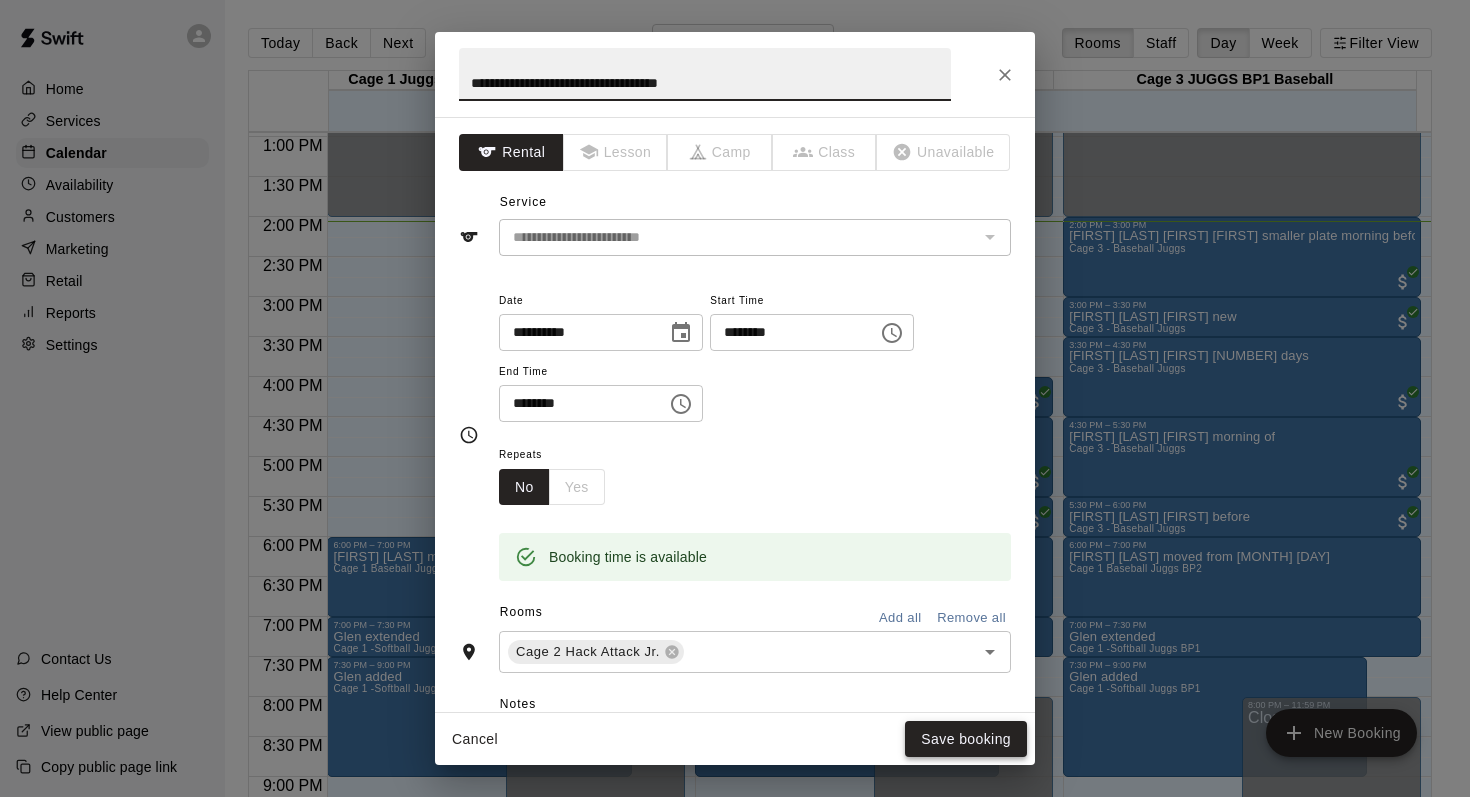 type on "**********" 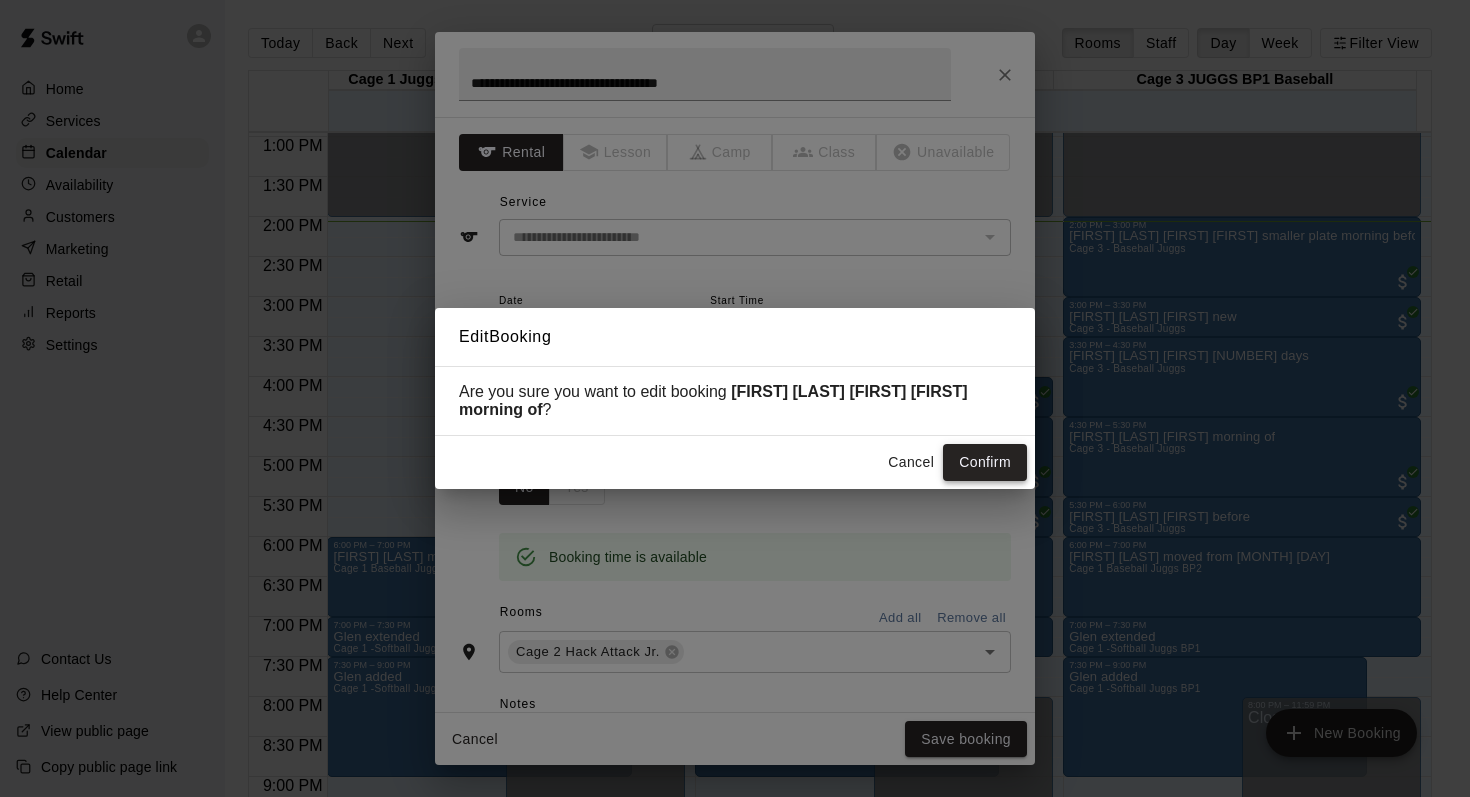 click on "Confirm" at bounding box center (985, 462) 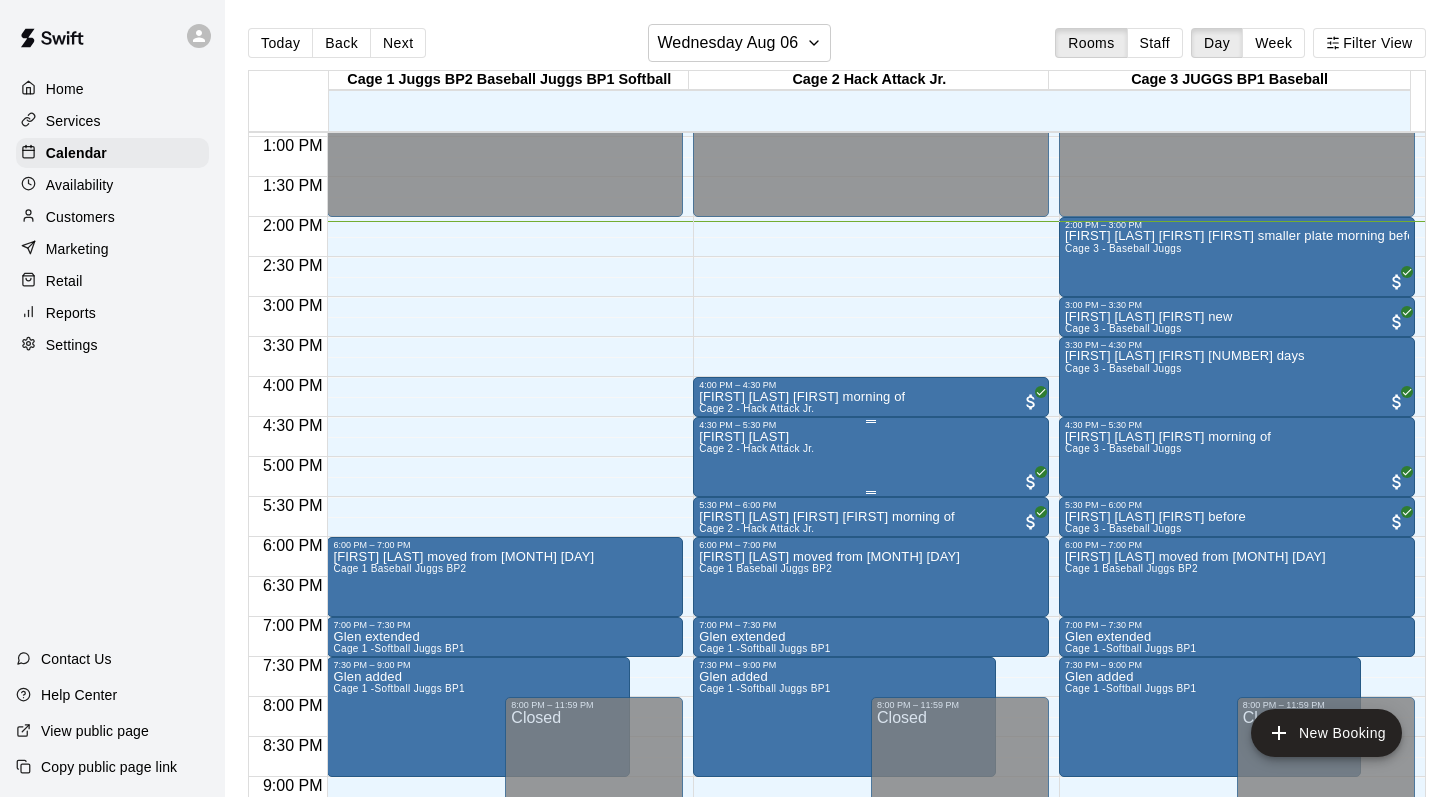 click on "Cage 2 - Hack Attack Jr." at bounding box center [756, 448] 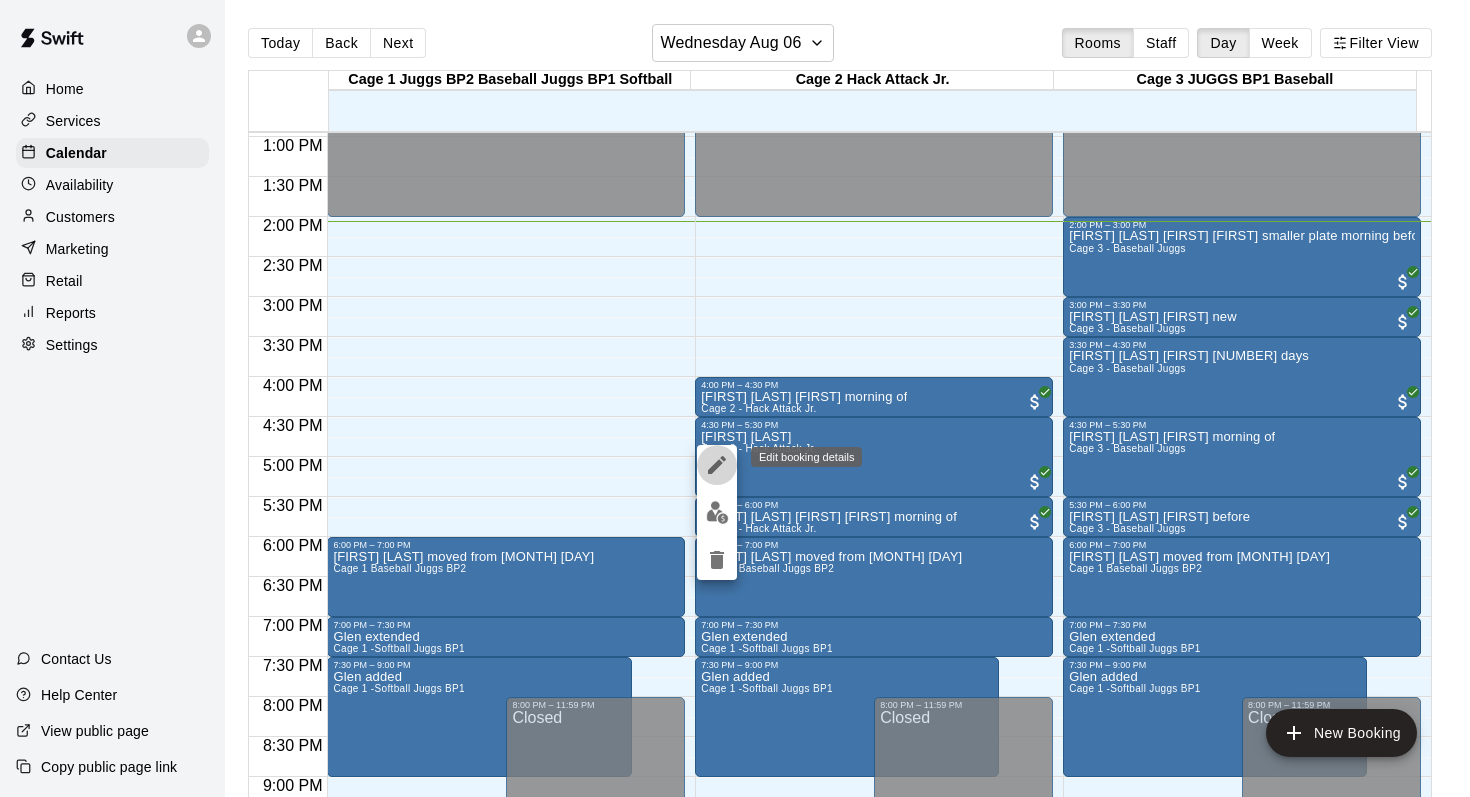 click 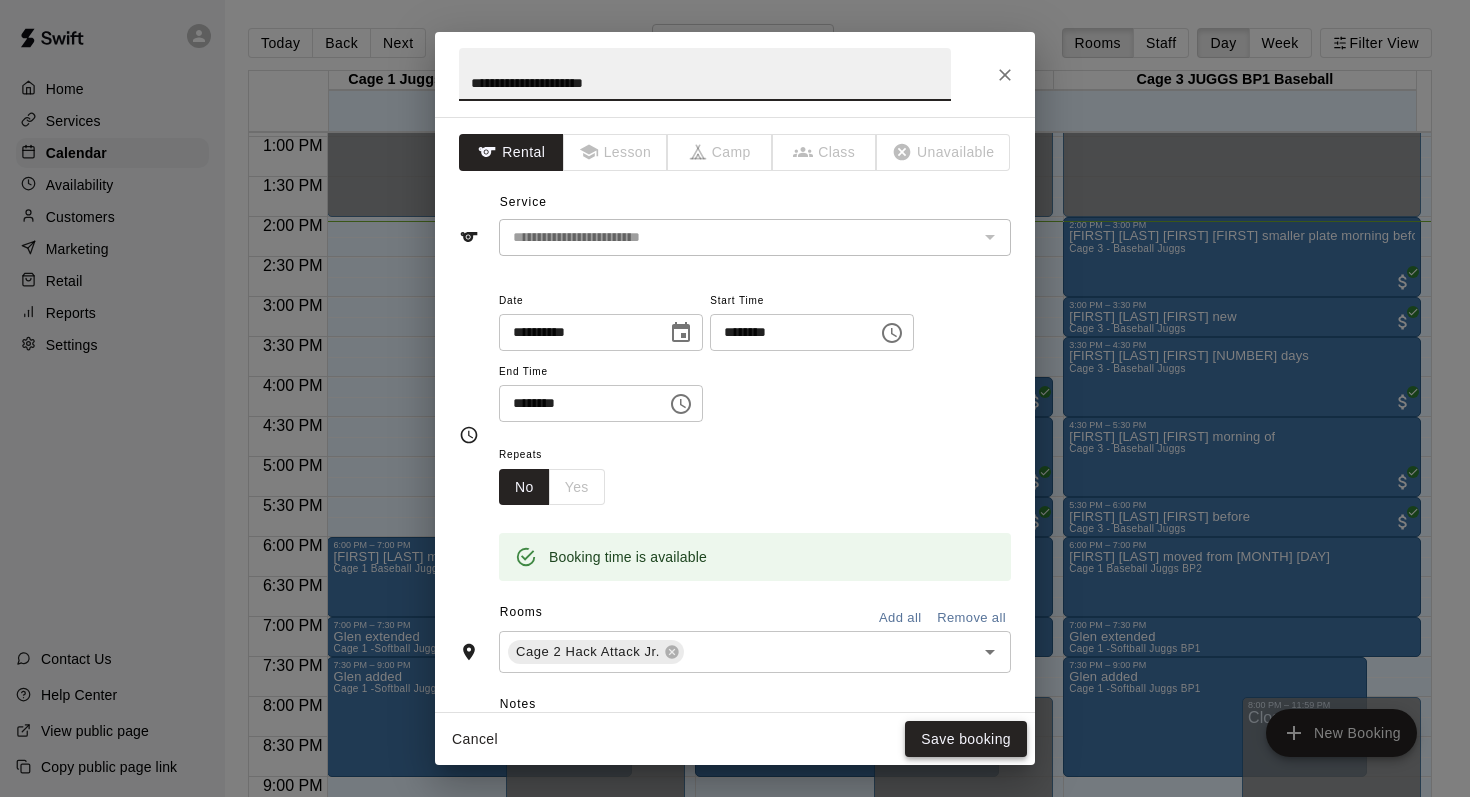 type on "**********" 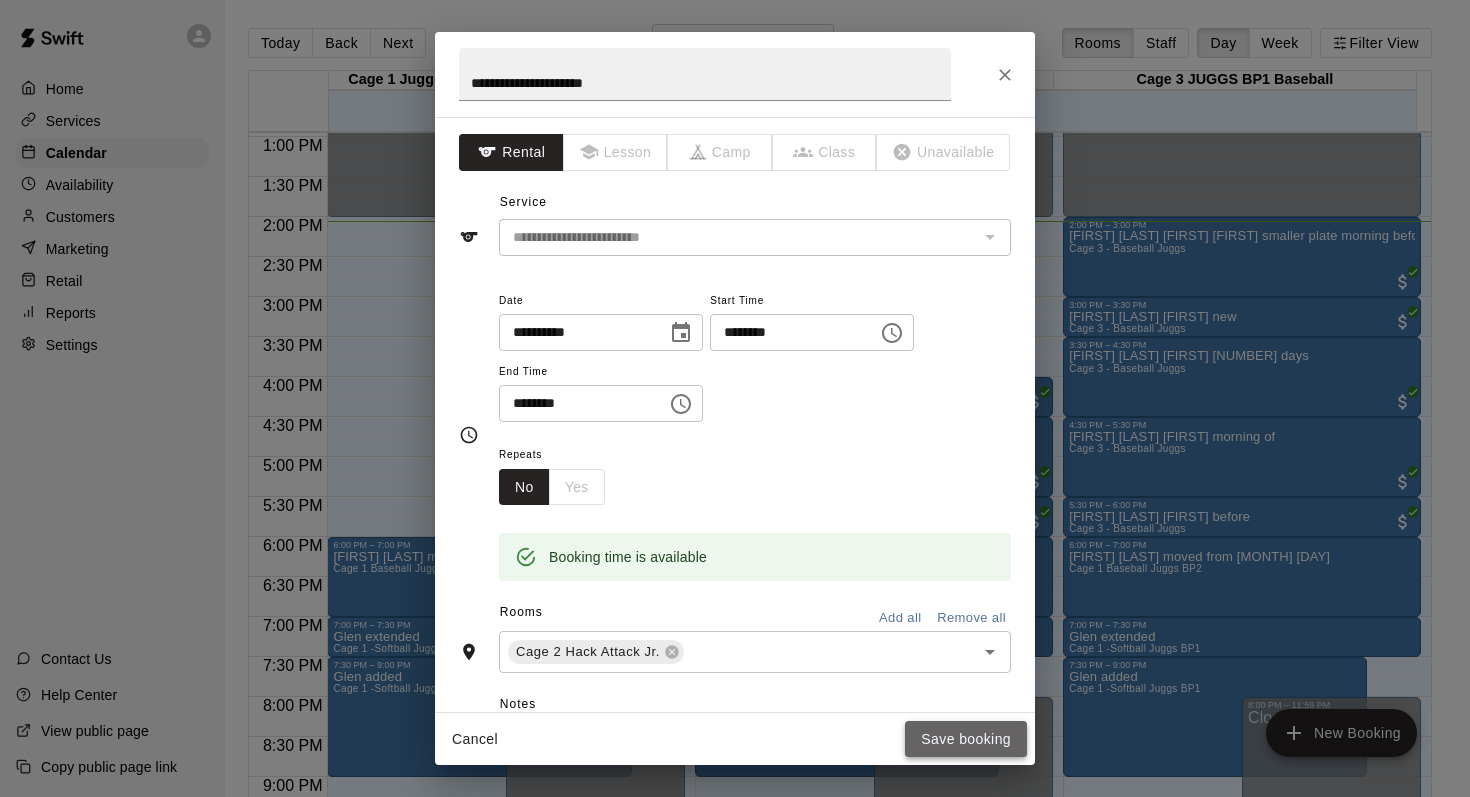 click on "Save booking" at bounding box center (966, 739) 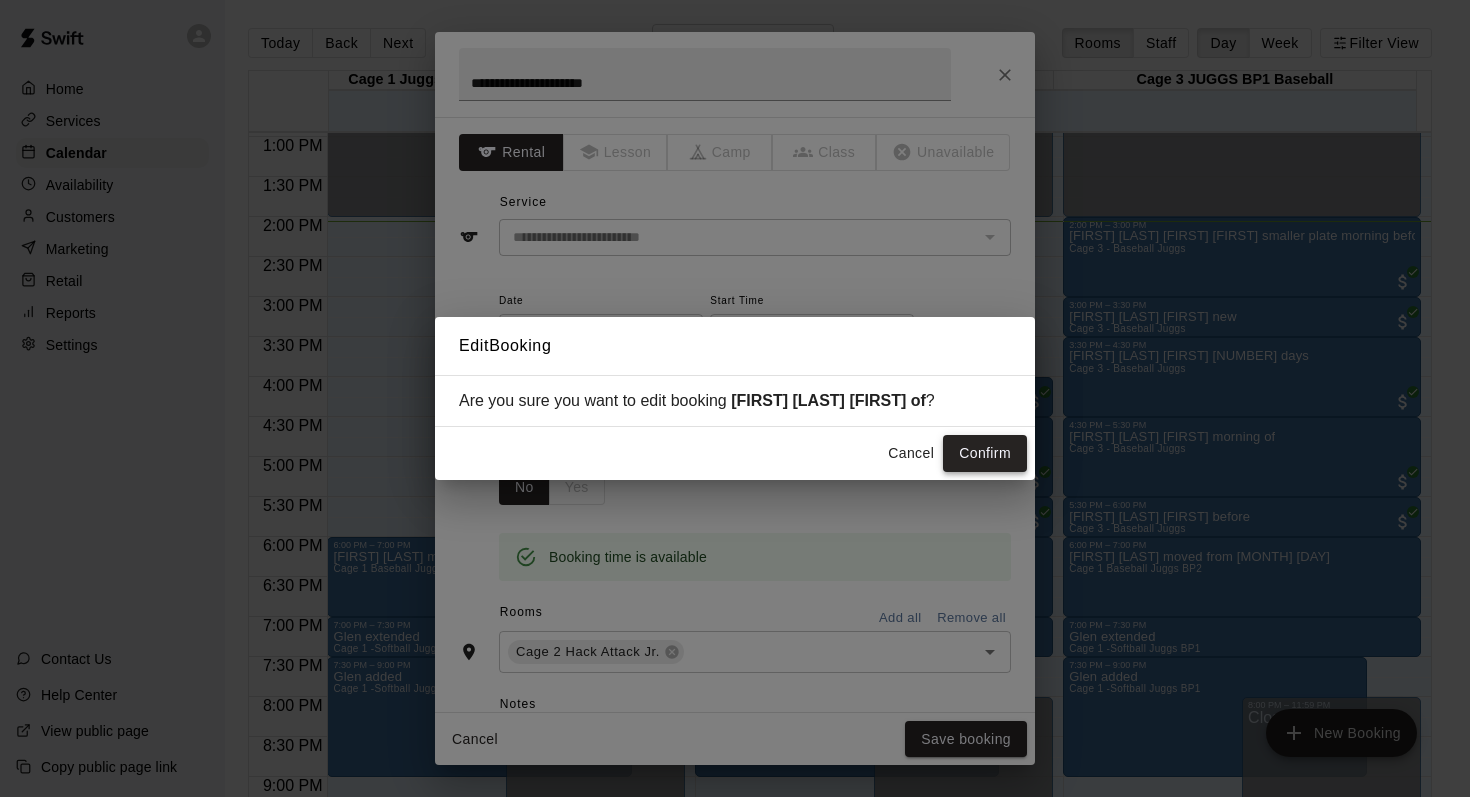 click on "Confirm" at bounding box center [985, 453] 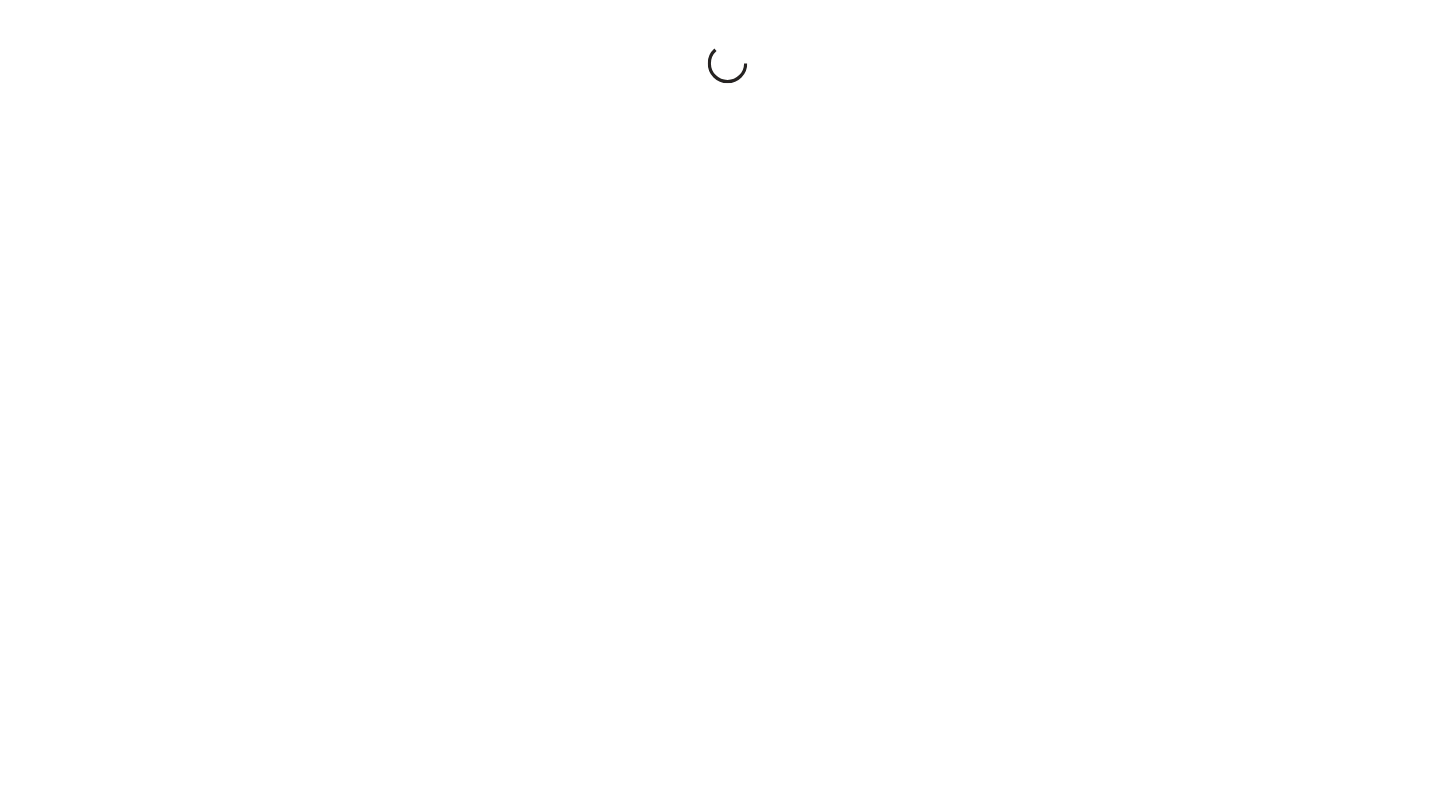scroll, scrollTop: 0, scrollLeft: 0, axis: both 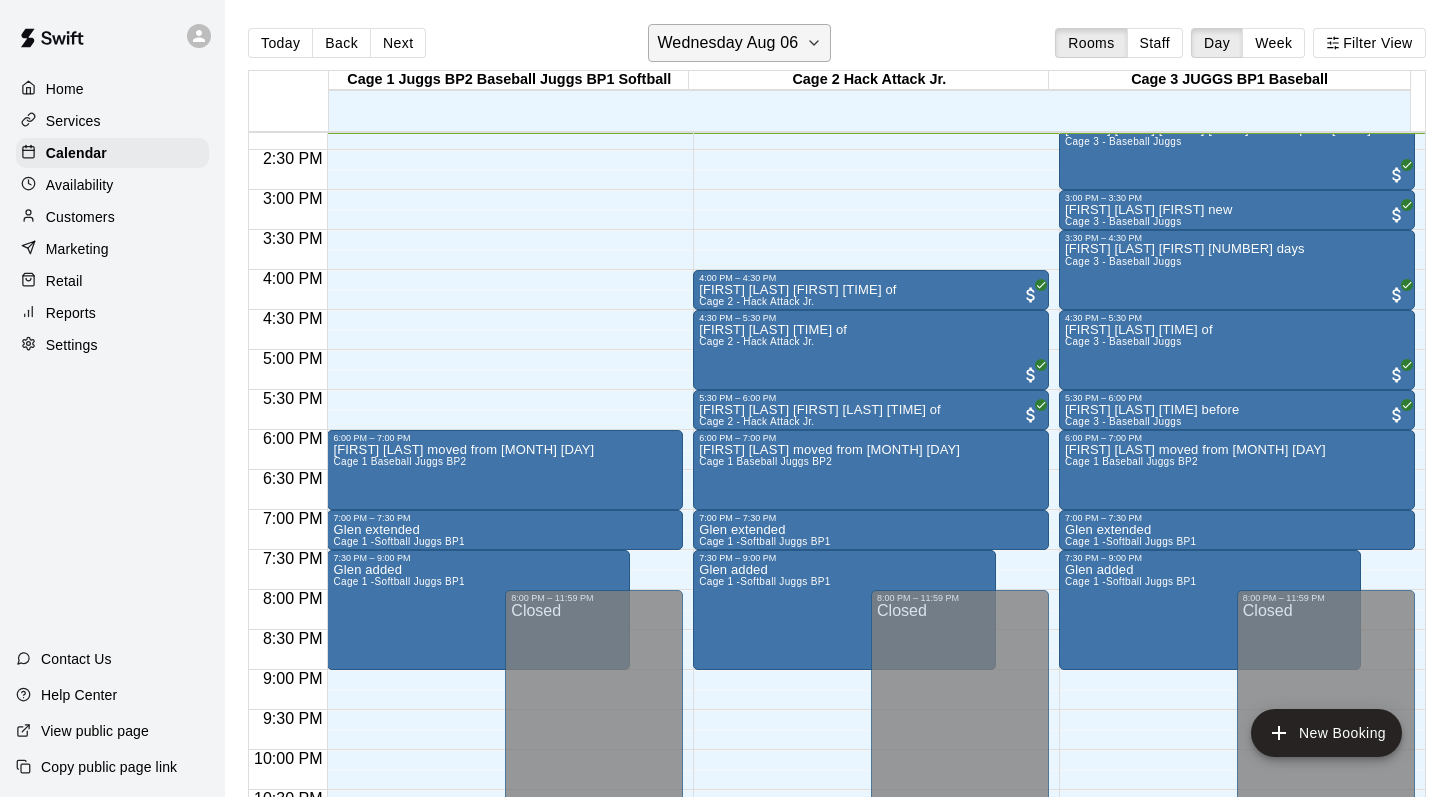 click 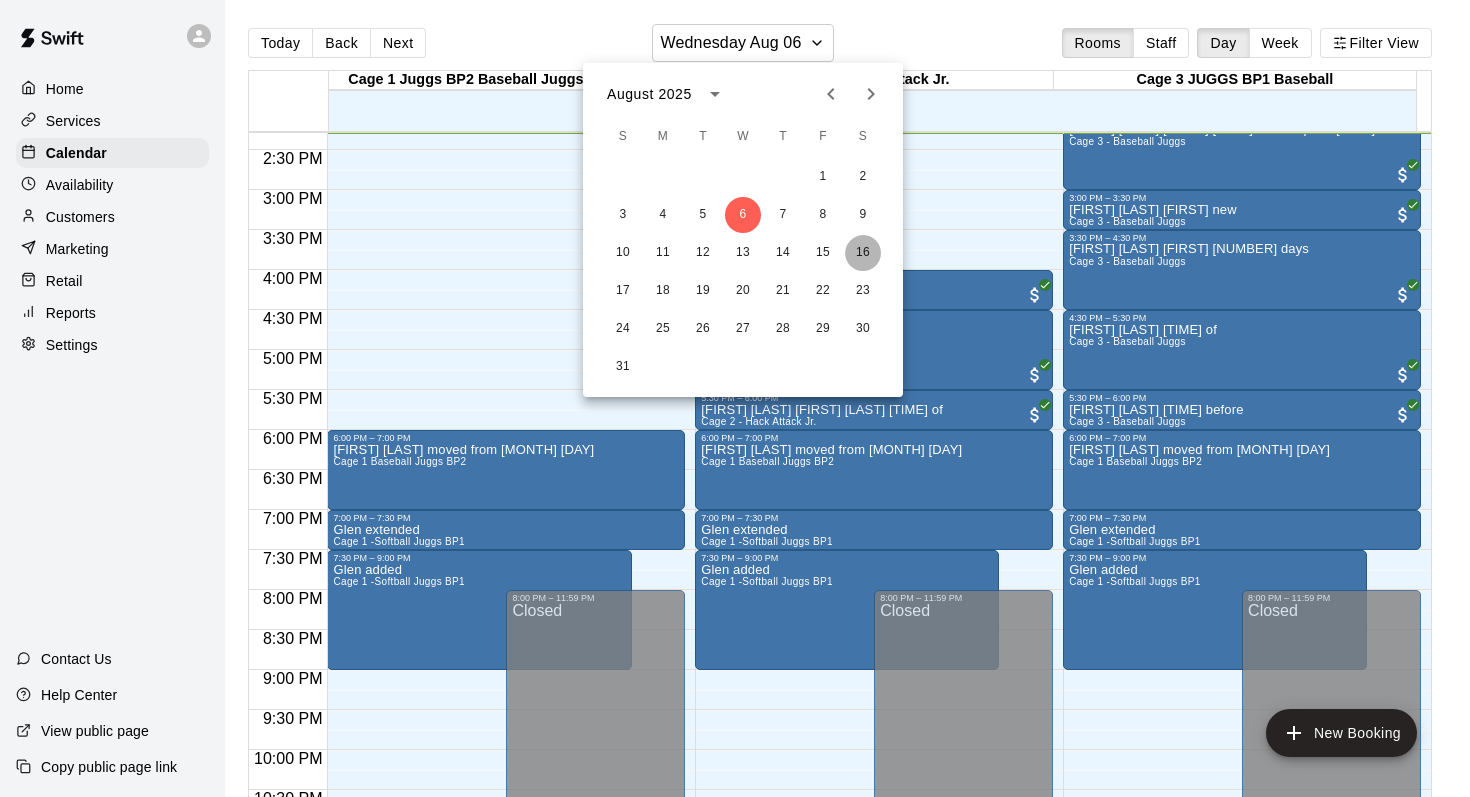 click on "16" at bounding box center (863, 253) 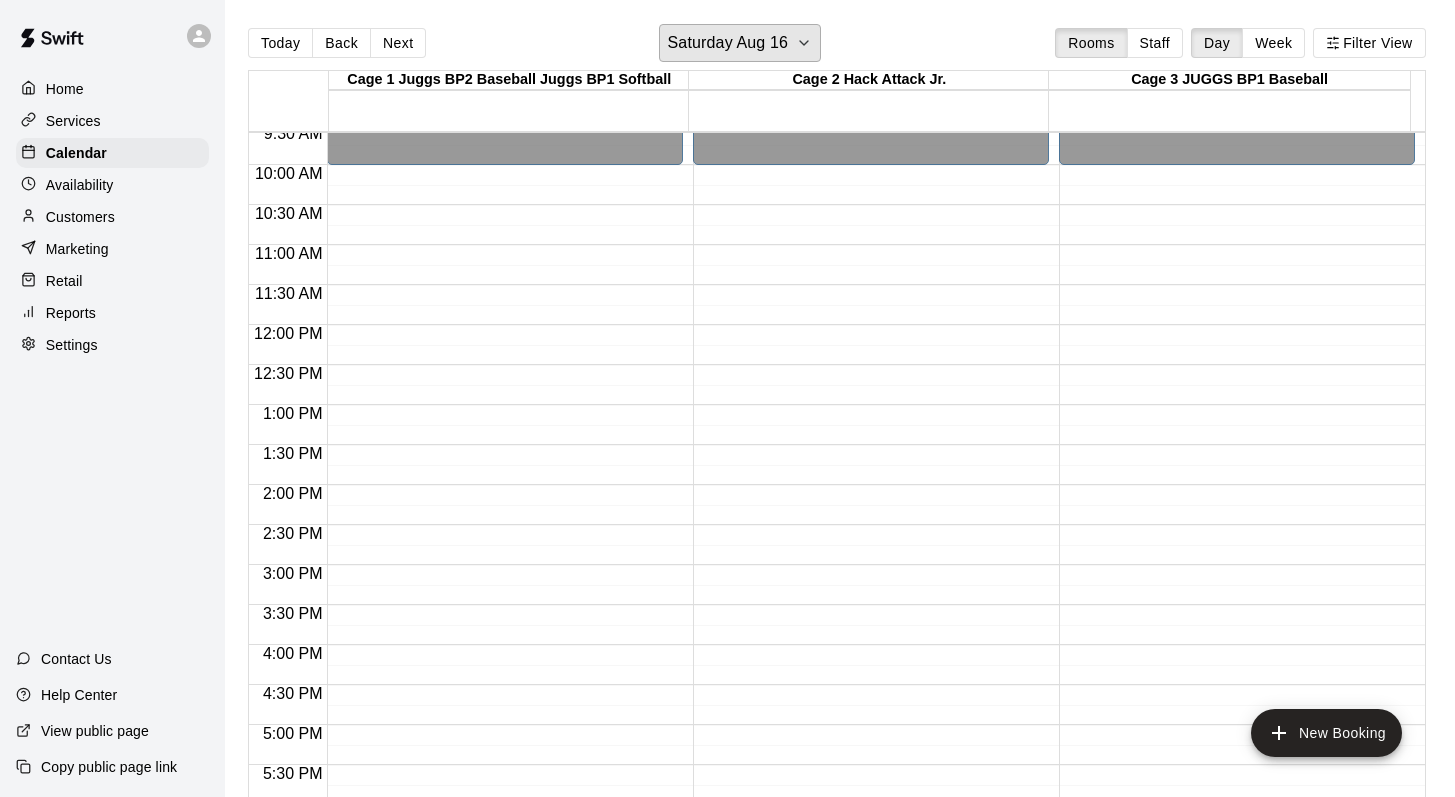 scroll, scrollTop: 692, scrollLeft: 0, axis: vertical 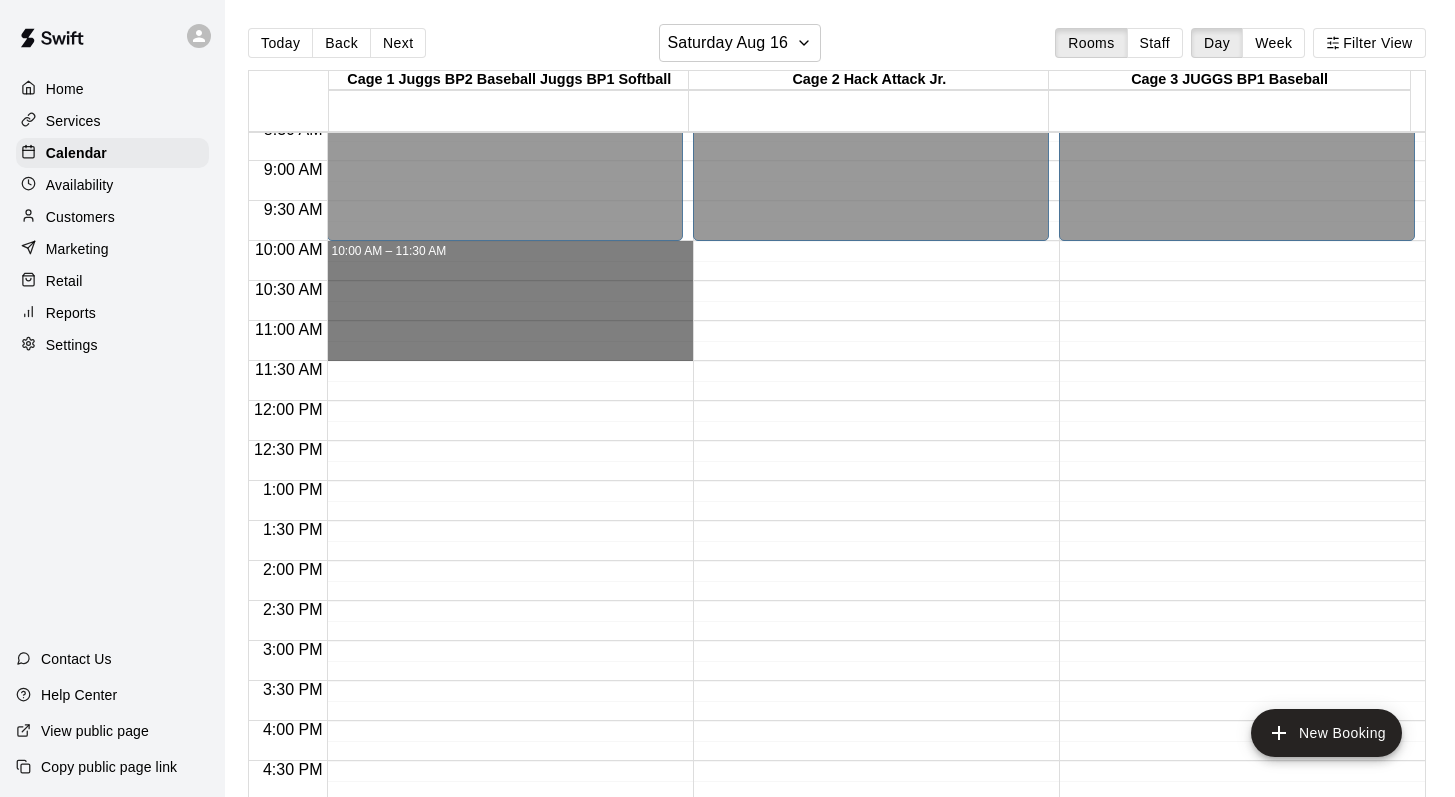 drag, startPoint x: 401, startPoint y: 249, endPoint x: 404, endPoint y: 339, distance: 90.04999 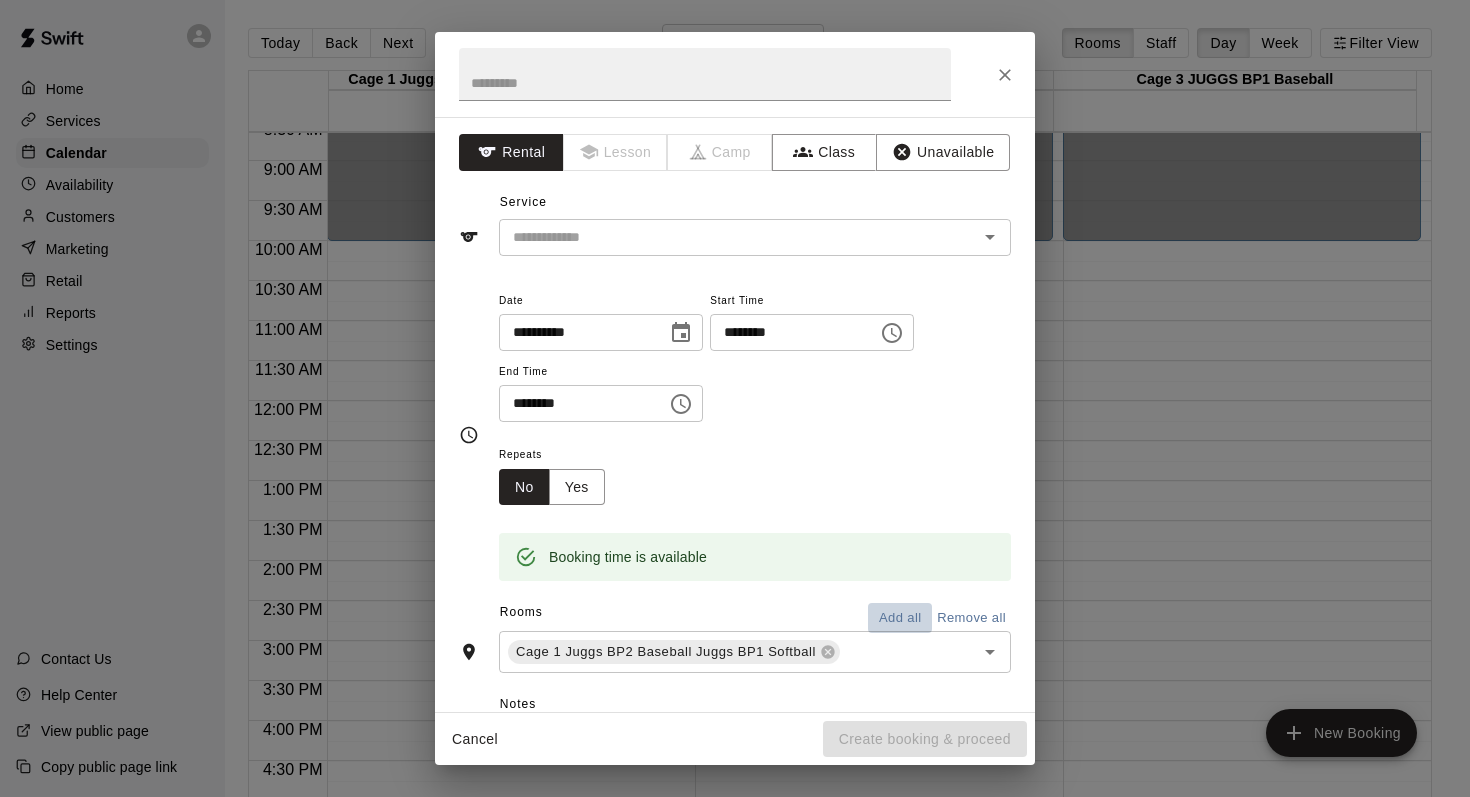 click on "Add all" at bounding box center [900, 618] 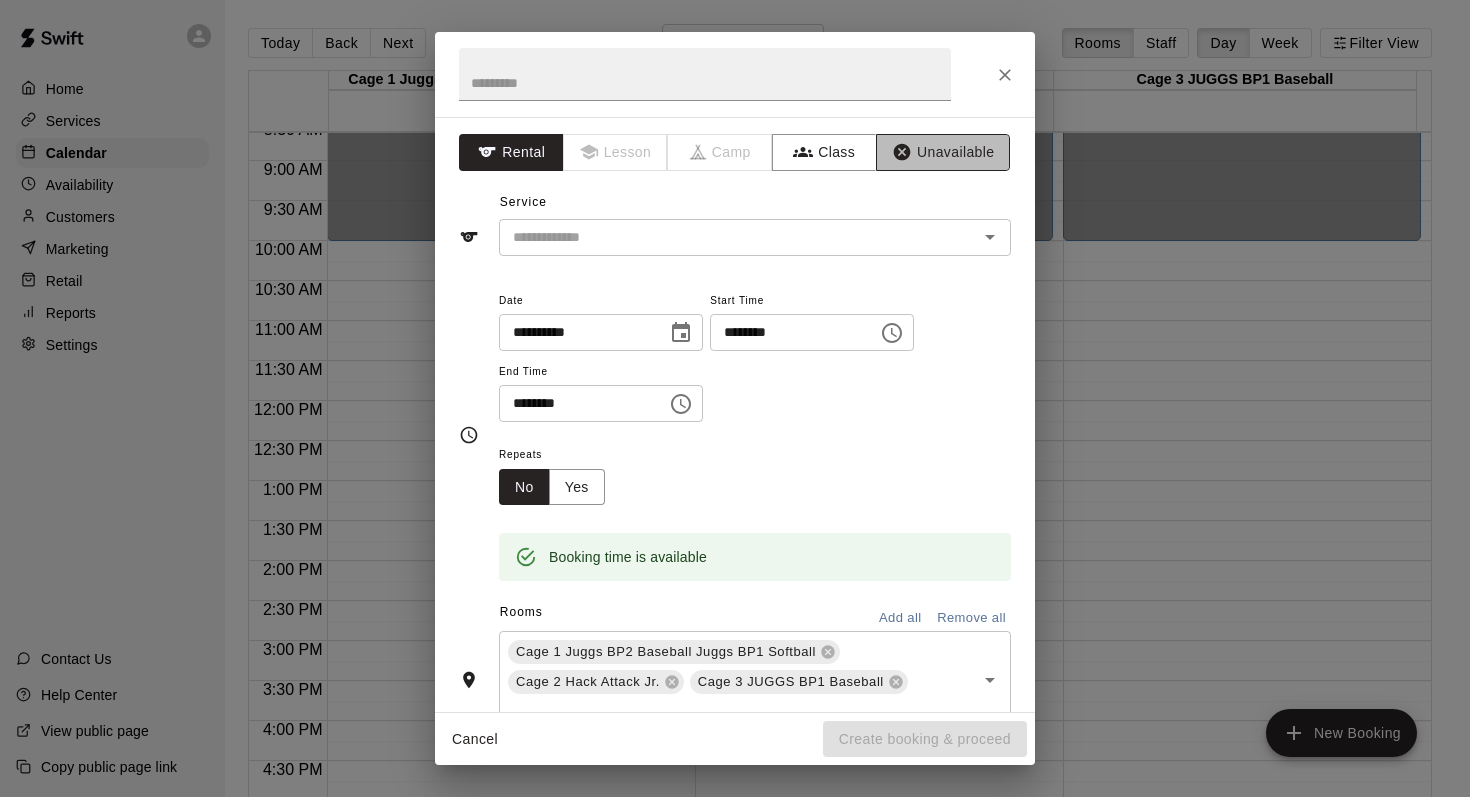 click on "Unavailable" at bounding box center [943, 152] 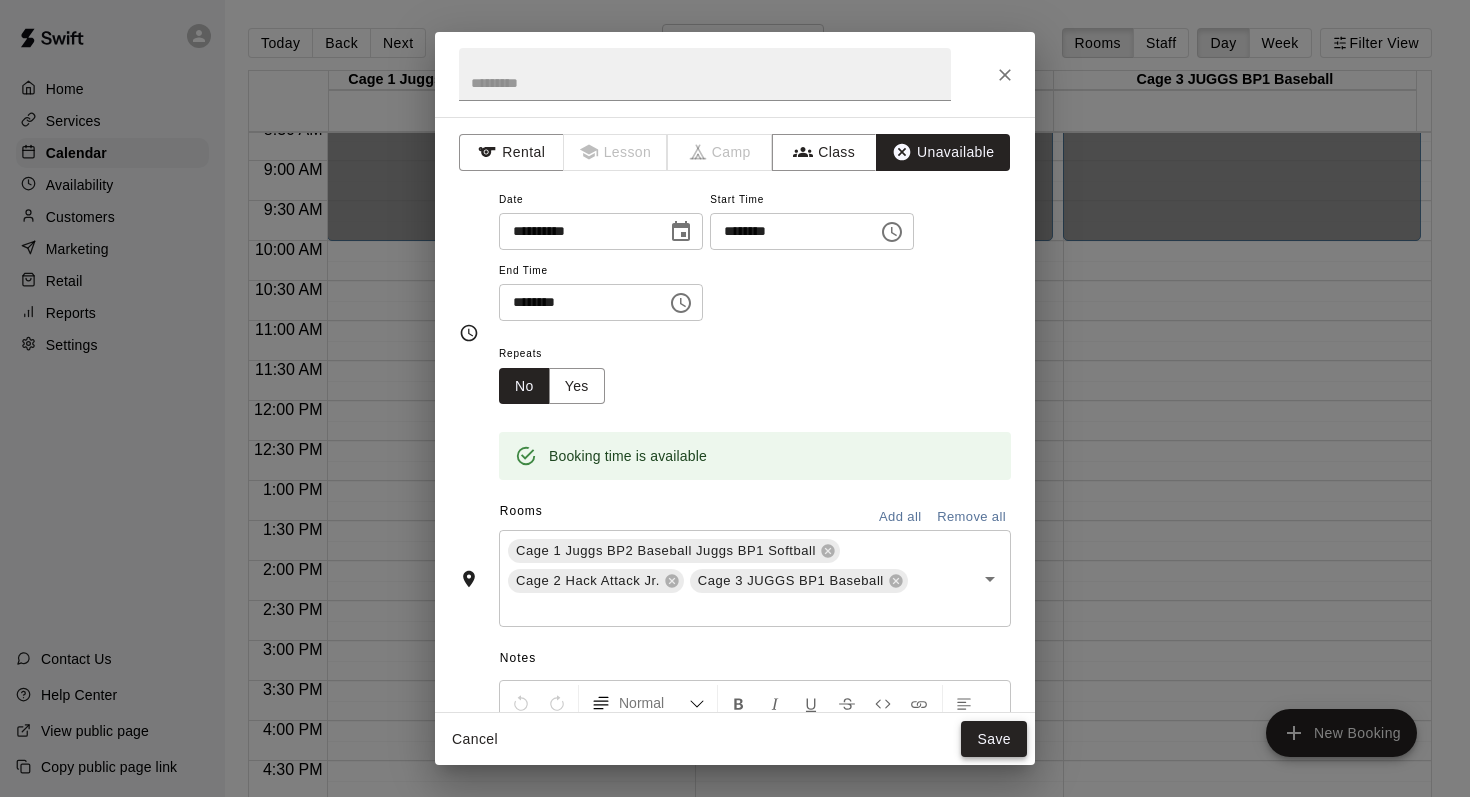 click on "Save" at bounding box center (994, 739) 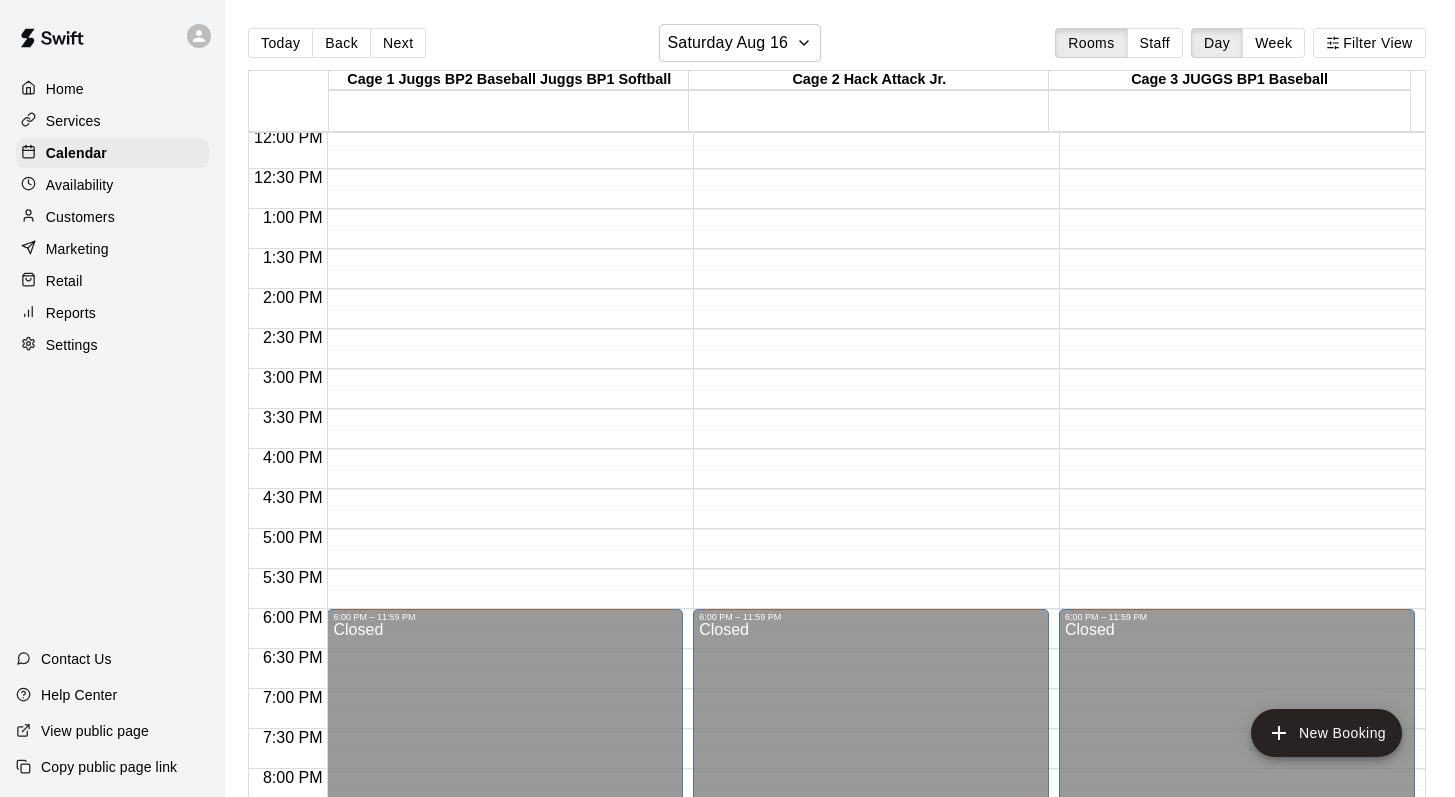 scroll, scrollTop: 970, scrollLeft: 0, axis: vertical 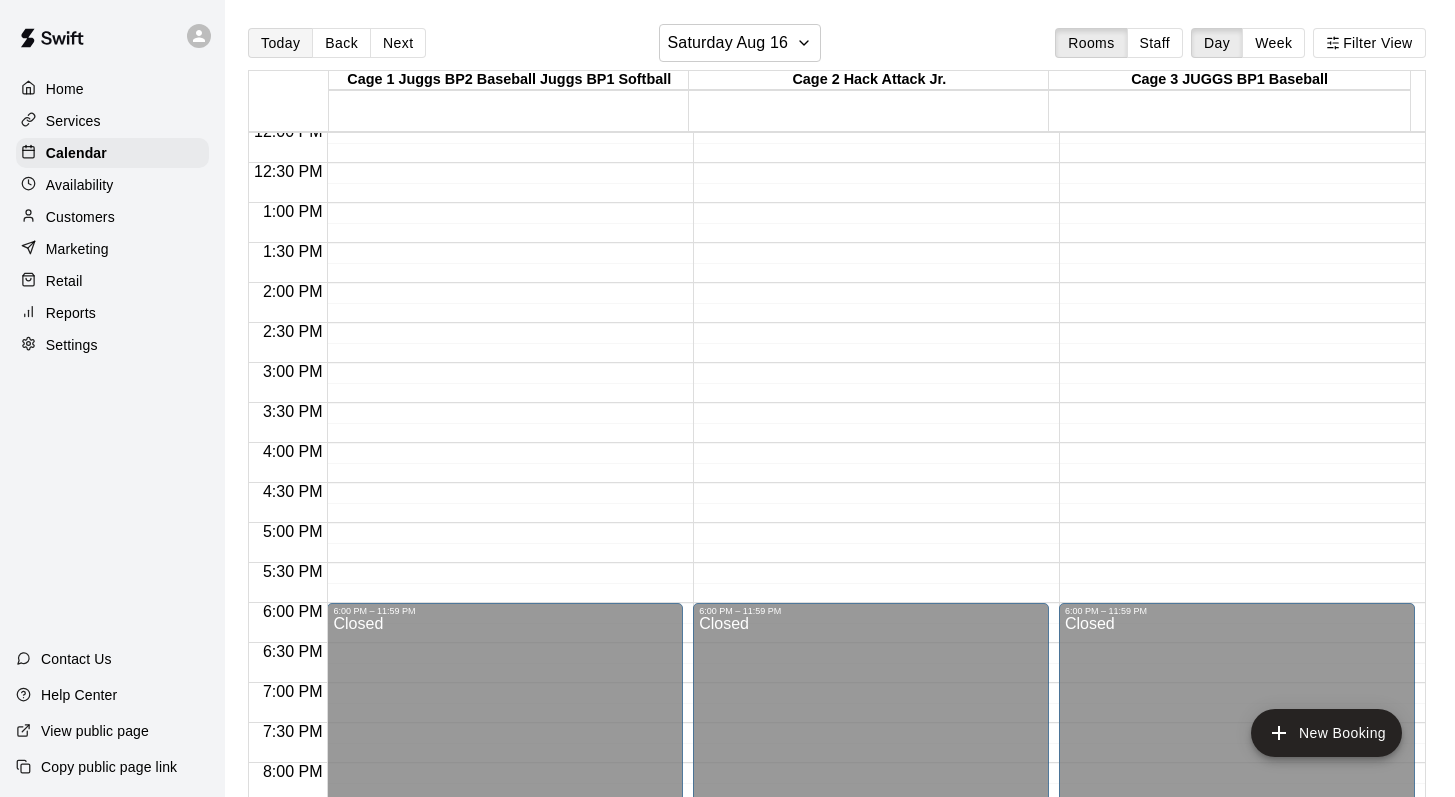 click on "Today" at bounding box center (280, 43) 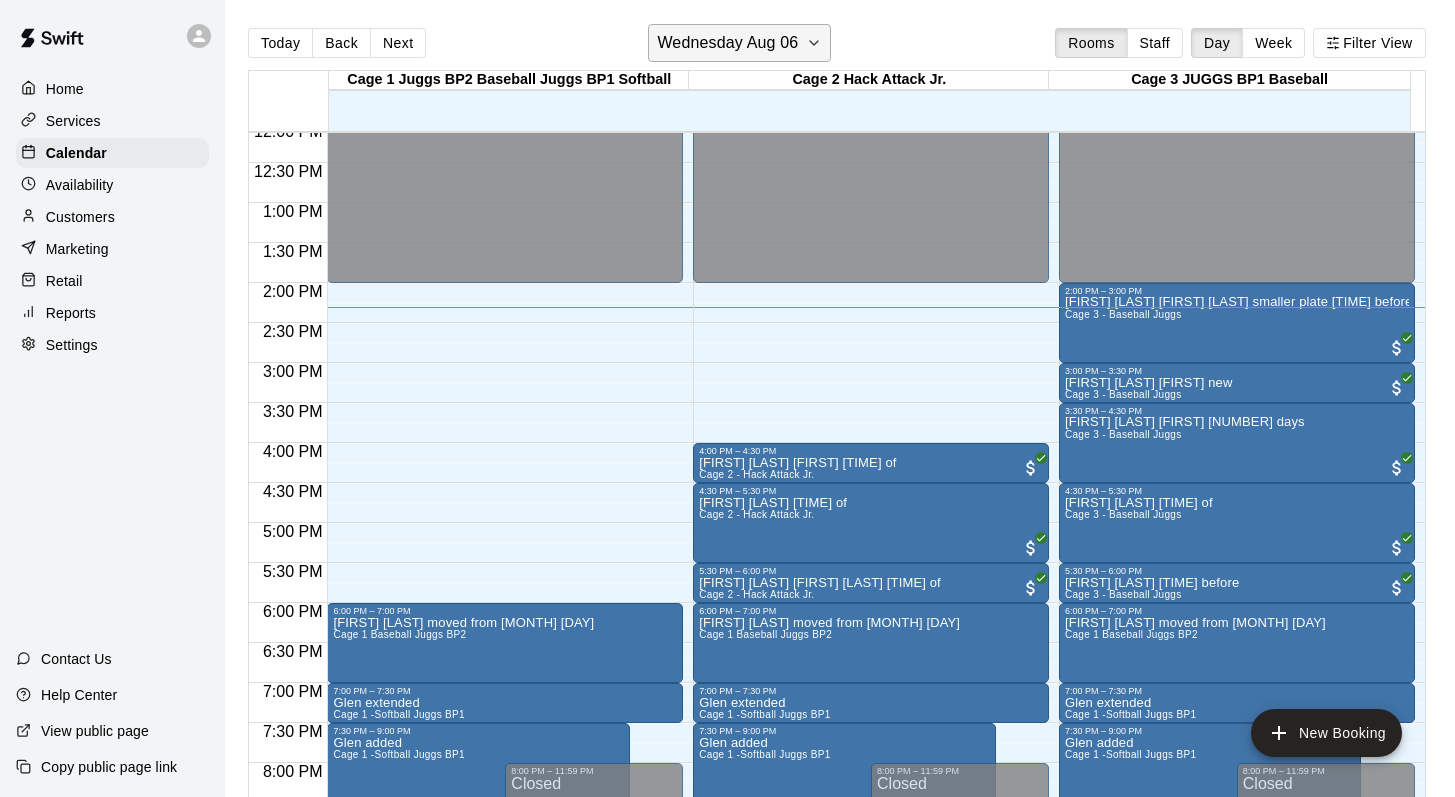 click 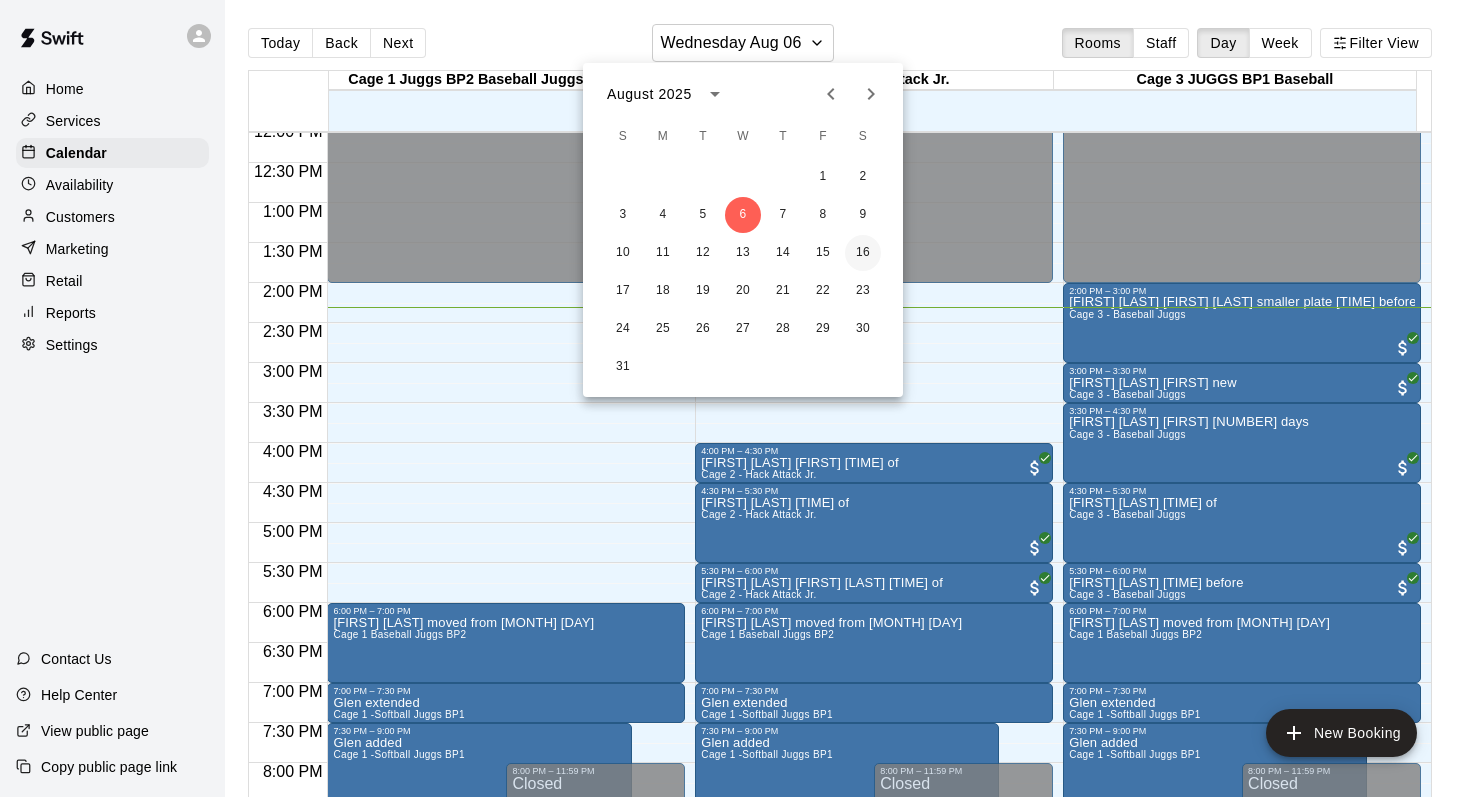 click on "16" at bounding box center [863, 253] 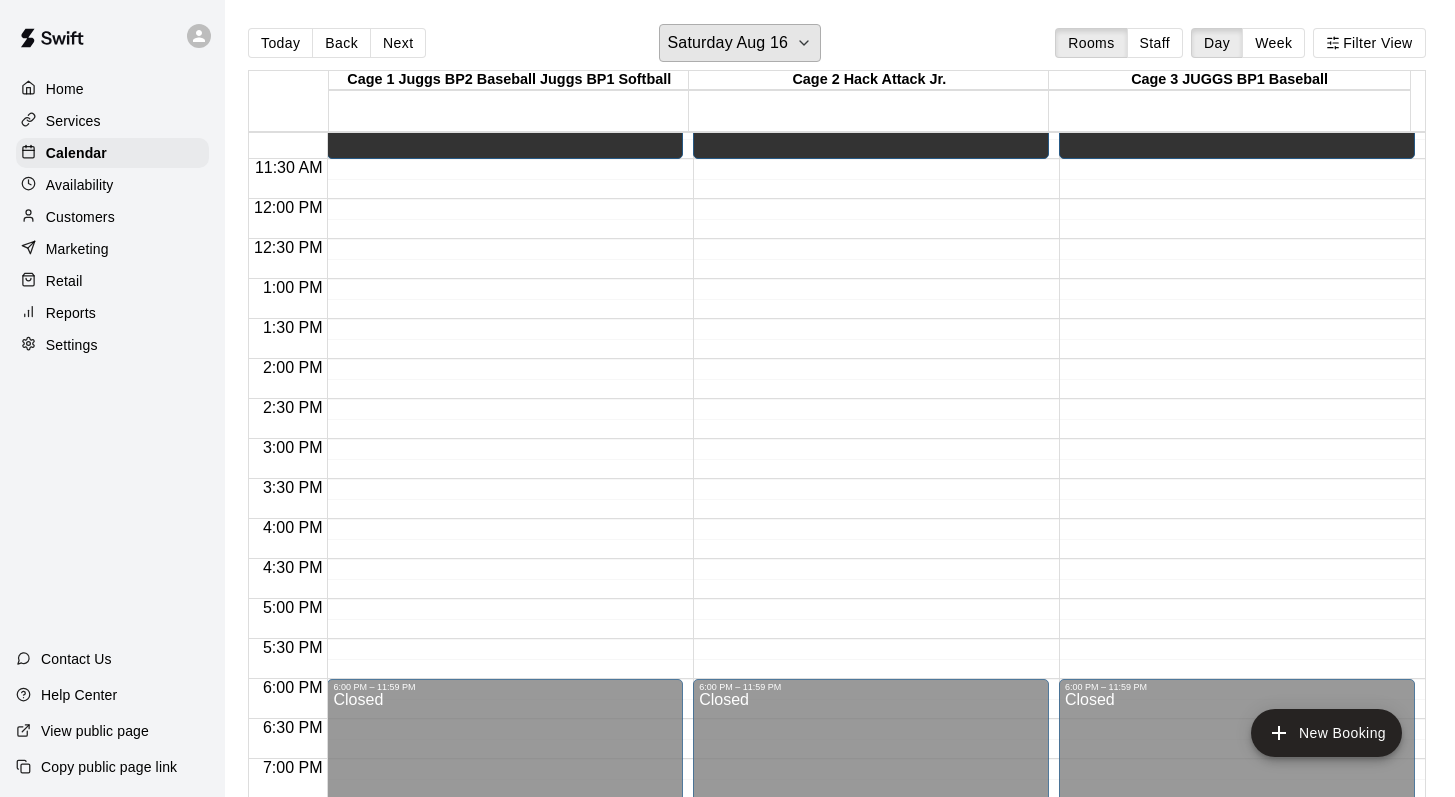 scroll, scrollTop: 807, scrollLeft: 0, axis: vertical 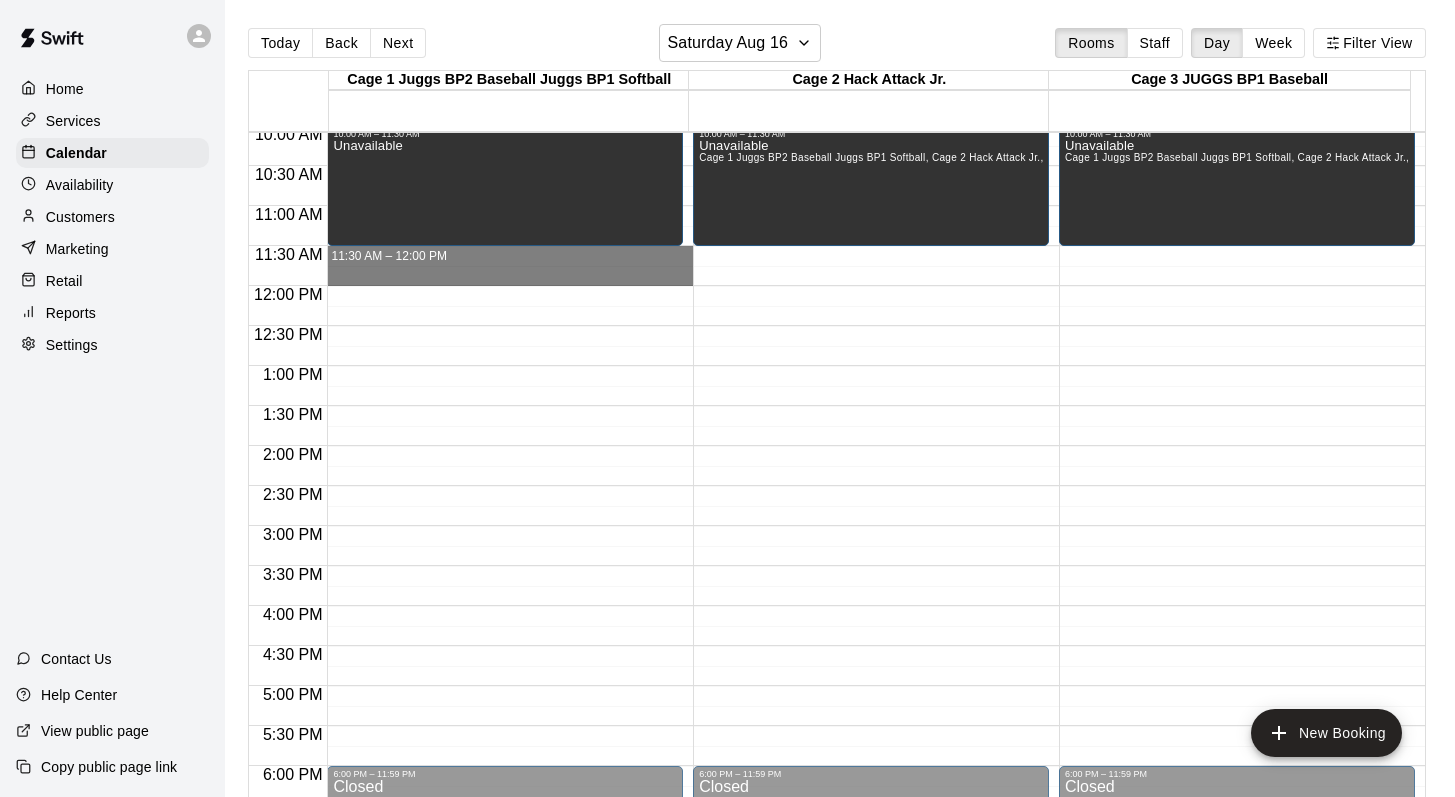 drag, startPoint x: 398, startPoint y: 251, endPoint x: 399, endPoint y: 264, distance: 13.038404 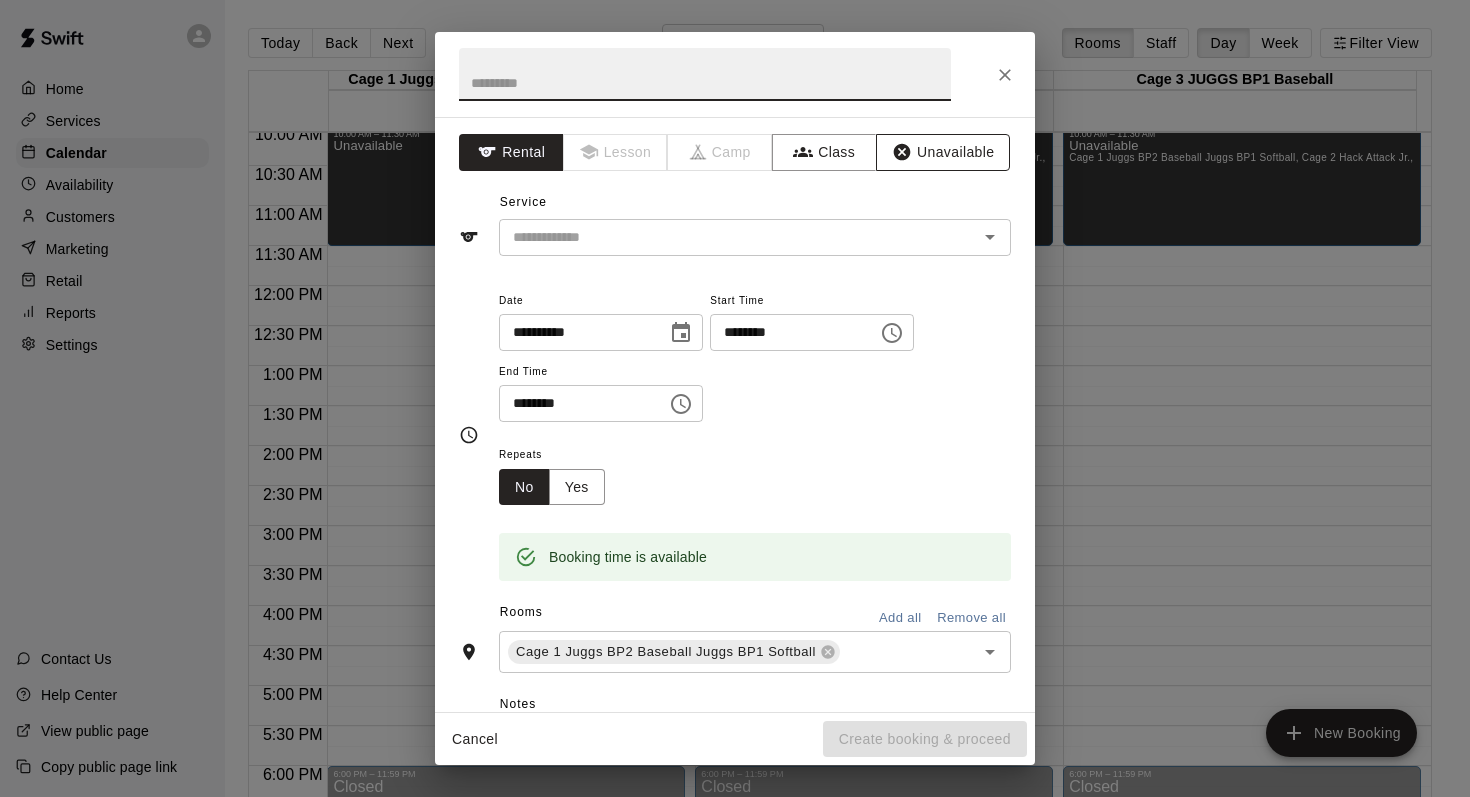 click on "Unavailable" at bounding box center (943, 152) 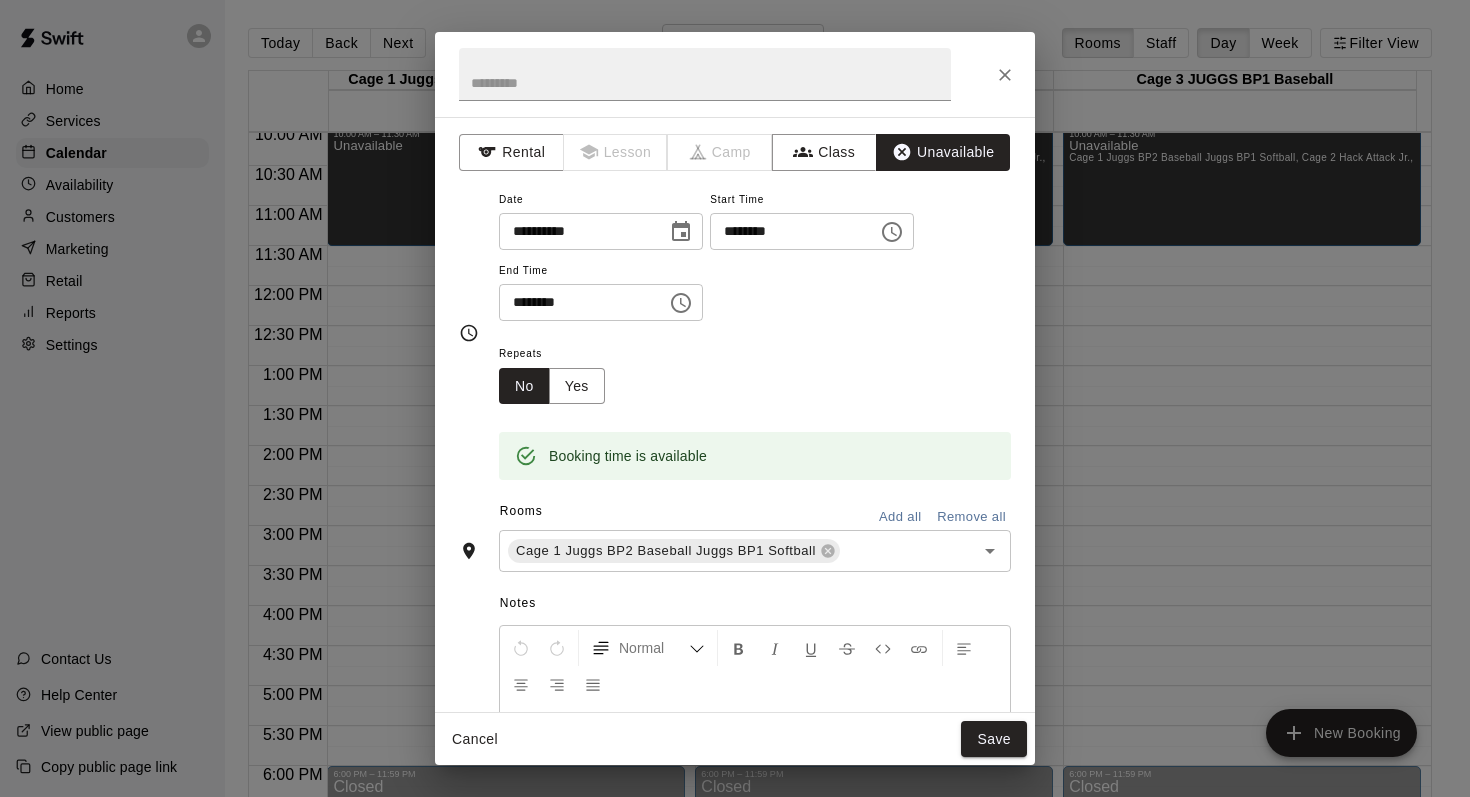 click on "Add all" at bounding box center (900, 517) 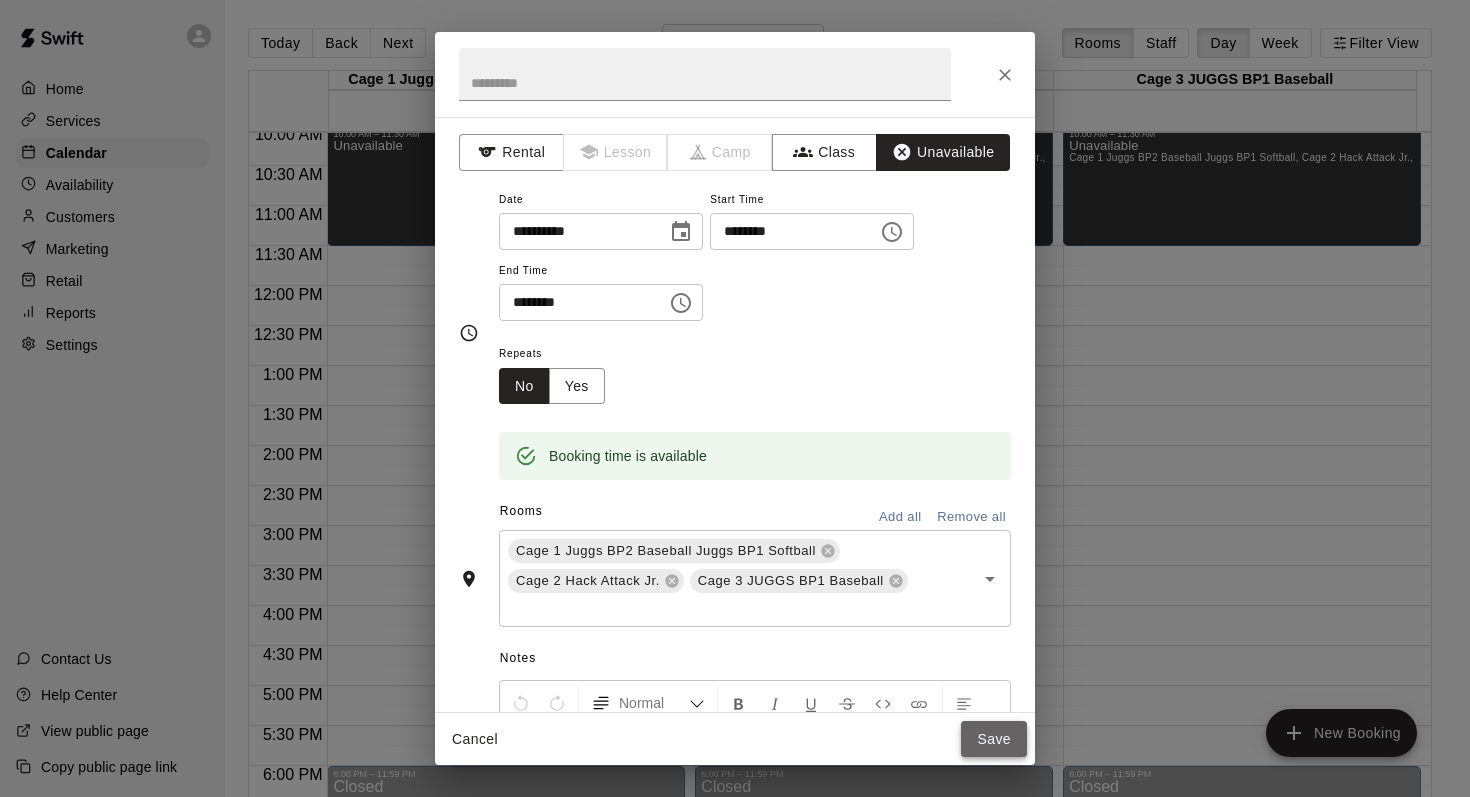 click on "Save" at bounding box center [994, 739] 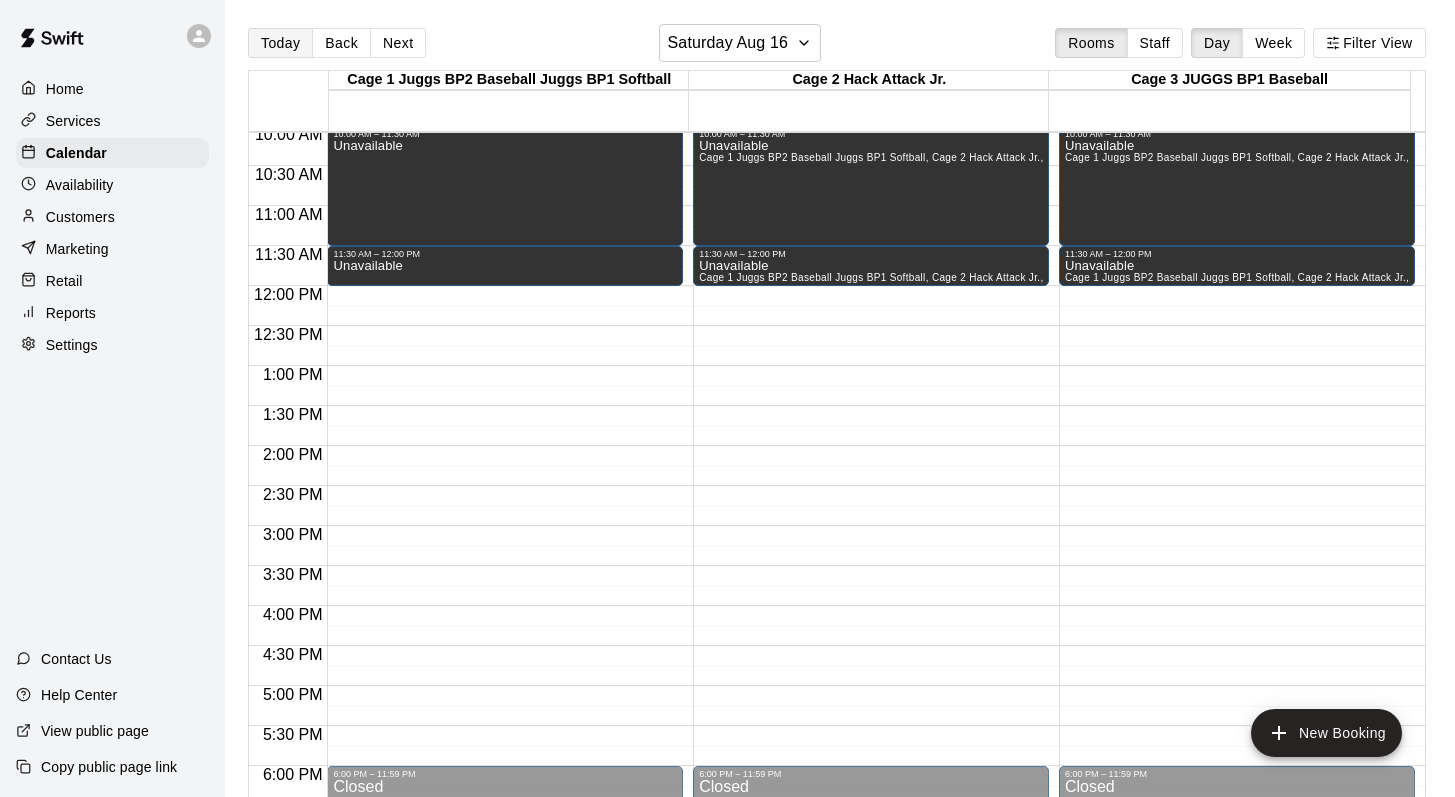 click on "Today" at bounding box center (280, 43) 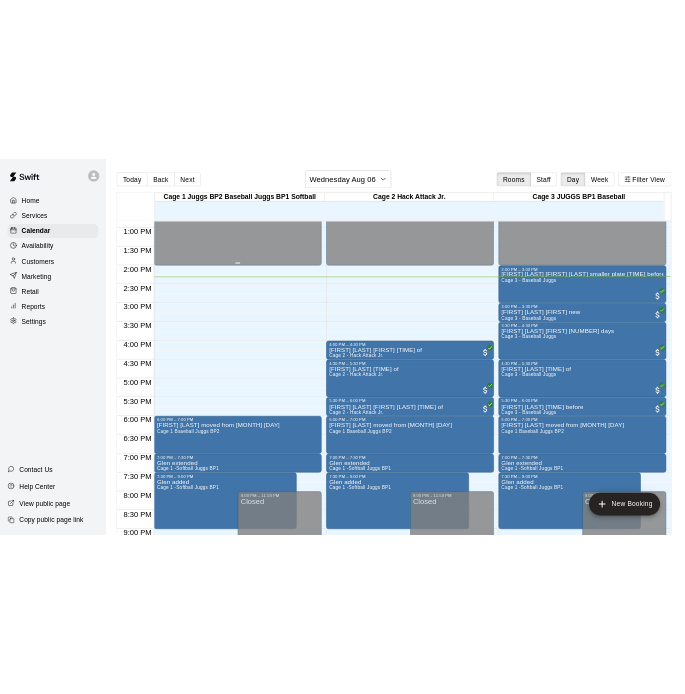 scroll, scrollTop: 1030, scrollLeft: 0, axis: vertical 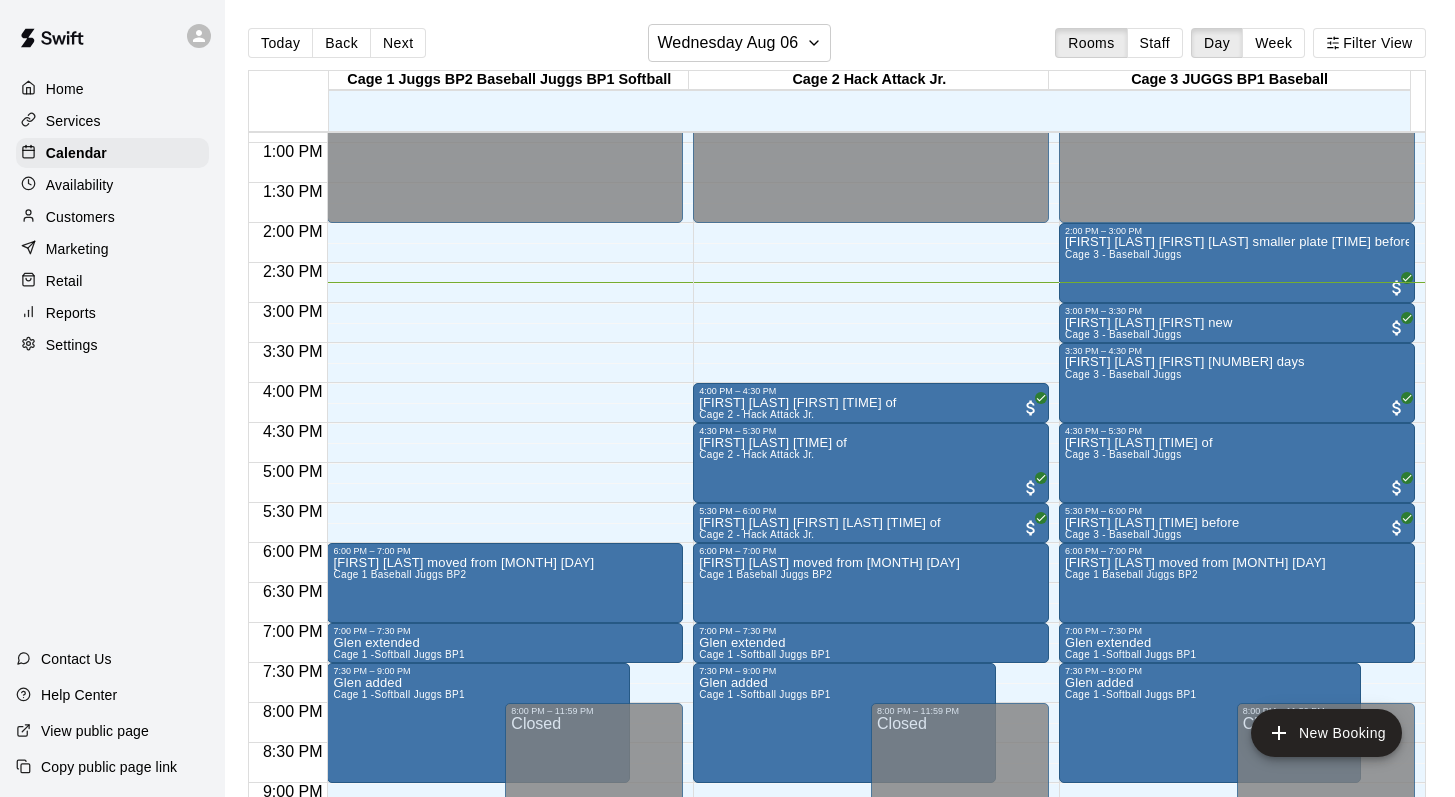click on "Today Back Next Wednesday Aug 06 Rooms Staff Day Week Filter View" at bounding box center [837, 47] 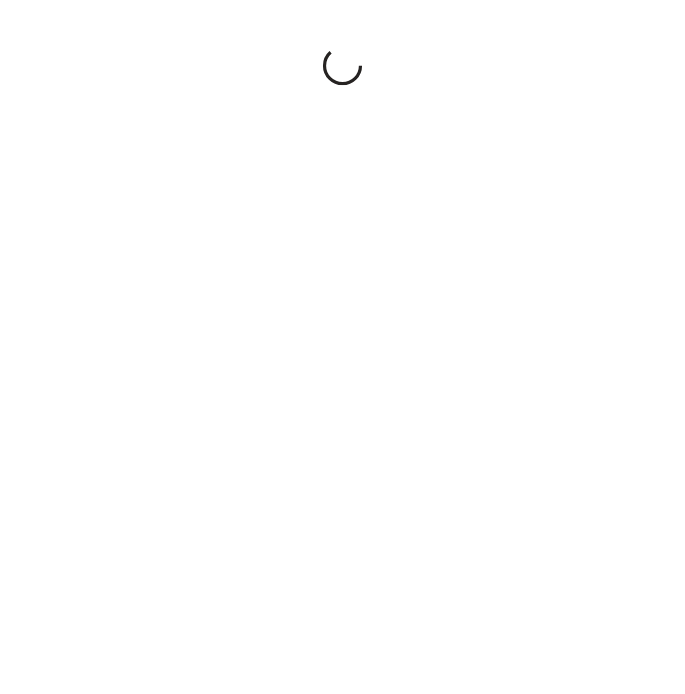 scroll, scrollTop: 0, scrollLeft: 0, axis: both 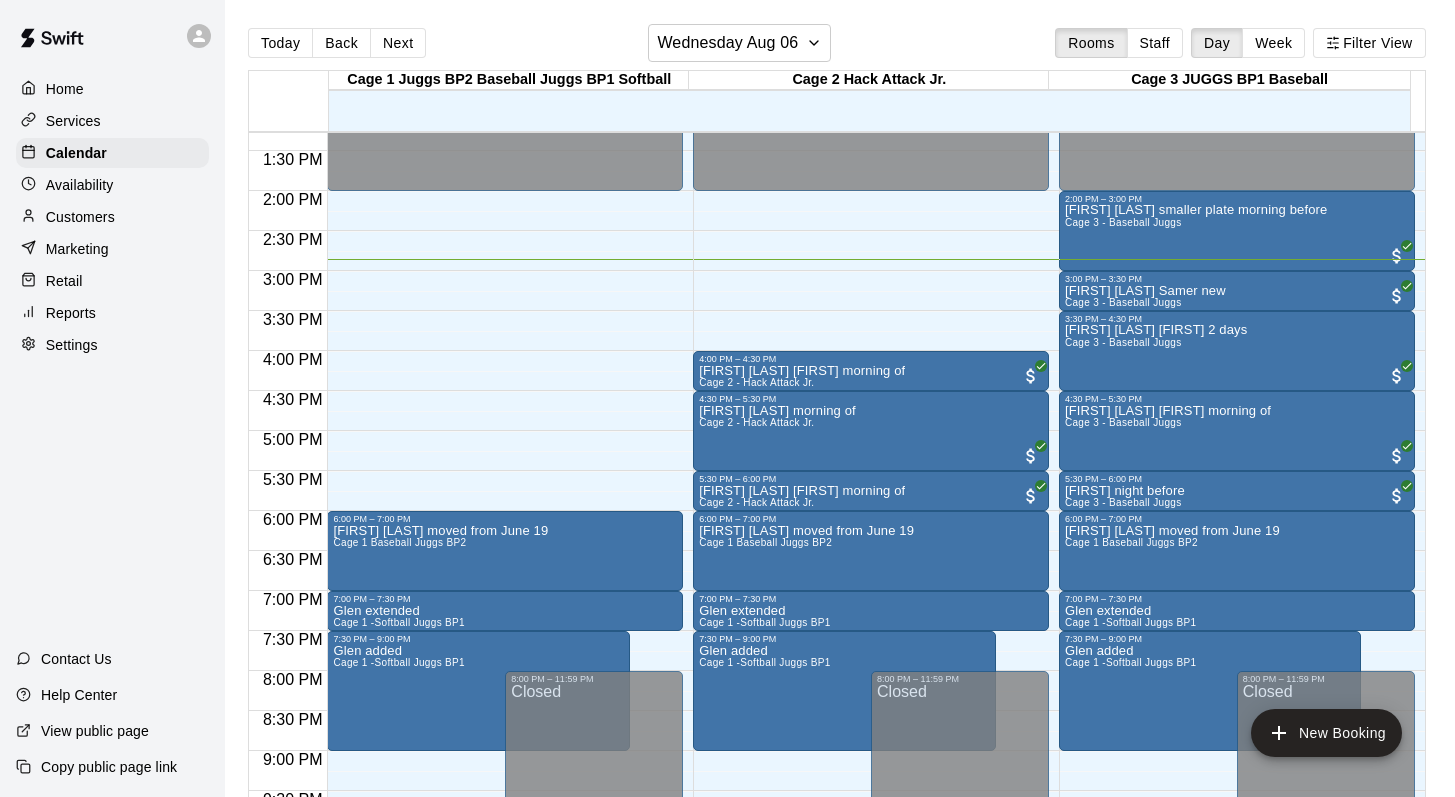 click on "Customers" at bounding box center [80, 217] 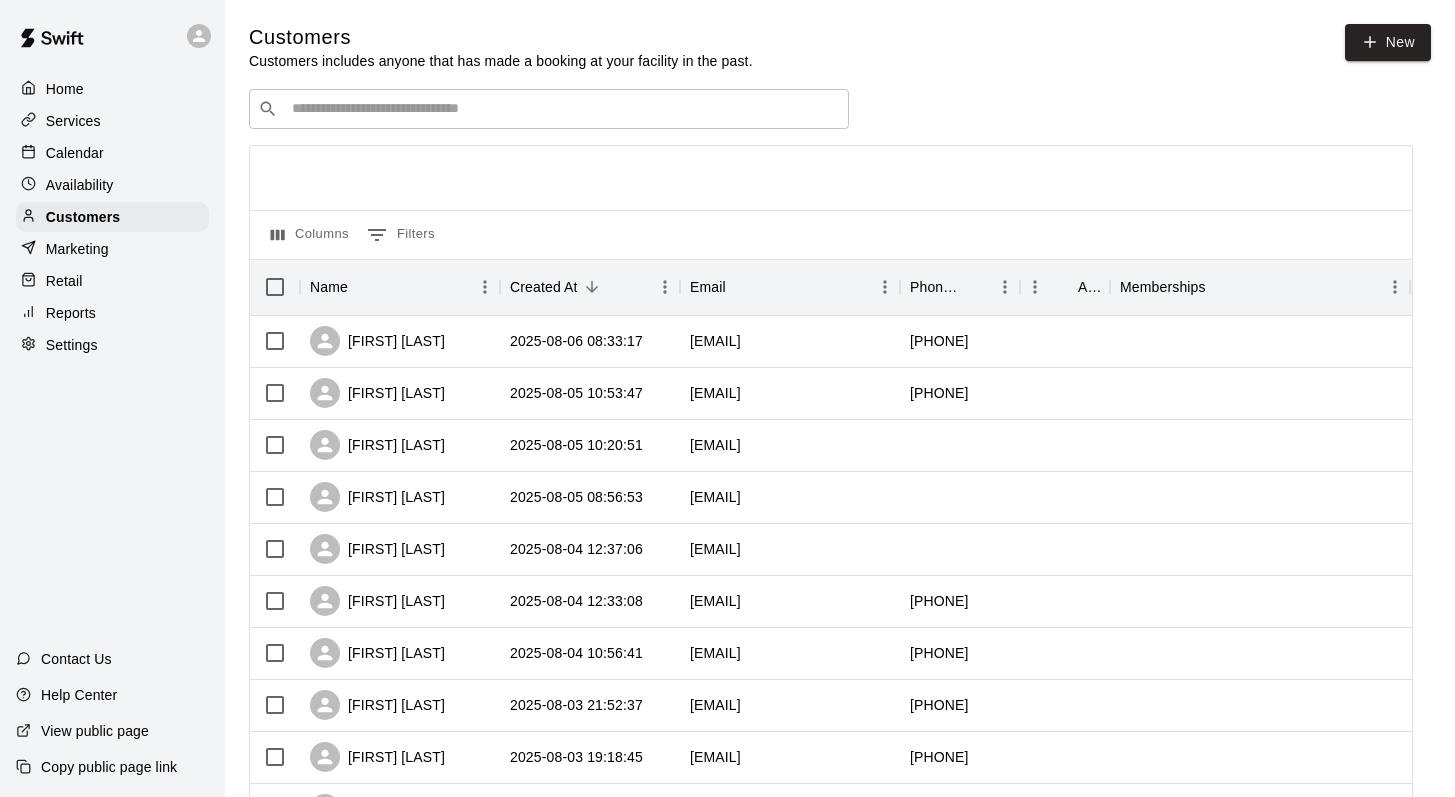 click at bounding box center (563, 109) 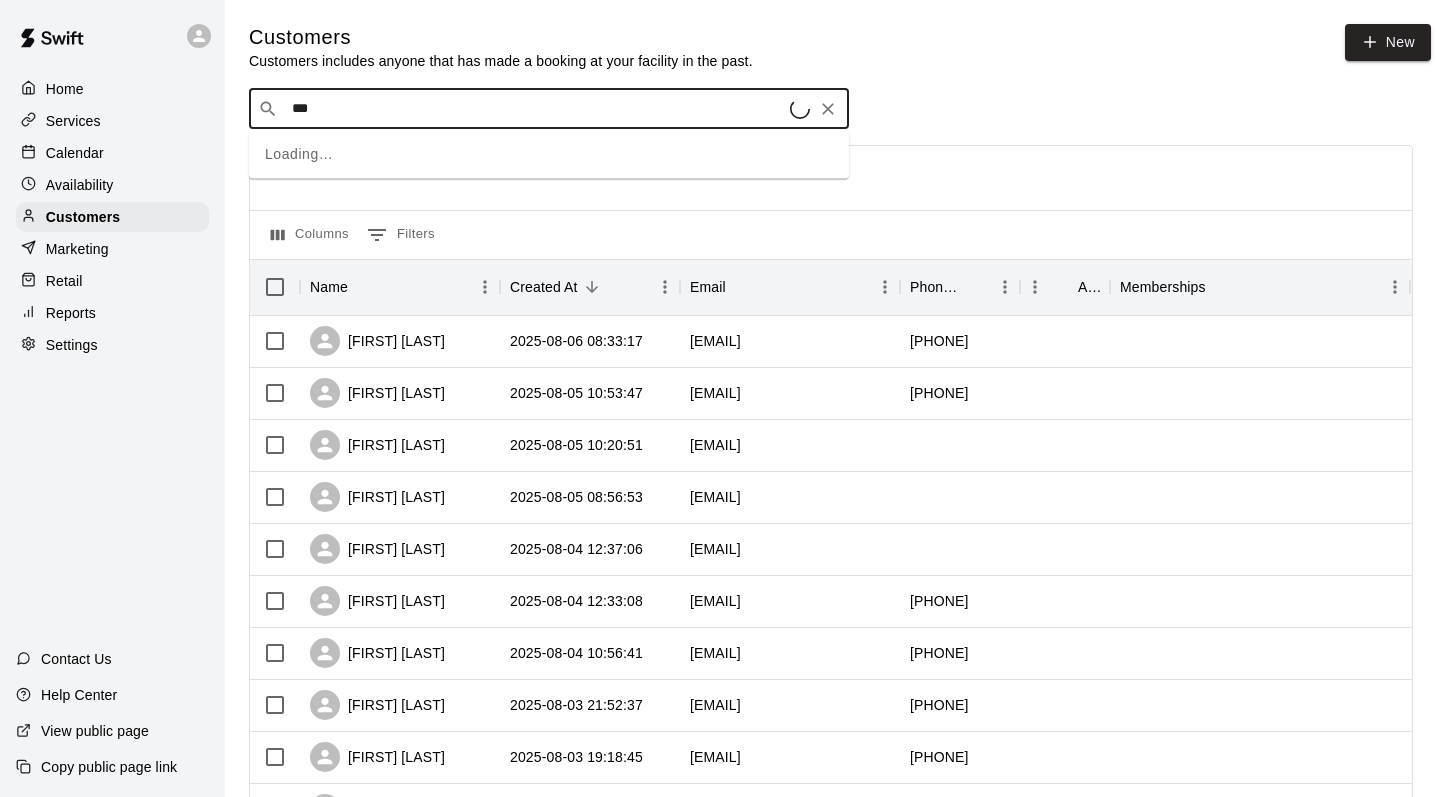 type on "****" 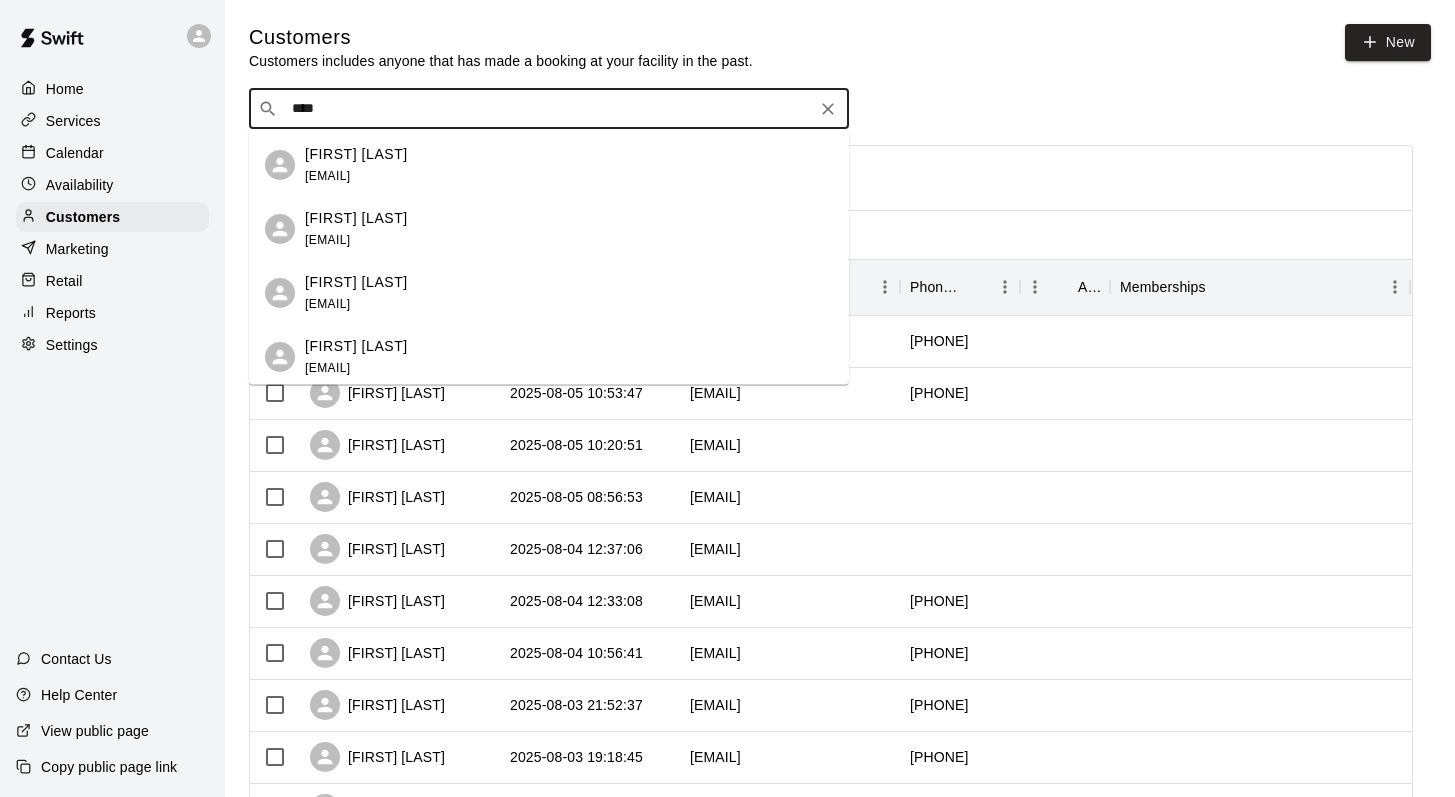 scroll, scrollTop: 123, scrollLeft: 0, axis: vertical 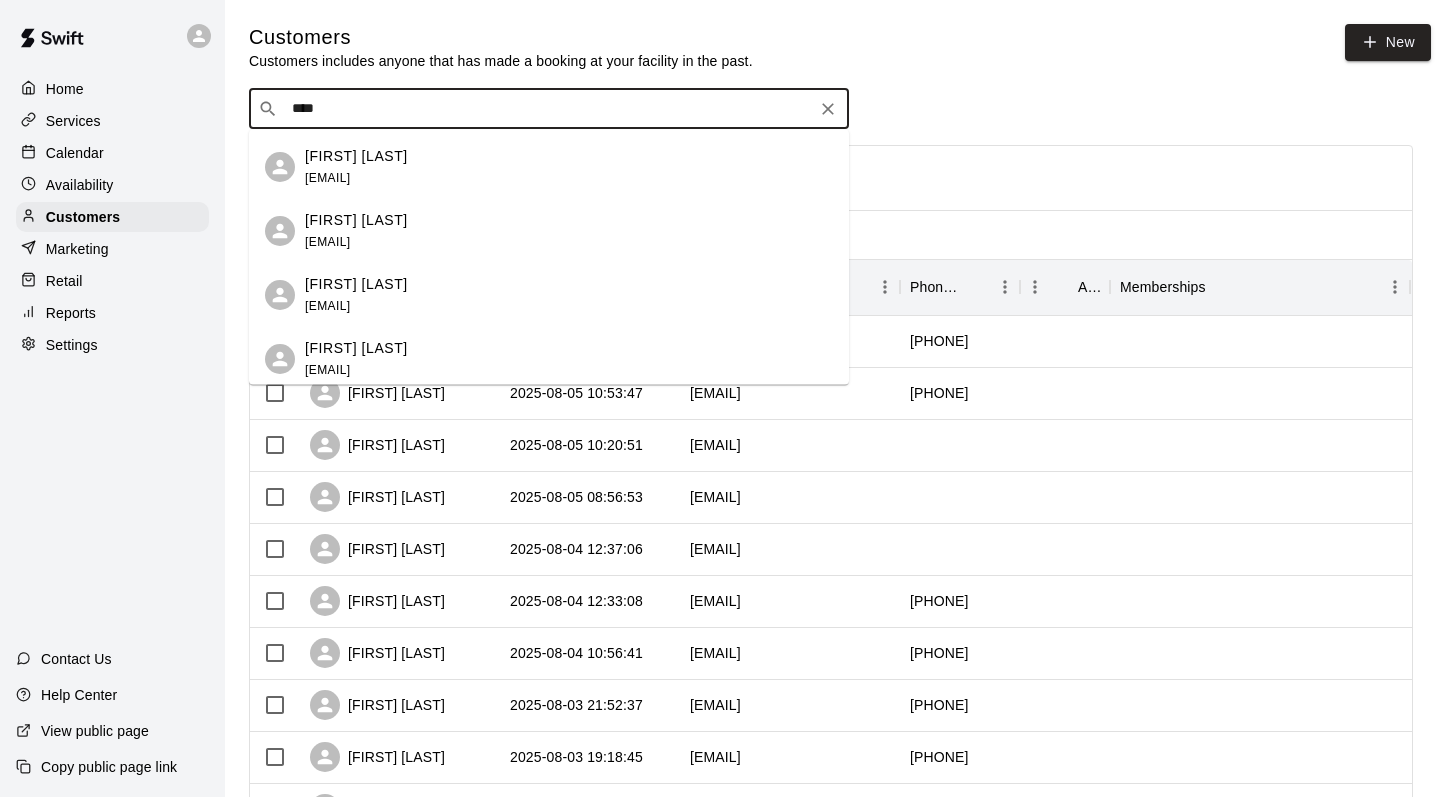 click on "[EMAIL]" at bounding box center (327, 177) 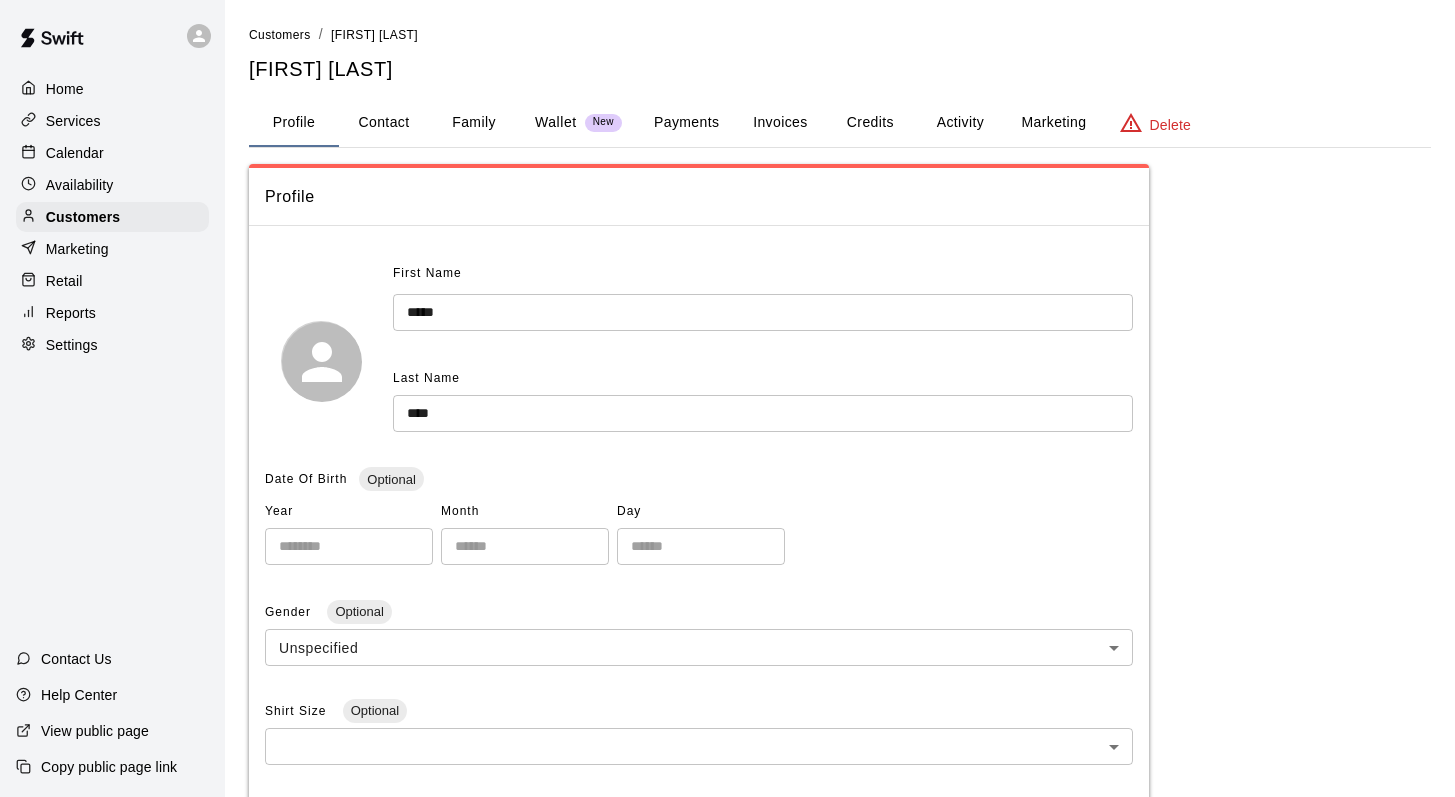 click on "Calendar" at bounding box center (75, 153) 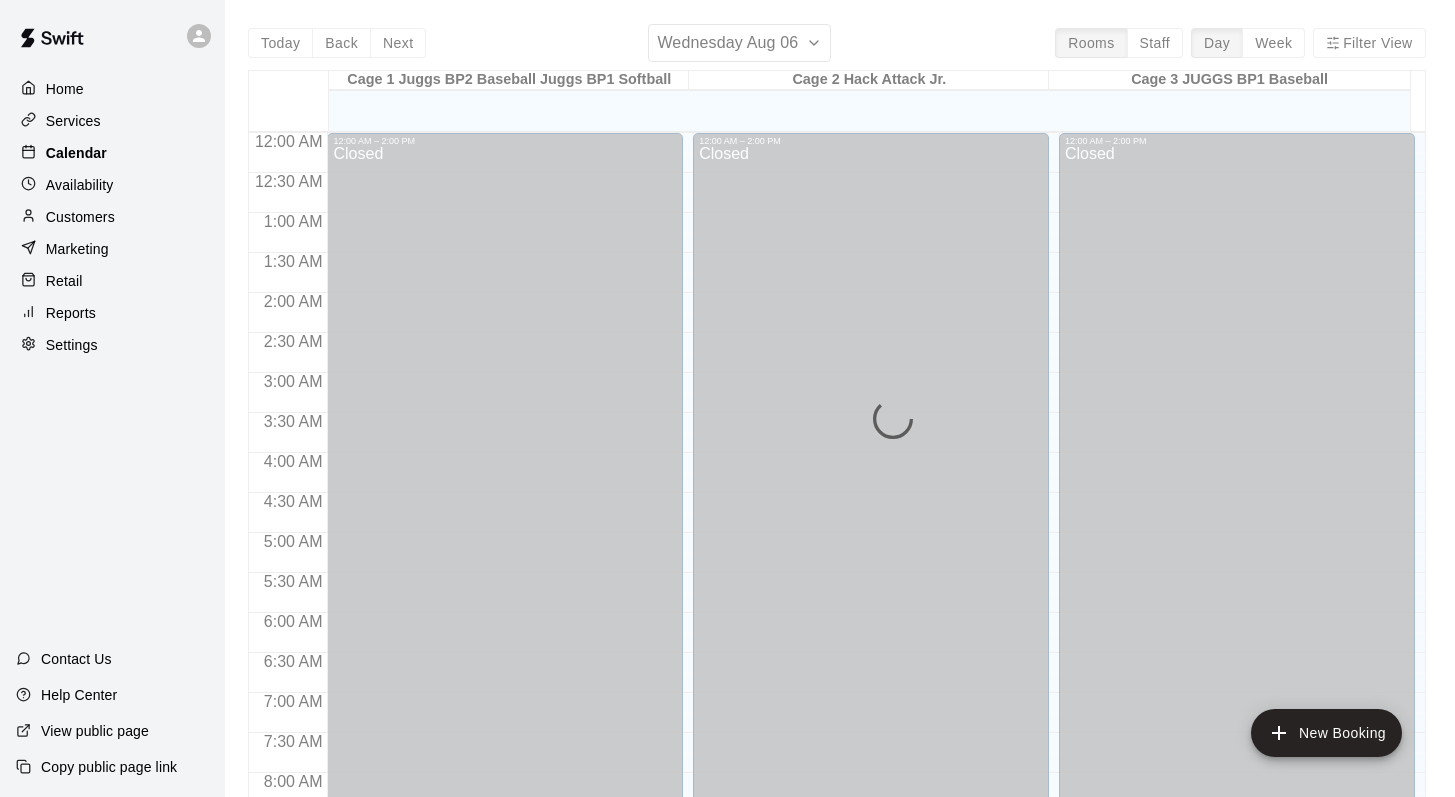 scroll, scrollTop: 1174, scrollLeft: 0, axis: vertical 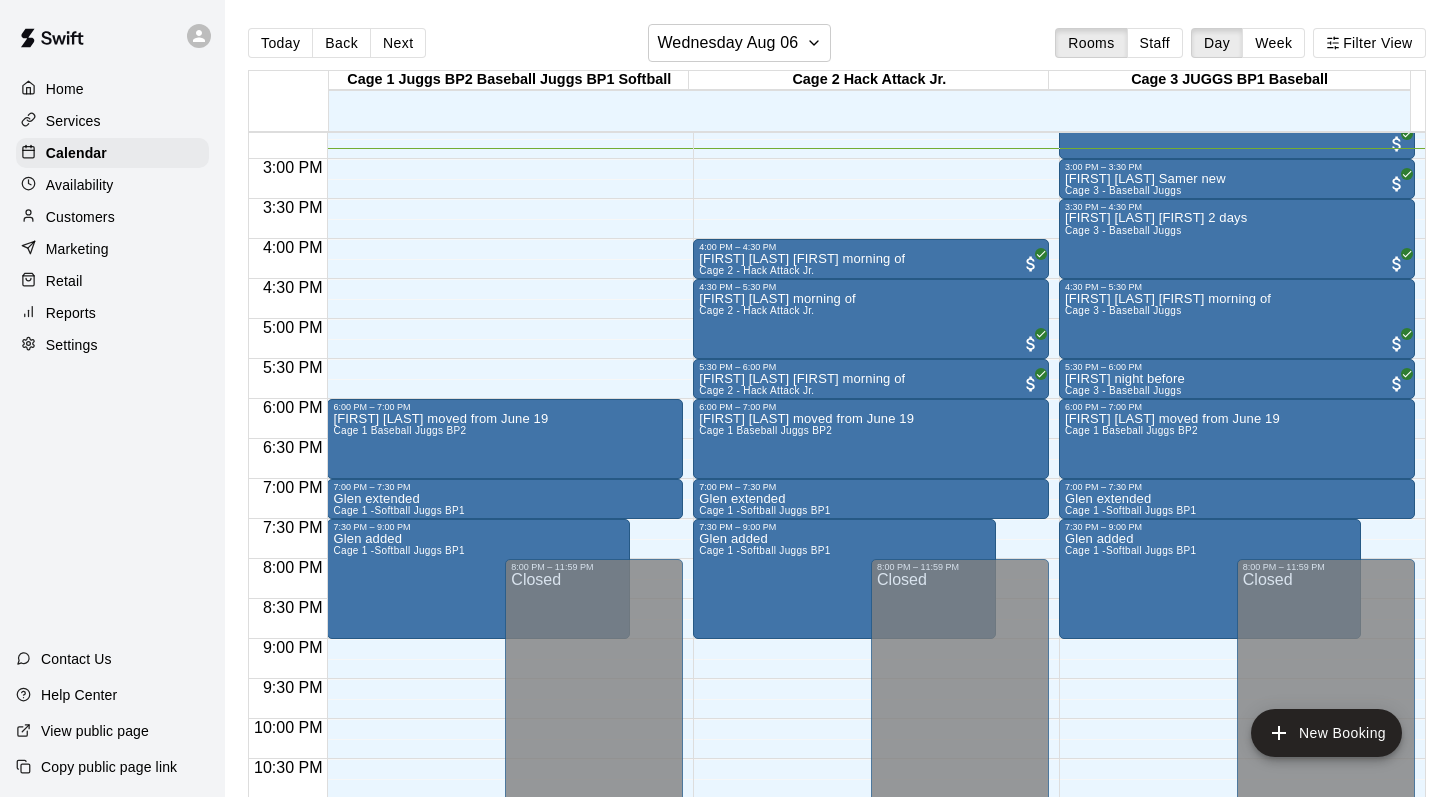 click on "Customers" at bounding box center (80, 217) 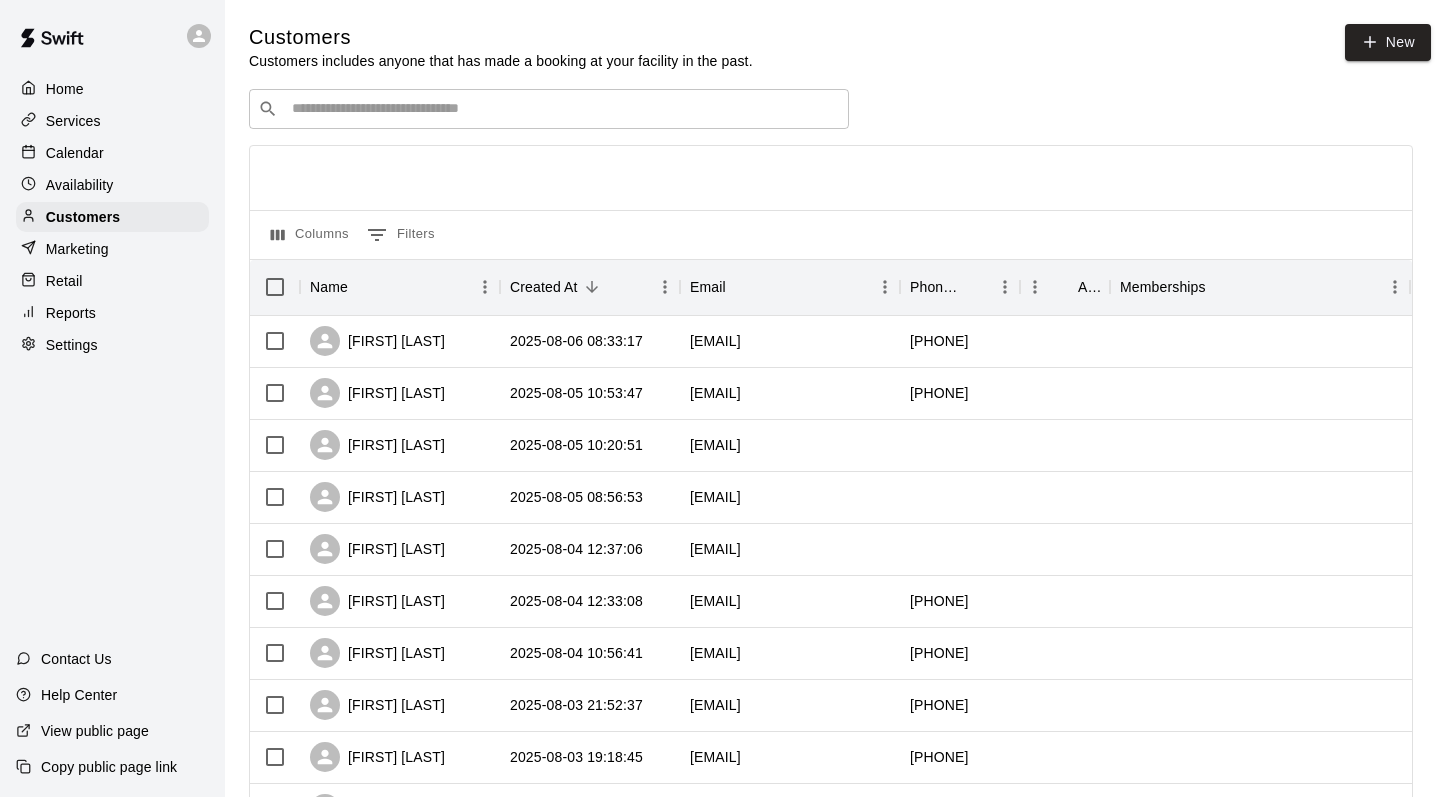 click at bounding box center (563, 109) 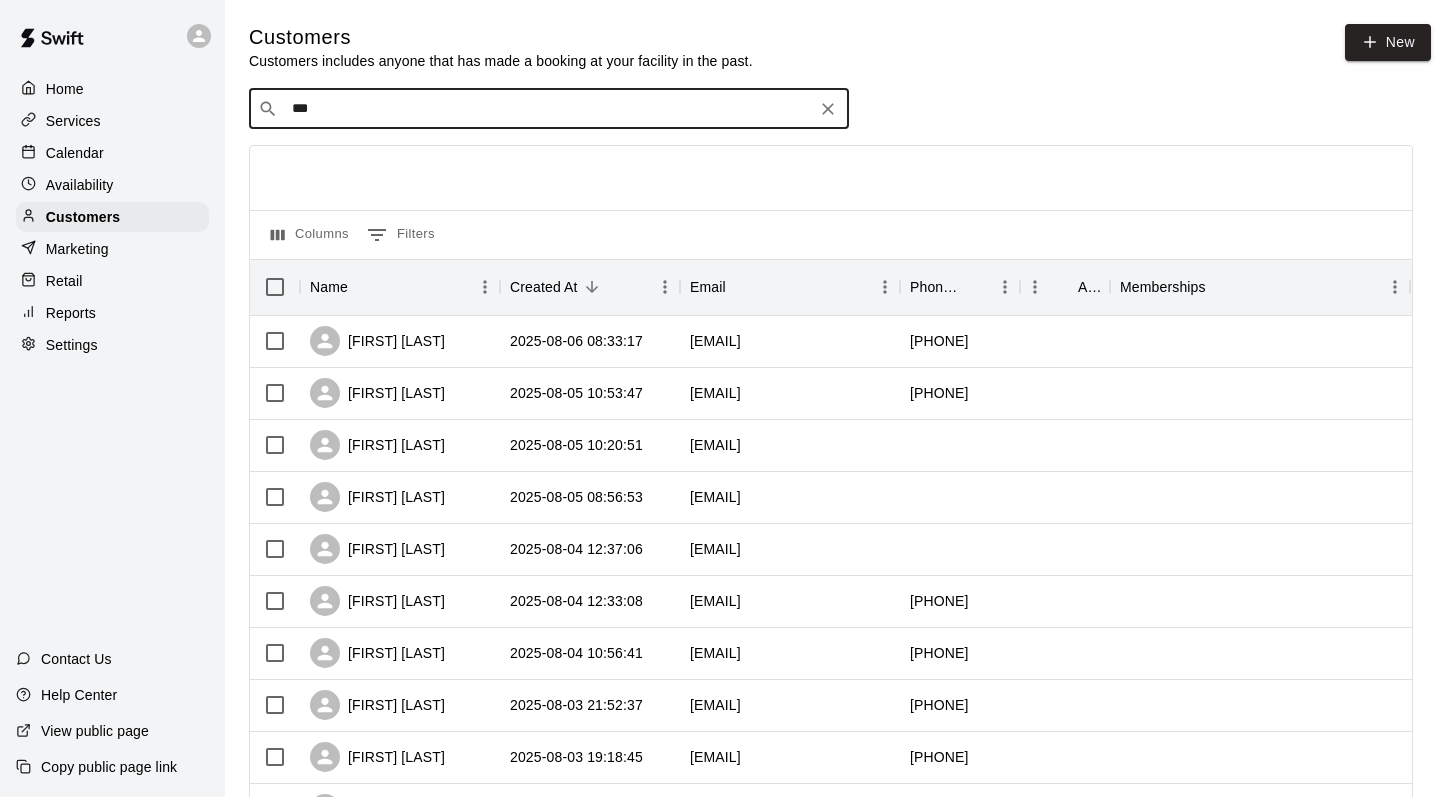 type on "****" 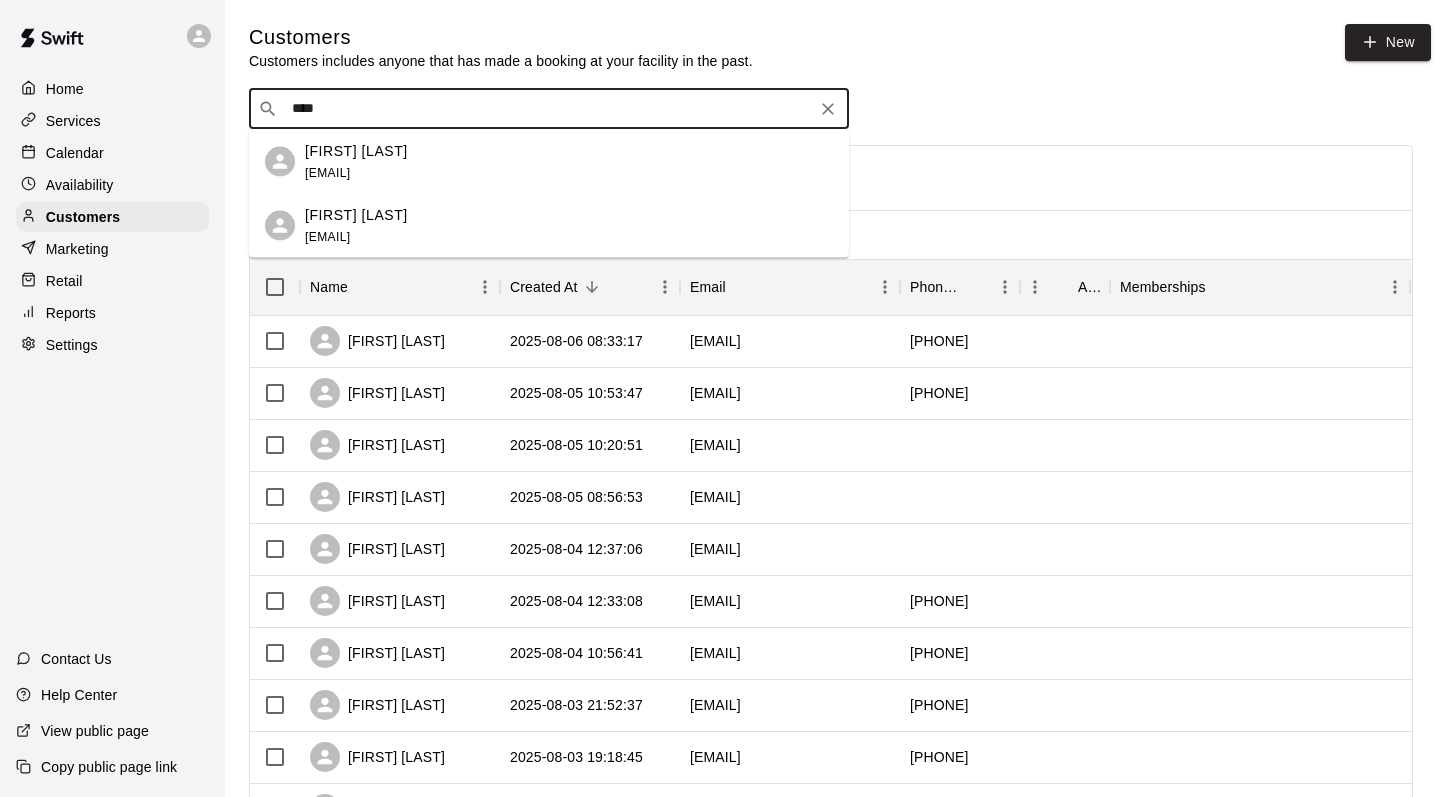 click on "[FIRST] [LAST] [EMAIL]" at bounding box center [356, 161] 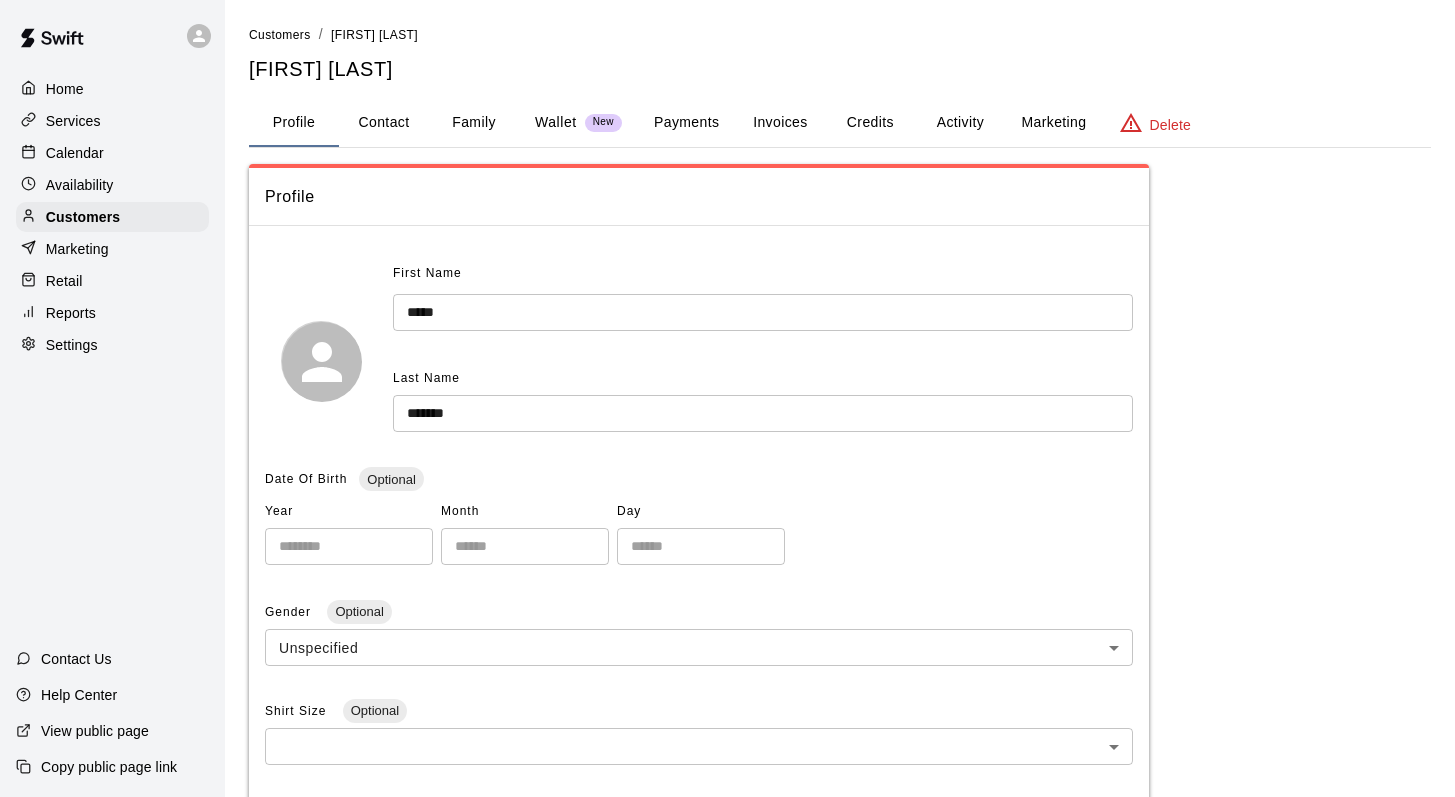 click on "Family" at bounding box center [474, 123] 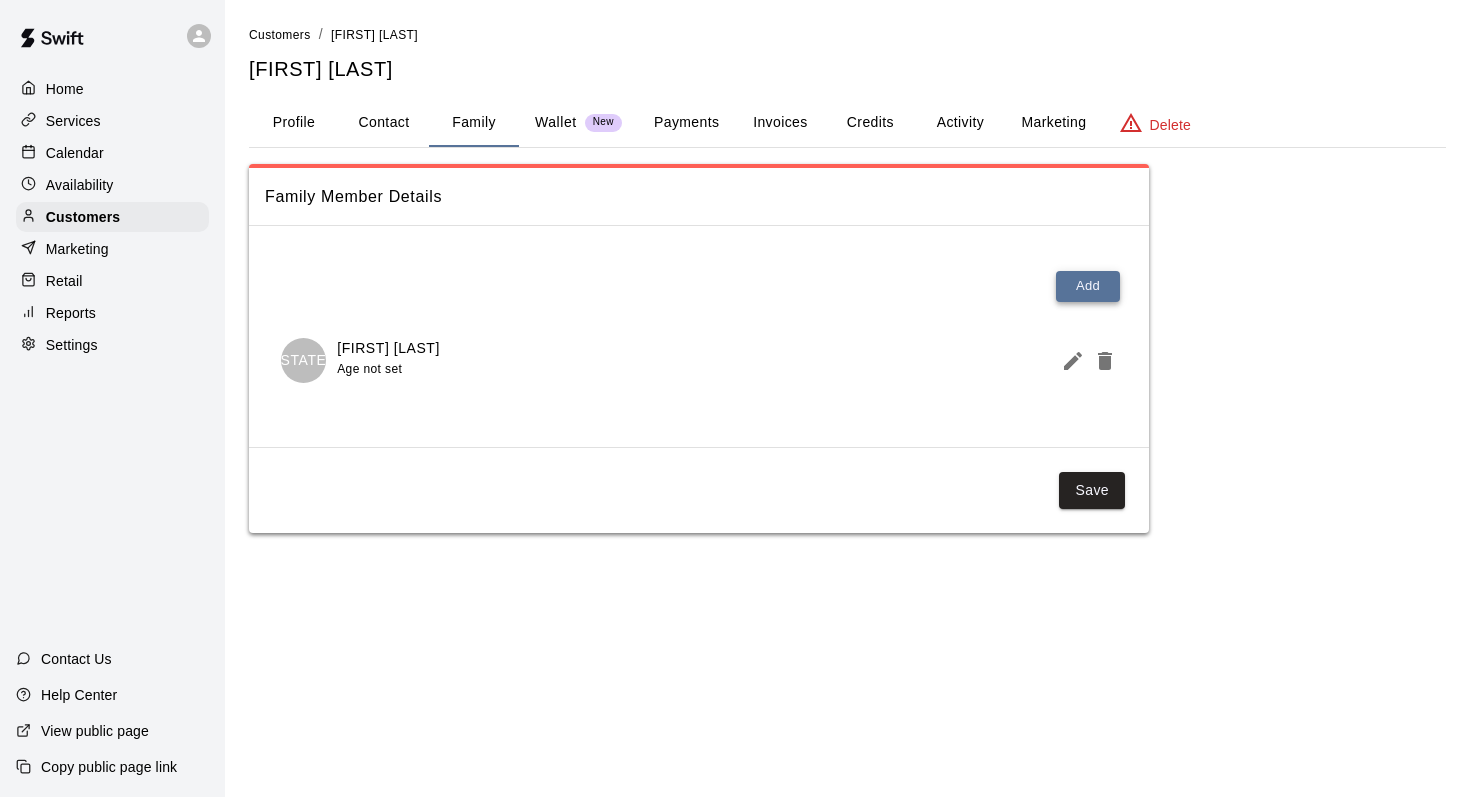 click on "Add" at bounding box center (1088, 286) 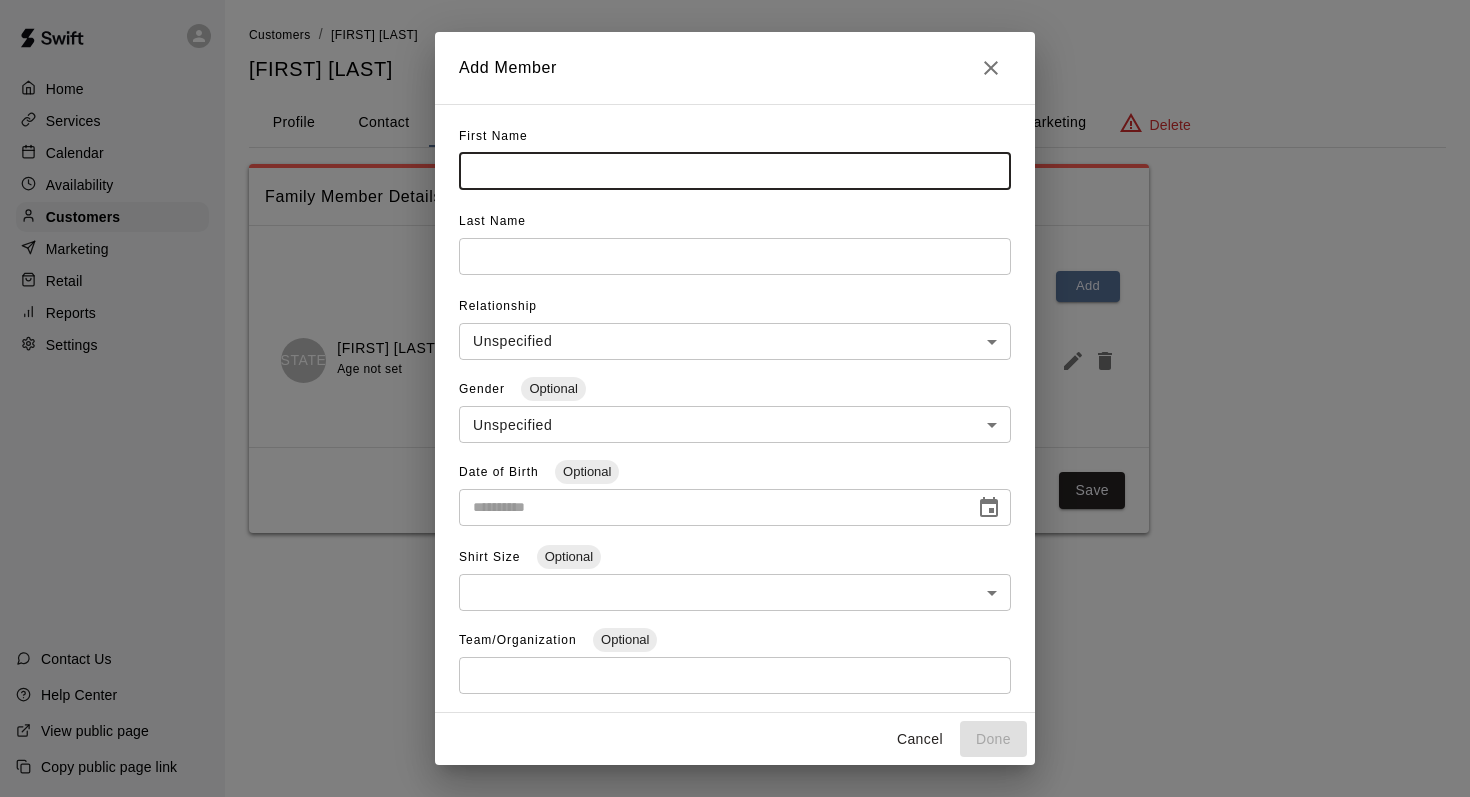 click at bounding box center [735, 171] 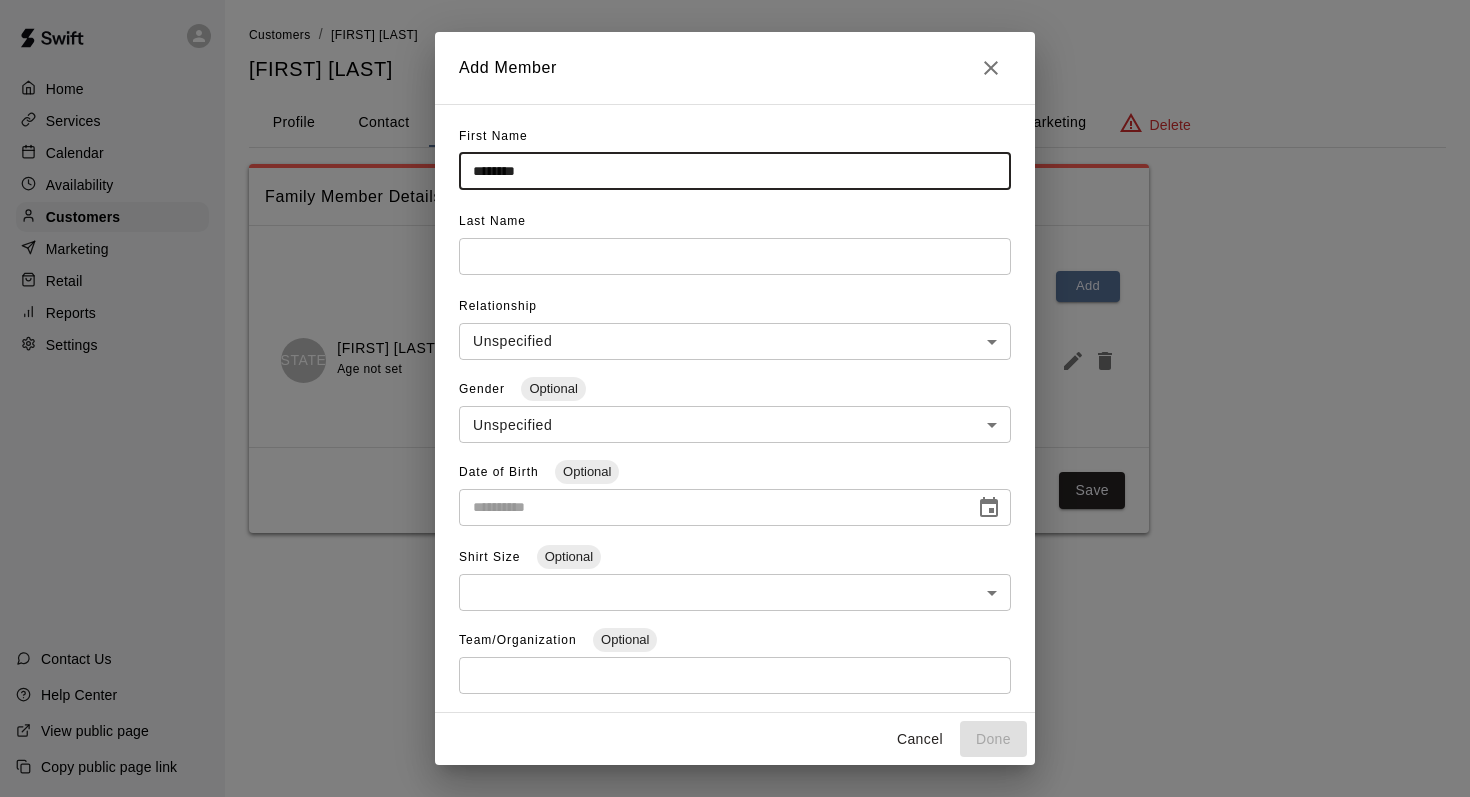 type on "********" 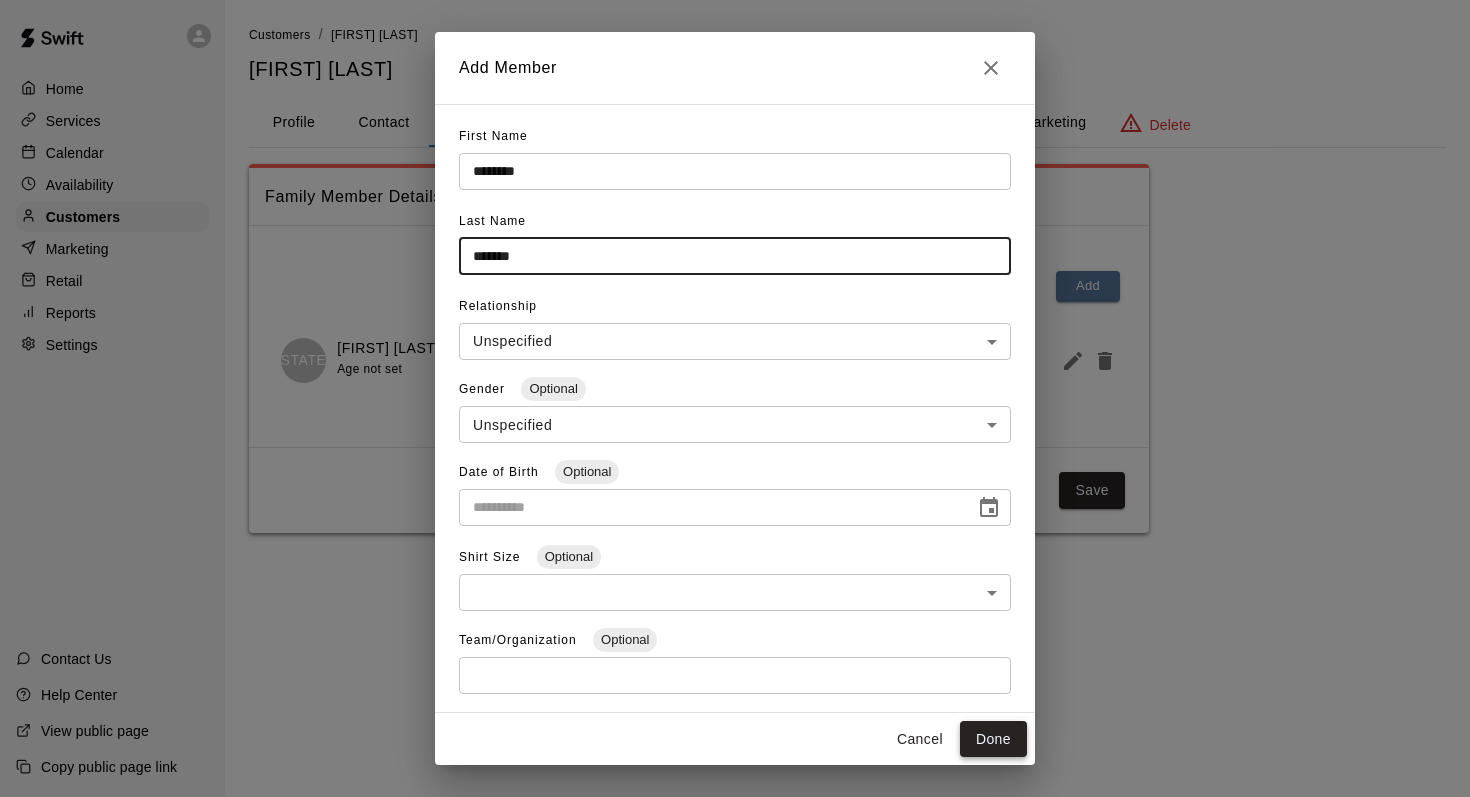 type on "*******" 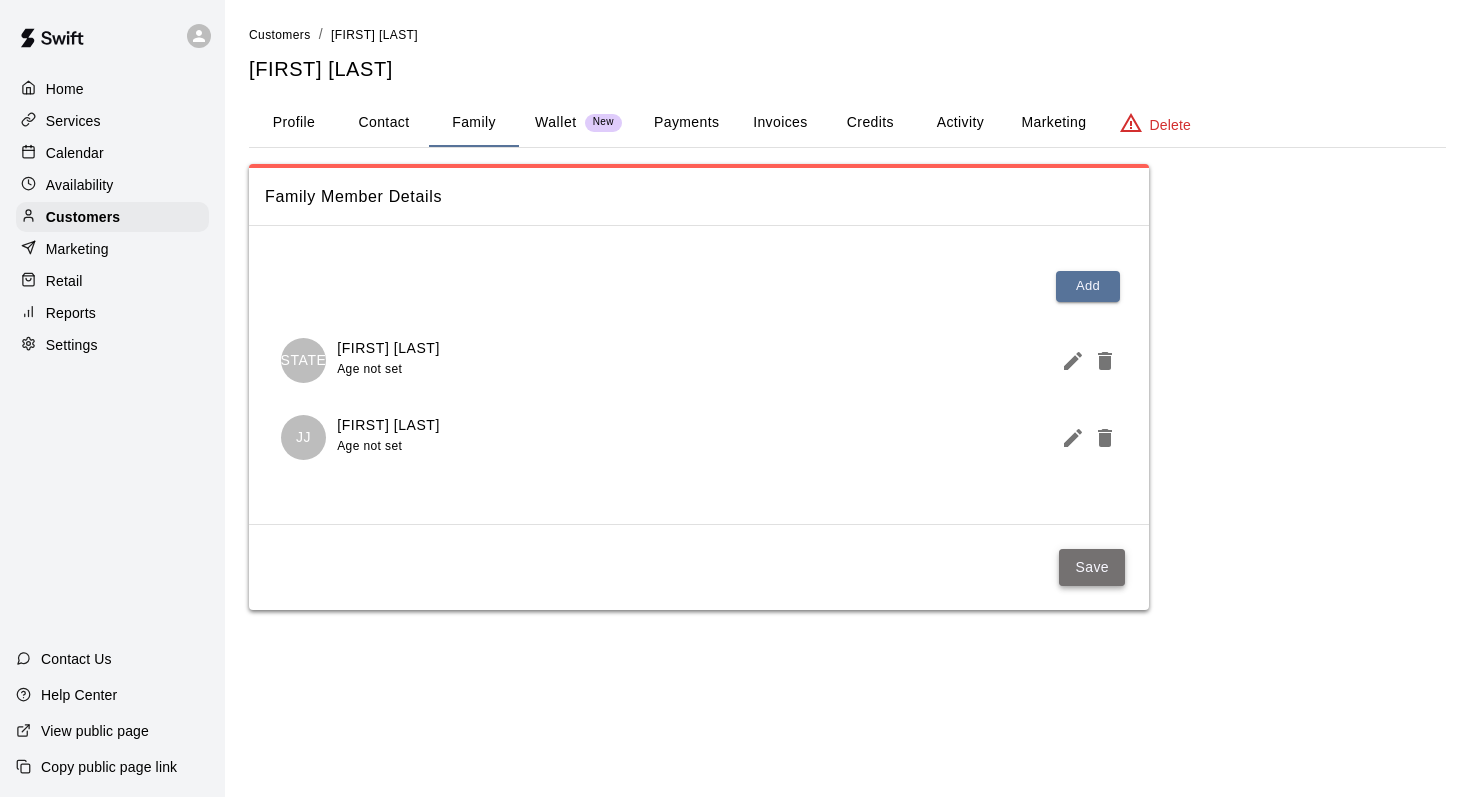 click on "Save" at bounding box center (1092, 567) 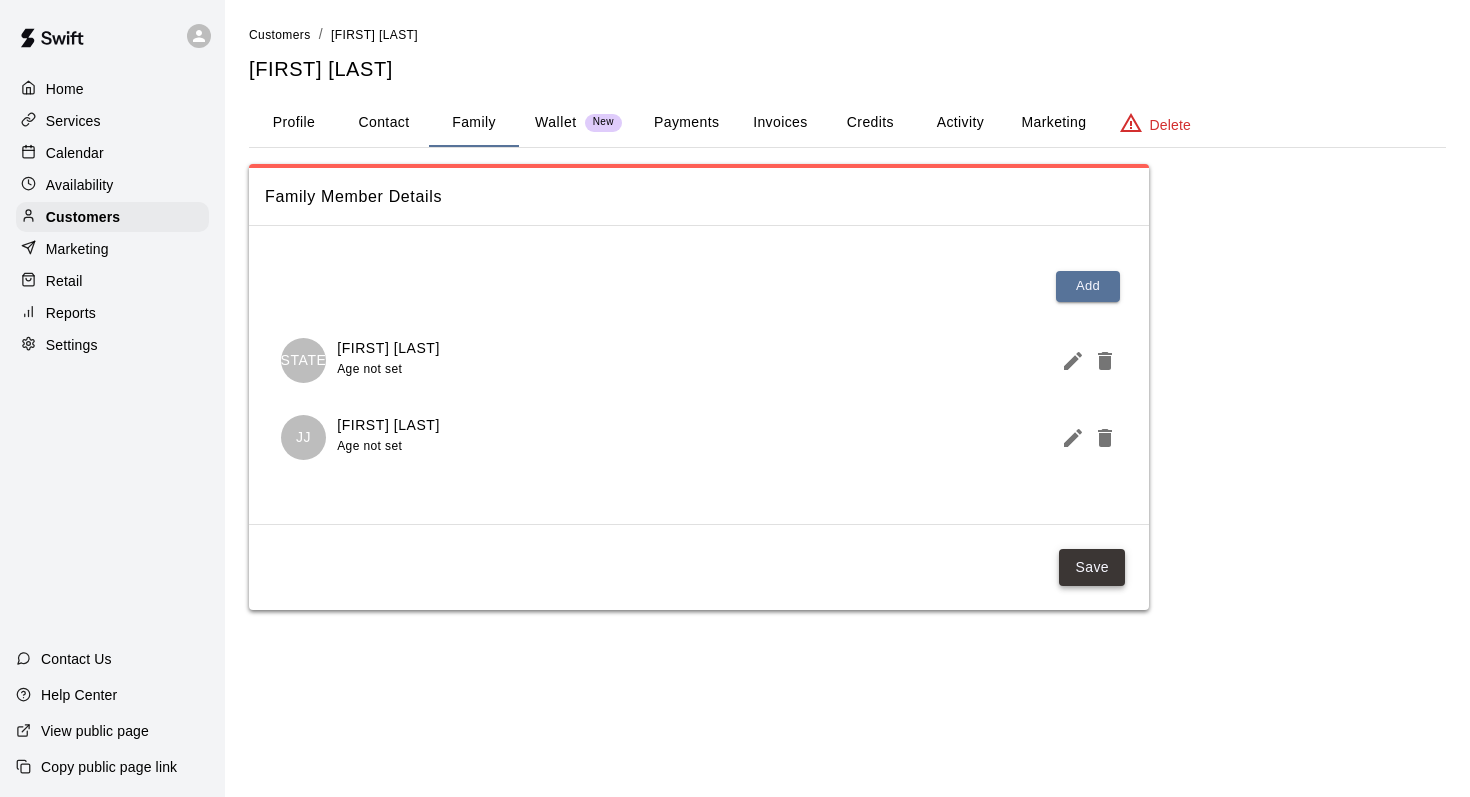 click on "Save" at bounding box center (1092, 567) 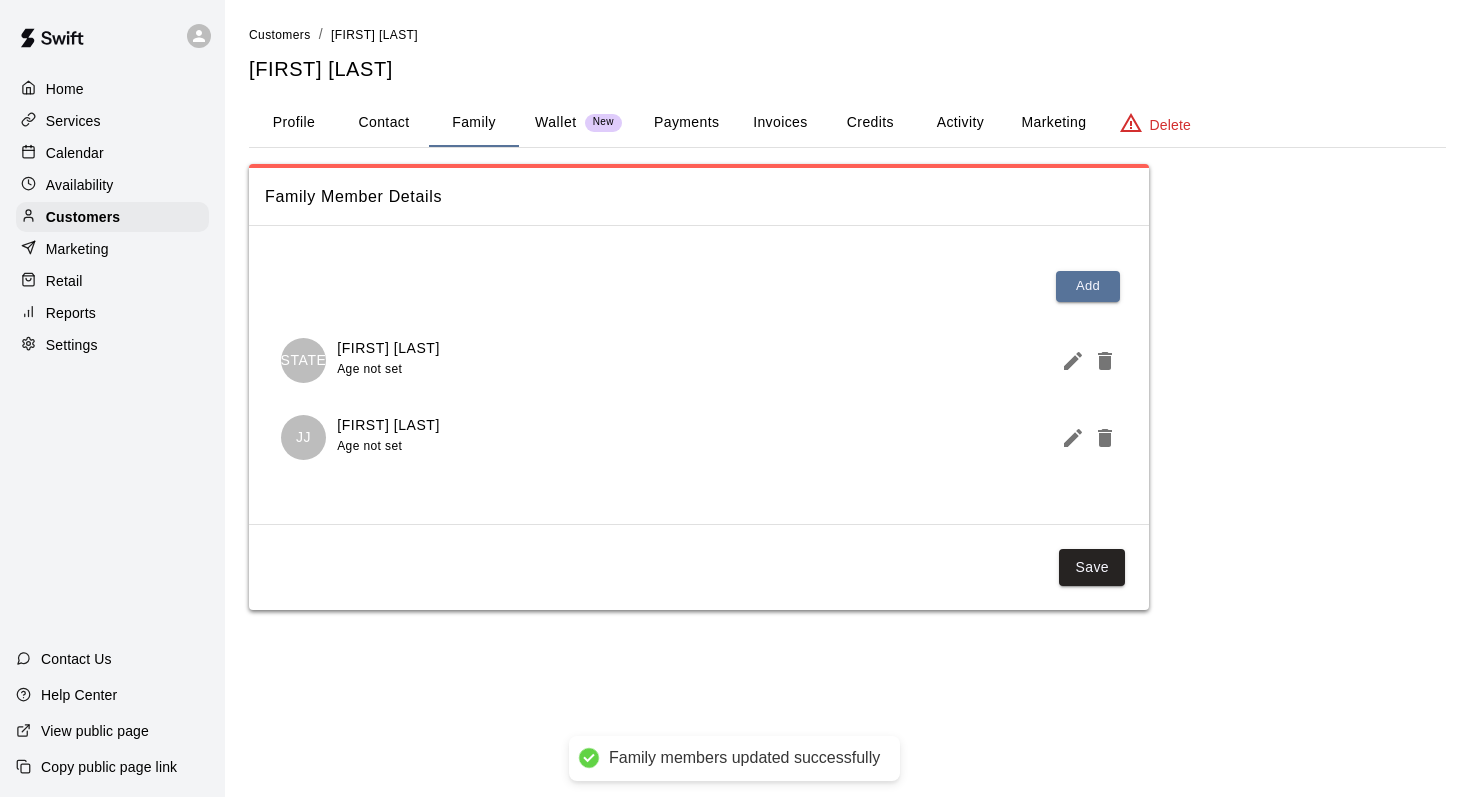 click on "Calendar" at bounding box center [112, 153] 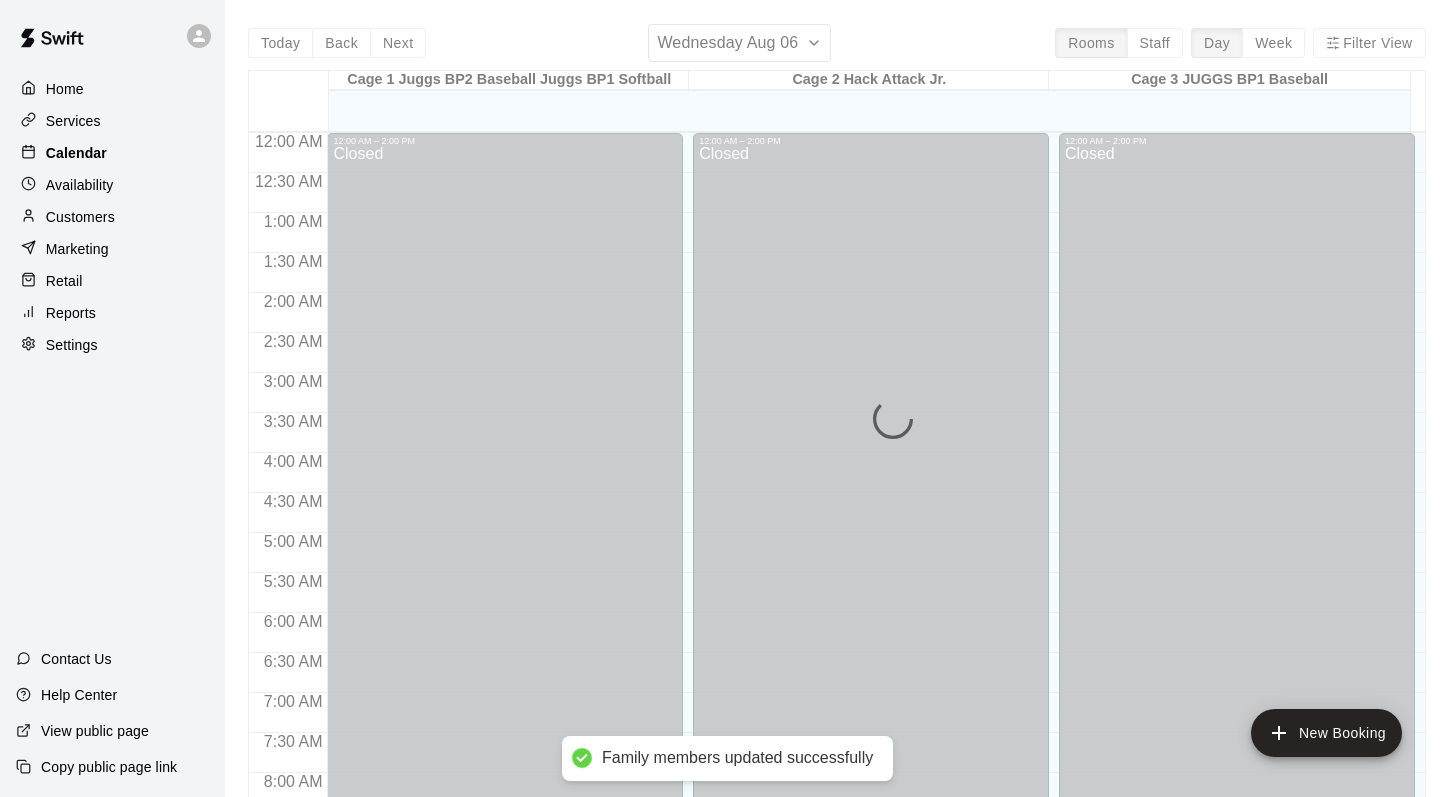 scroll, scrollTop: 1174, scrollLeft: 0, axis: vertical 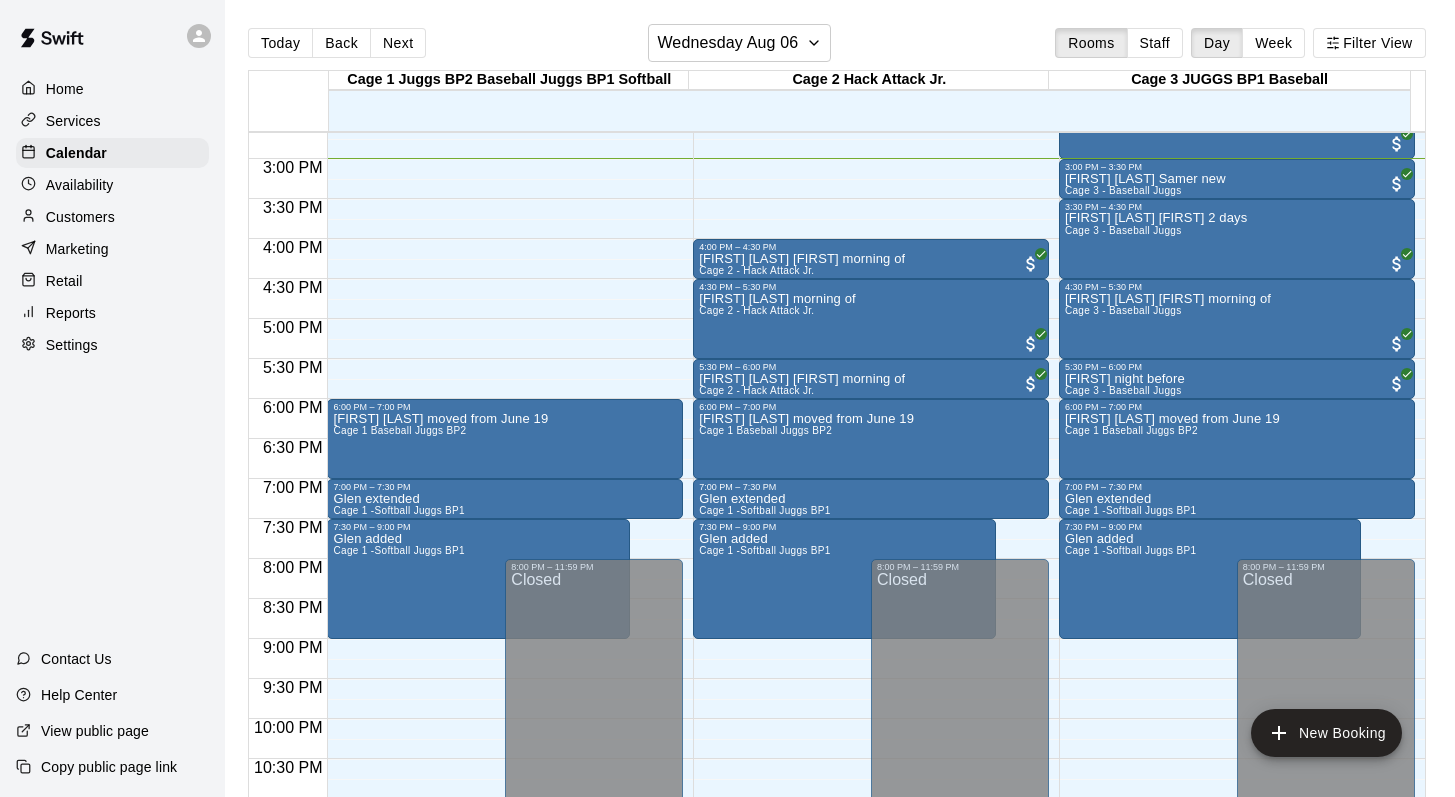 click on "Today Back Next Wednesday Aug 06 Rooms Staff Day Week Filter View Cage 1 Juggs BP2 Baseball Juggs BP1 Softball 06 Wed Cage 2 Hack Attack Jr. 06 Wed Cage 3 JUGGS BP1 Baseball 06 Wed 12:00 AM 12:30 AM 1:00 AM 1:30 AM 2:00 AM 2:30 AM 3:00 AM 3:30 AM 4:00 AM 4:30 AM 5:00 AM 5:30 AM 6:00 AM 6:30 AM 7:00 AM 7:30 AM 8:00 AM 8:30 AM 9:00 AM 9:30 AM 10:00 AM 10:30 AM 11:00 AM 11:30 AM 12:00 PM 12:30 PM 1:00 PM 1:30 PM 2:00 PM 2:30 PM 3:00 PM 3:30 PM 4:00 PM 4:30 PM 5:00 PM 5:30 PM 6:00 PM 6:30 PM 7:00 PM 7:30 PM 8:00 PM 8:30 PM 9:00 PM 9:30 PM 10:00 PM 10:30 PM 11:00 PM 11:30 PM 12:00 AM – 2:00 PM Closed 6:00 PM – 7:00 PM [FIRST] [LAST] moved from June 19 Cage 1 Baseball Juggs BP2 7:00 PM – 7:30 PM [FIRST] extended Cage 1 -Softball  Juggs BP1 7:30 PM – 9:00 PM [FIRST] added Cage 1 -Softball  Juggs BP1 8:00 PM – 11:59 PM Closed 12:00 AM – 2:00 PM Closed 4:00 PM – 4:30 PM [FIRST] [LAST] [FIRST] morning of Cage 2 - Hack Attack Jr.  4:30 PM – 5:30 PM [FIRST] [LAST]  morning of Cage 2 - Hack Attack Jr.  [FIRST] added" at bounding box center [840, 414] 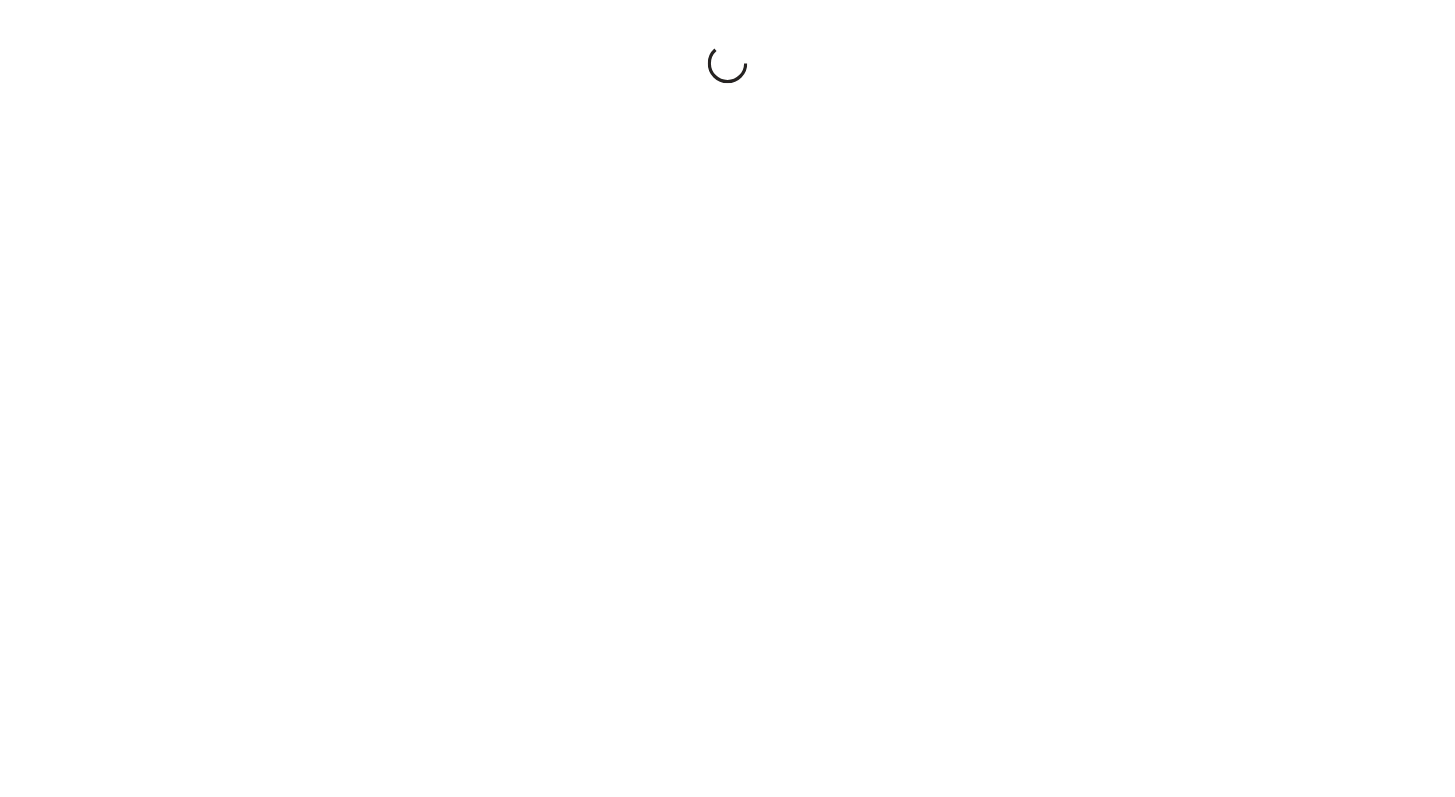 scroll, scrollTop: 0, scrollLeft: 0, axis: both 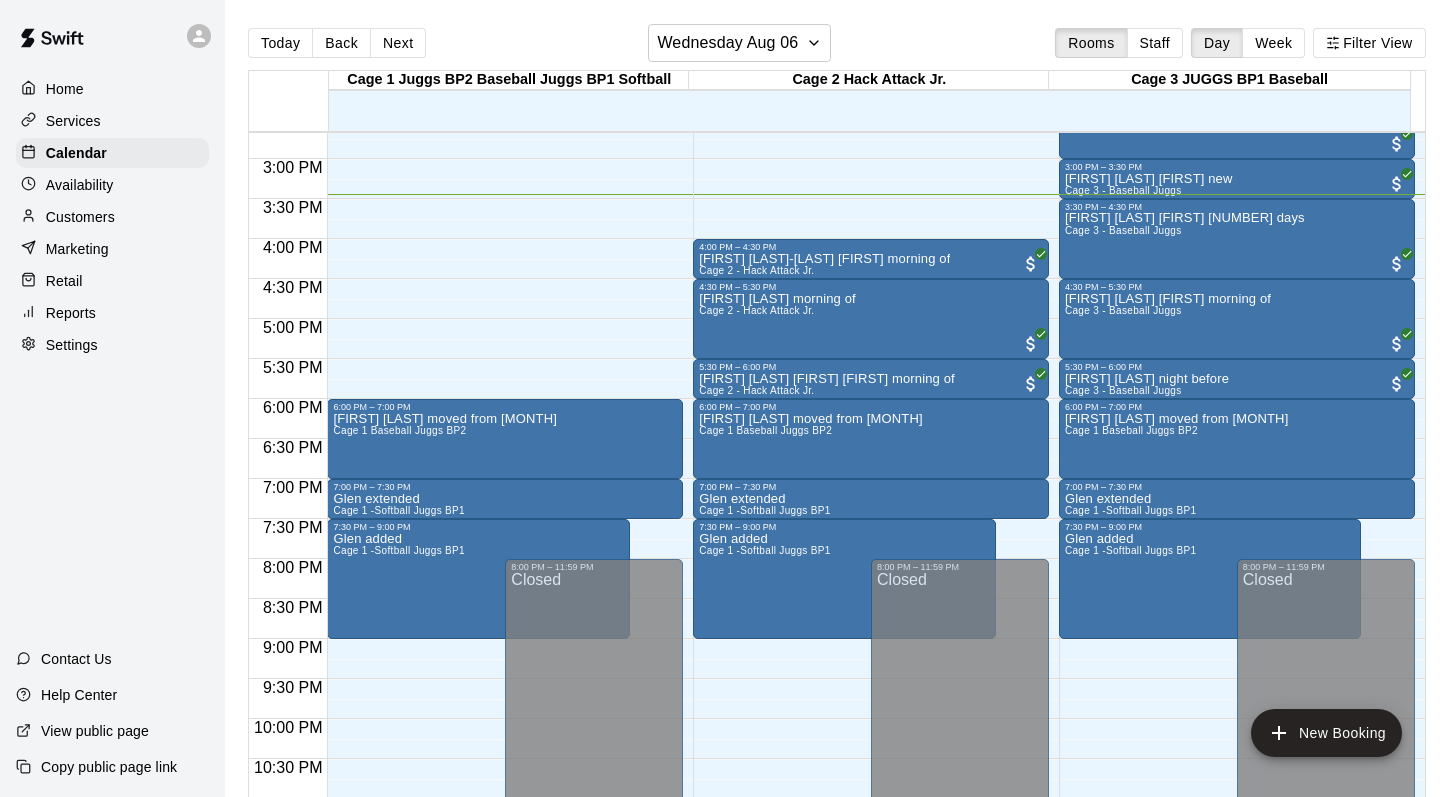 click on "Customers" at bounding box center (80, 217) 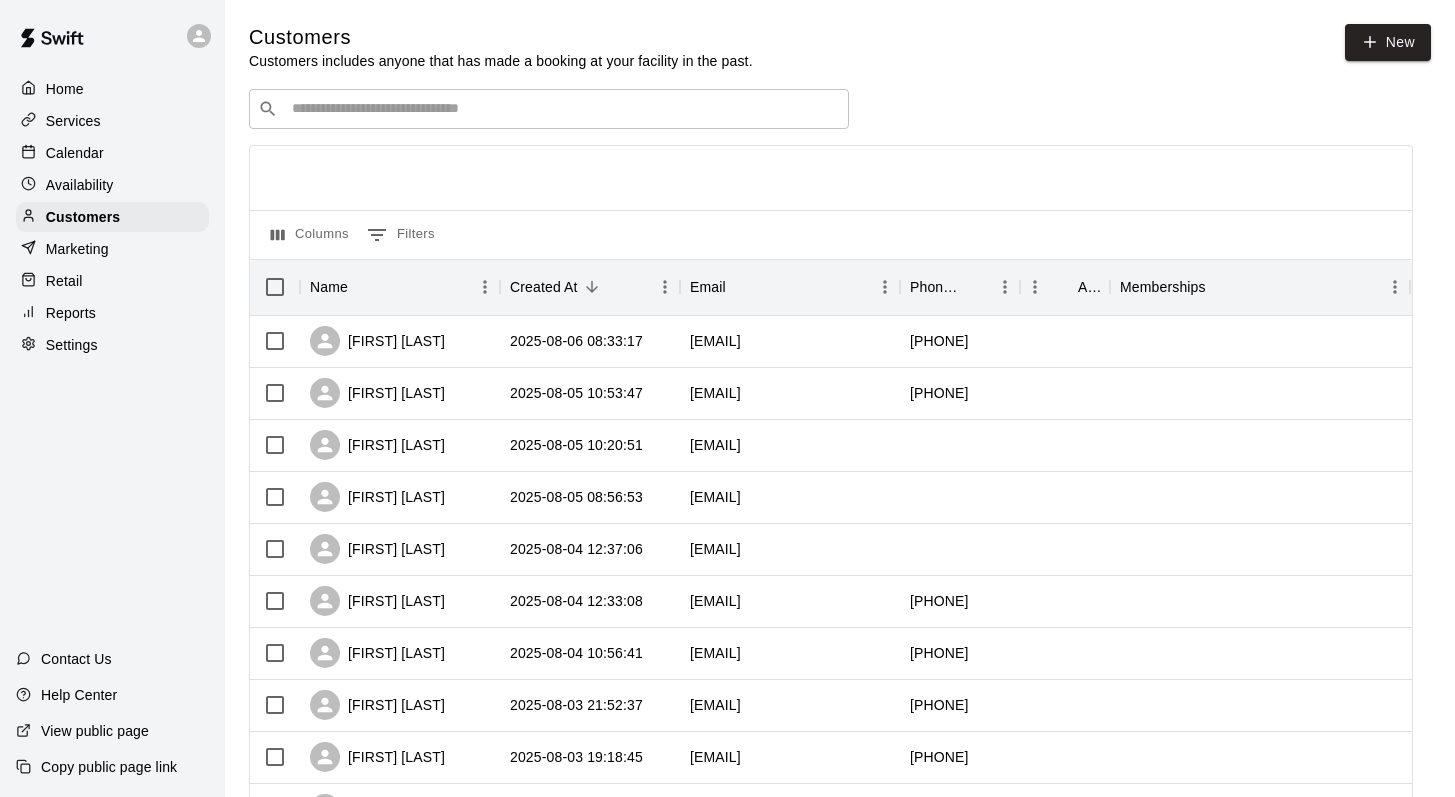 click at bounding box center (563, 109) 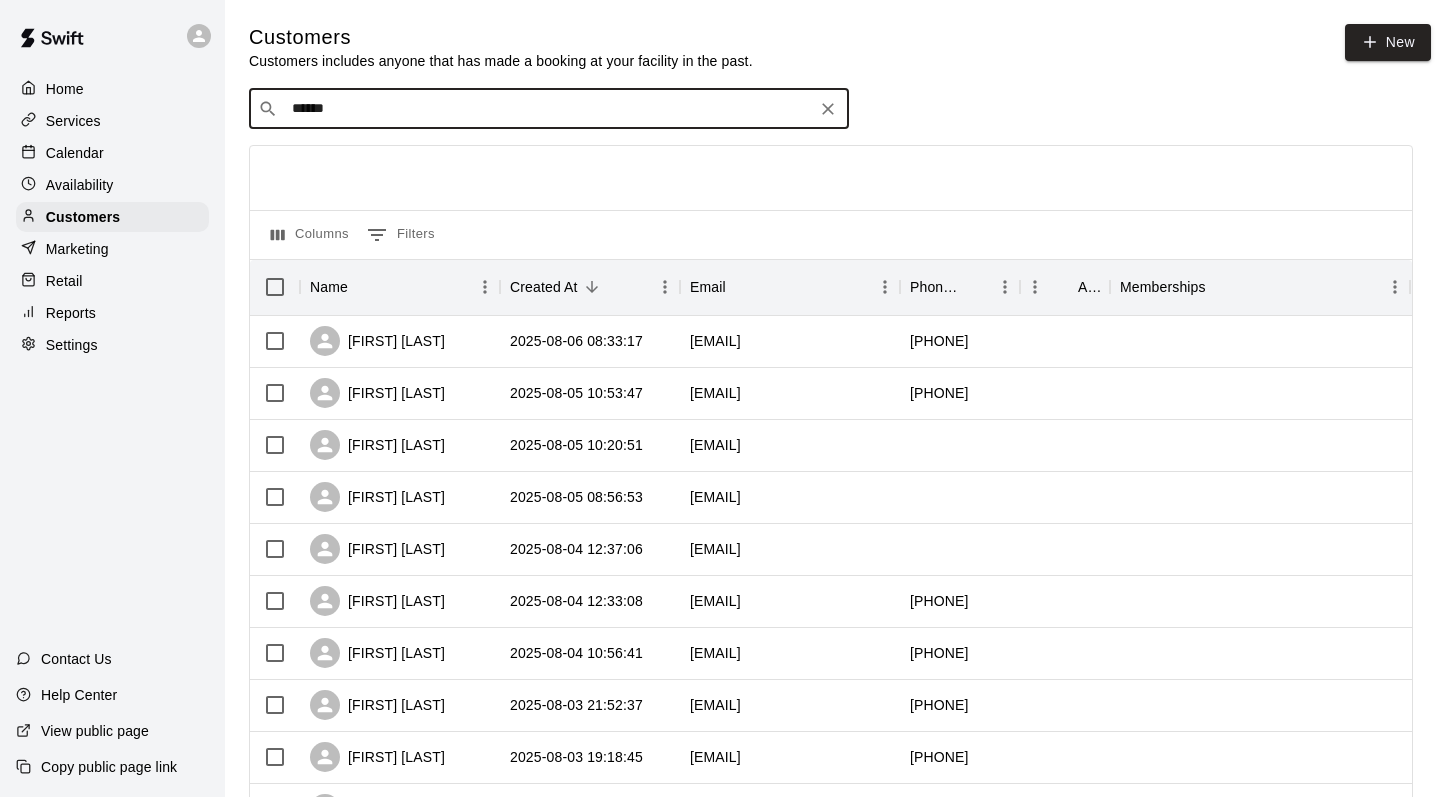 type on "*******" 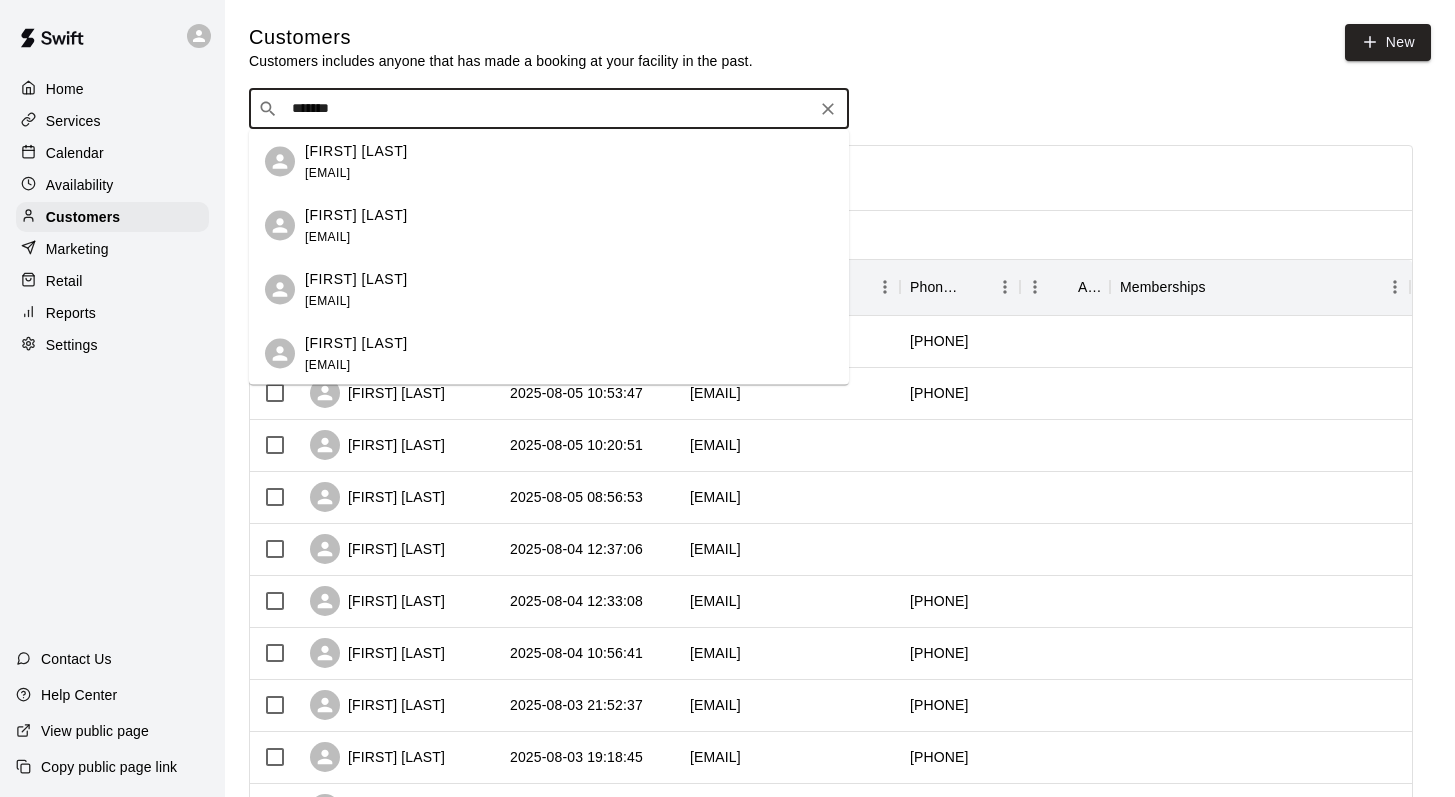 click on "[FIRST]  [LAST]" at bounding box center [356, 342] 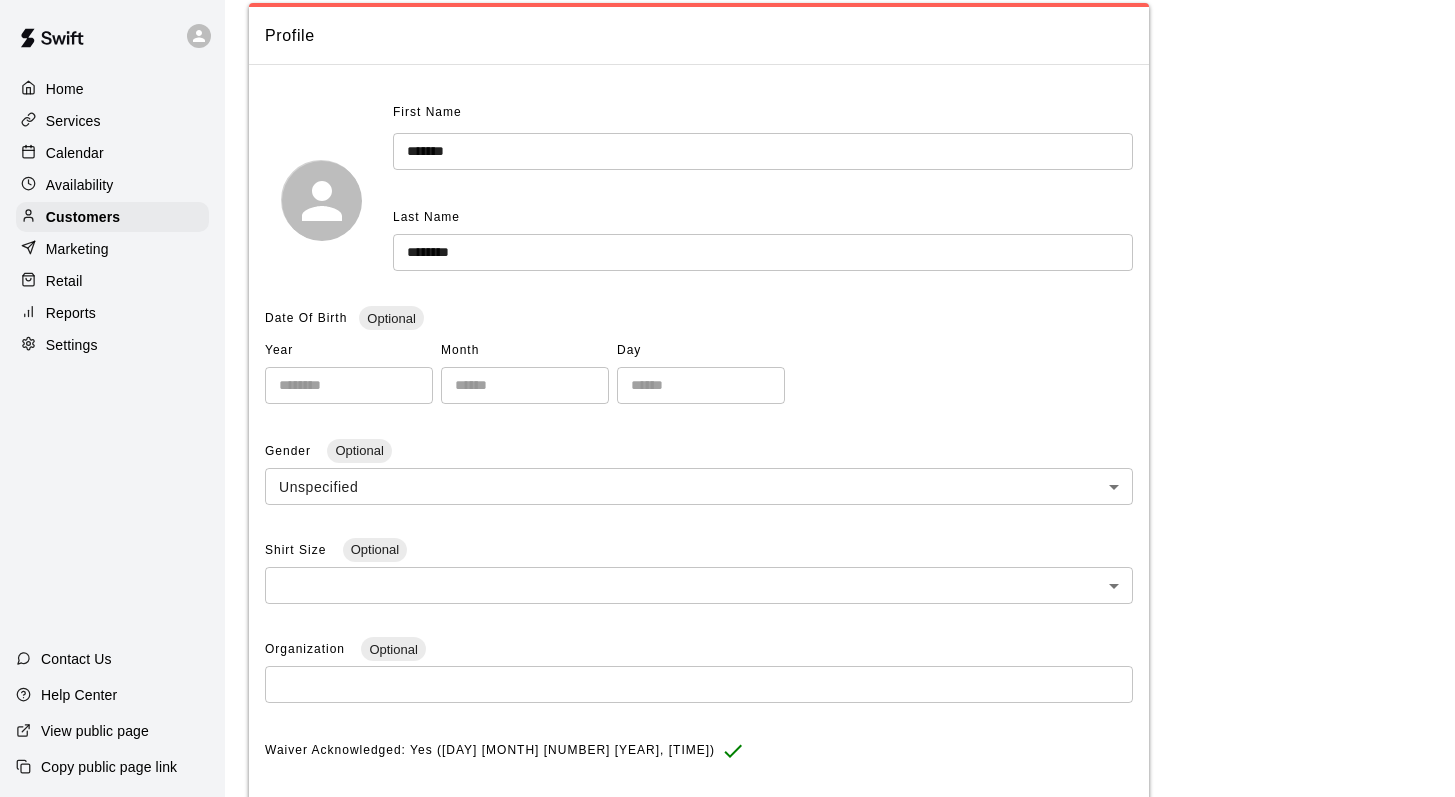 scroll, scrollTop: 0, scrollLeft: 0, axis: both 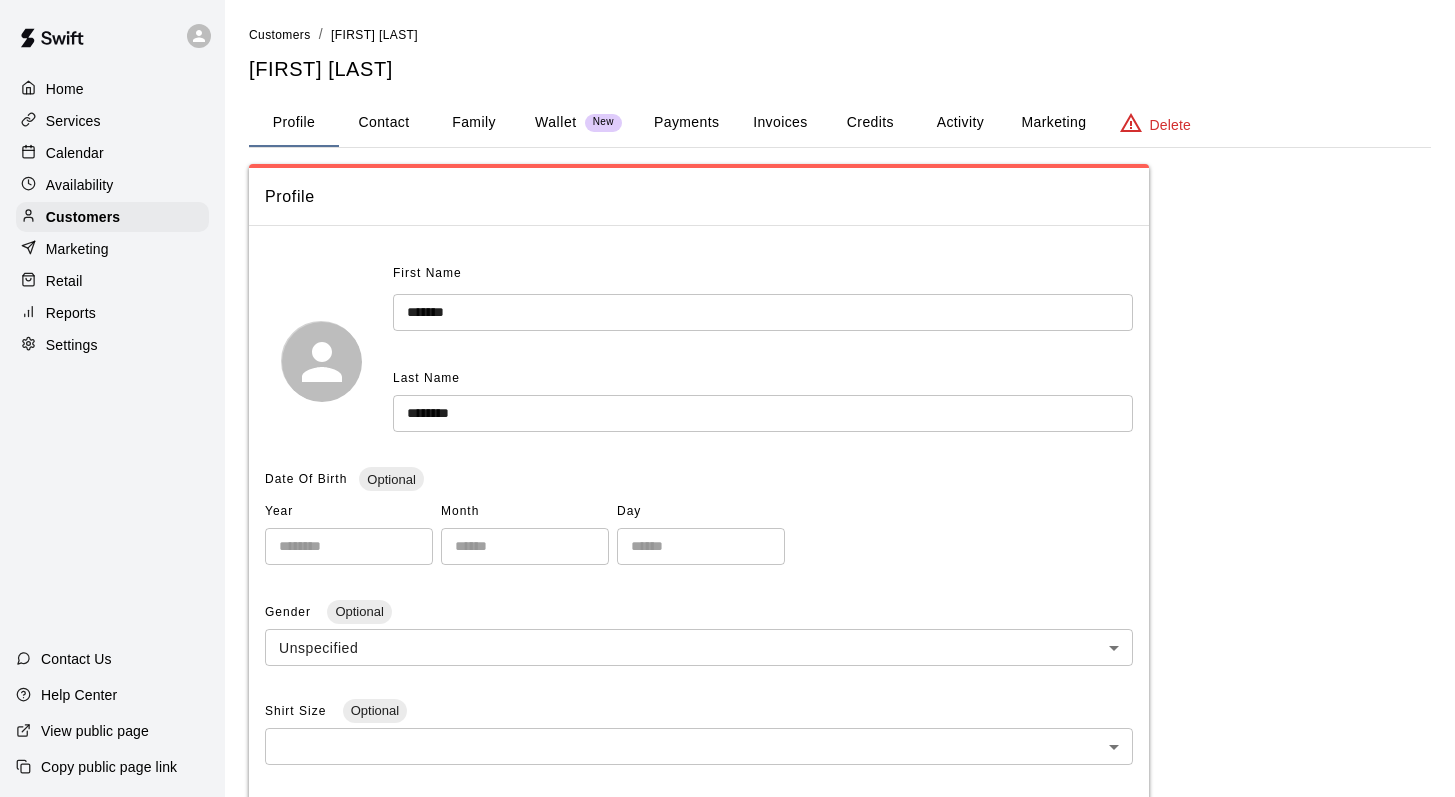 click on "Activity" at bounding box center [960, 123] 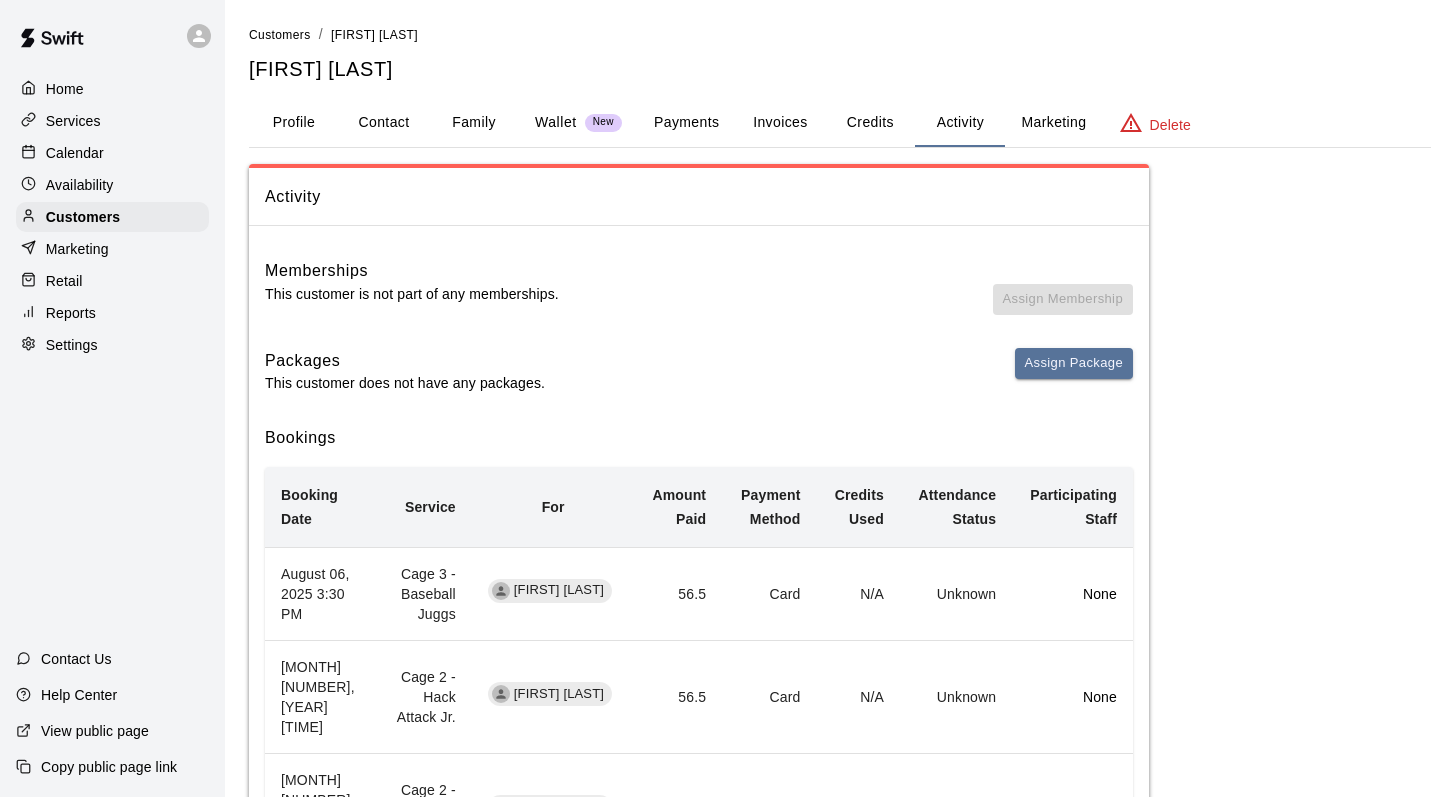 scroll, scrollTop: 185, scrollLeft: 0, axis: vertical 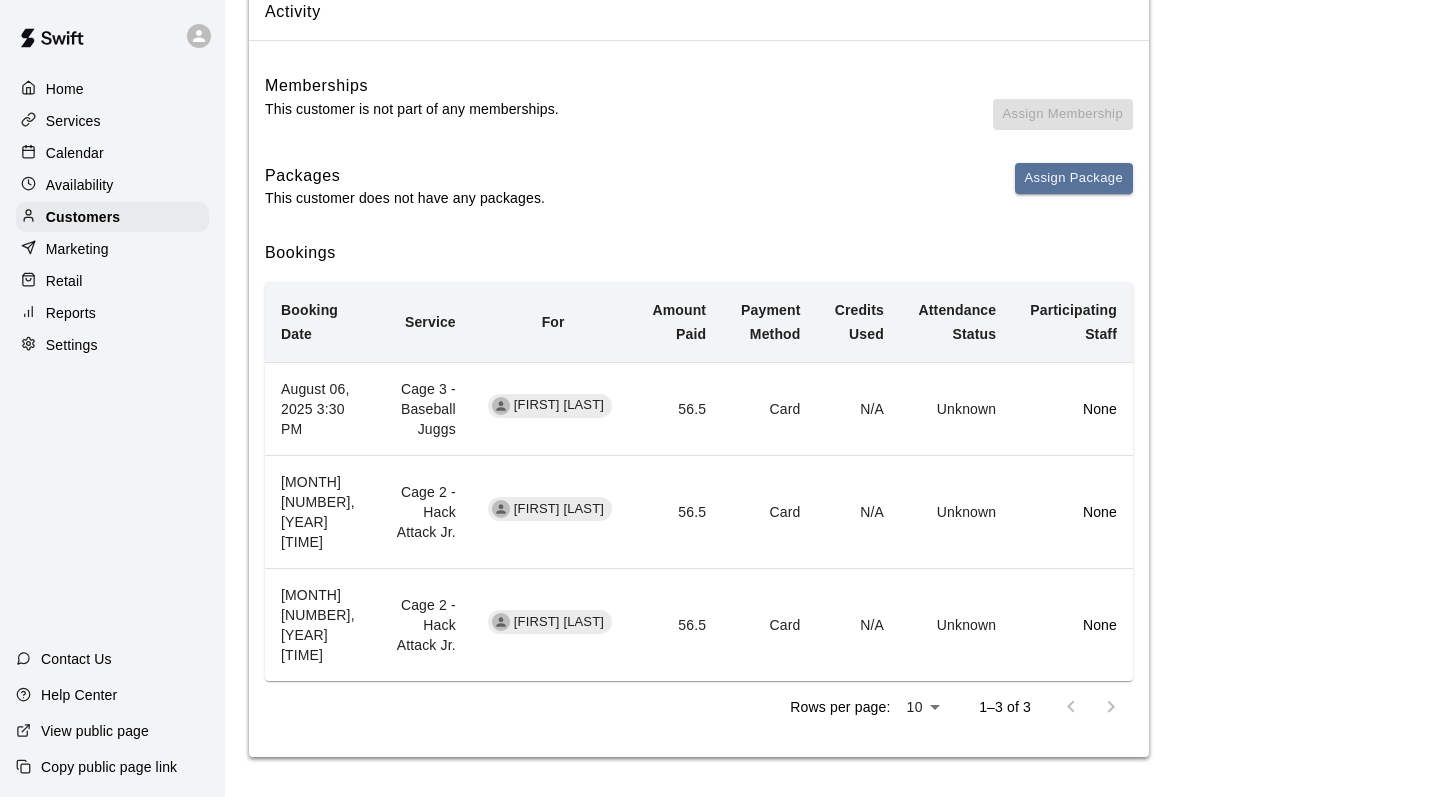 click on "Calendar" at bounding box center [75, 153] 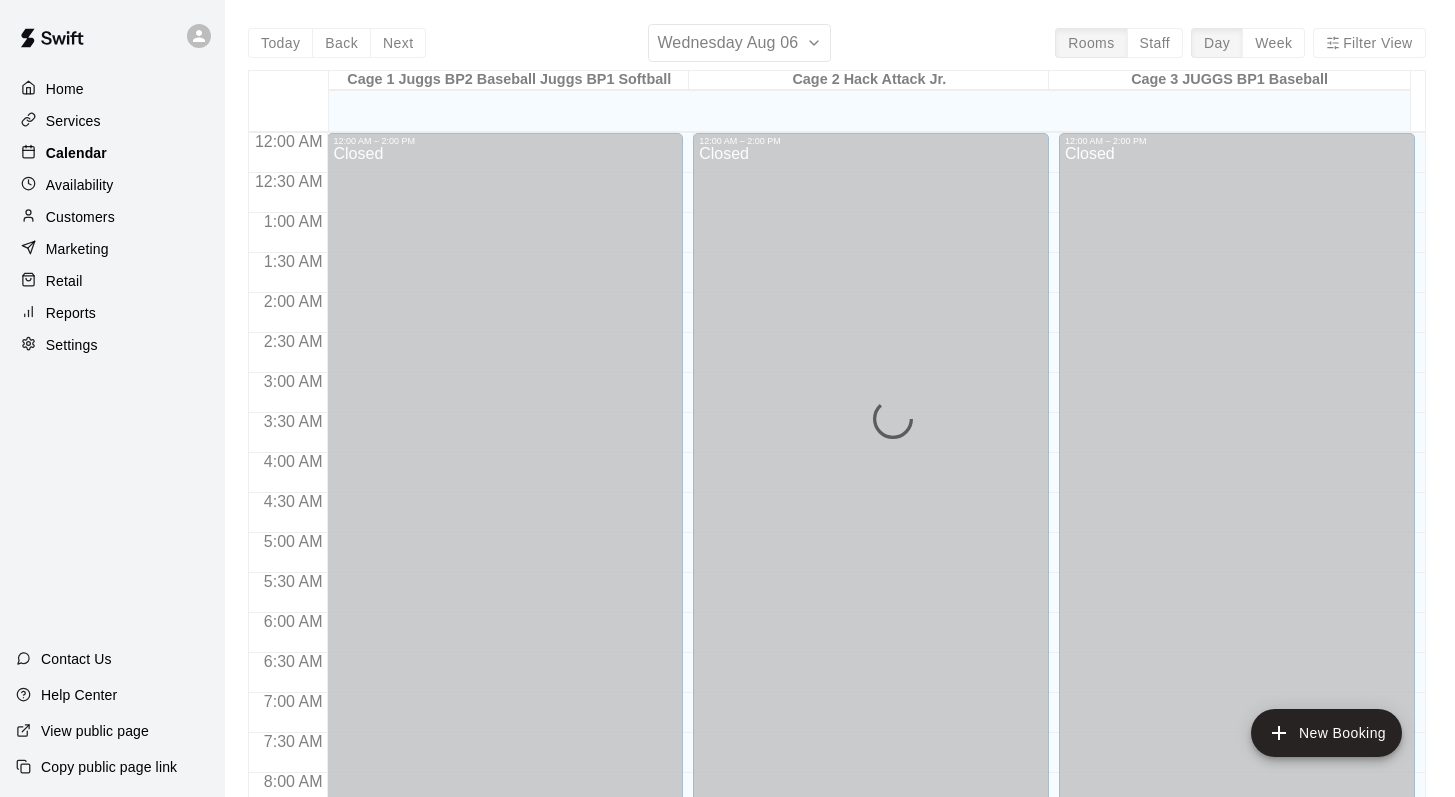 scroll, scrollTop: 1174, scrollLeft: 0, axis: vertical 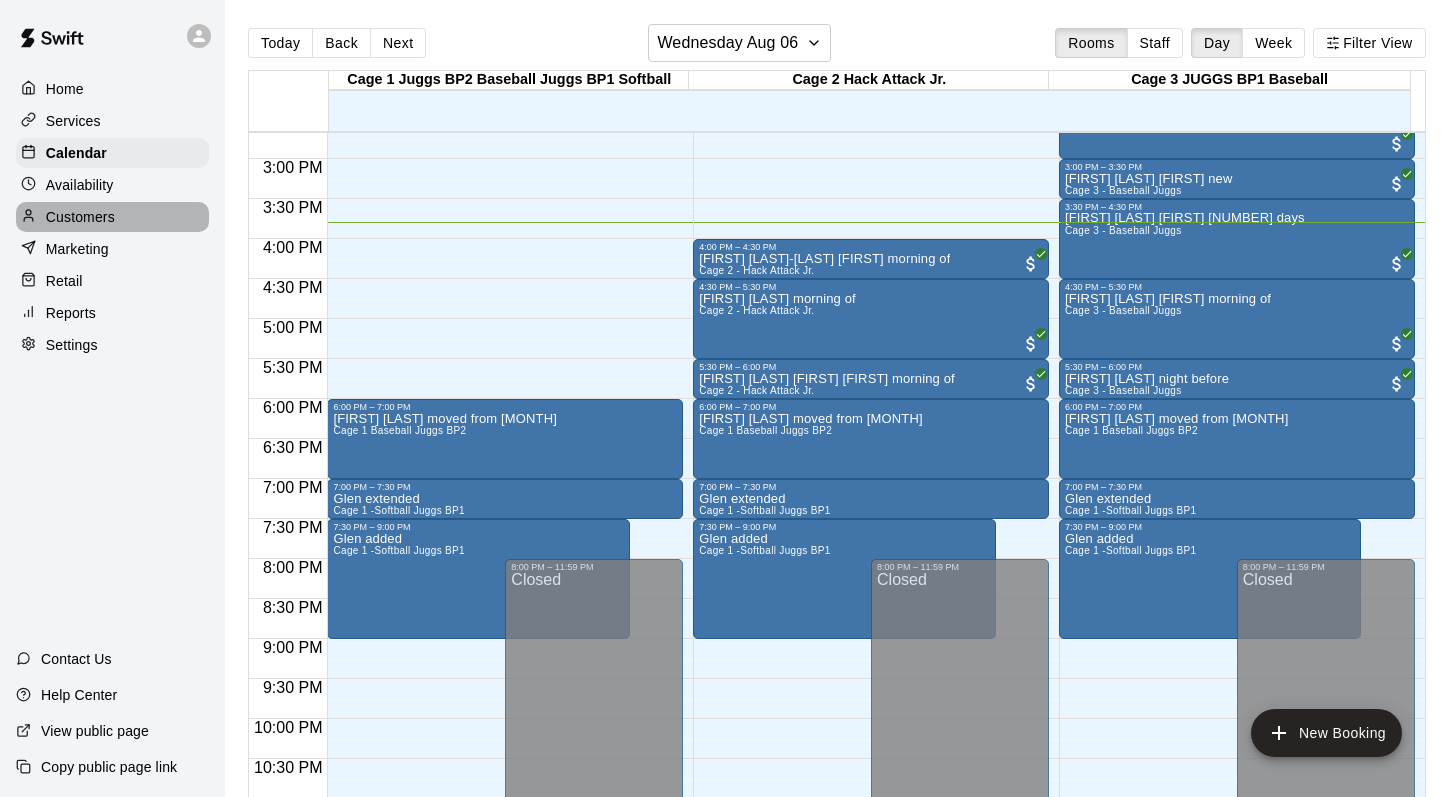 click on "Customers" at bounding box center (80, 217) 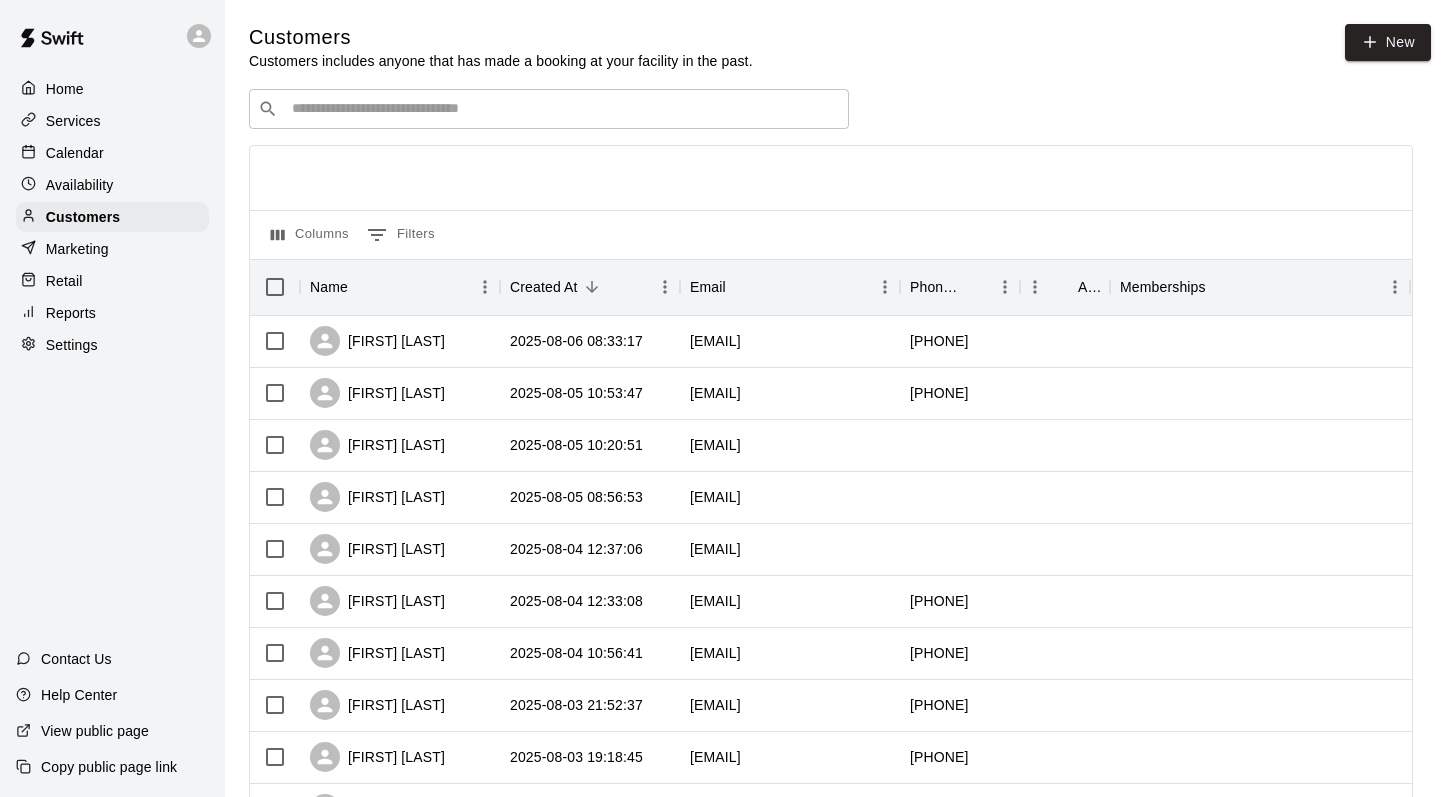 click at bounding box center [563, 109] 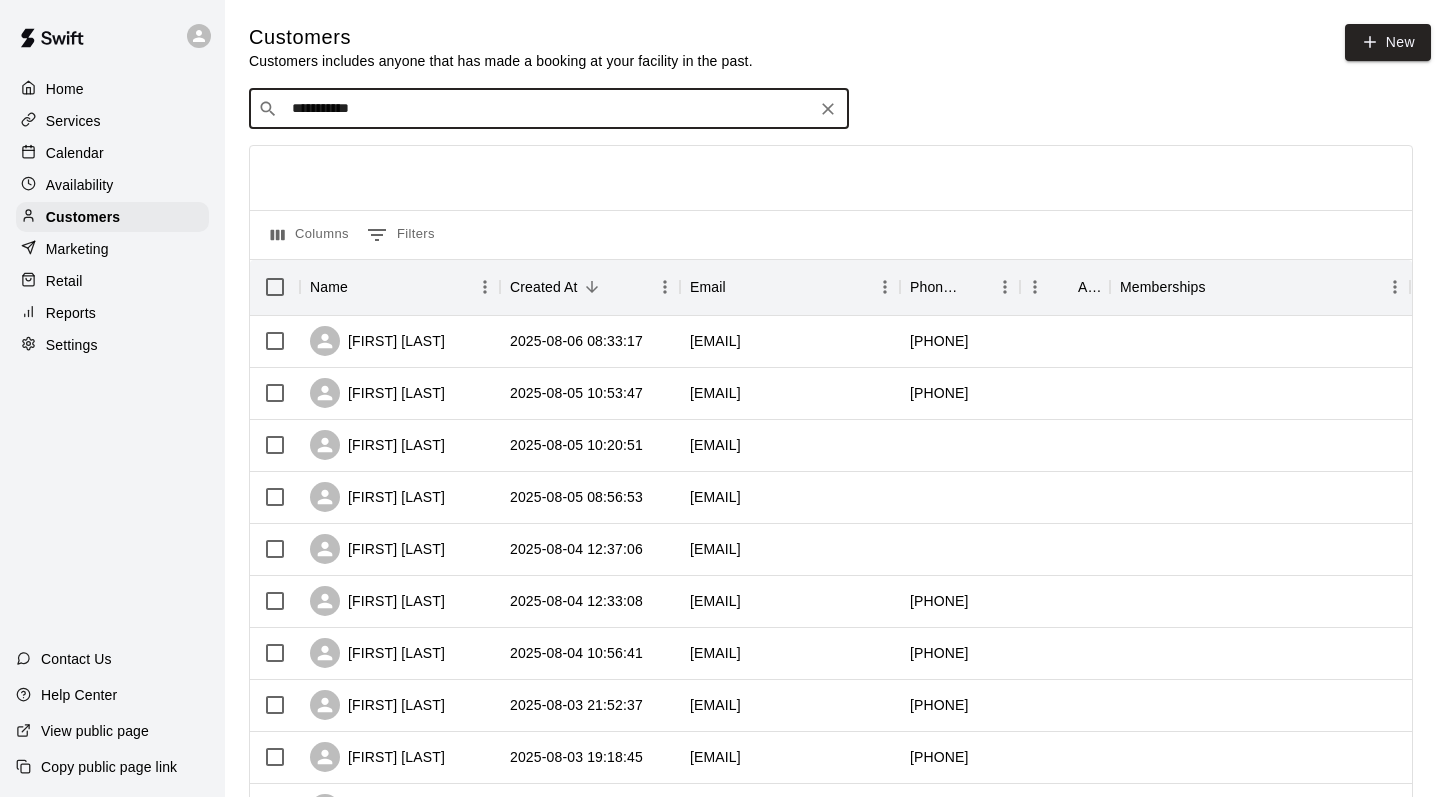 type on "**********" 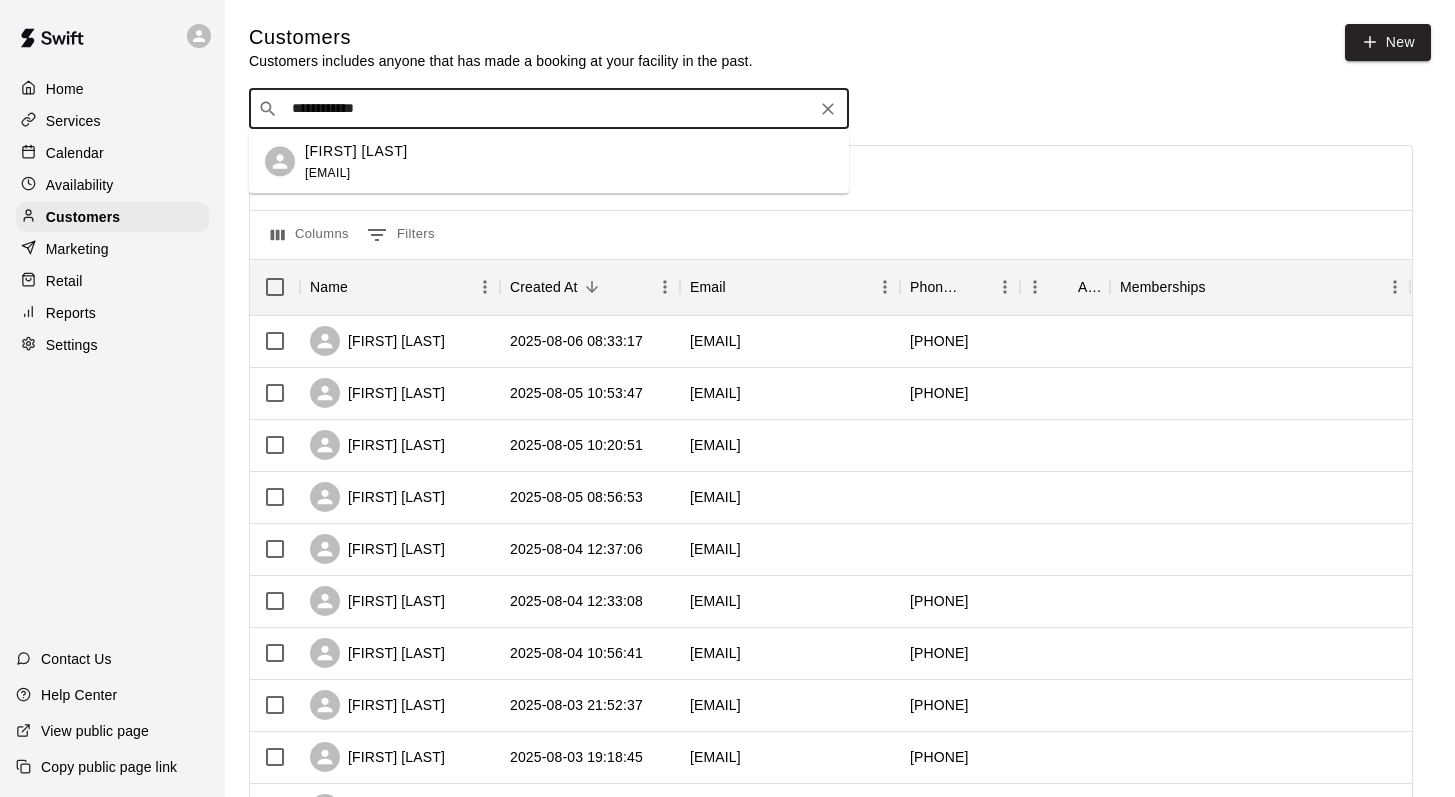 click on "Carolyn Lepp" at bounding box center (356, 150) 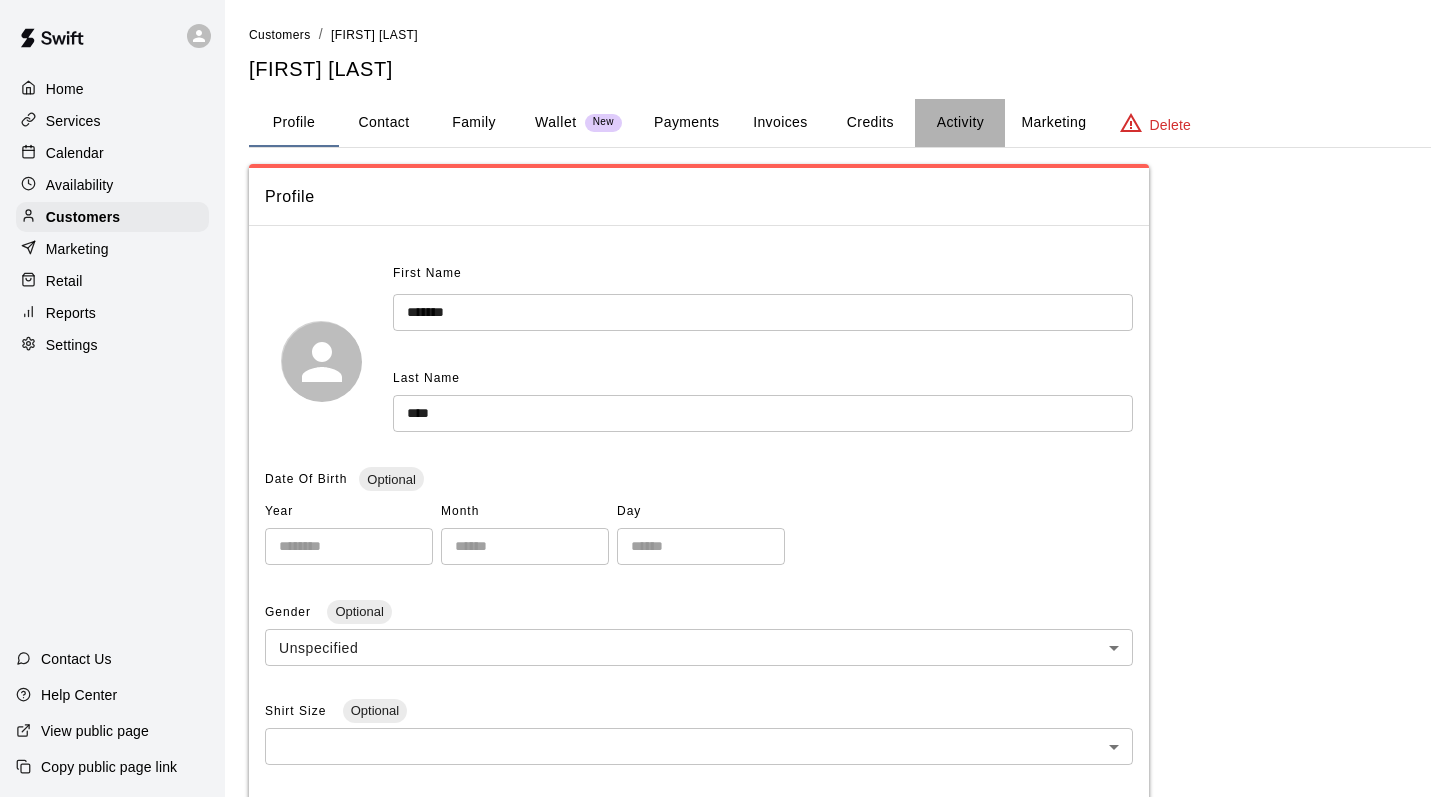 click on "Activity" at bounding box center [960, 123] 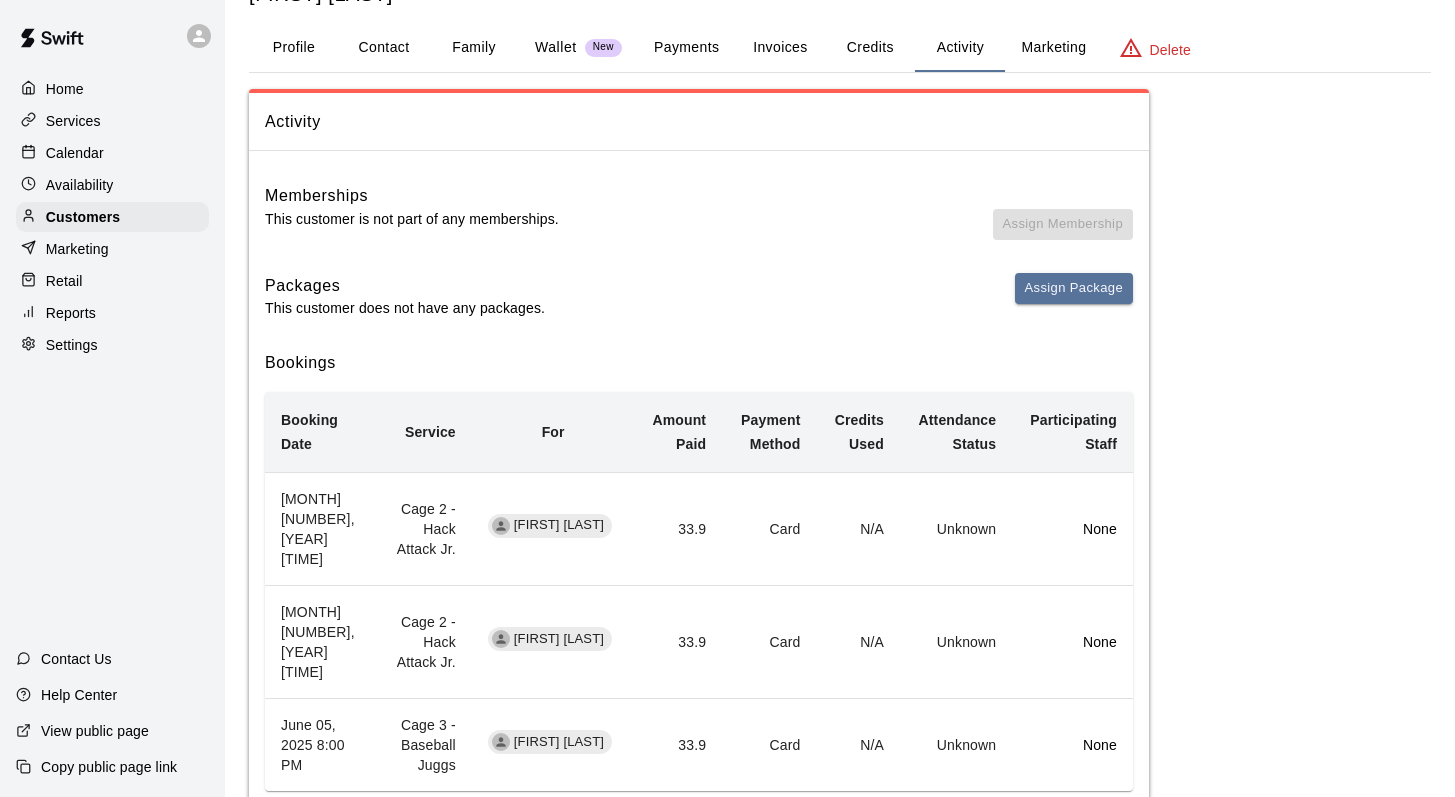 scroll, scrollTop: 145, scrollLeft: 0, axis: vertical 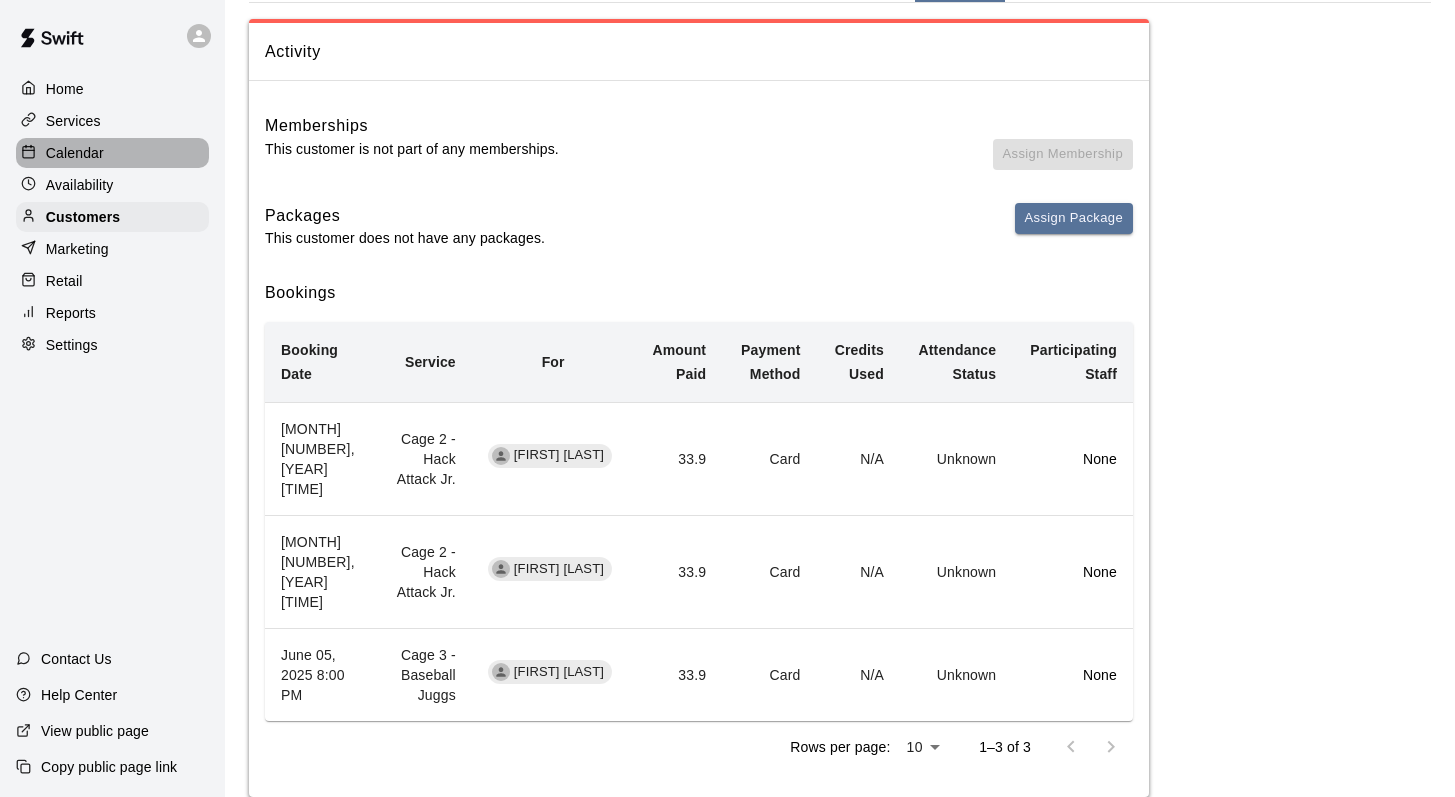 click on "Calendar" at bounding box center [75, 153] 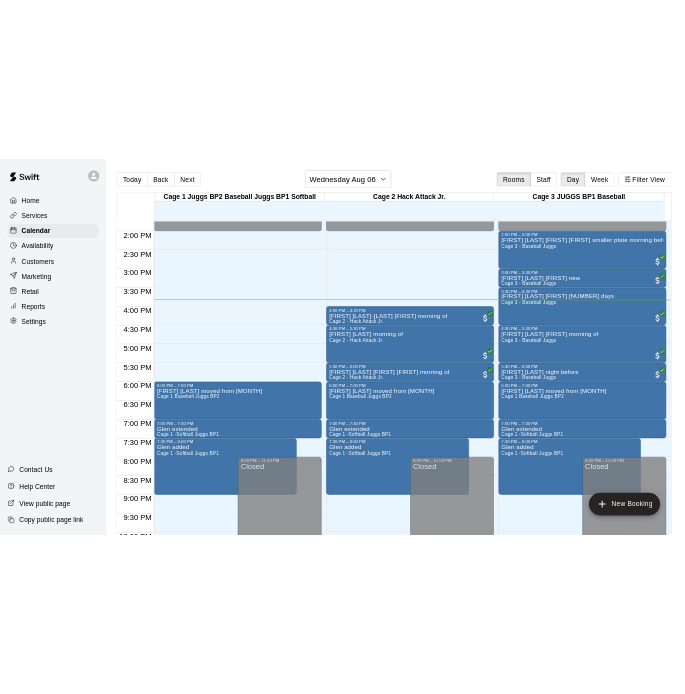 scroll, scrollTop: 1095, scrollLeft: 0, axis: vertical 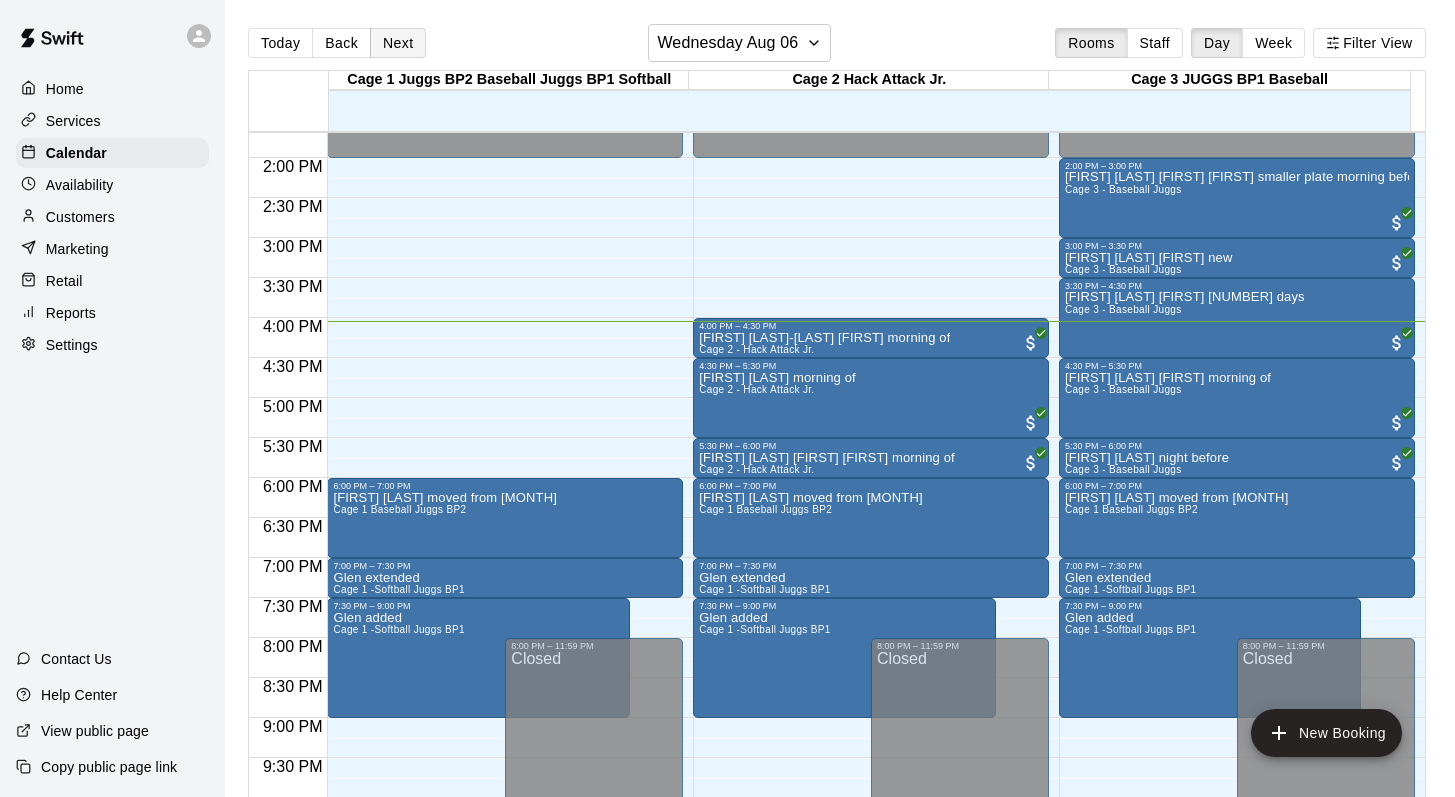 click on "Next" at bounding box center (398, 43) 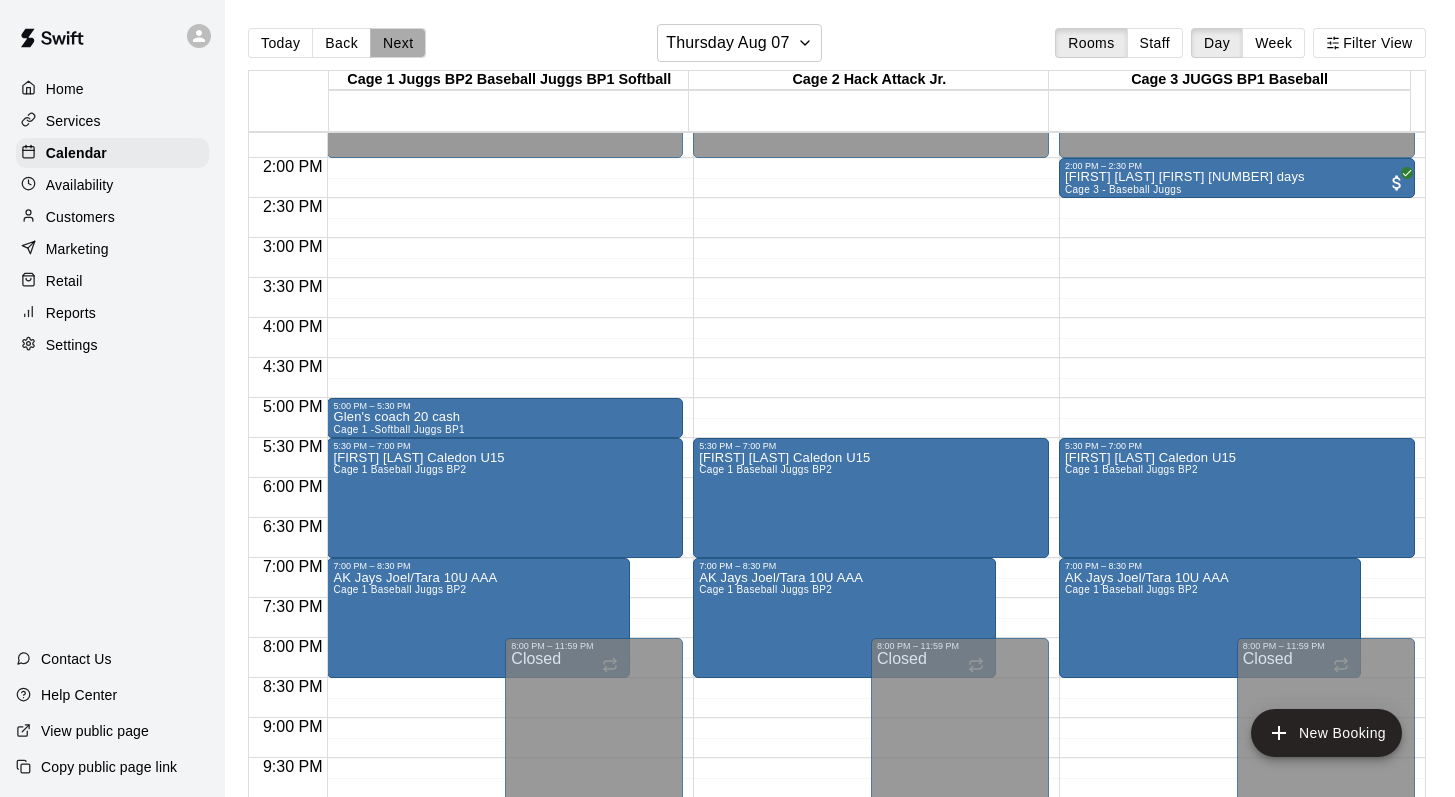 click on "Next" at bounding box center [398, 43] 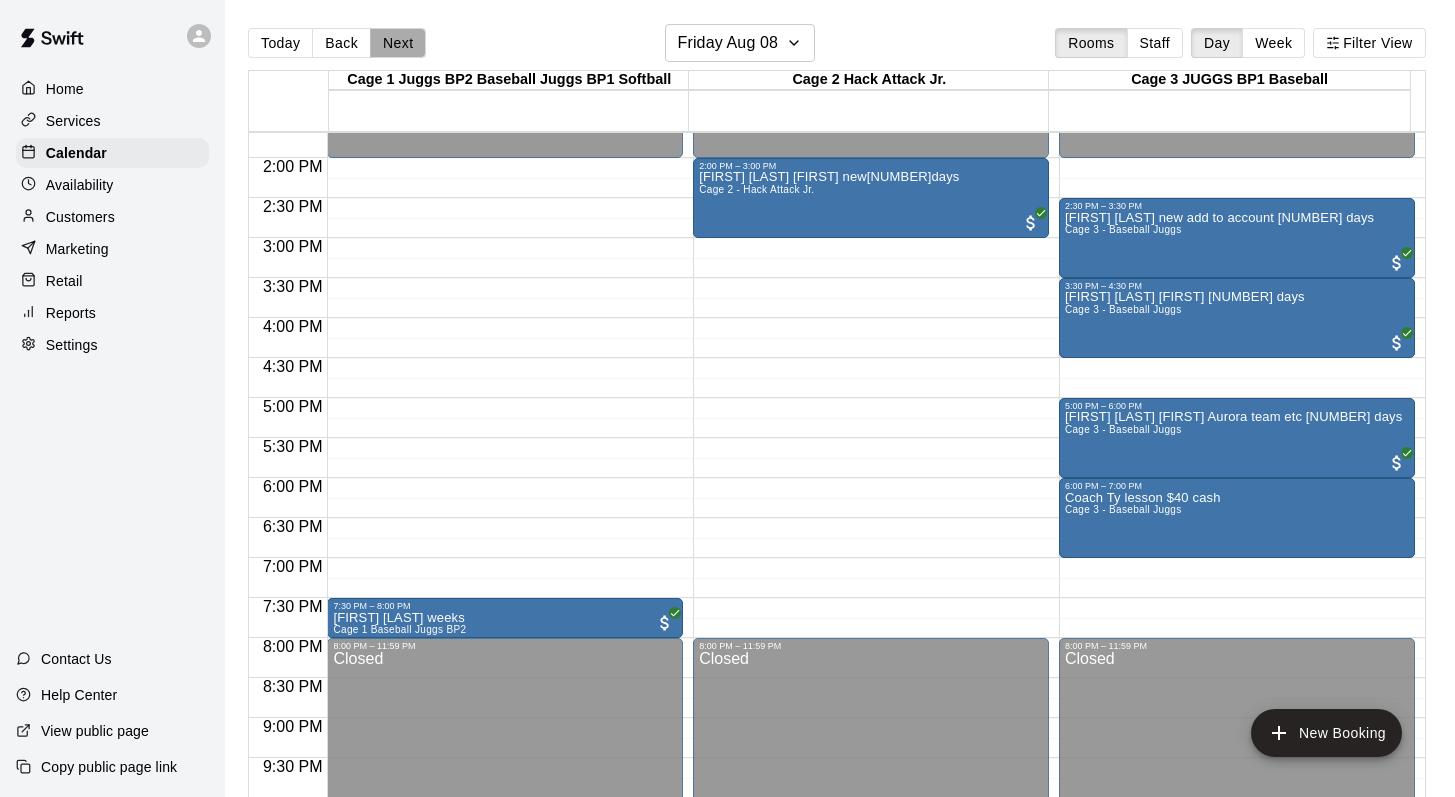 click on "Next" at bounding box center [398, 43] 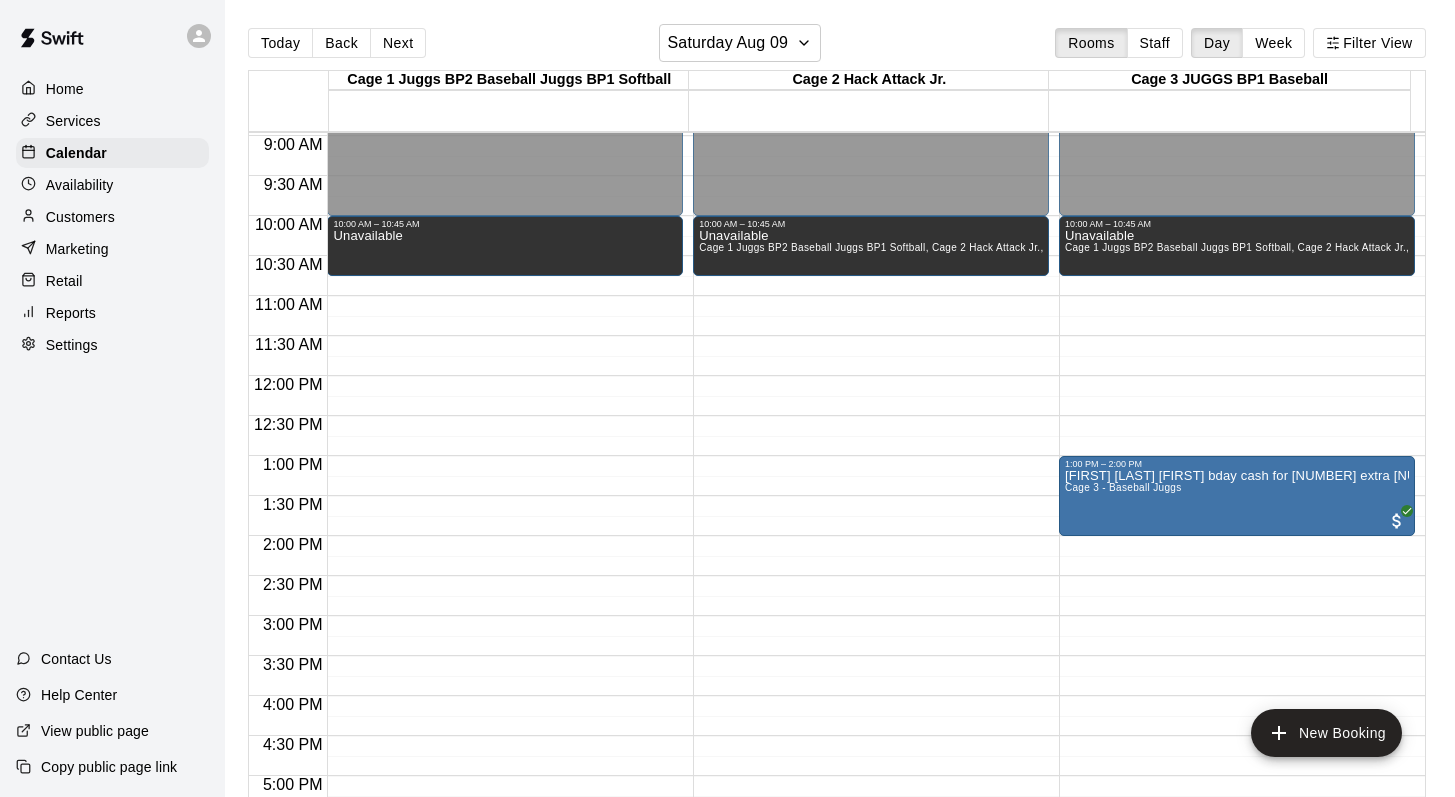 scroll, scrollTop: 716, scrollLeft: 0, axis: vertical 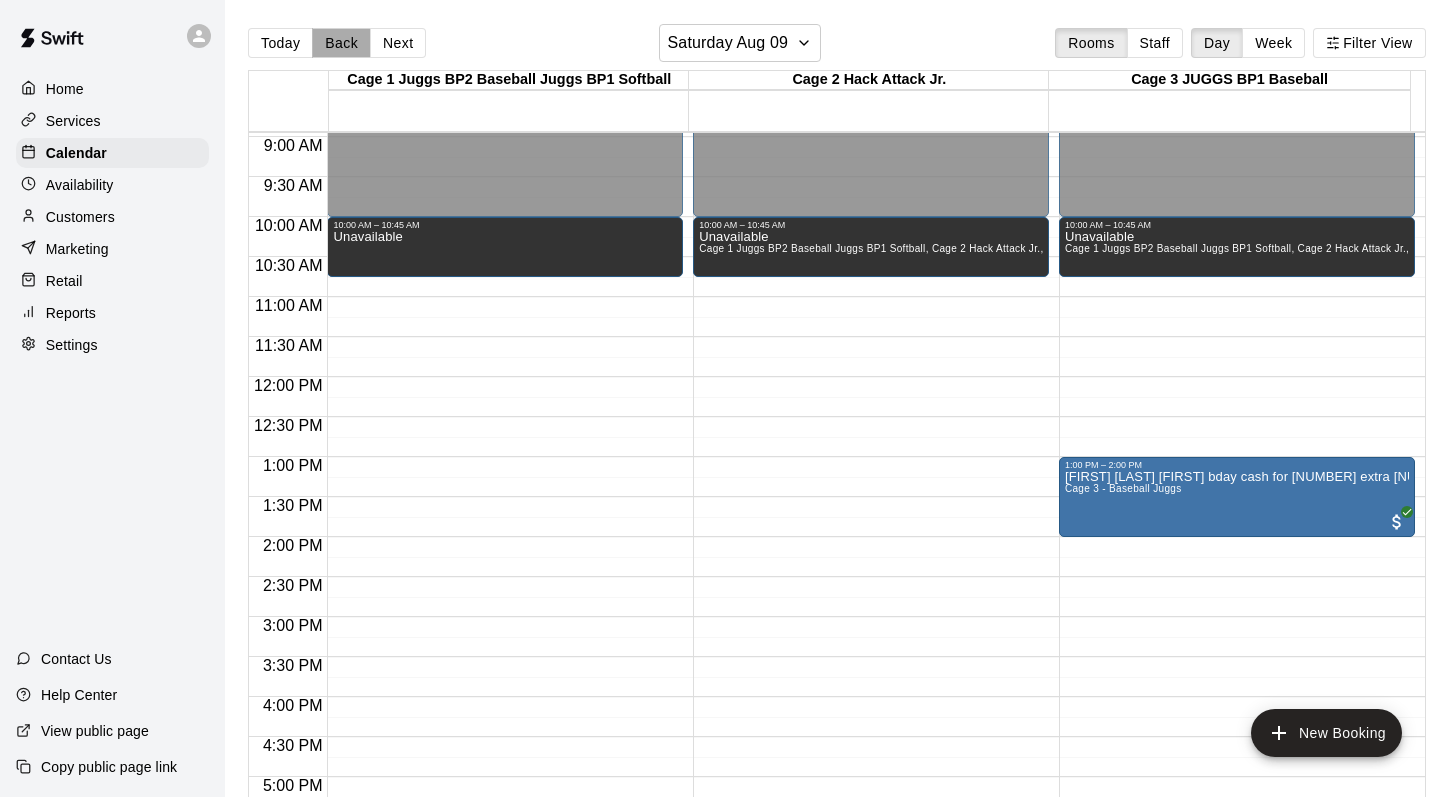 click on "Back" at bounding box center (341, 43) 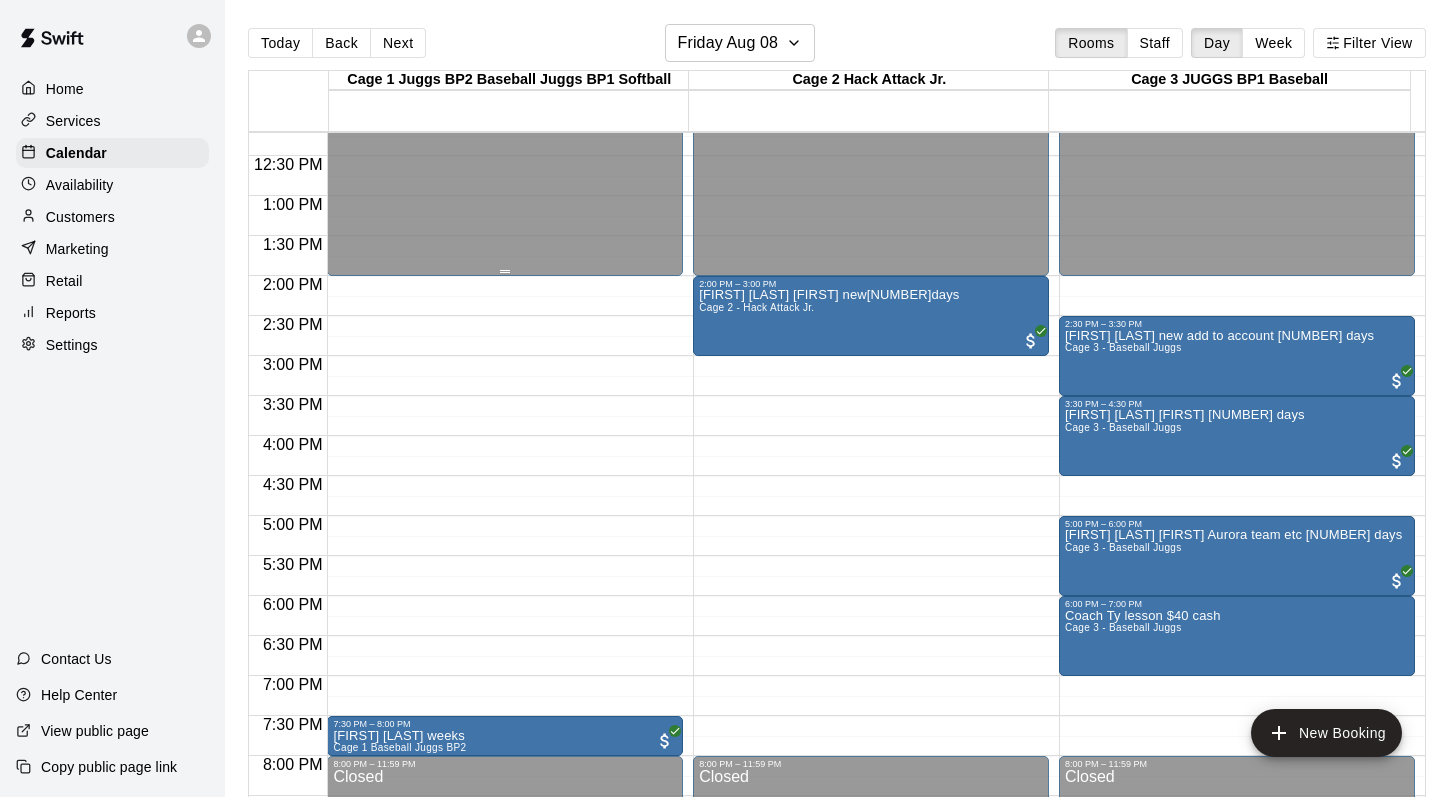 scroll, scrollTop: 978, scrollLeft: 0, axis: vertical 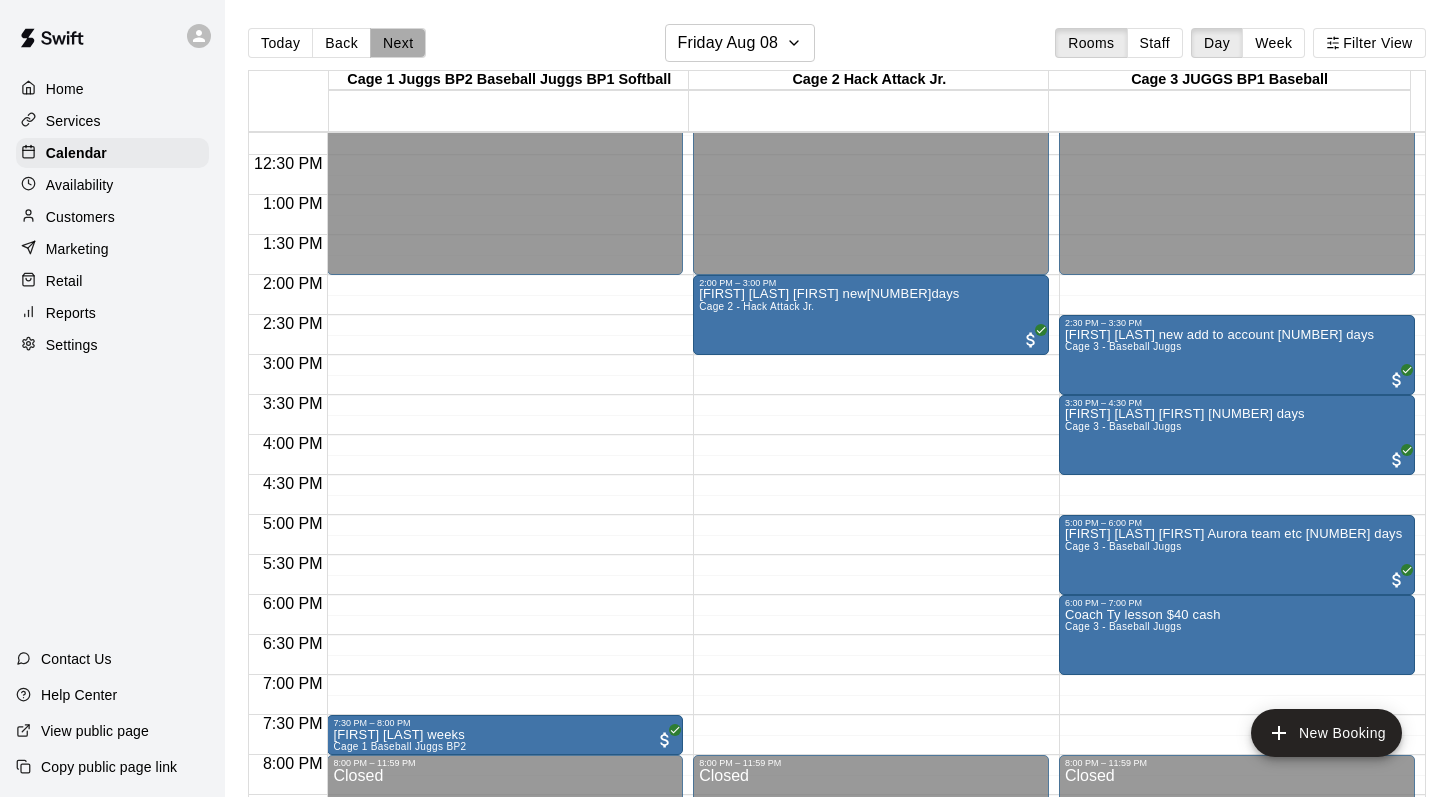 click on "Next" at bounding box center (398, 43) 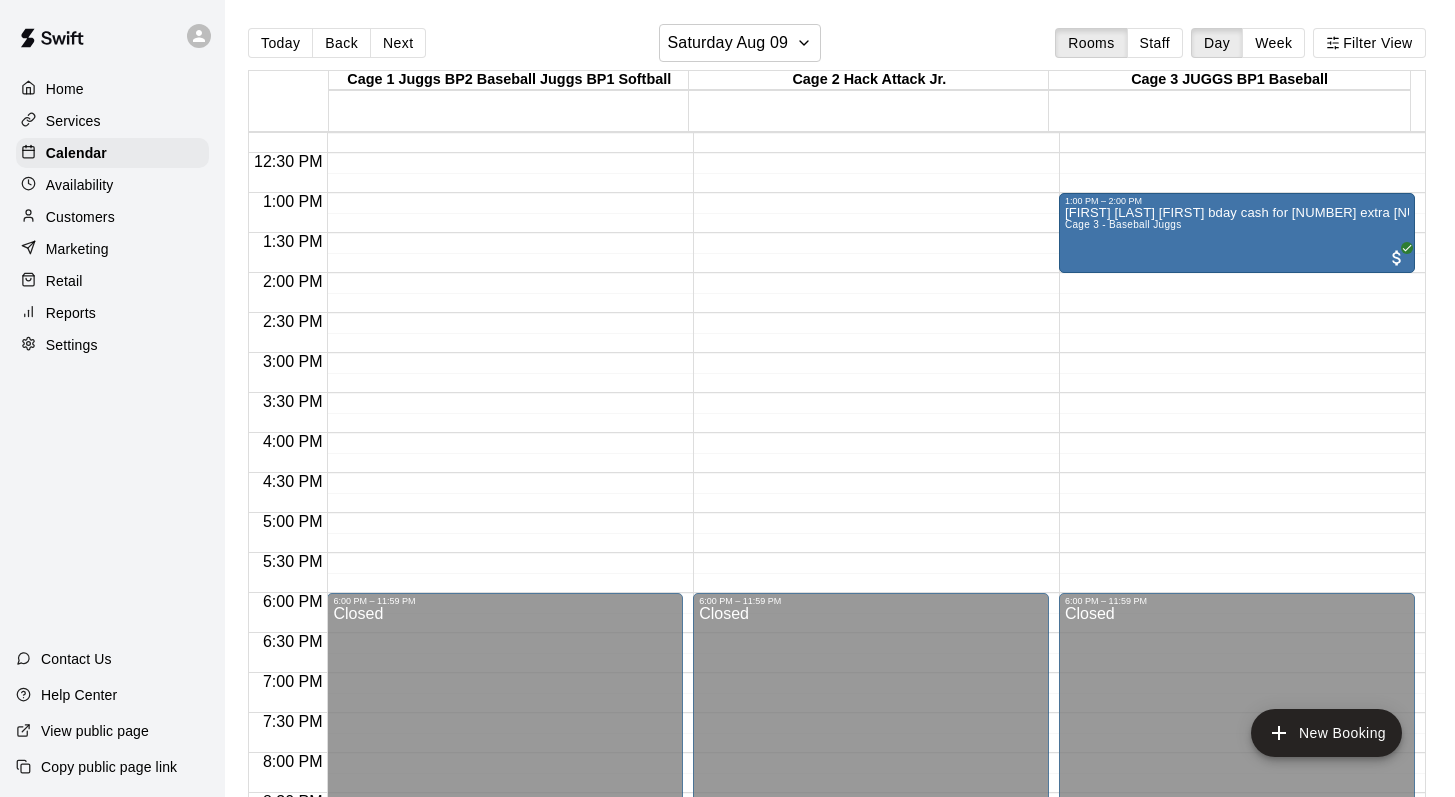 scroll, scrollTop: 852, scrollLeft: 0, axis: vertical 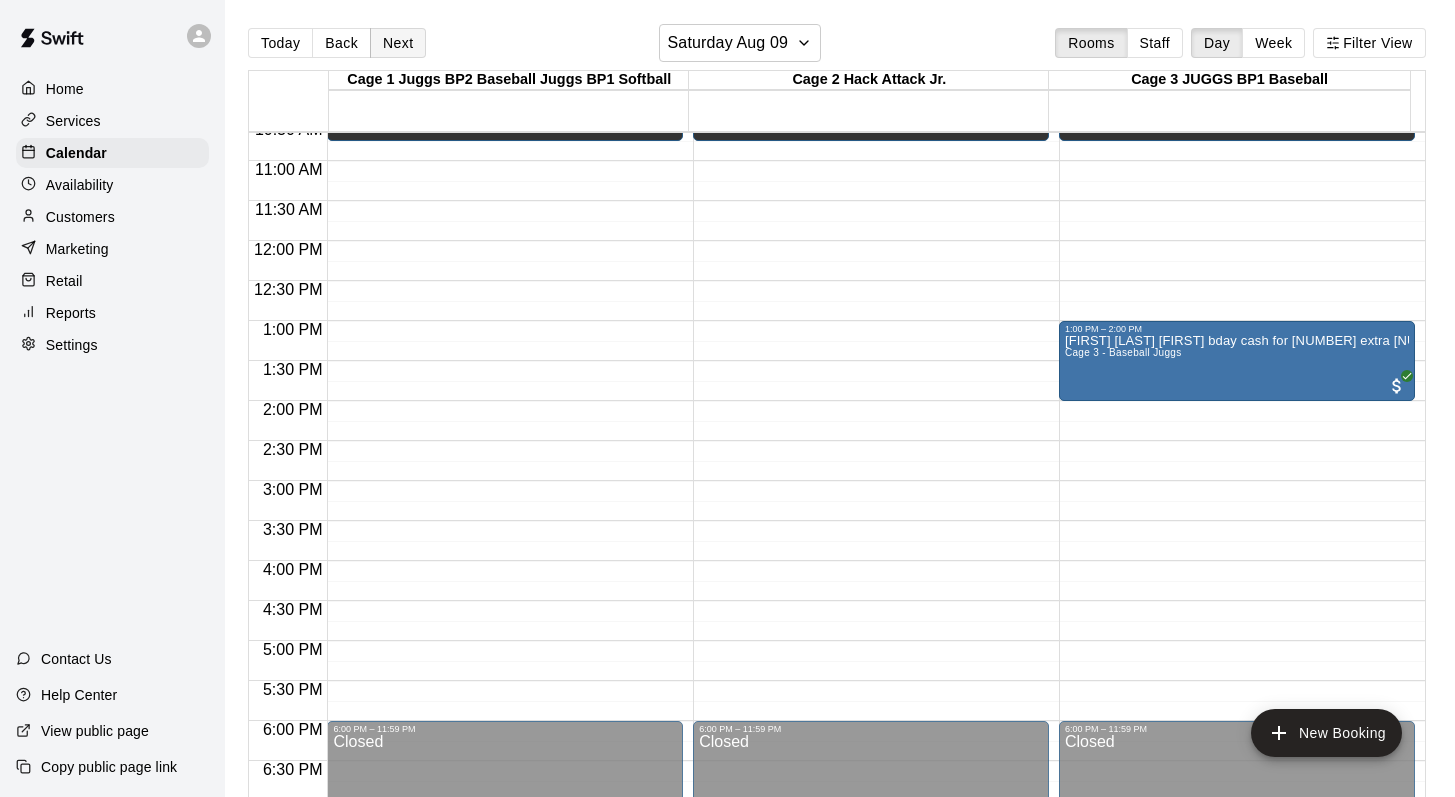 click on "Next" at bounding box center (398, 43) 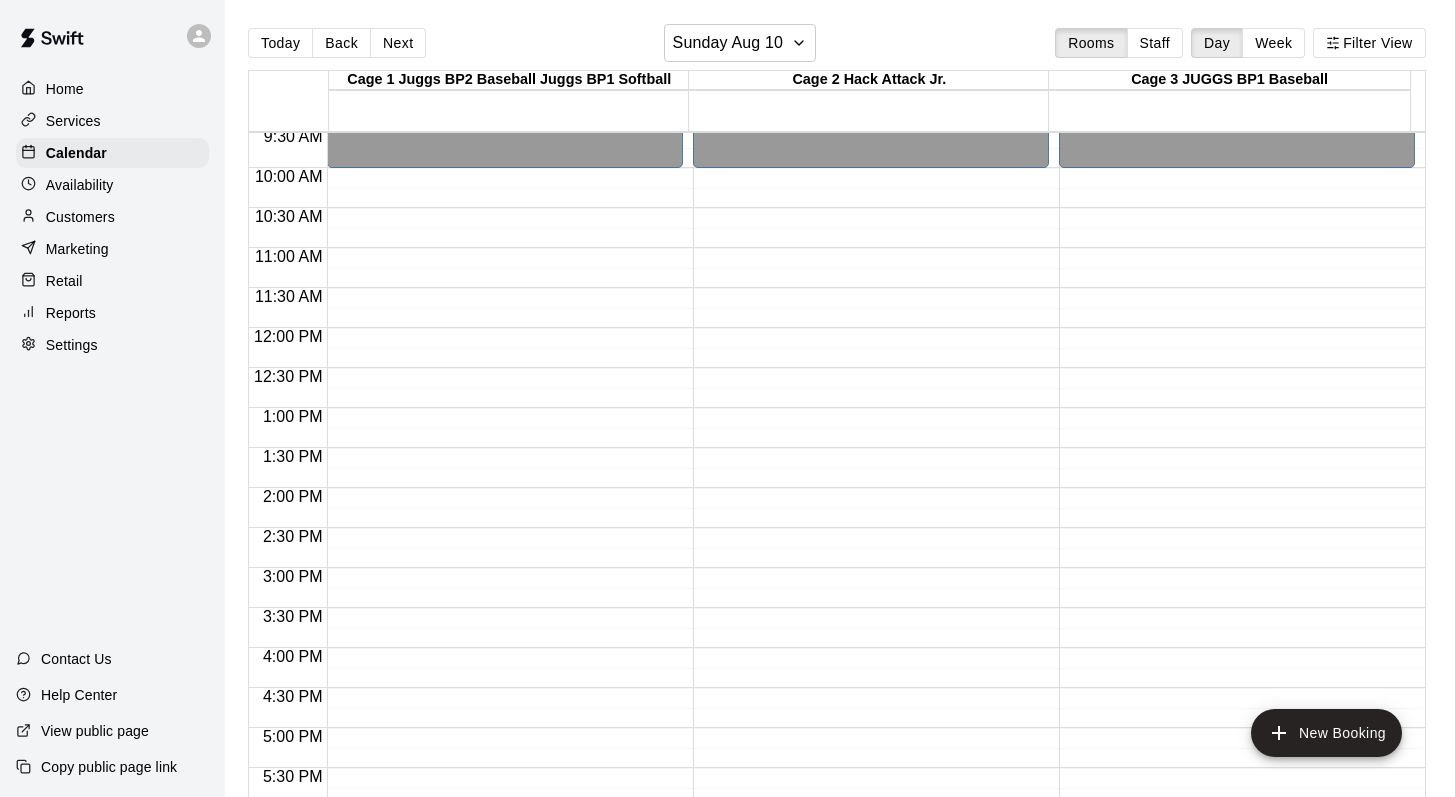 scroll, scrollTop: 799, scrollLeft: 0, axis: vertical 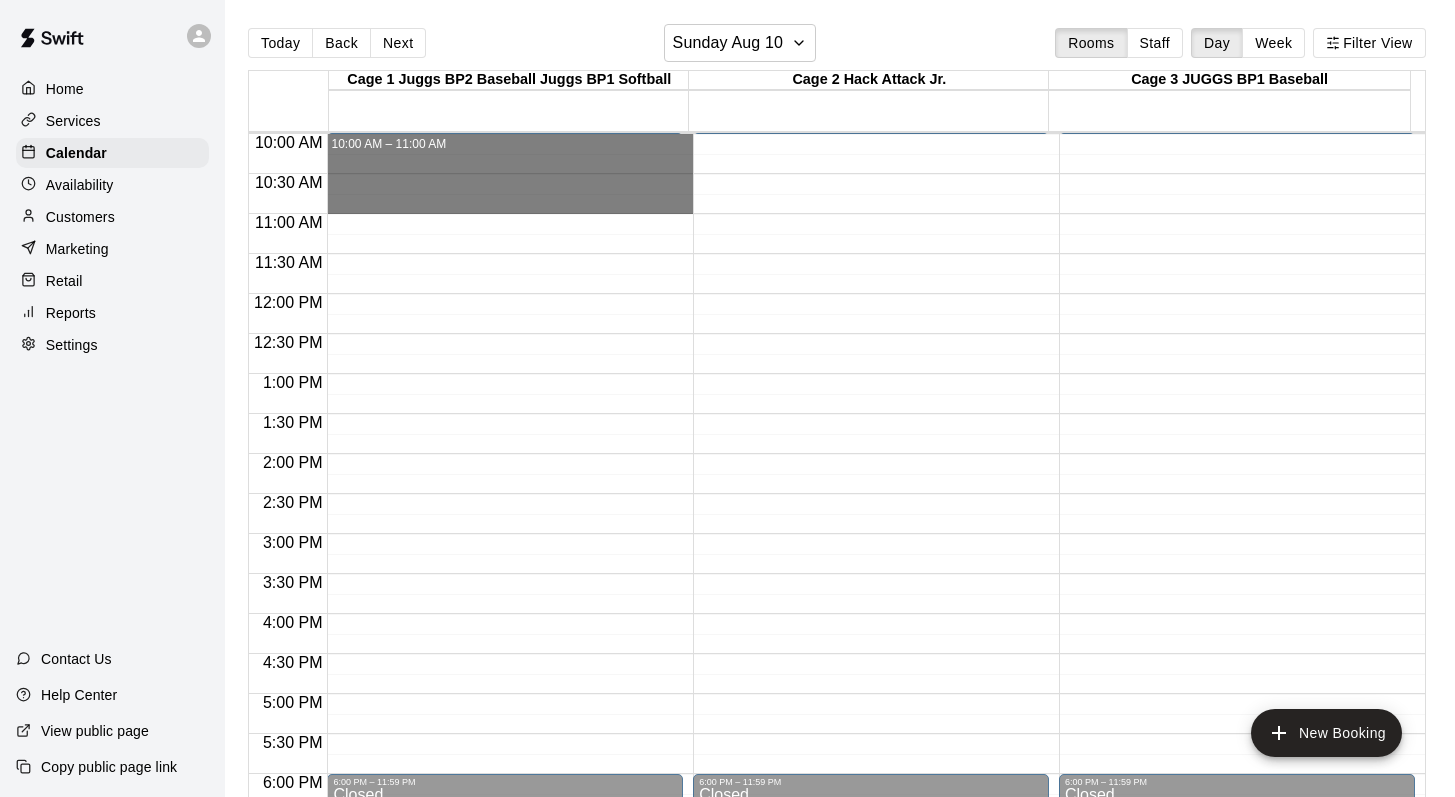 drag, startPoint x: 399, startPoint y: 145, endPoint x: 397, endPoint y: 192, distance: 47.042534 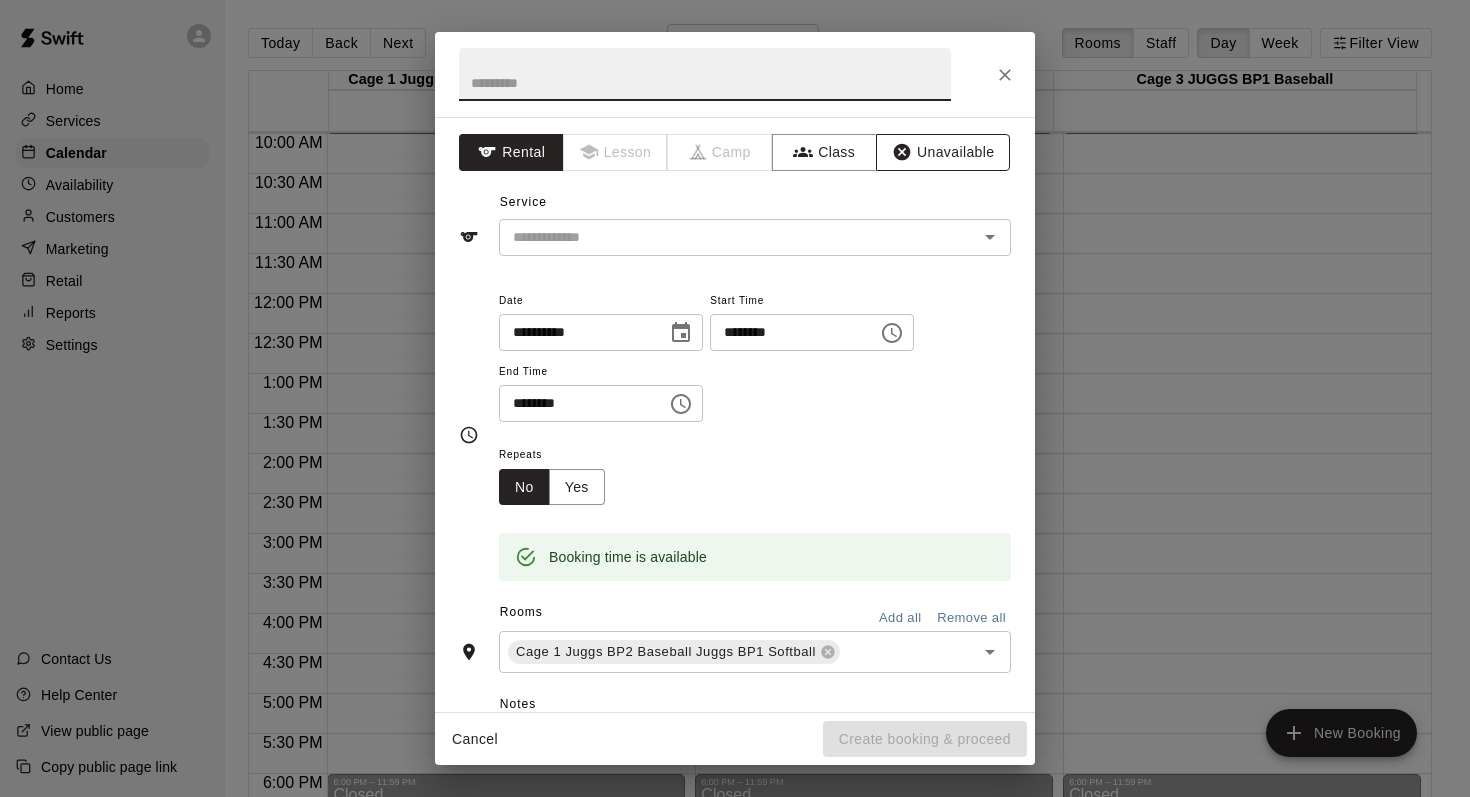 click on "Unavailable" at bounding box center [943, 152] 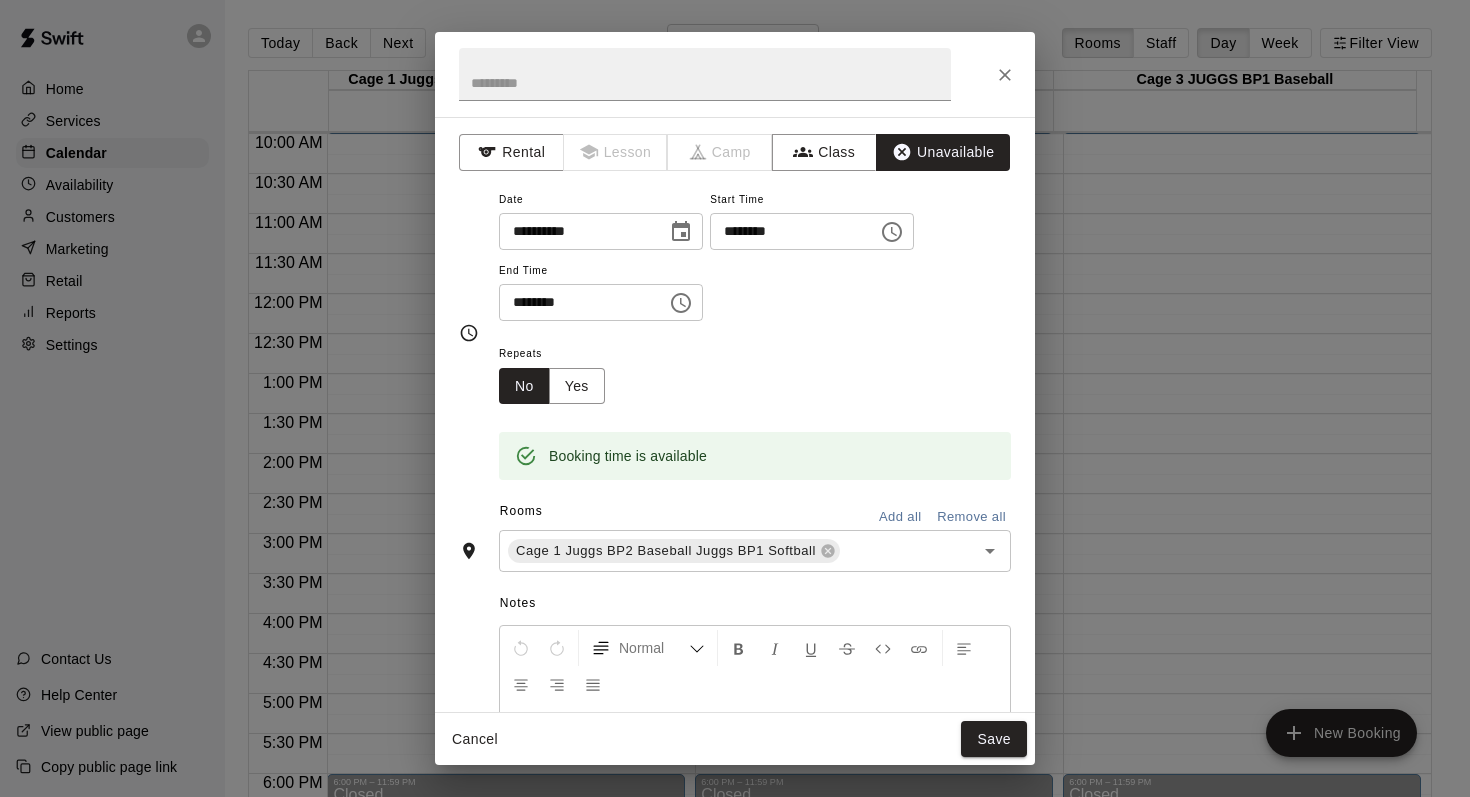 click on "Add all" at bounding box center [900, 517] 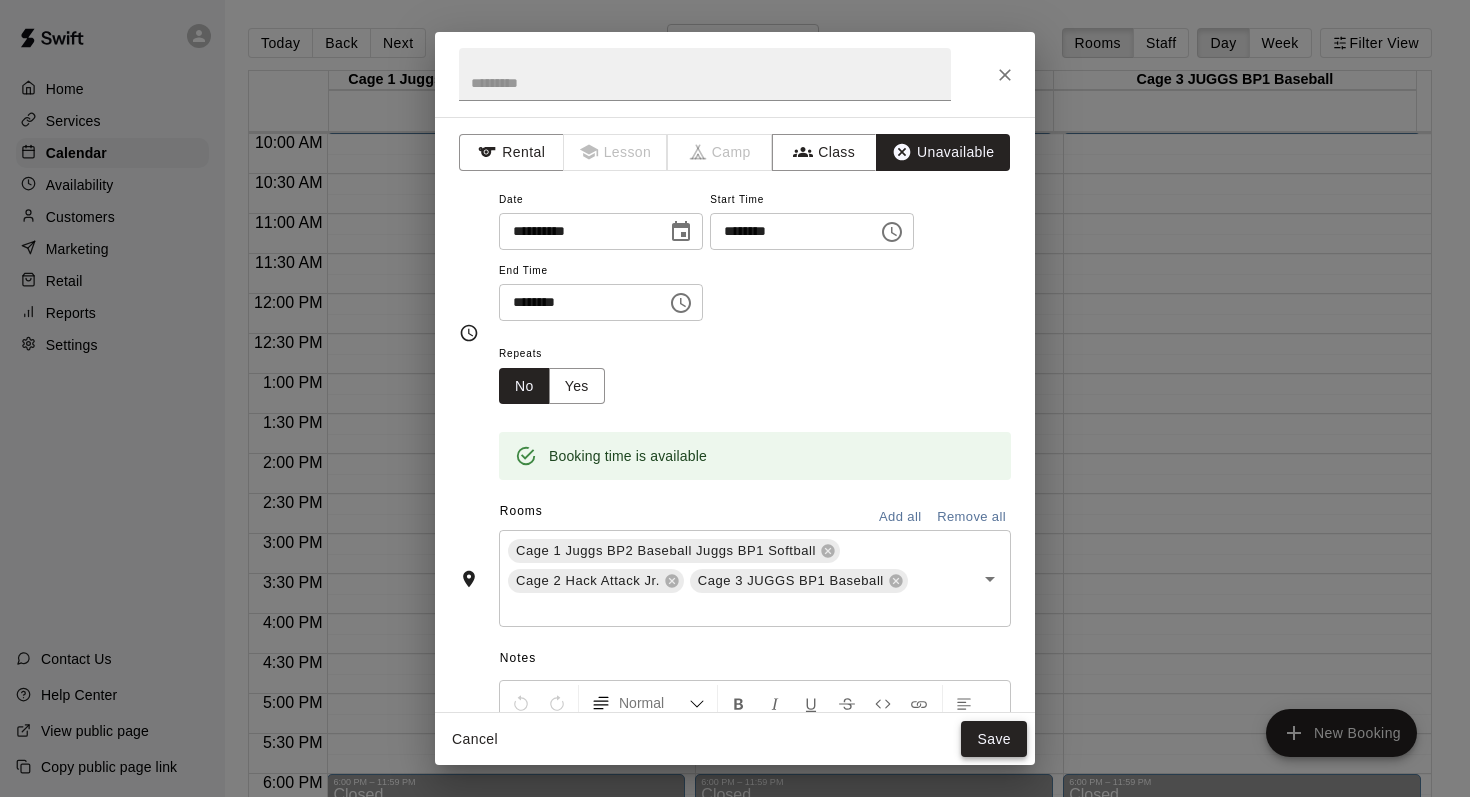click on "Save" at bounding box center [994, 739] 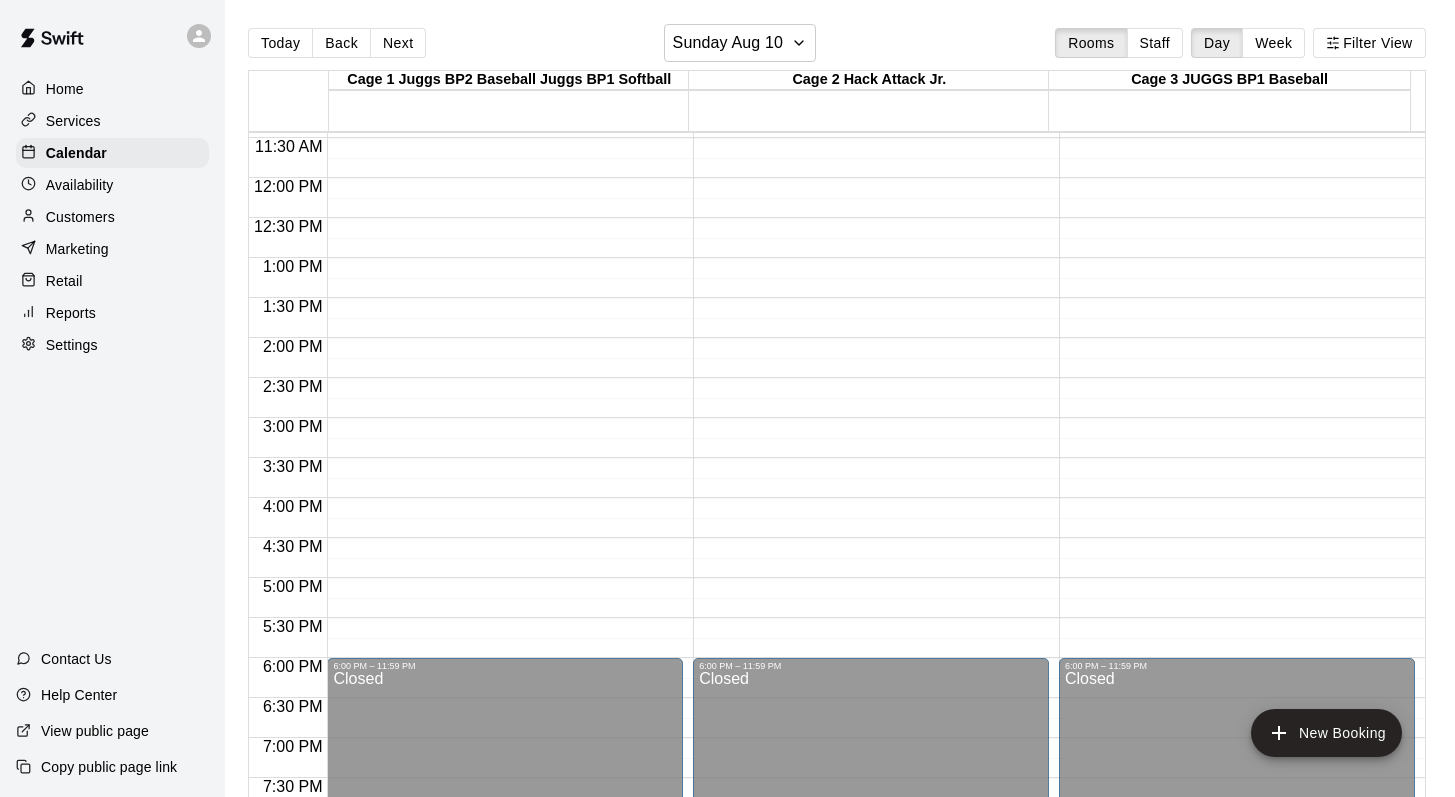 scroll, scrollTop: 947, scrollLeft: 0, axis: vertical 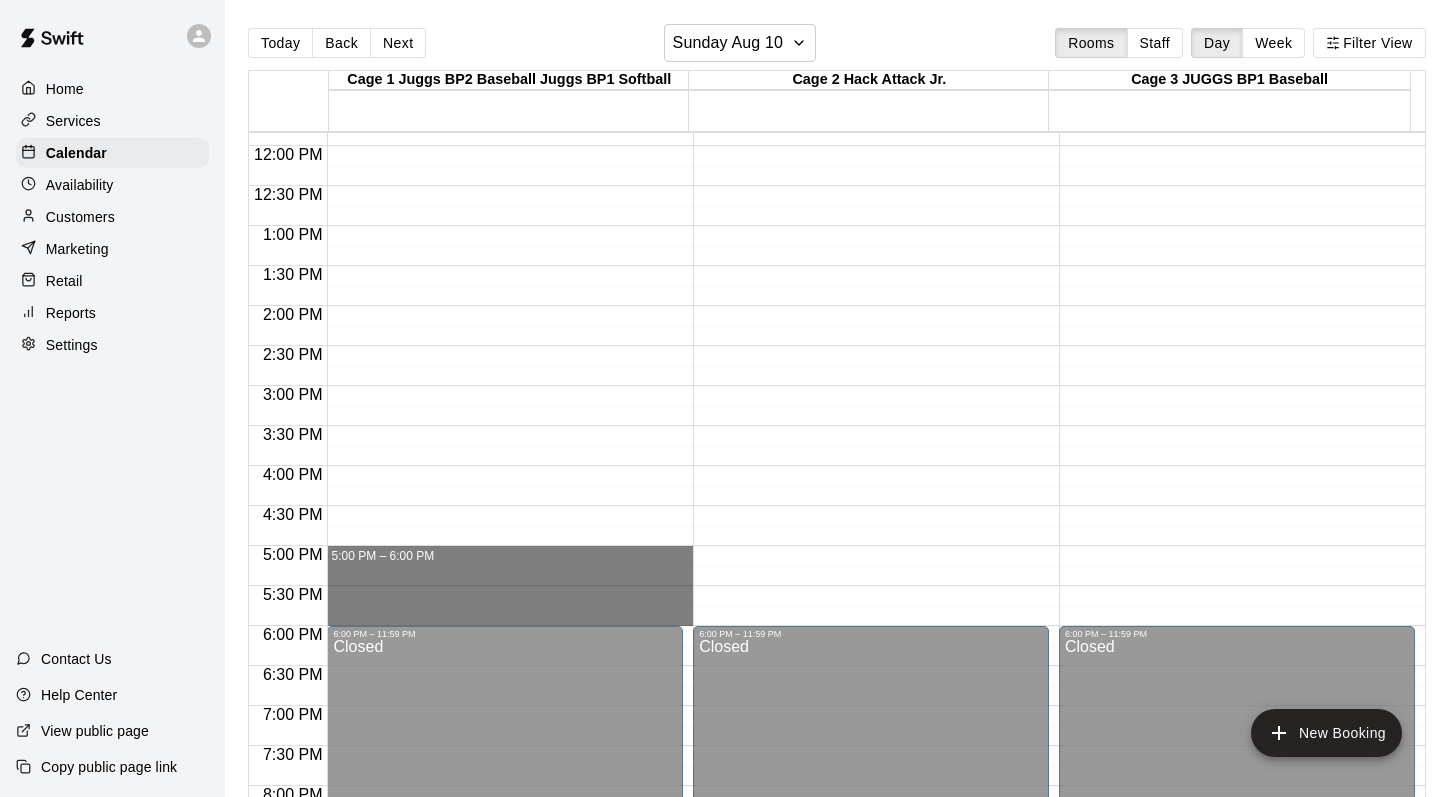 drag, startPoint x: 361, startPoint y: 556, endPoint x: 359, endPoint y: 595, distance: 39.051247 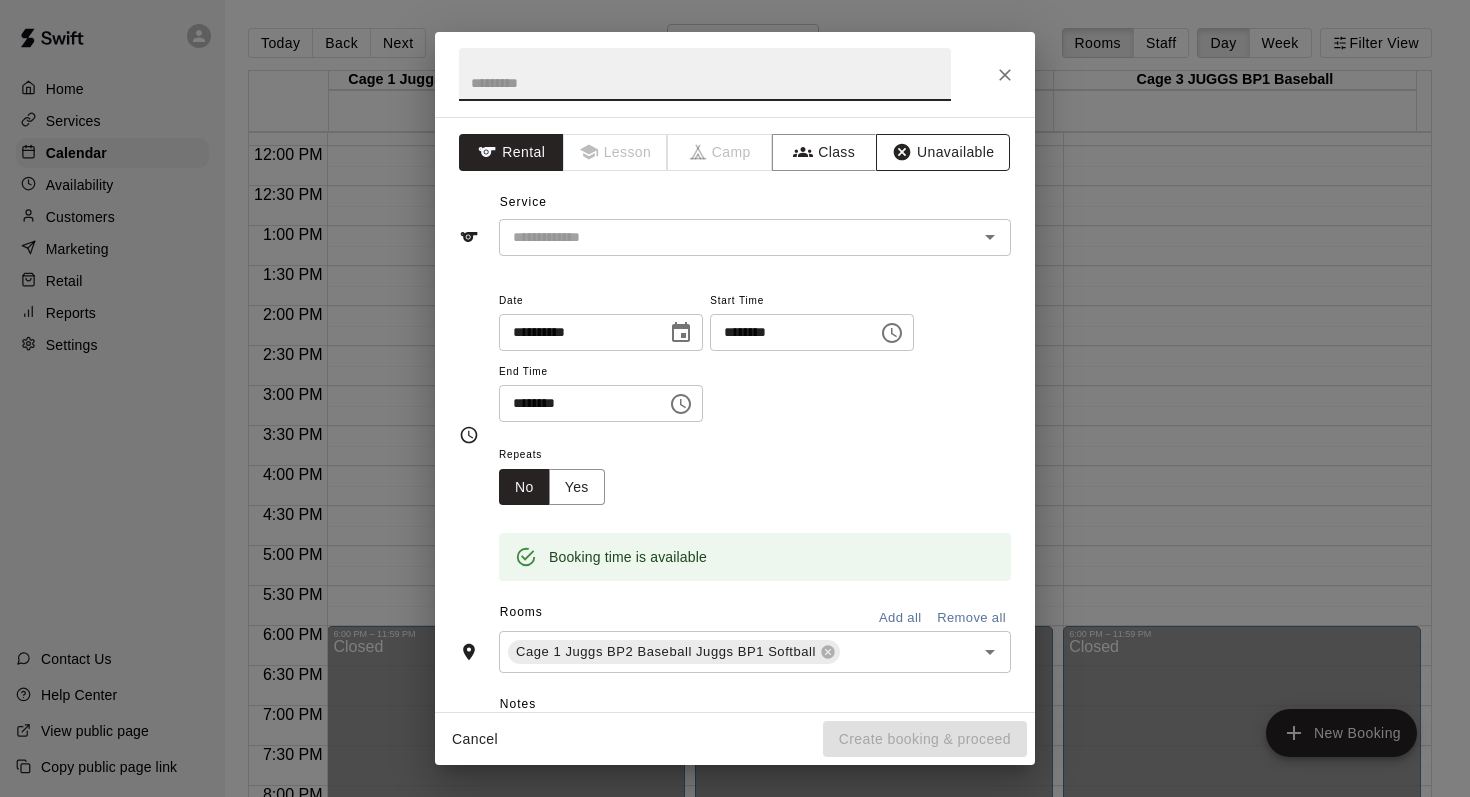 click on "Unavailable" at bounding box center (943, 152) 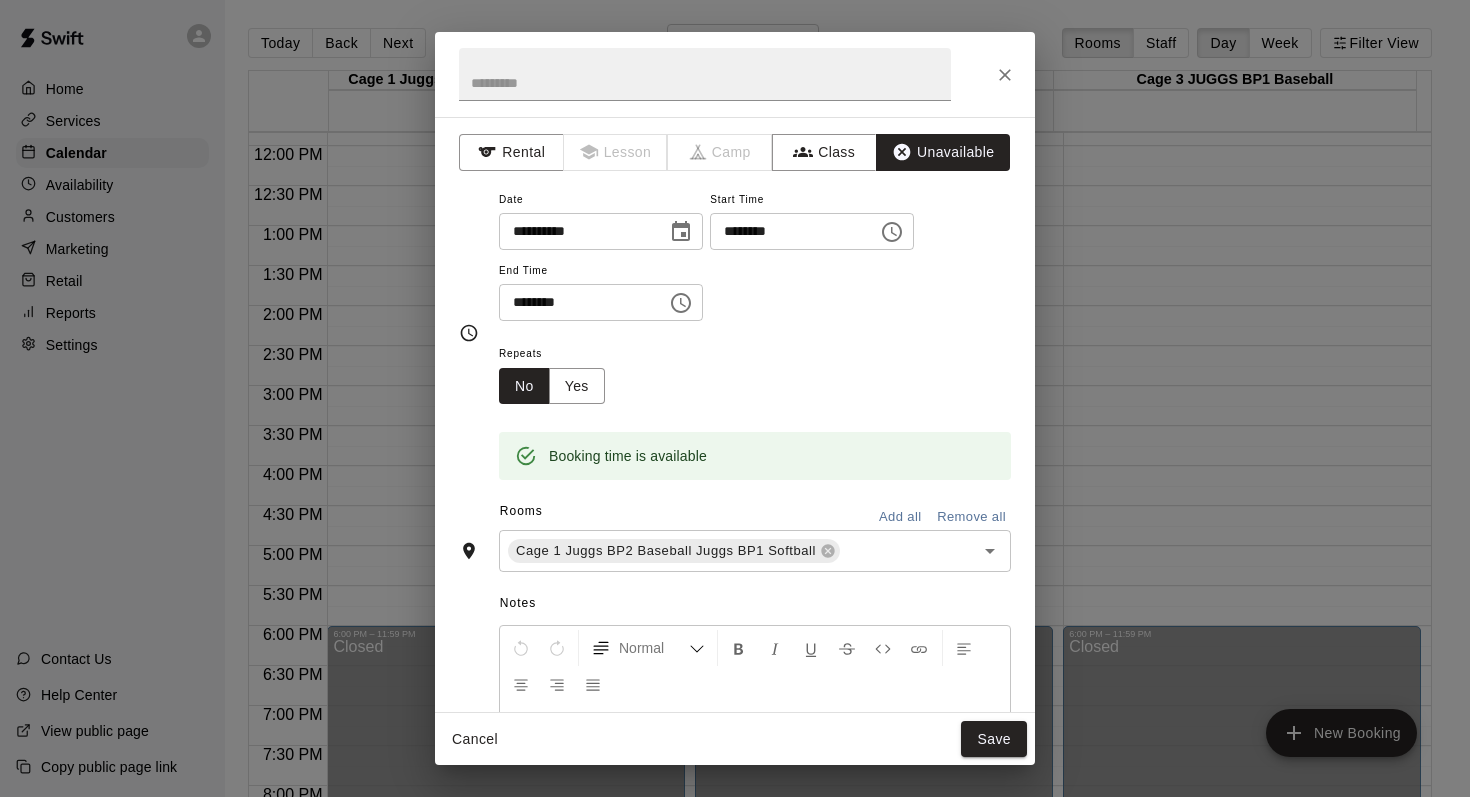 click on "Add all" at bounding box center (900, 517) 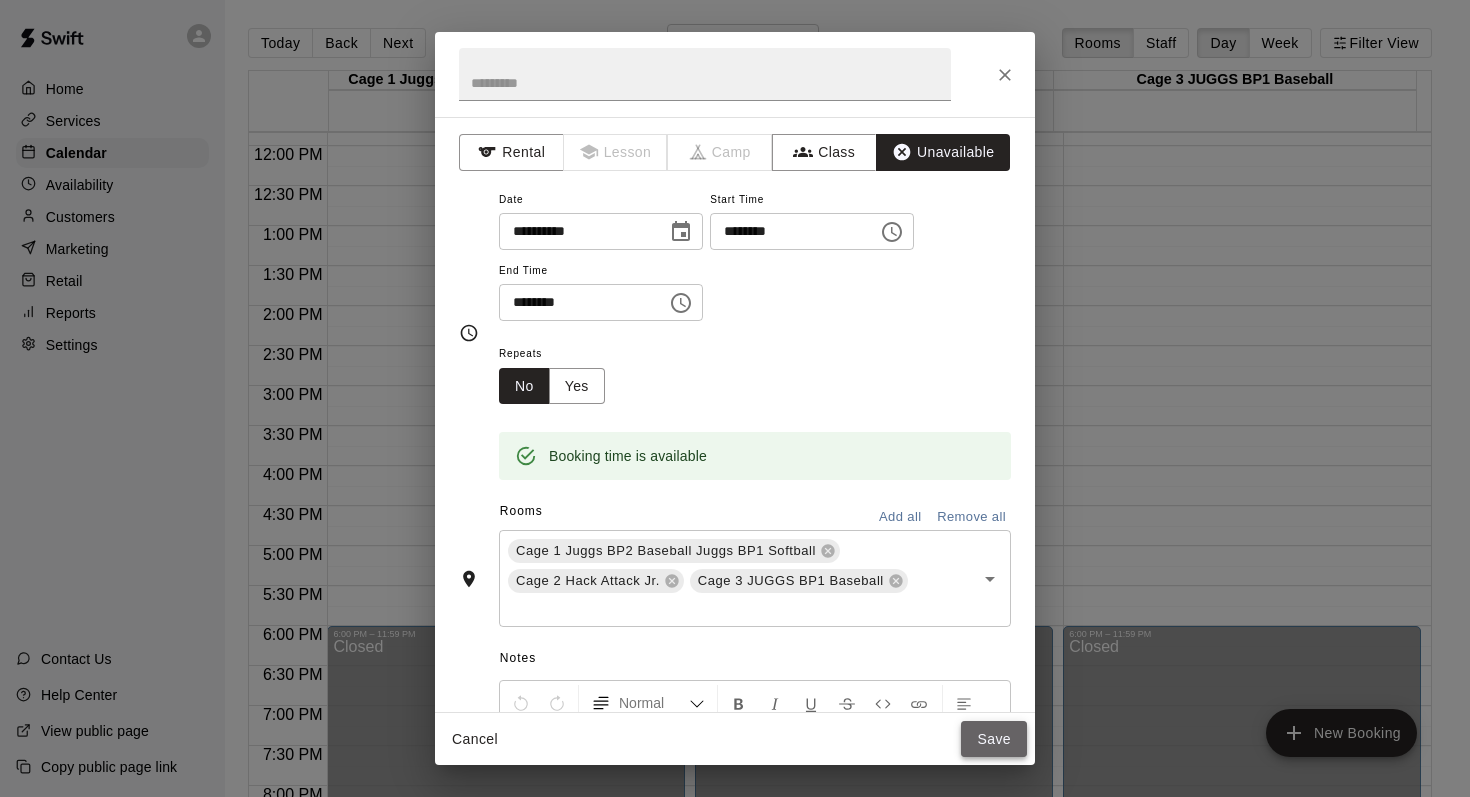click on "Save" at bounding box center [994, 739] 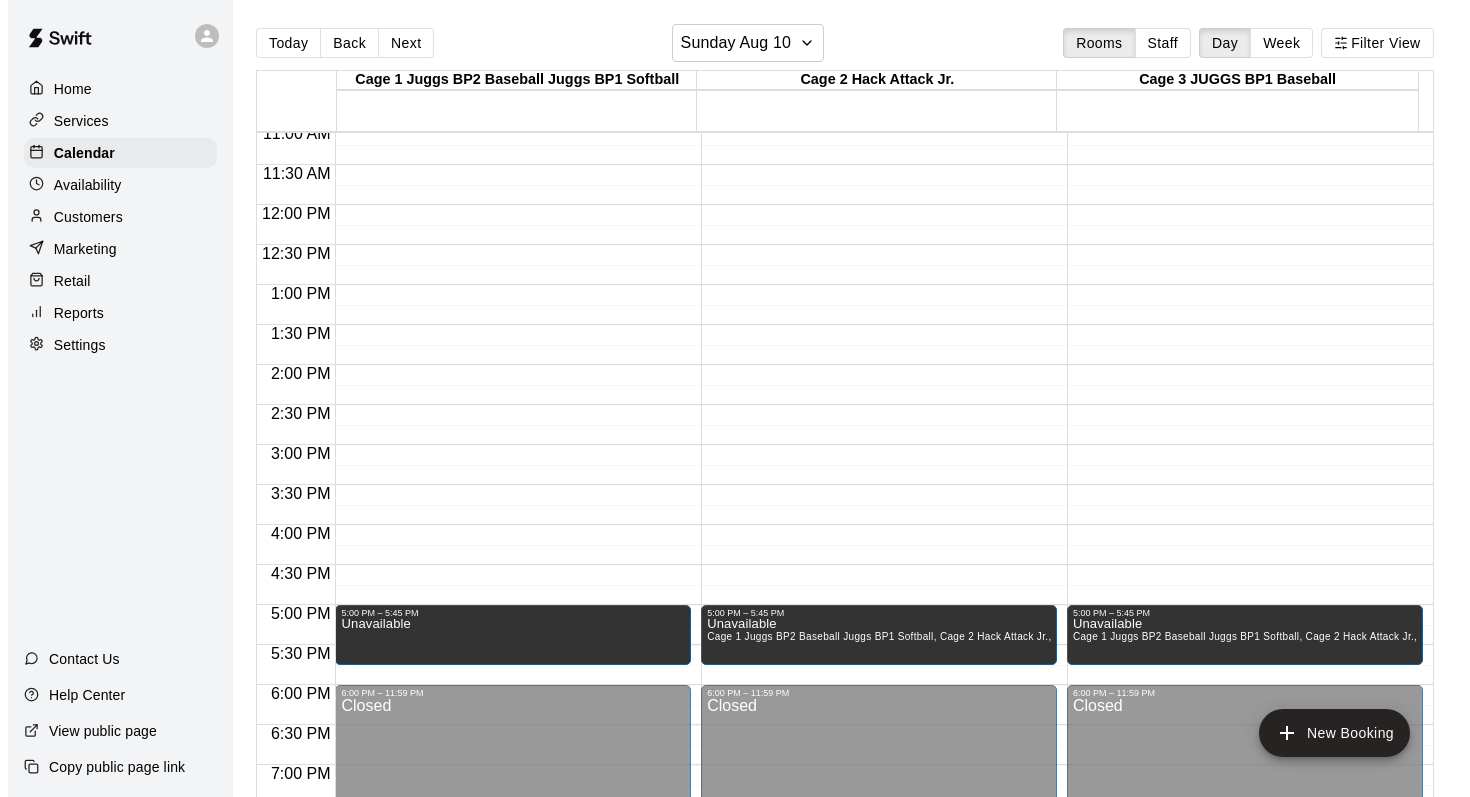 scroll, scrollTop: 897, scrollLeft: 0, axis: vertical 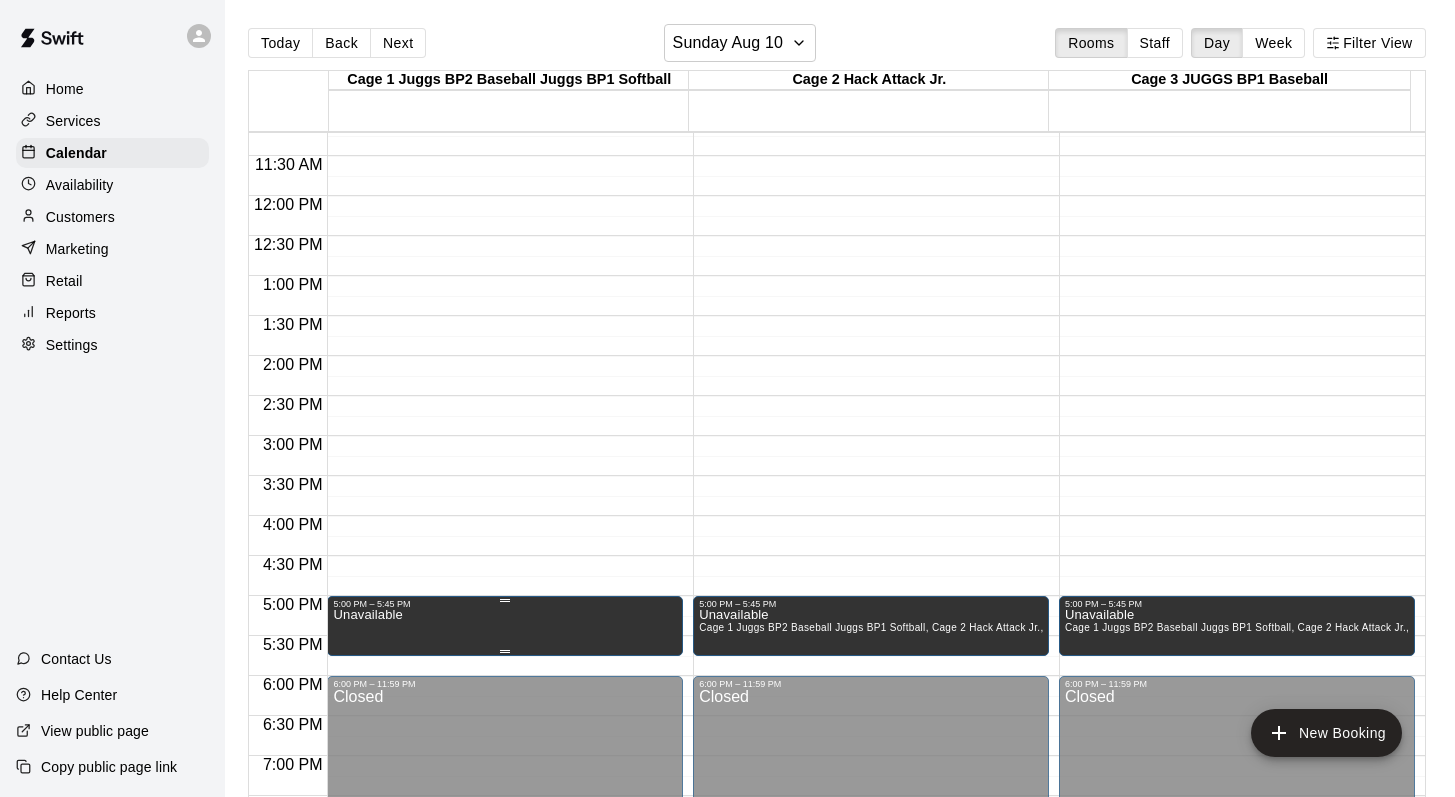 click on "Unavailable" at bounding box center (505, 1007) 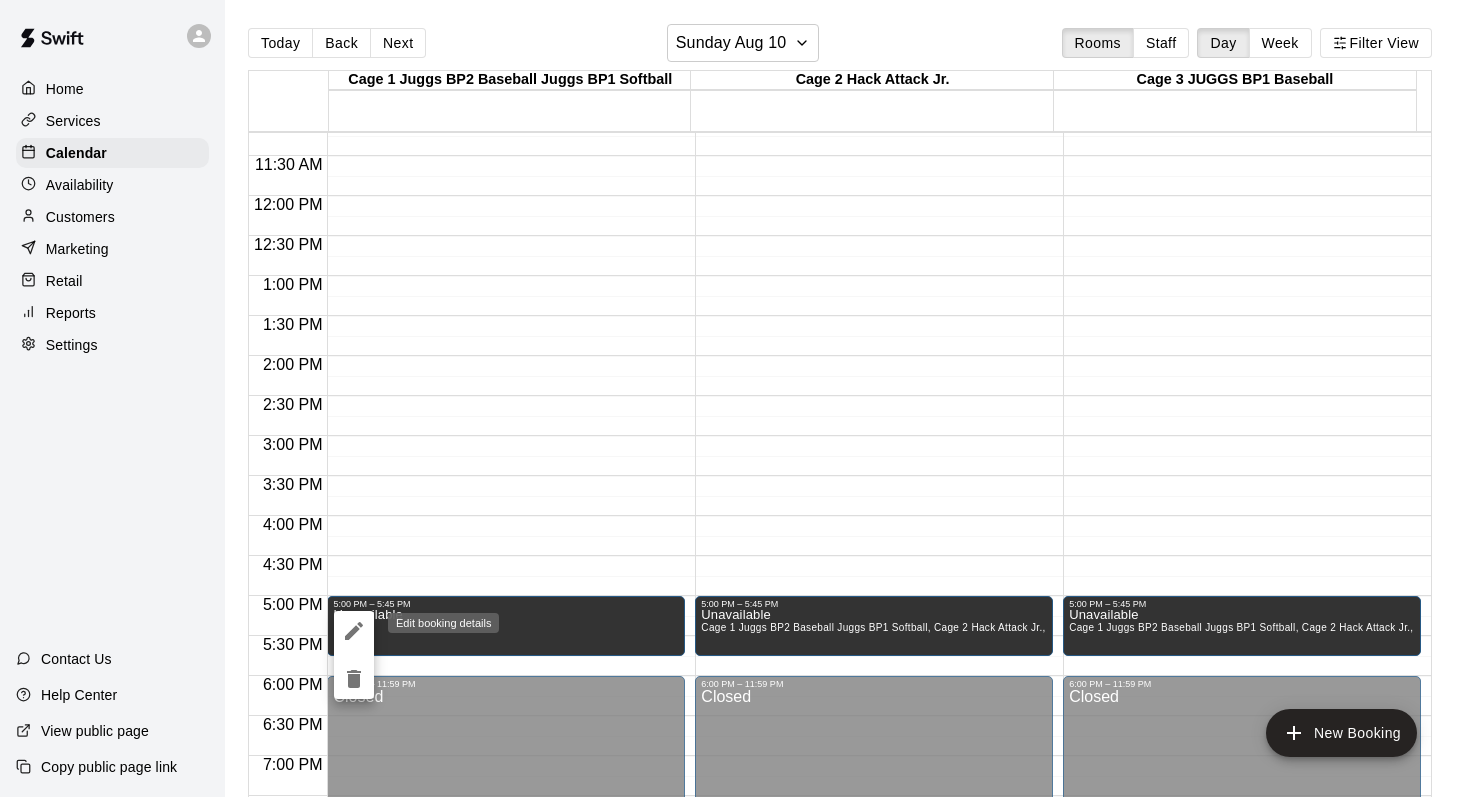 click 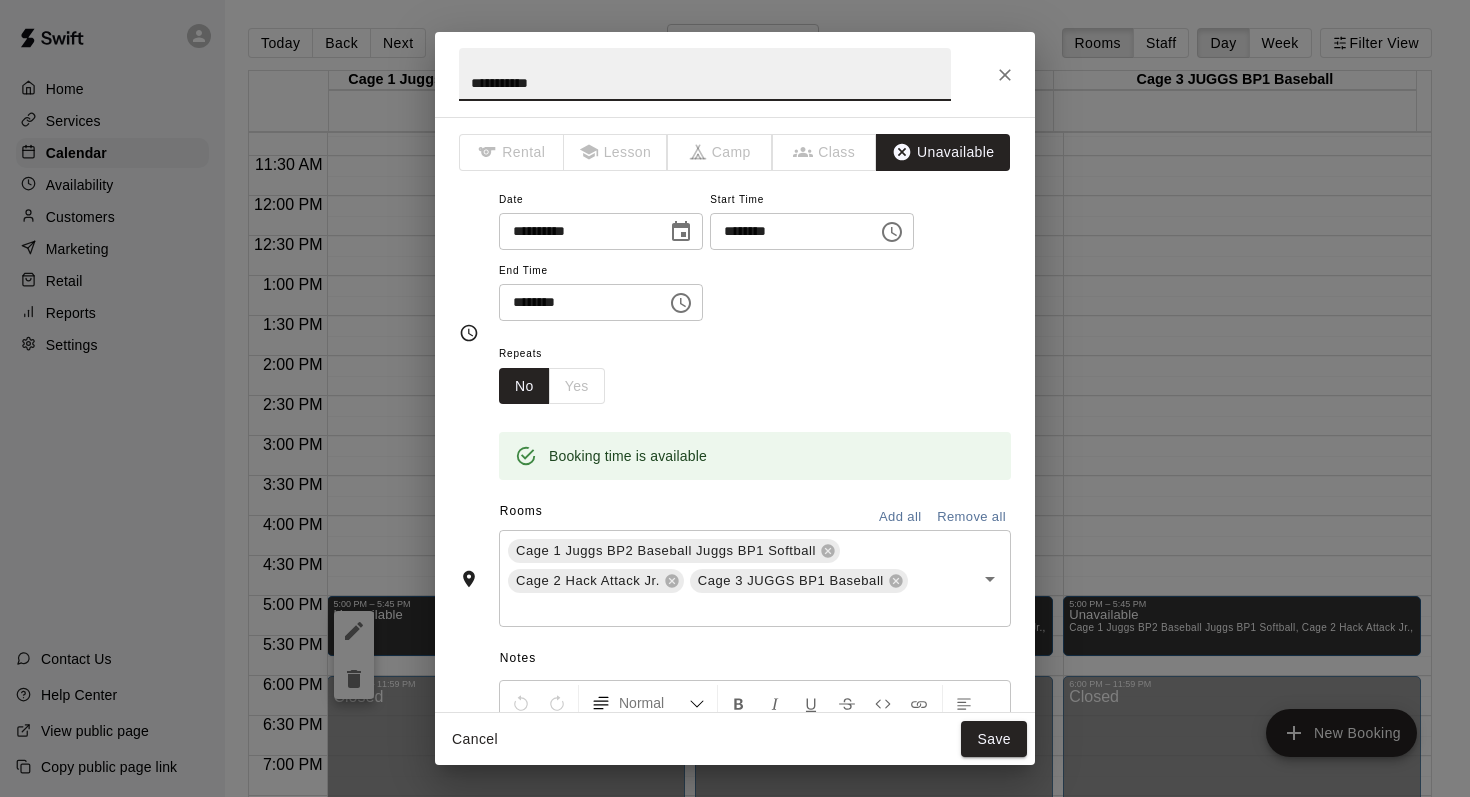 click 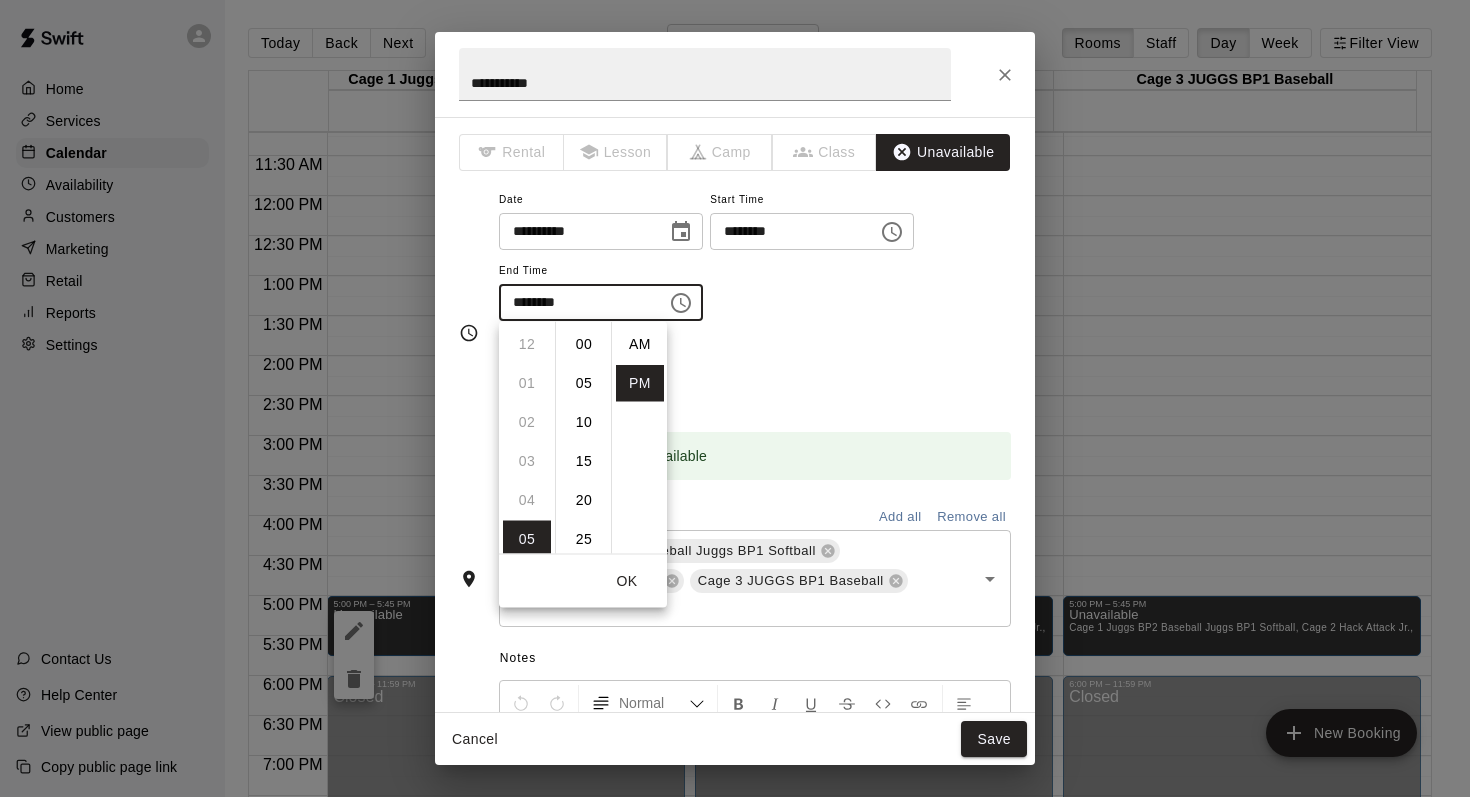 scroll, scrollTop: 195, scrollLeft: 0, axis: vertical 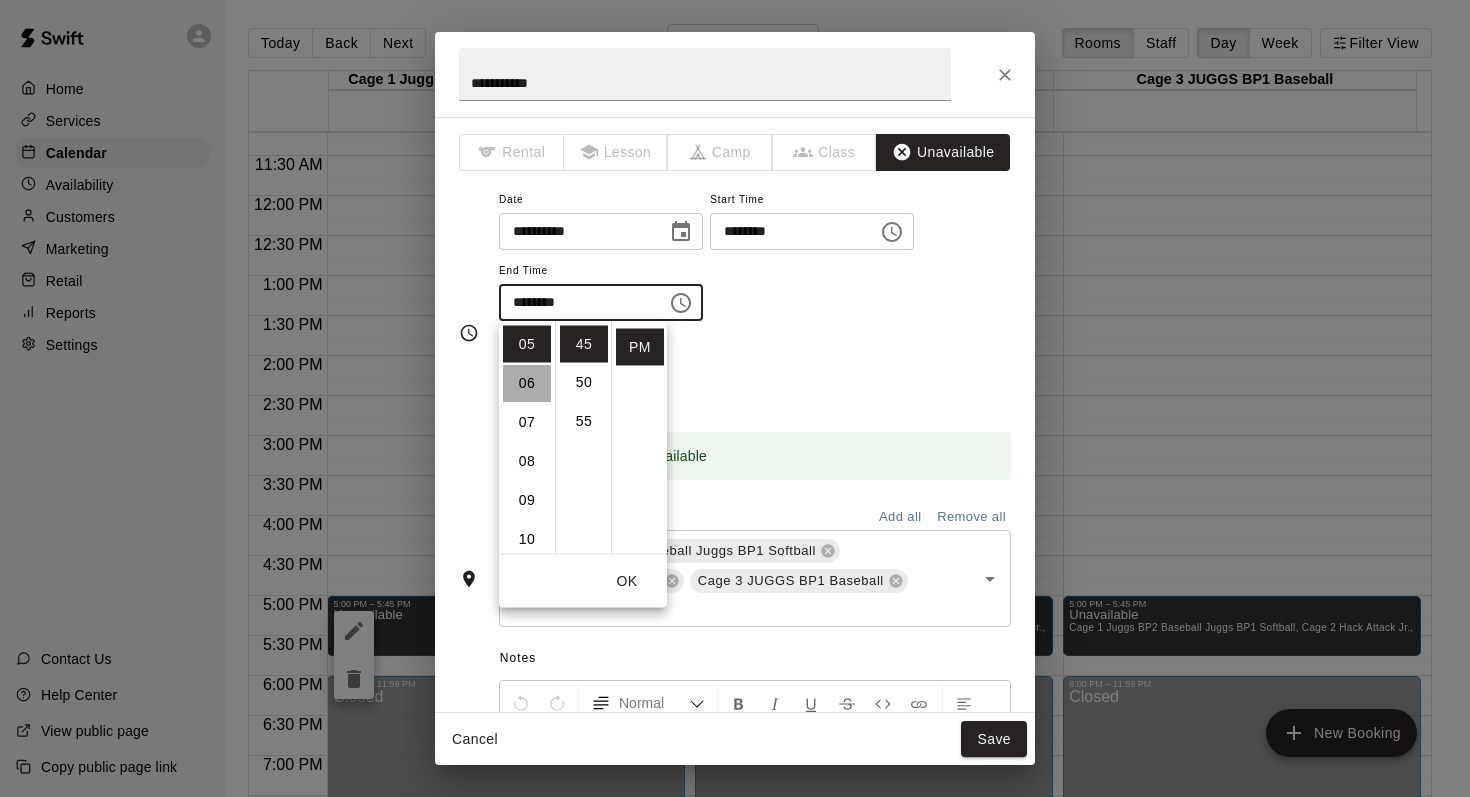 click on "06" at bounding box center [527, 383] 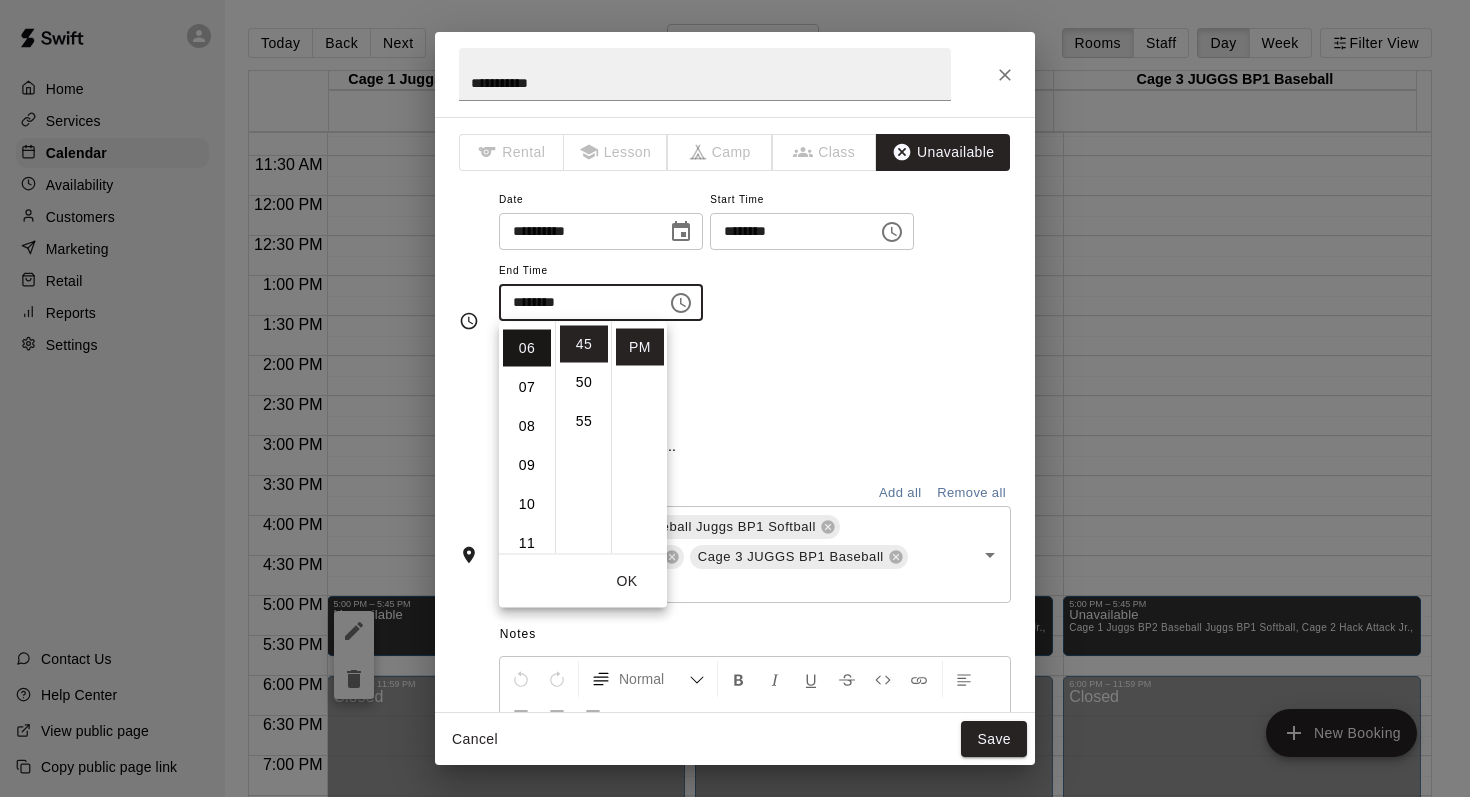 scroll, scrollTop: 234, scrollLeft: 0, axis: vertical 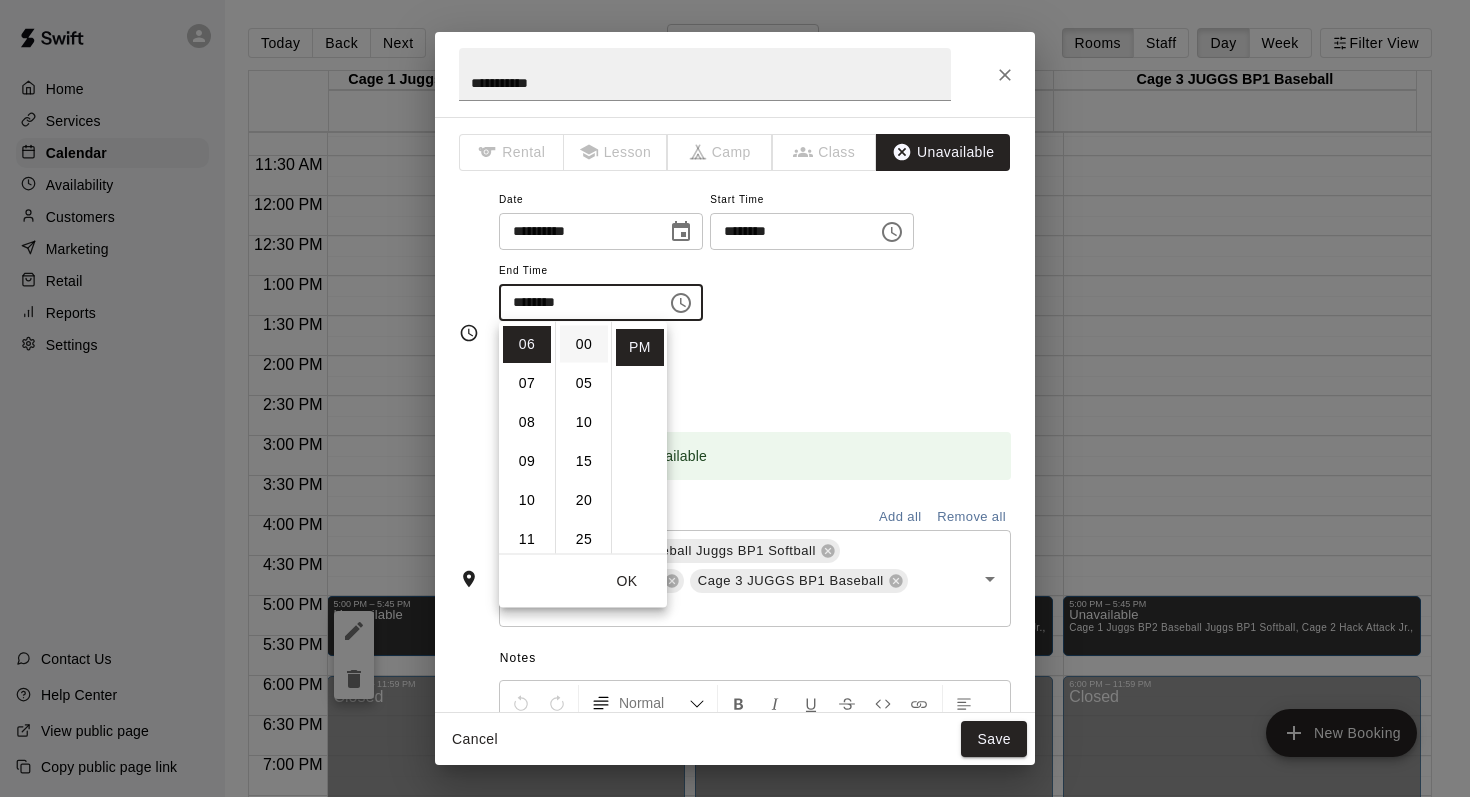 click on "00" at bounding box center (584, 344) 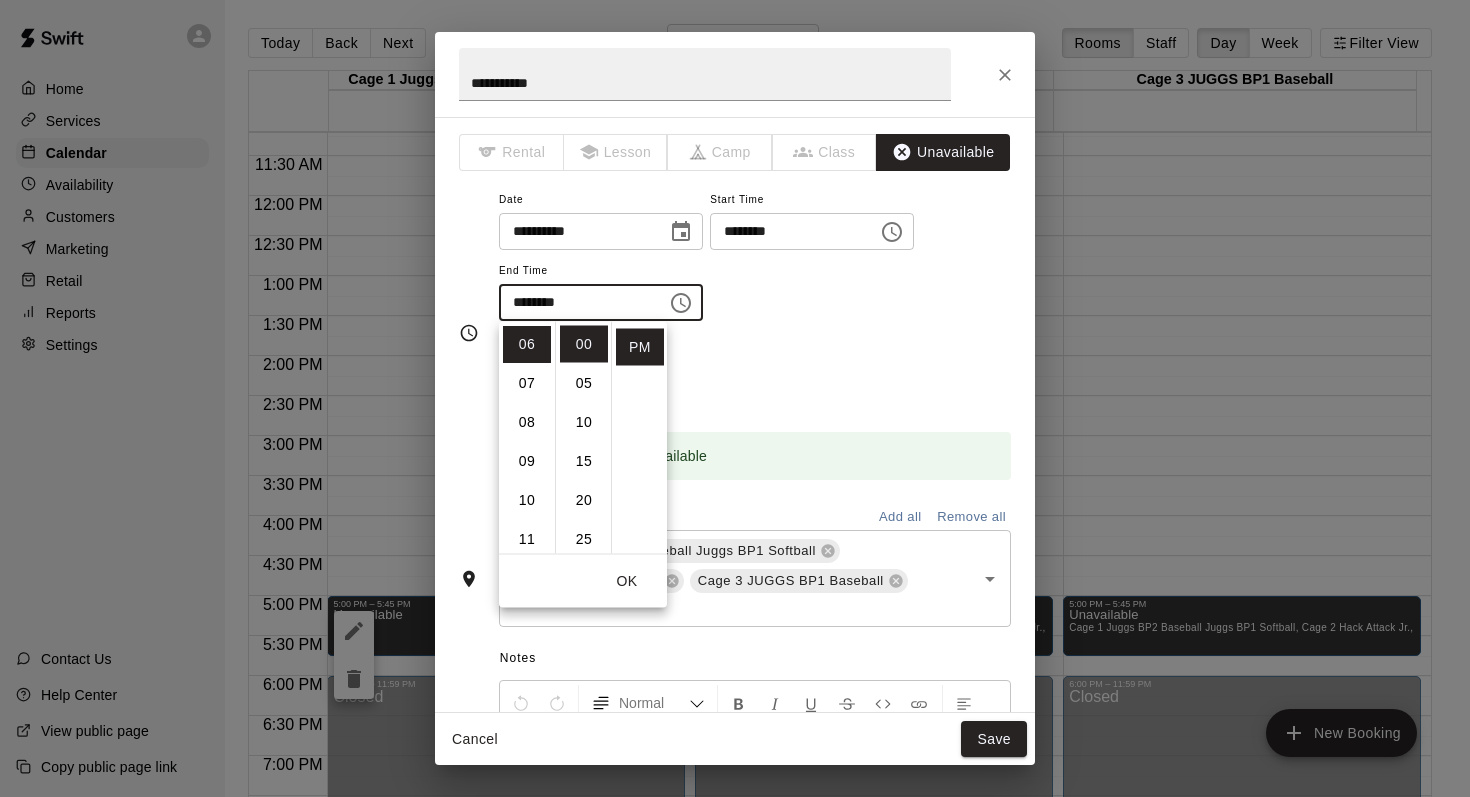 click on "**********" at bounding box center [755, 264] 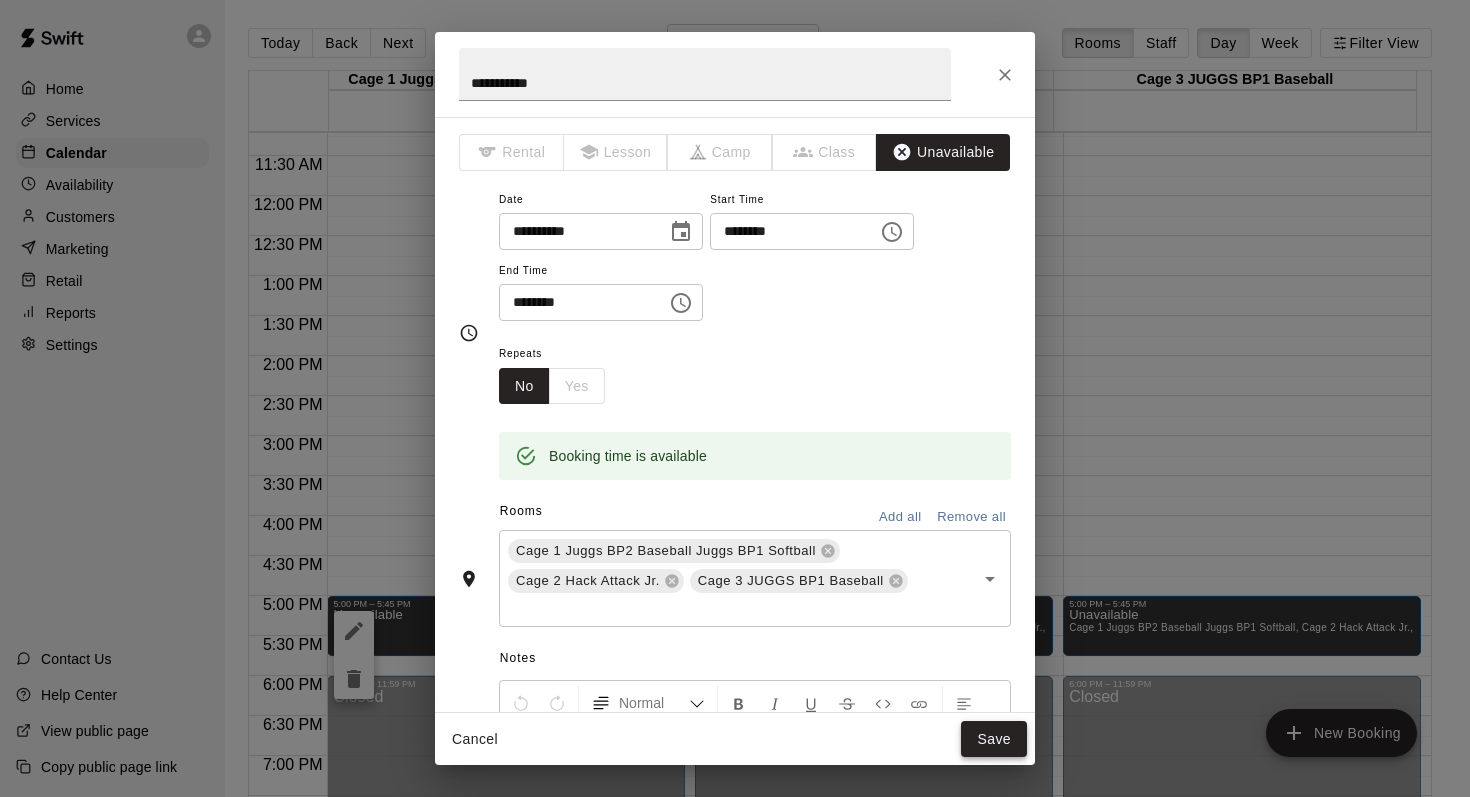 click on "Save" at bounding box center [994, 739] 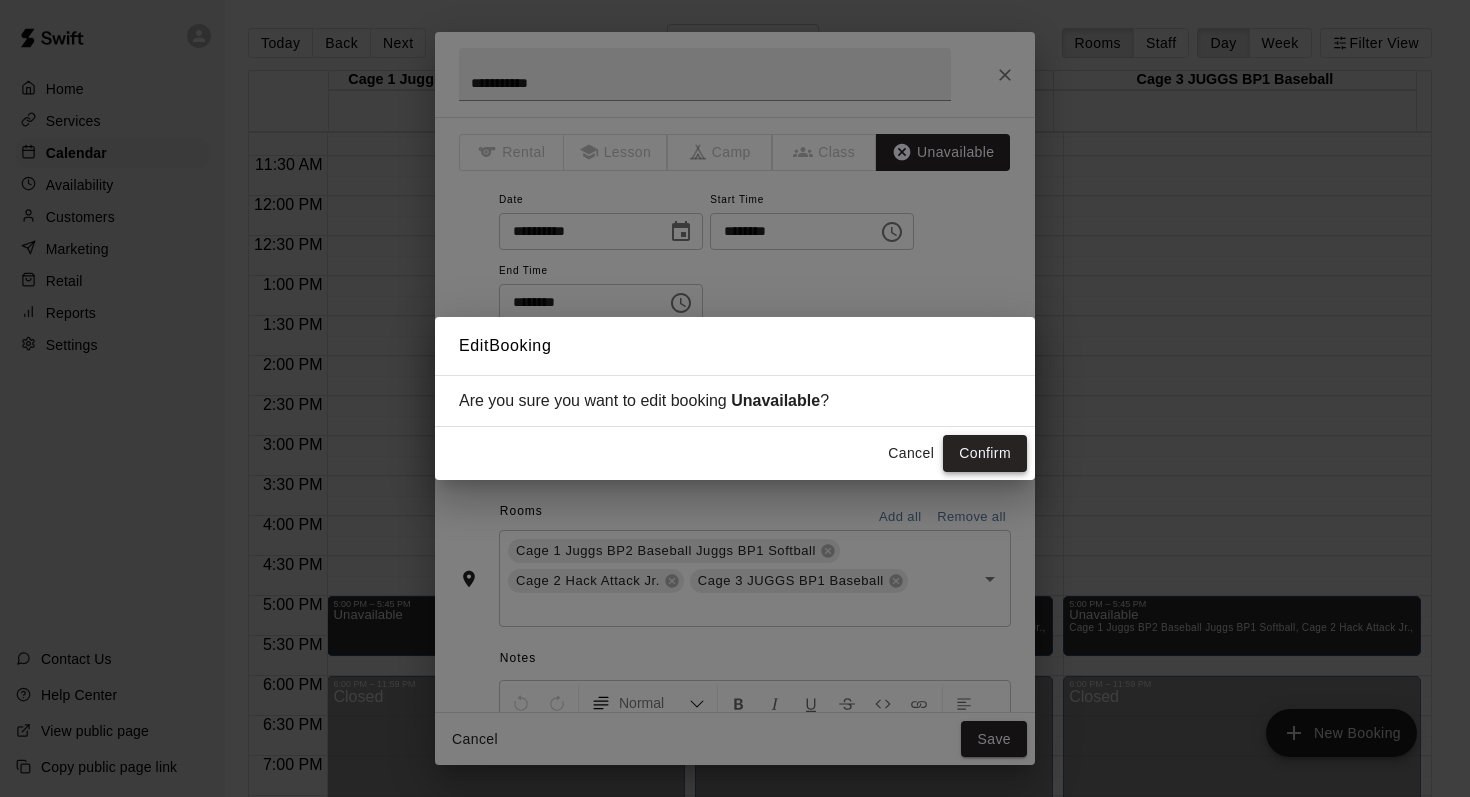 click on "Confirm" at bounding box center [985, 453] 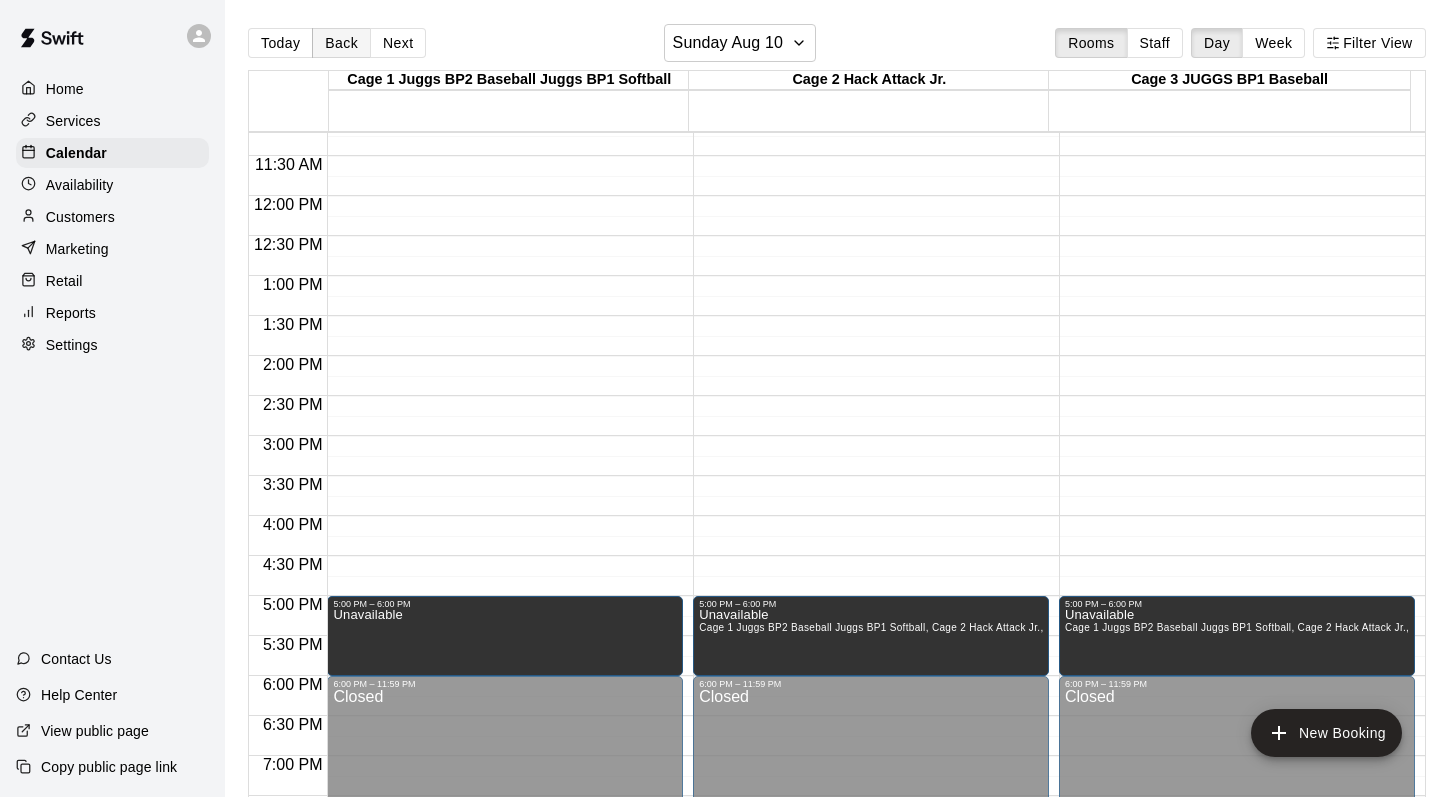 click on "Back" at bounding box center (341, 43) 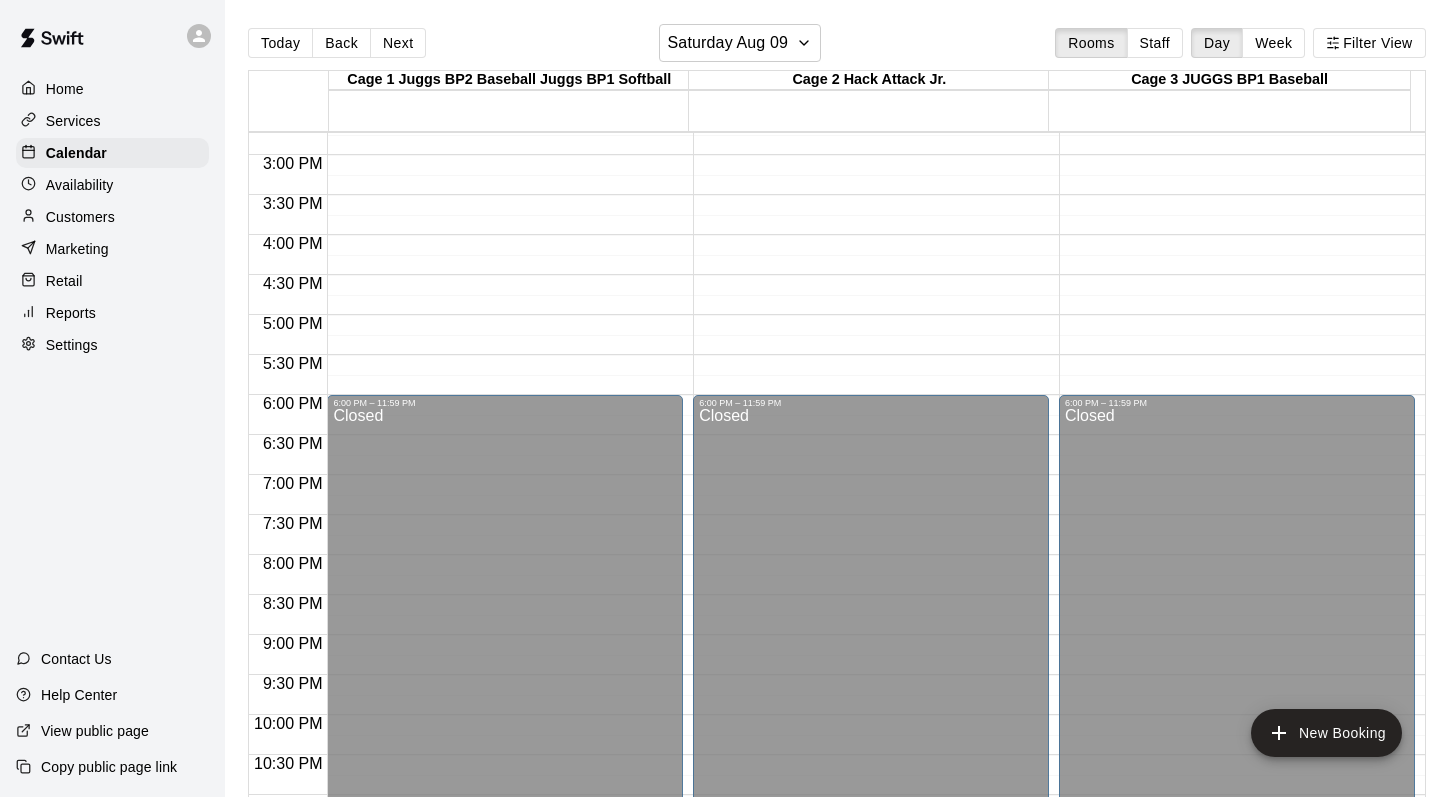 scroll, scrollTop: 1186, scrollLeft: 0, axis: vertical 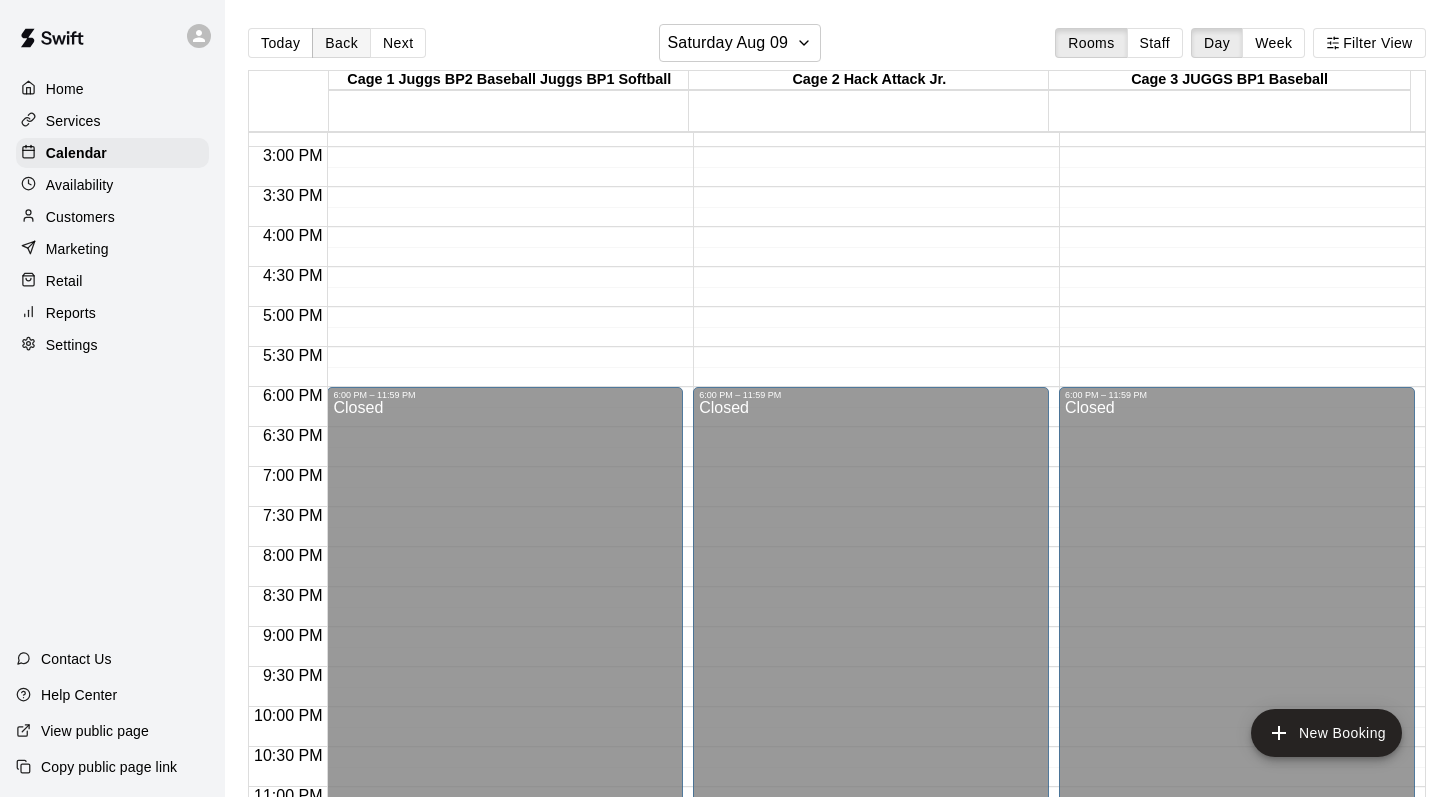 click on "Back" at bounding box center (341, 43) 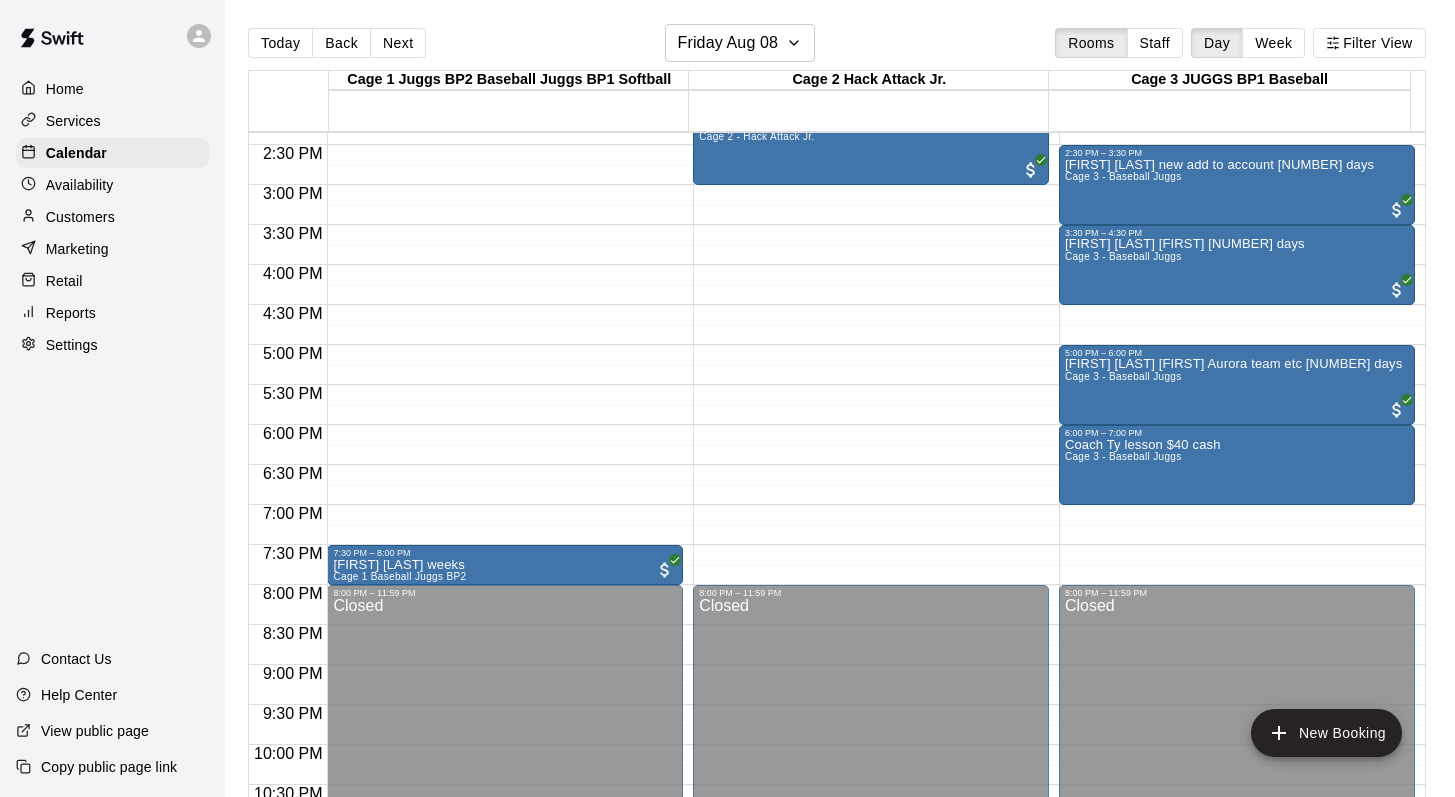 scroll, scrollTop: 1089, scrollLeft: 0, axis: vertical 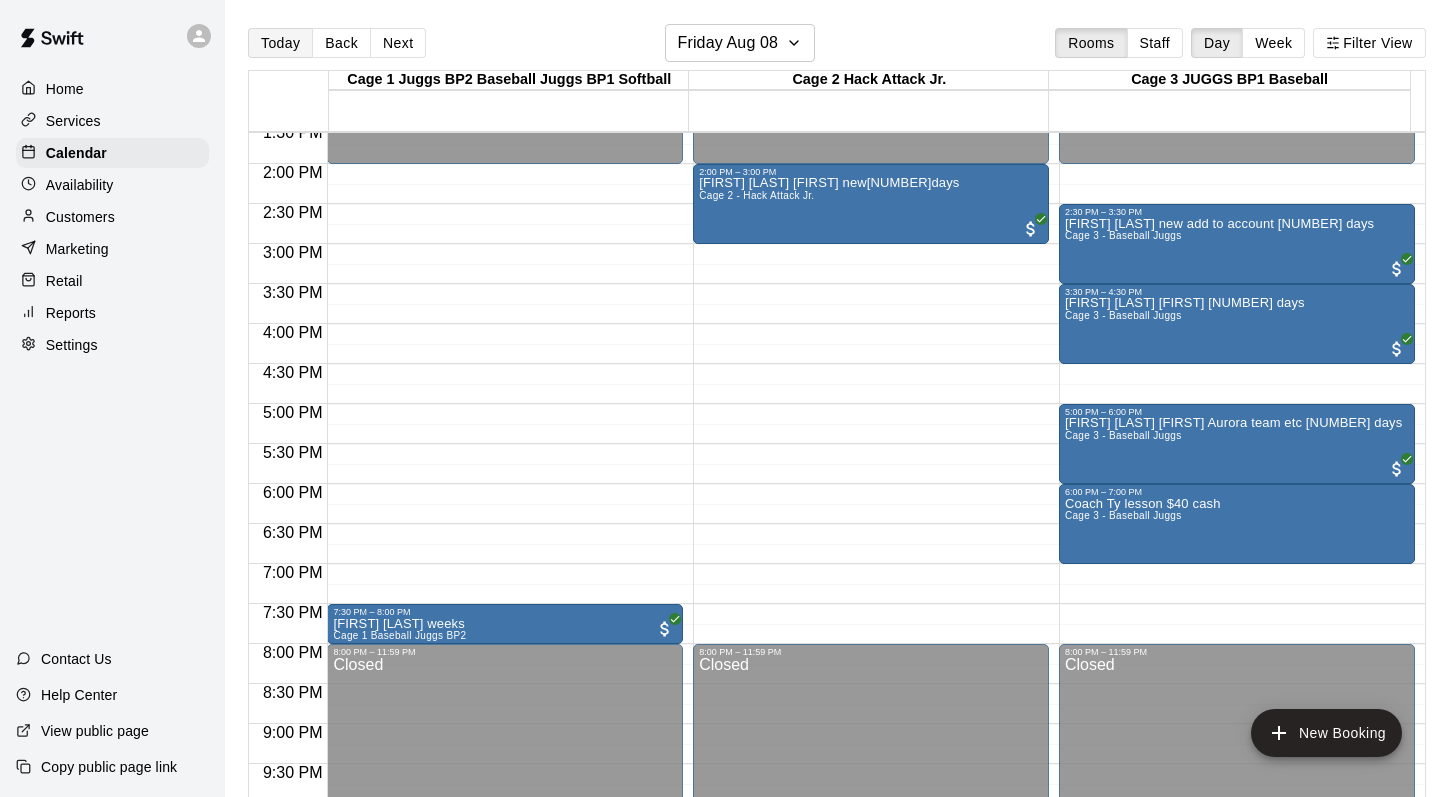 click on "Today" at bounding box center (280, 43) 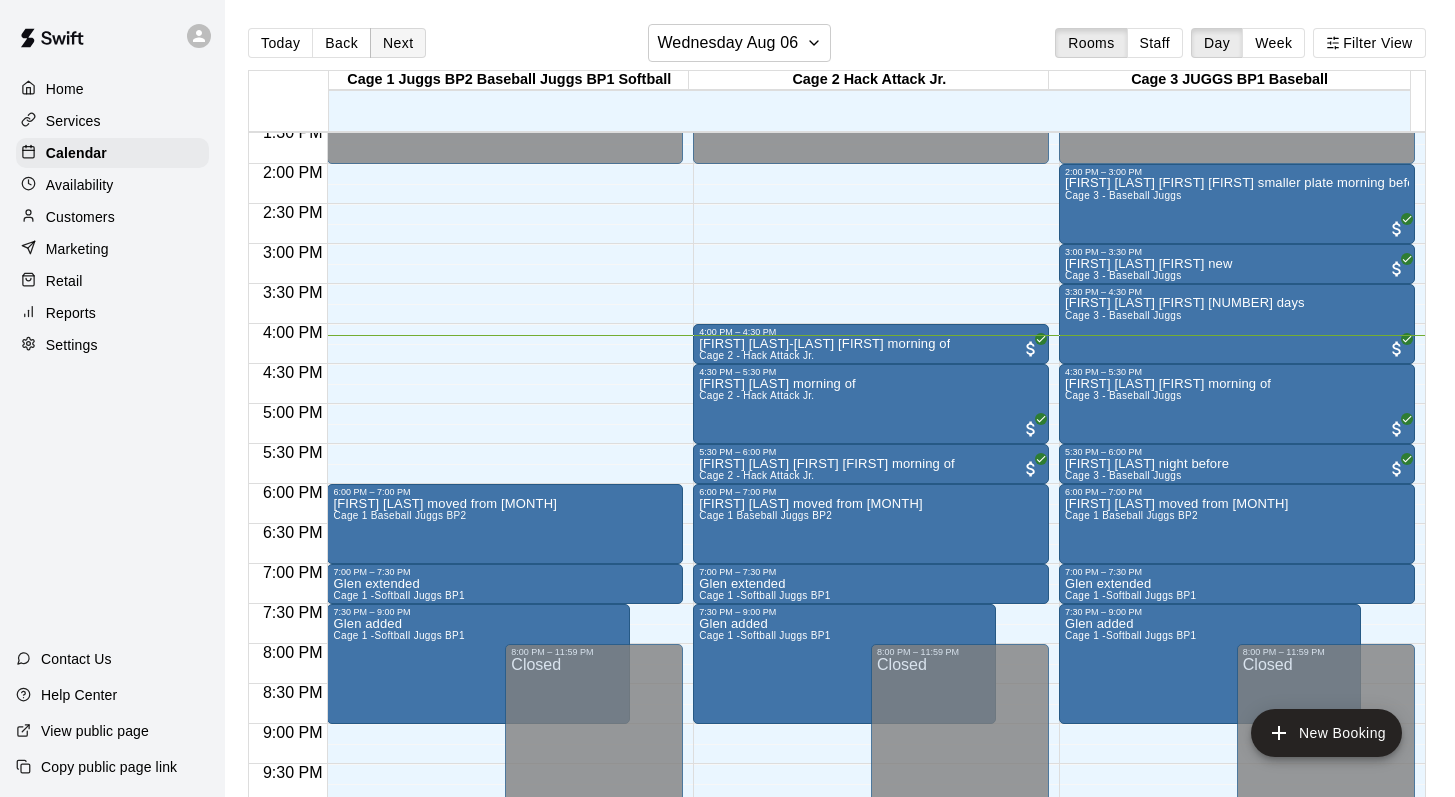 click on "Next" at bounding box center [398, 43] 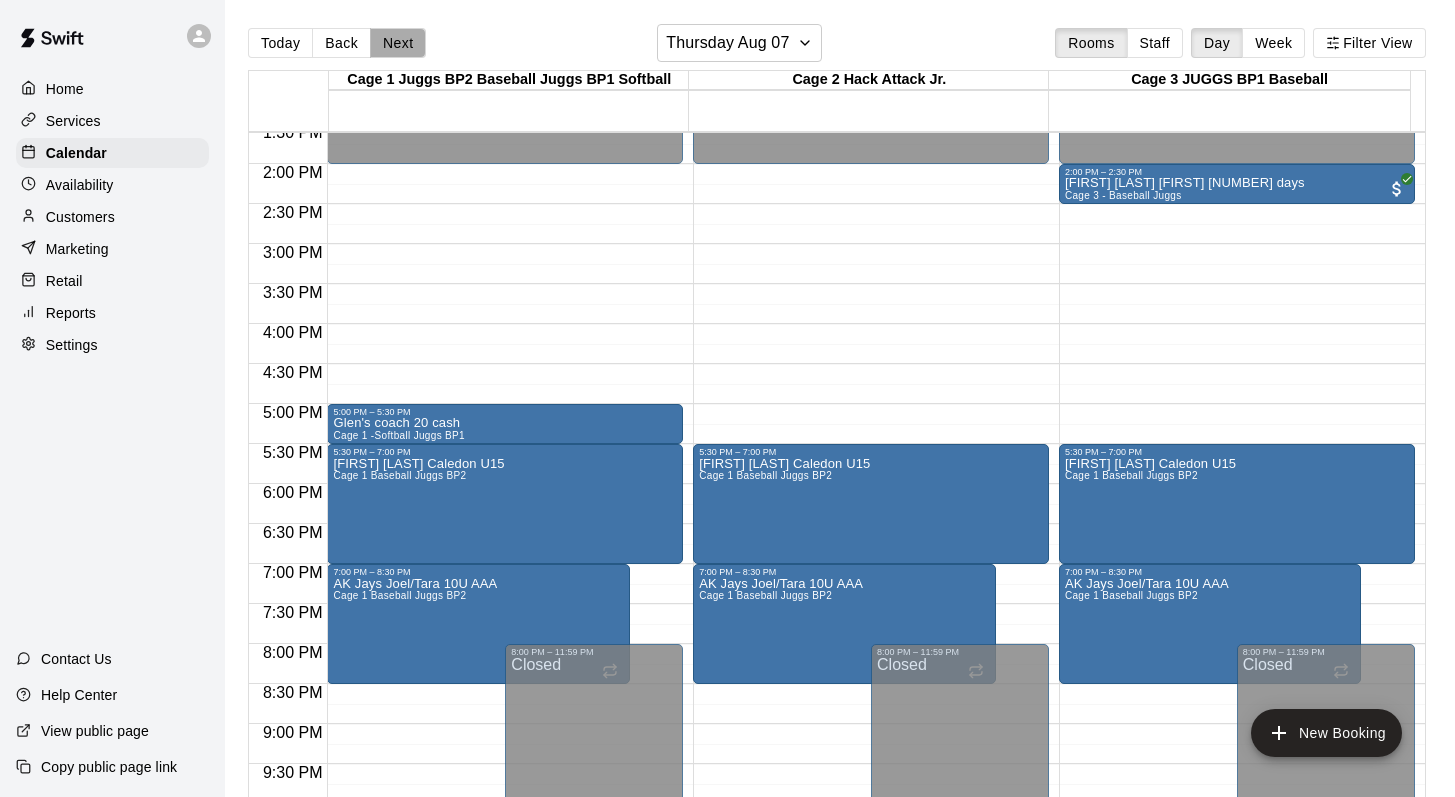 click on "Next" at bounding box center [398, 43] 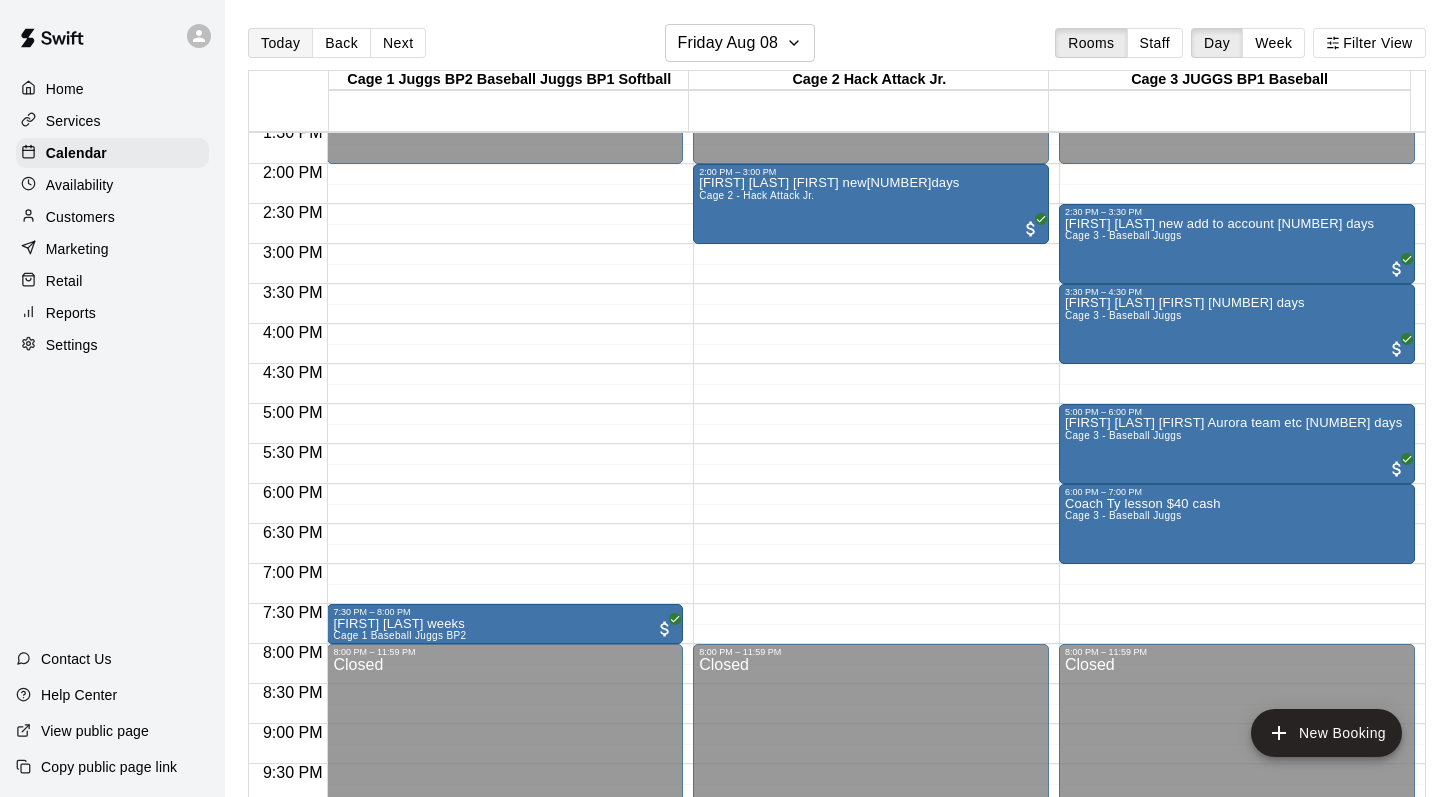 click on "Today" at bounding box center (280, 43) 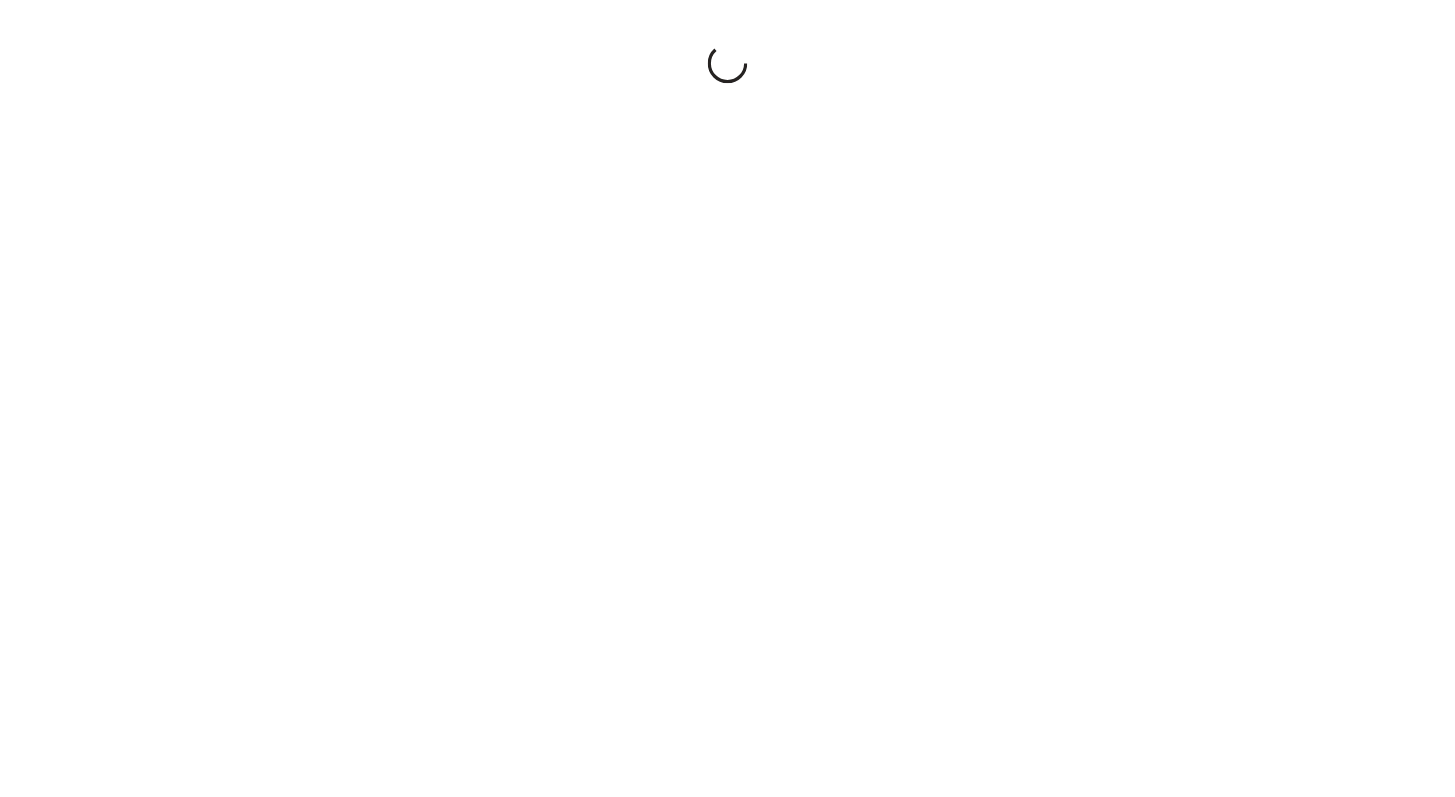 scroll, scrollTop: 0, scrollLeft: 0, axis: both 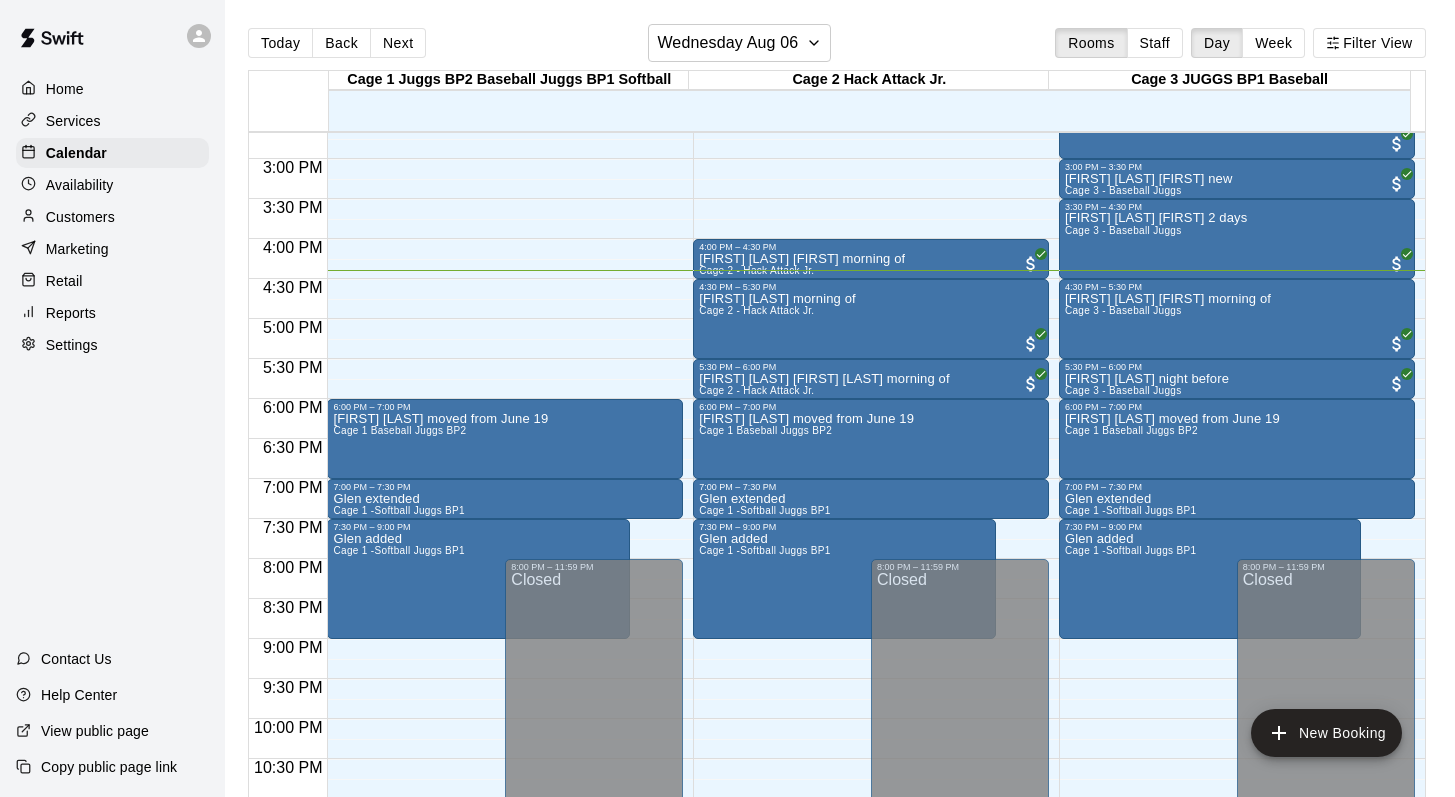 click on "Today Back Next Wednesday Aug 06 Rooms Staff Day Week Filter View" at bounding box center [837, 47] 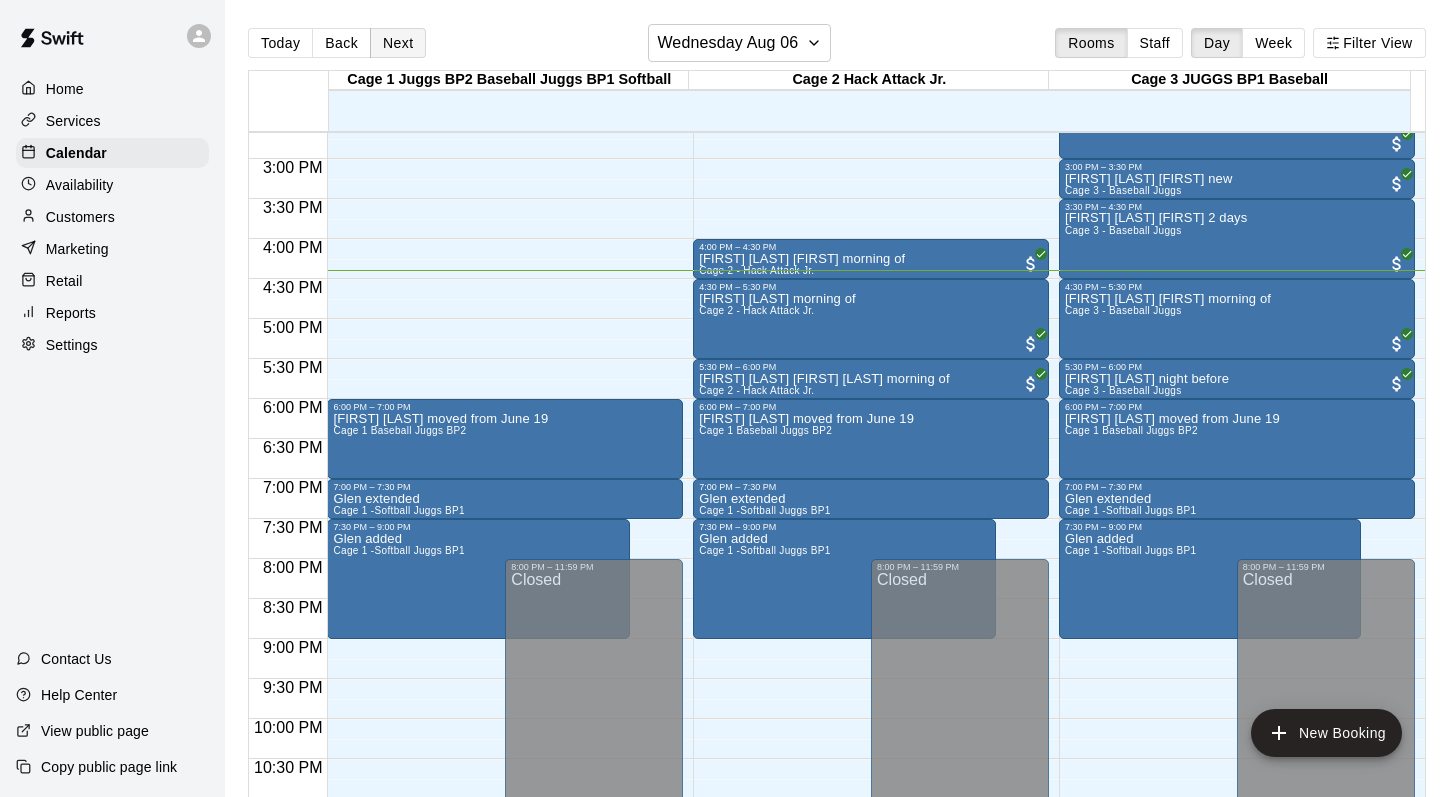click on "Next" at bounding box center [398, 43] 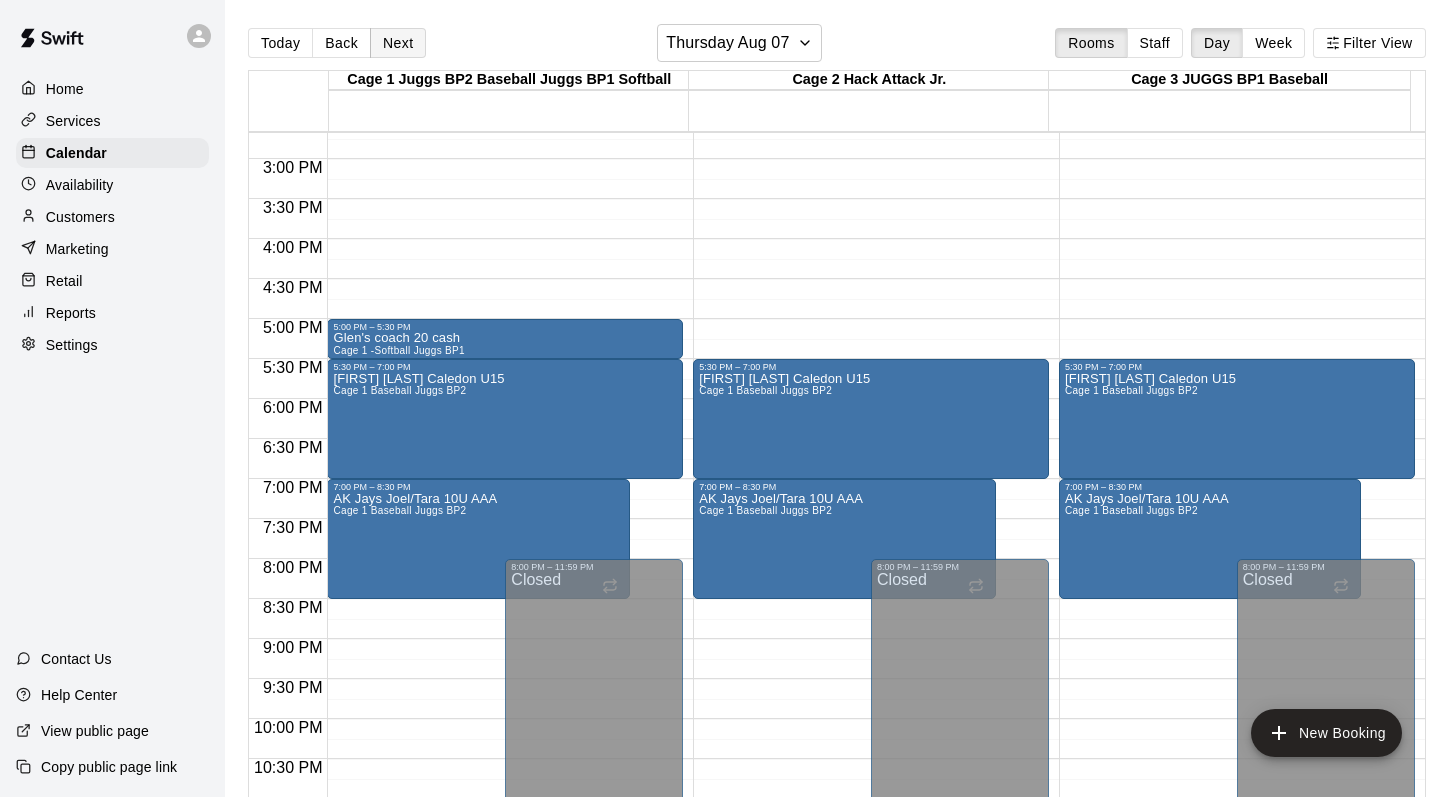 click on "Next" at bounding box center [398, 43] 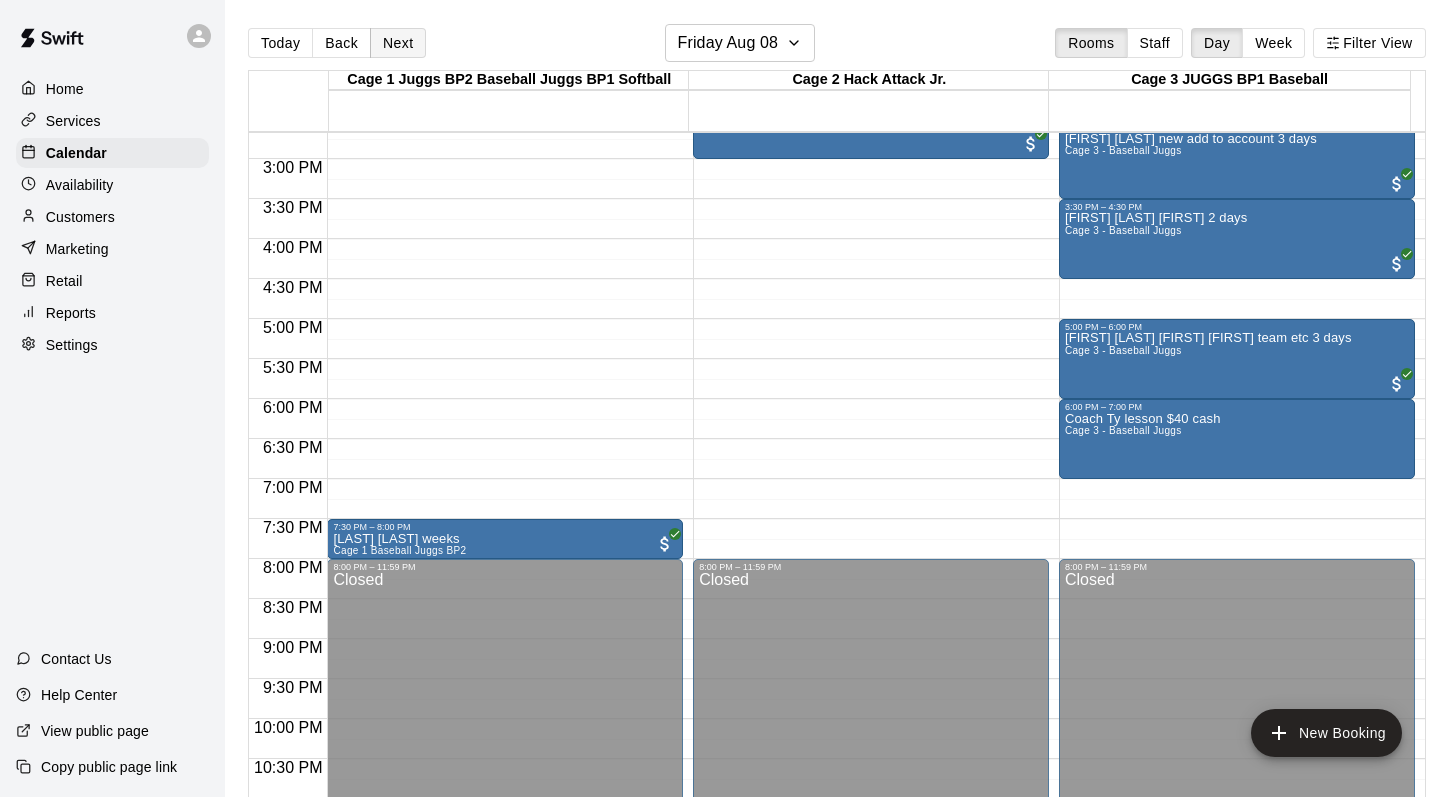 click on "Next" at bounding box center [398, 43] 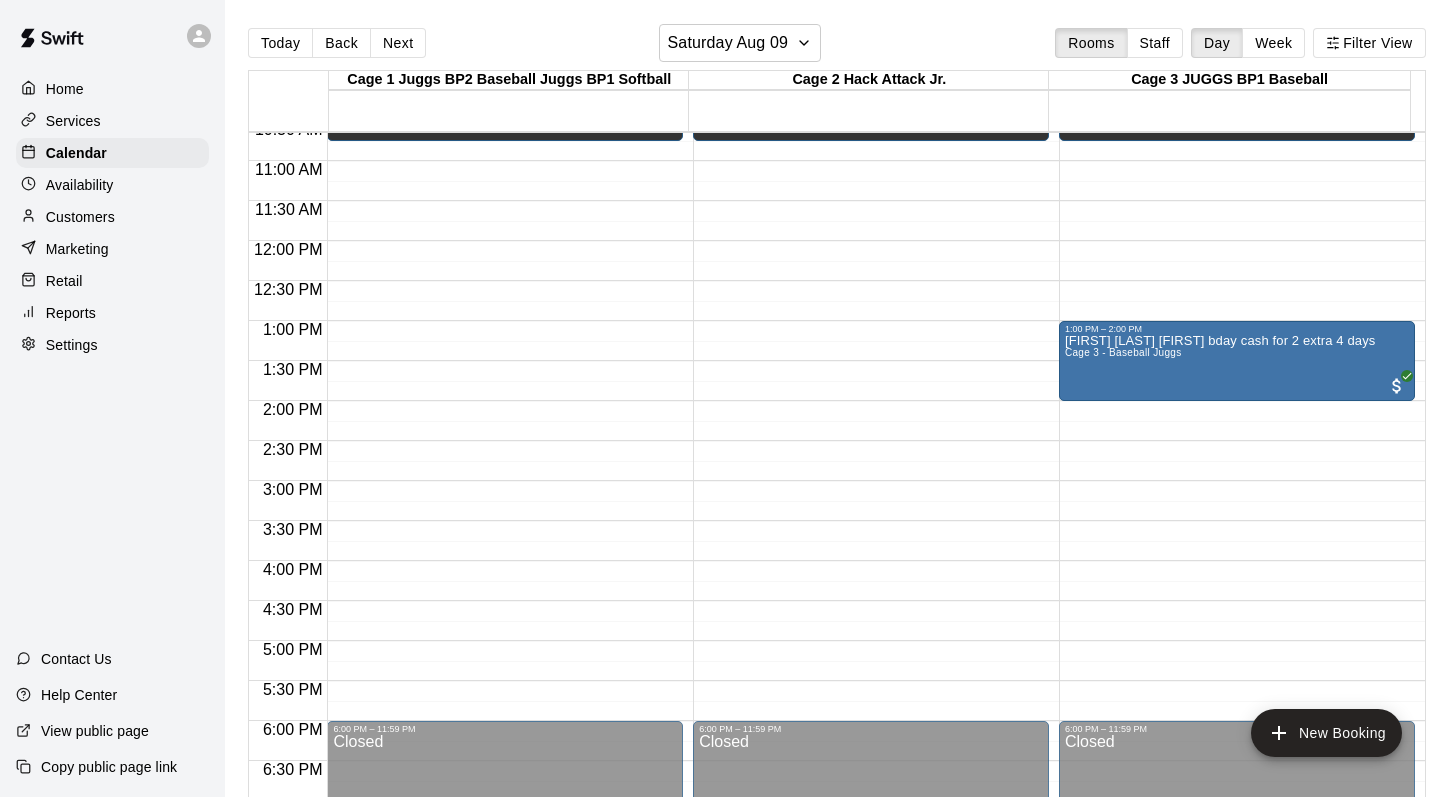 scroll, scrollTop: 806, scrollLeft: 0, axis: vertical 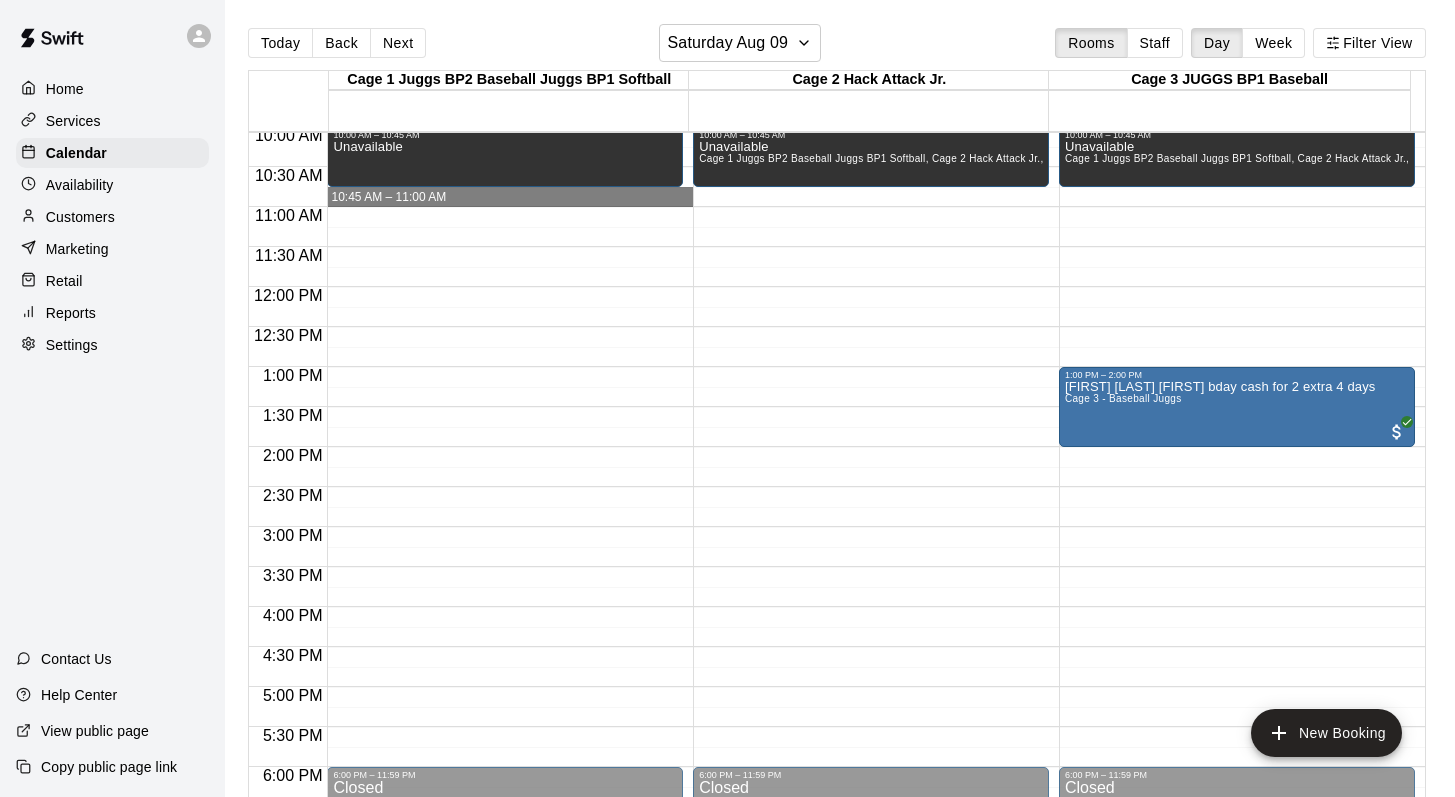 drag, startPoint x: 371, startPoint y: 197, endPoint x: 384, endPoint y: 189, distance: 15.264338 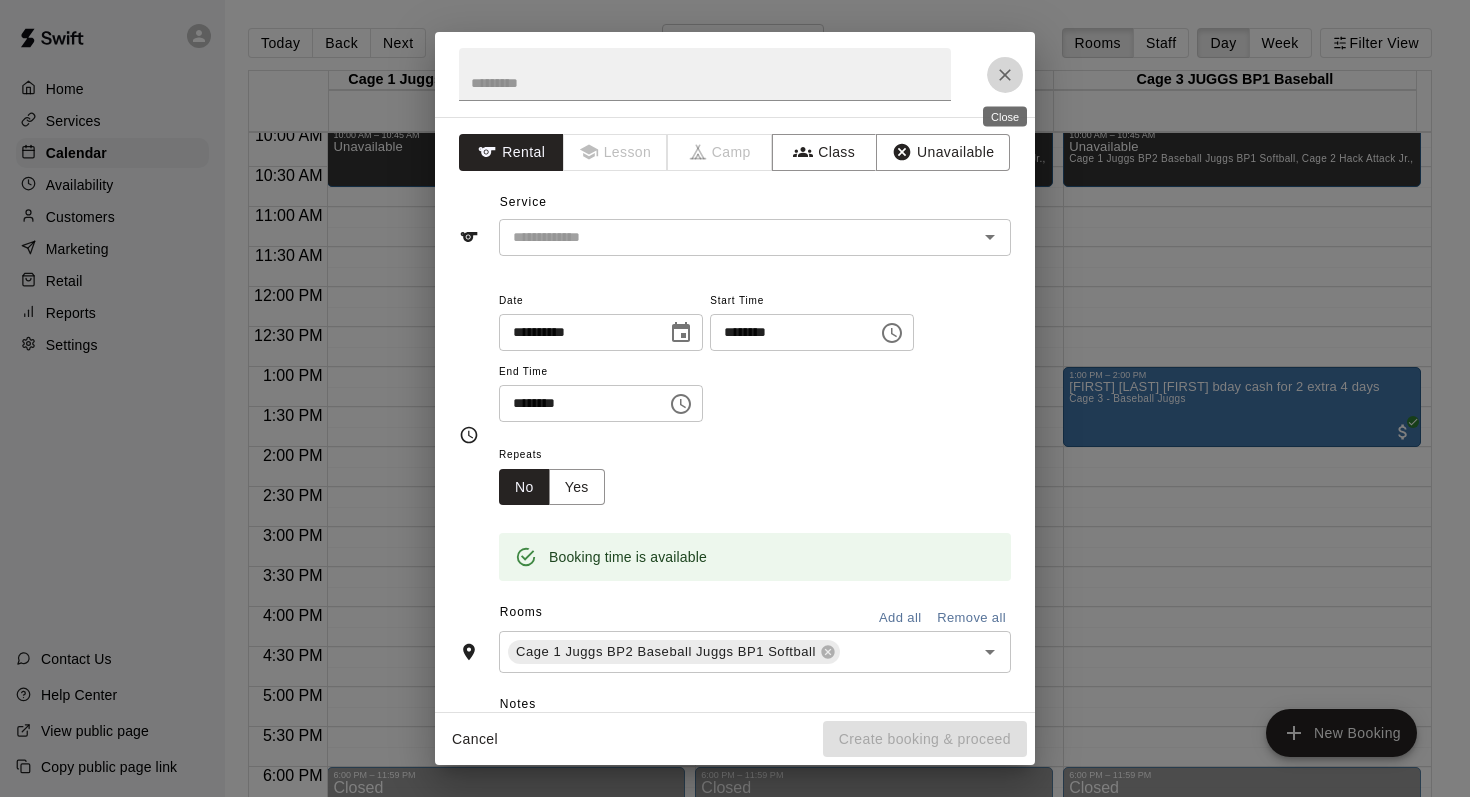 click 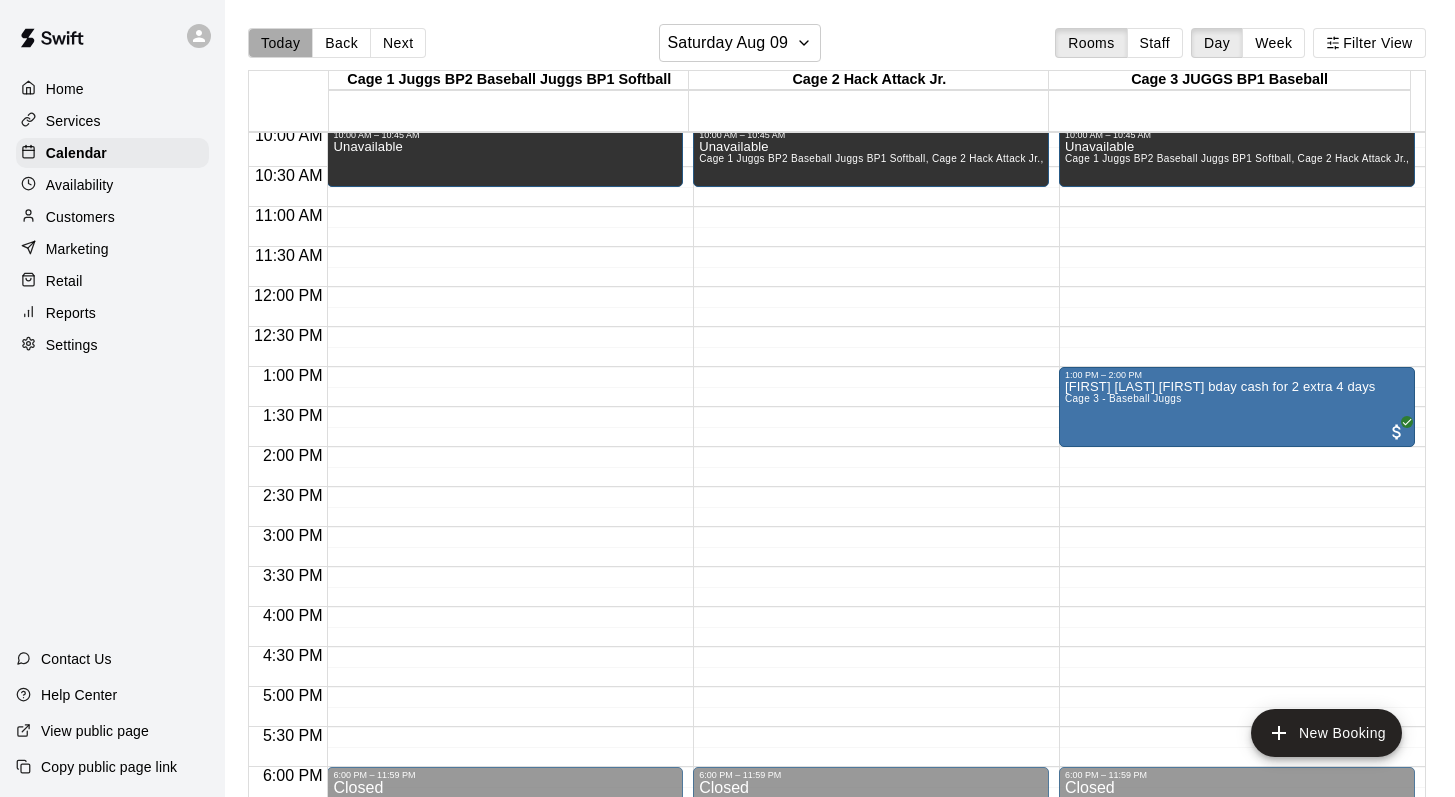 click on "Today" at bounding box center [280, 43] 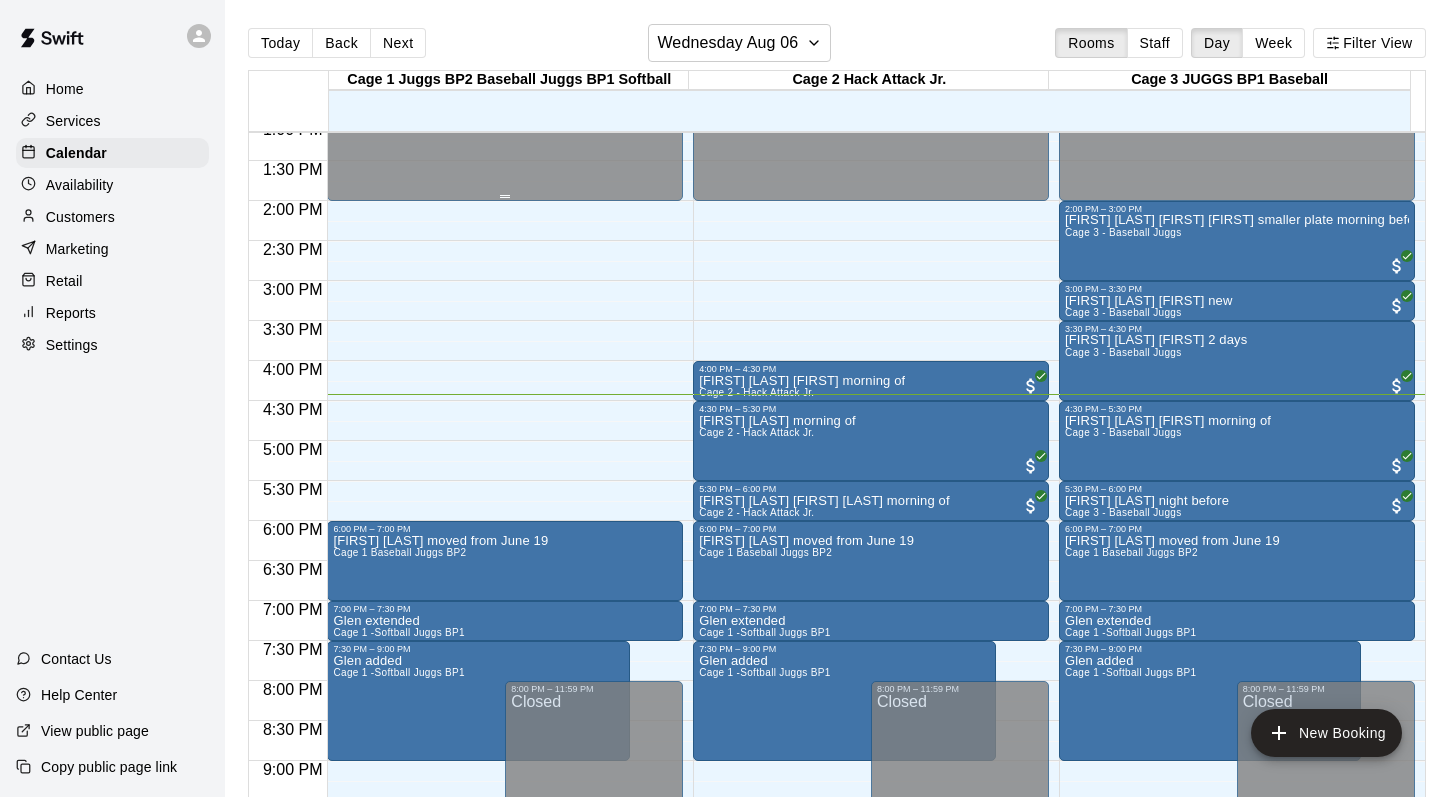 scroll, scrollTop: 1057, scrollLeft: 0, axis: vertical 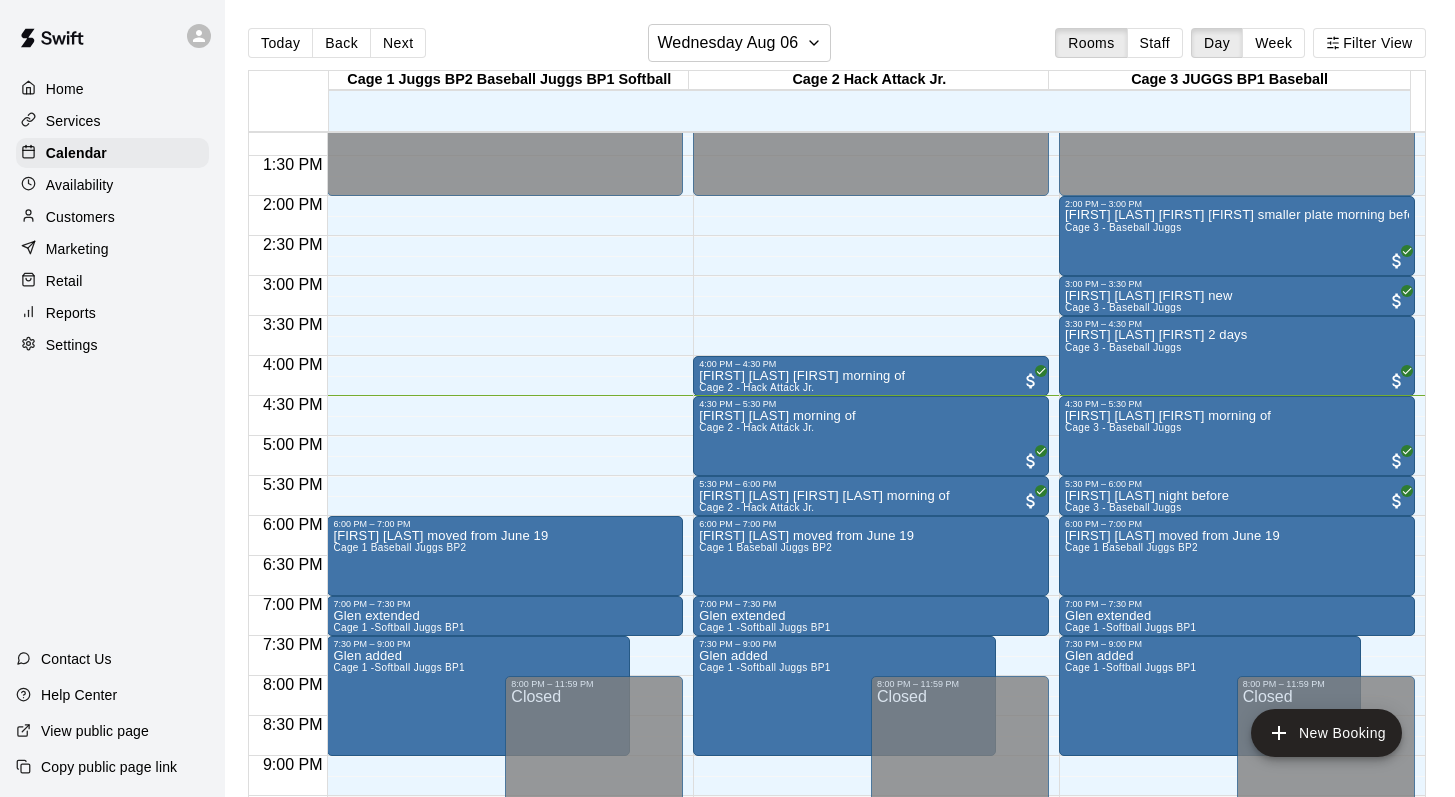 click on "Today Back Next Wednesday Aug 06 Rooms Staff Day Week Filter View Cage 1 Juggs BP2 Baseball Juggs BP1 Softball 06 Wed Cage 2 Hack Attack Jr. 06 Wed Cage 3 JUGGS BP1 Baseball 06 Wed 12:00 AM 12:30 AM 1:00 AM 1:30 AM 2:00 AM 2:30 AM 3:00 AM 3:30 AM 4:00 AM 4:30 AM 5:00 AM 5:30 AM 6:00 AM 6:30 AM 7:00 AM 7:30 AM 8:00 AM 8:30 AM 9:00 AM 9:30 AM 10:00 AM 10:30 AM 11:00 AM 11:30 AM 12:00 PM 12:30 PM 1:00 PM 1:30 PM 2:00 PM 2:30 PM 3:00 PM 3:30 PM 4:00 PM 4:30 PM 5:00 PM 5:30 PM 6:00 PM 6:30 PM 7:00 PM 7:30 PM 8:00 PM 8:30 PM 9:00 PM 9:30 PM 10:00 PM 10:30 PM 11:00 PM 11:30 PM 12:00 AM – 2:00 PM Closed 6:00 PM – 7:00 PM Tara Joel moved from June 19 Cage 1 Baseball Juggs BP2 7:00 PM – 7:30 PM Glen extended Cage 1 -Softball  Juggs BP1 7:30 PM – 9:00 PM Glen added Cage 1 -Softball  Juggs BP1 8:00 PM – 11:59 PM Closed 12:00 AM – 2:00 PM Closed 4:00 PM – 4:30 PM Keenan Mcculloch-Supina Mark morning of Cage 2 - Hack Attack Jr.  4:30 PM – 5:30 PM Doug Dimma  morning of Cage 2 - Hack Attack Jr.  Glen added" at bounding box center [840, 414] 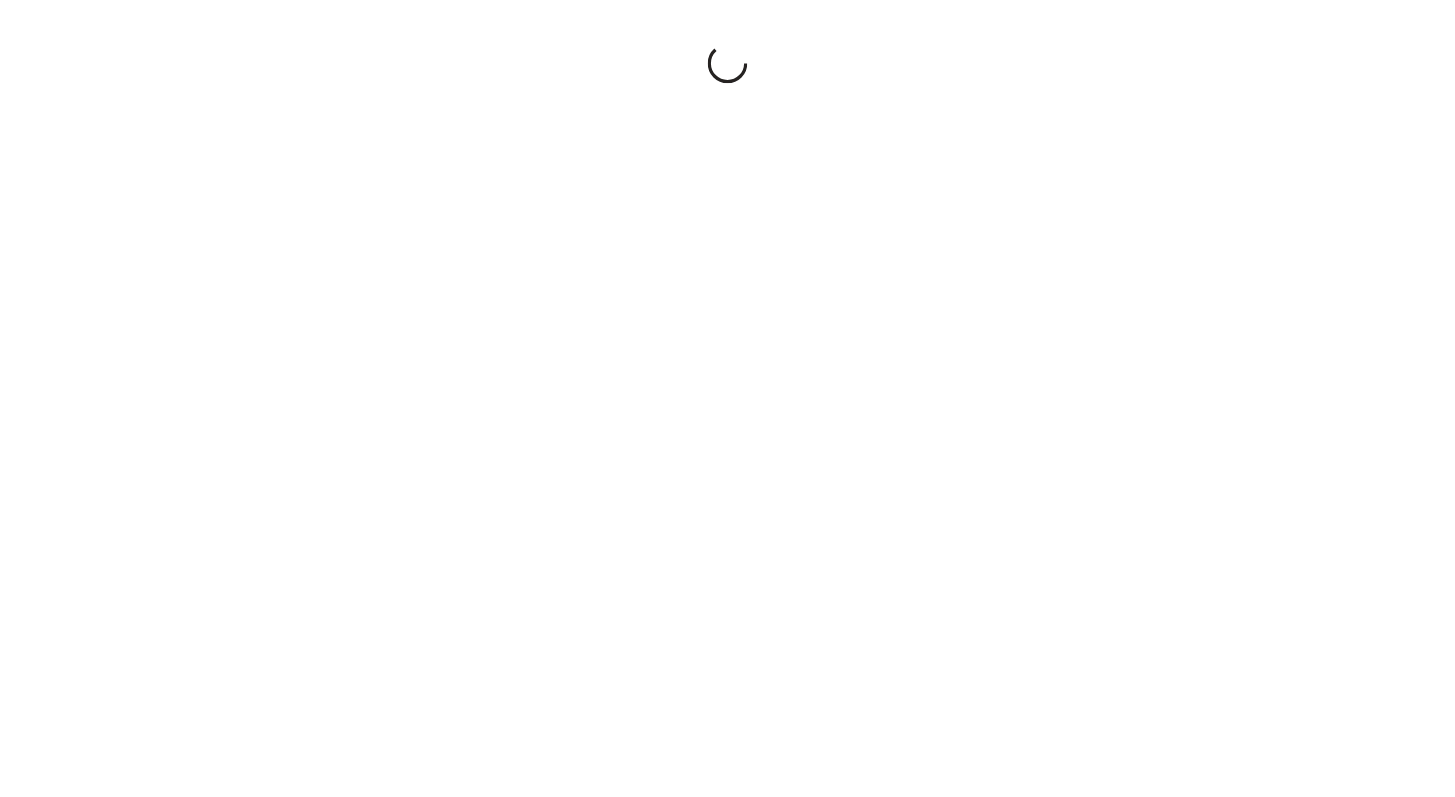 scroll, scrollTop: 0, scrollLeft: 0, axis: both 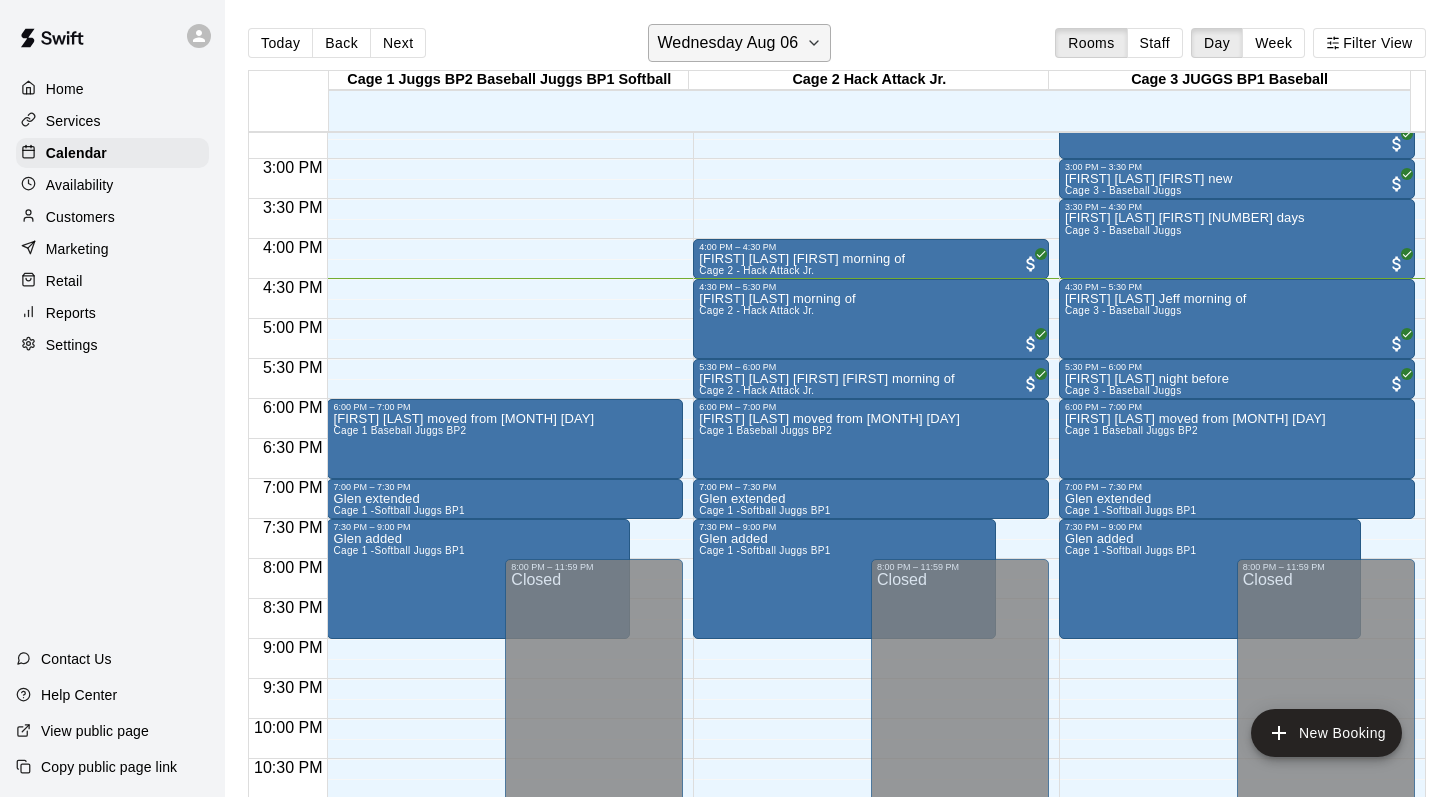 click 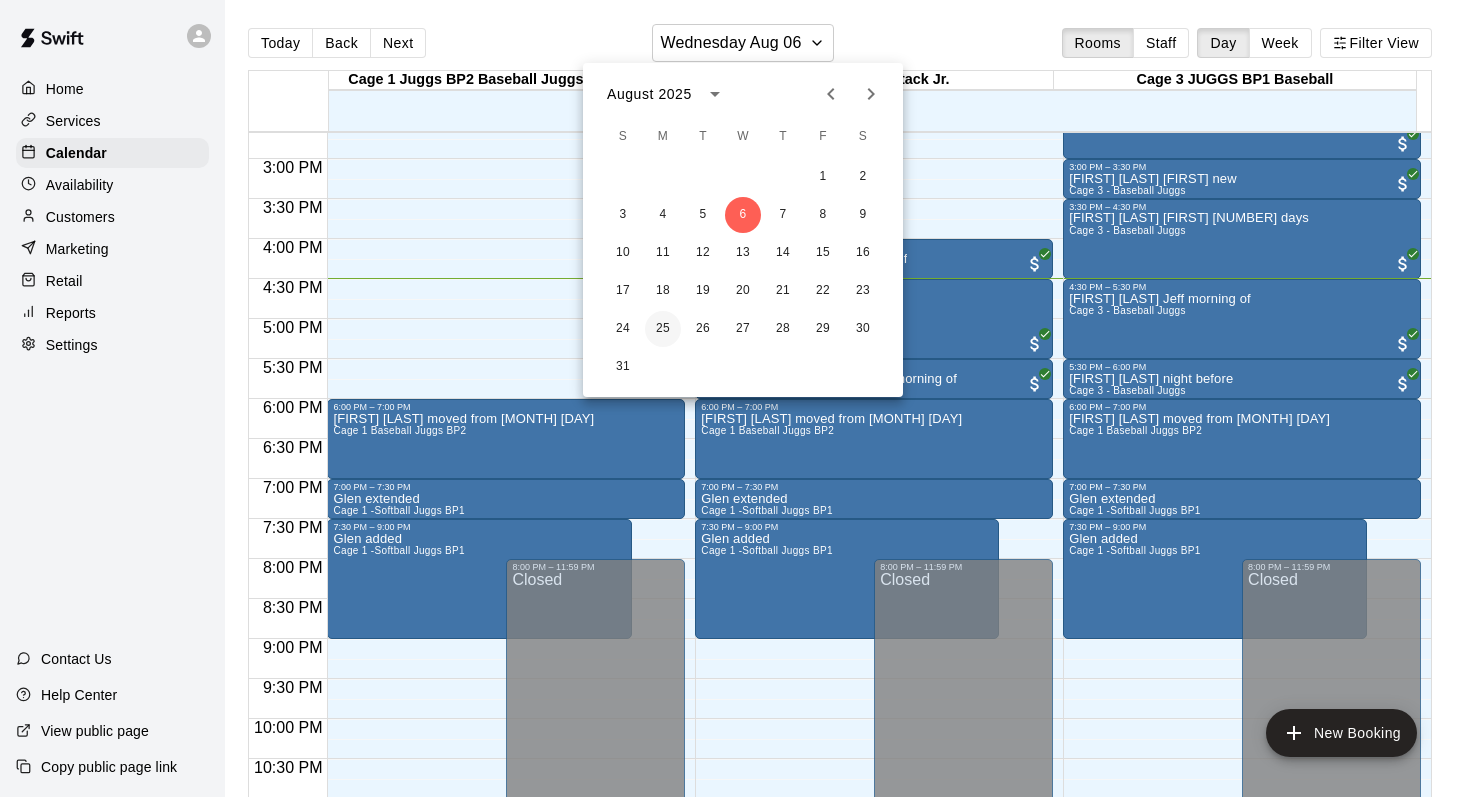 click on "25" at bounding box center [663, 329] 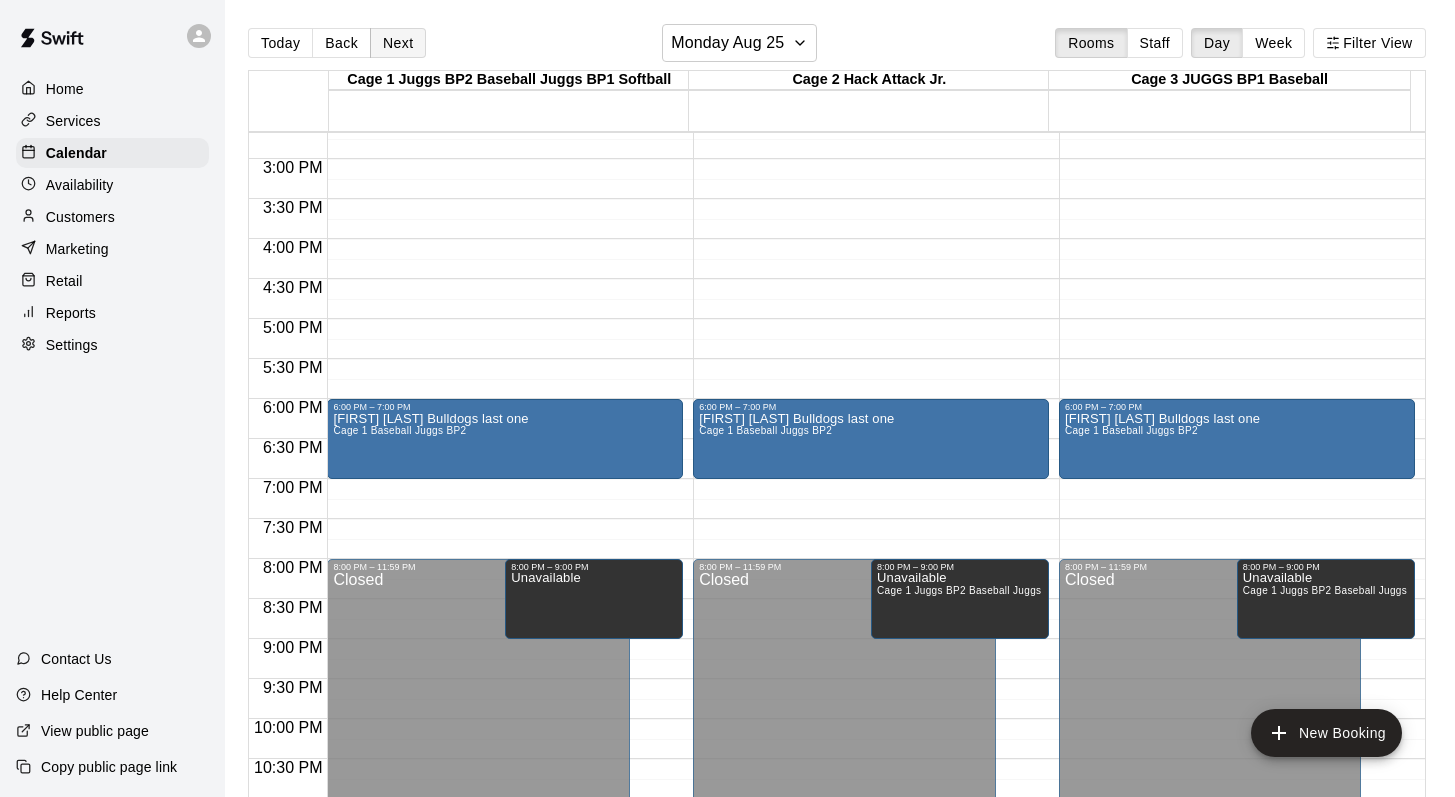 click on "Next" at bounding box center [398, 43] 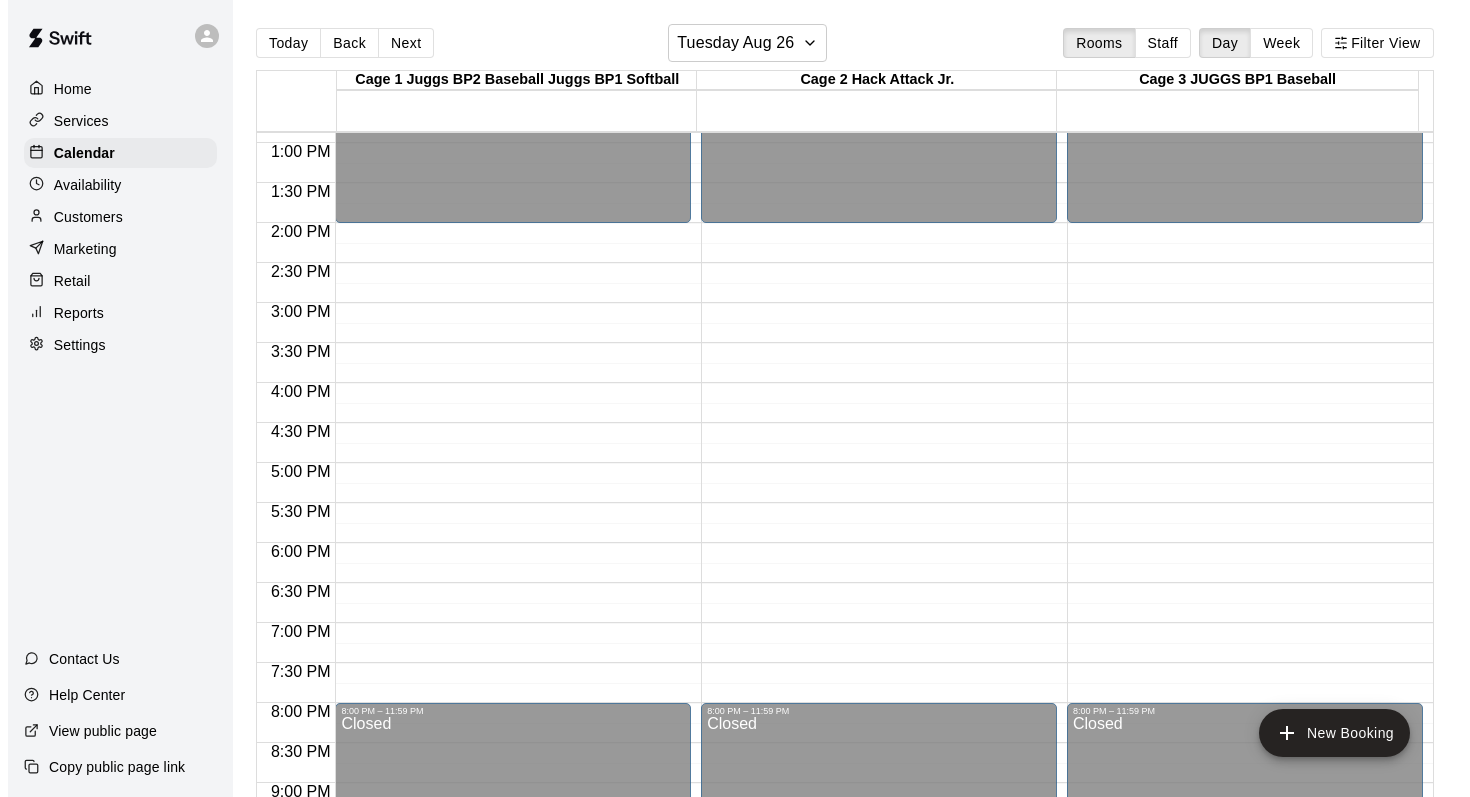 scroll, scrollTop: 958, scrollLeft: 0, axis: vertical 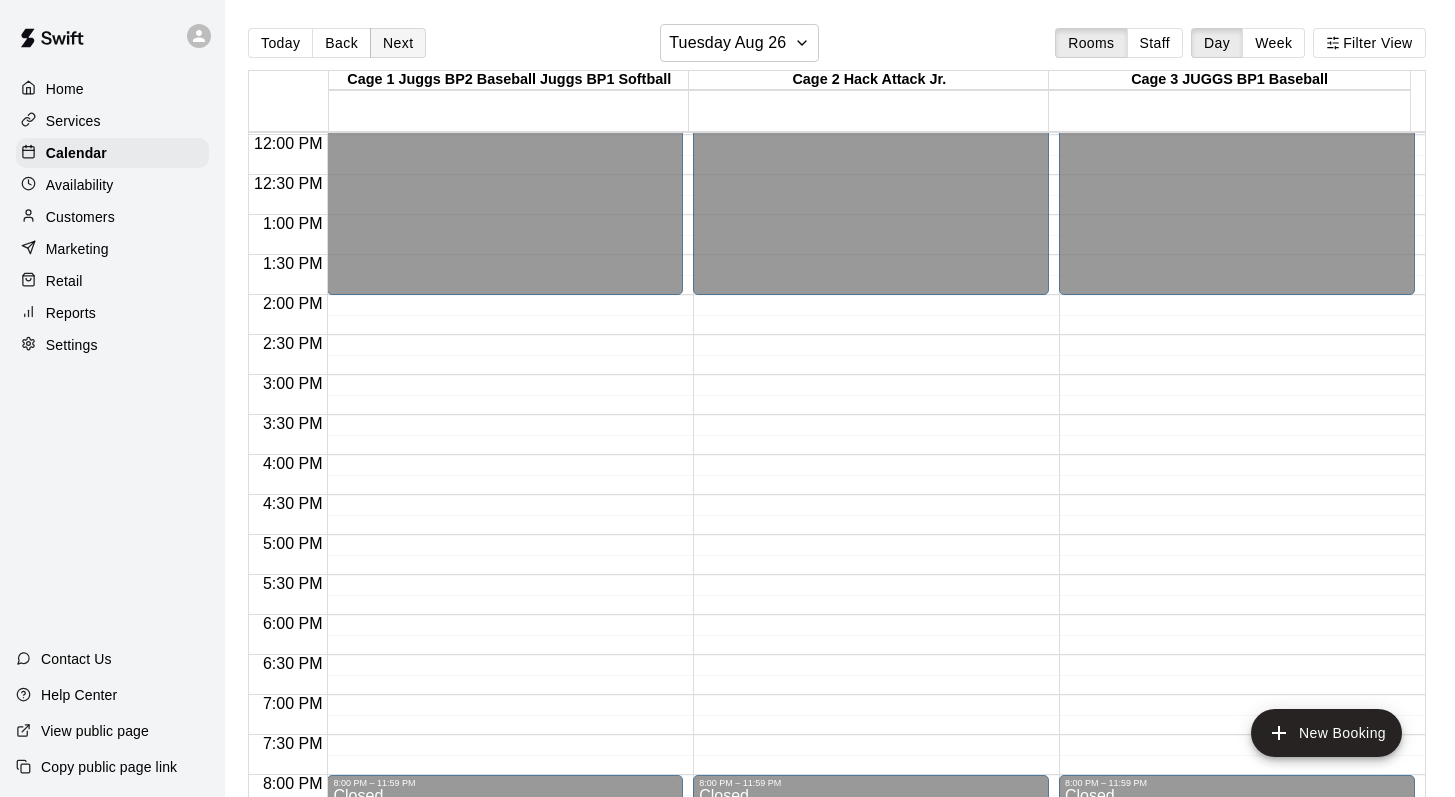 click on "Next" at bounding box center [398, 43] 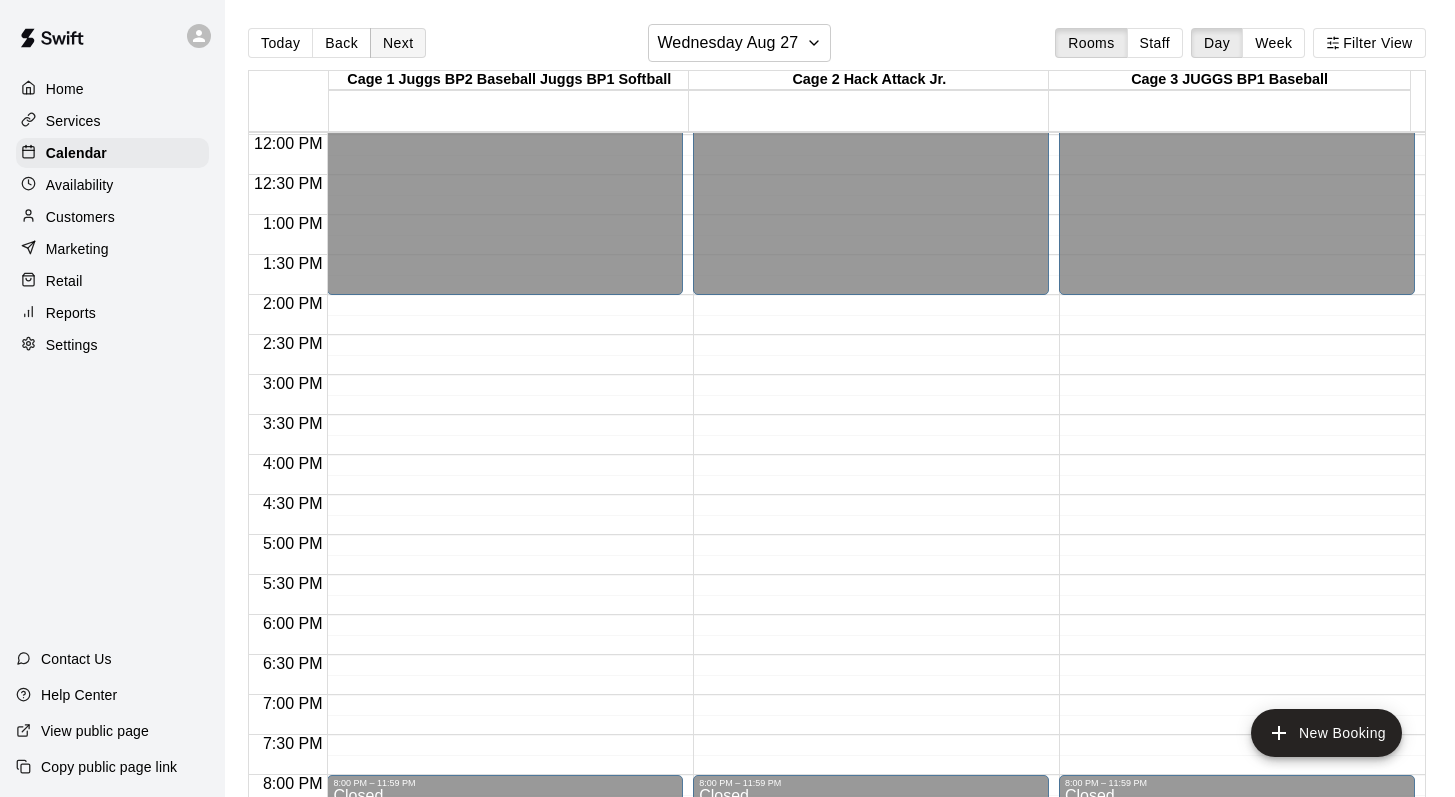 click on "Next" at bounding box center [398, 43] 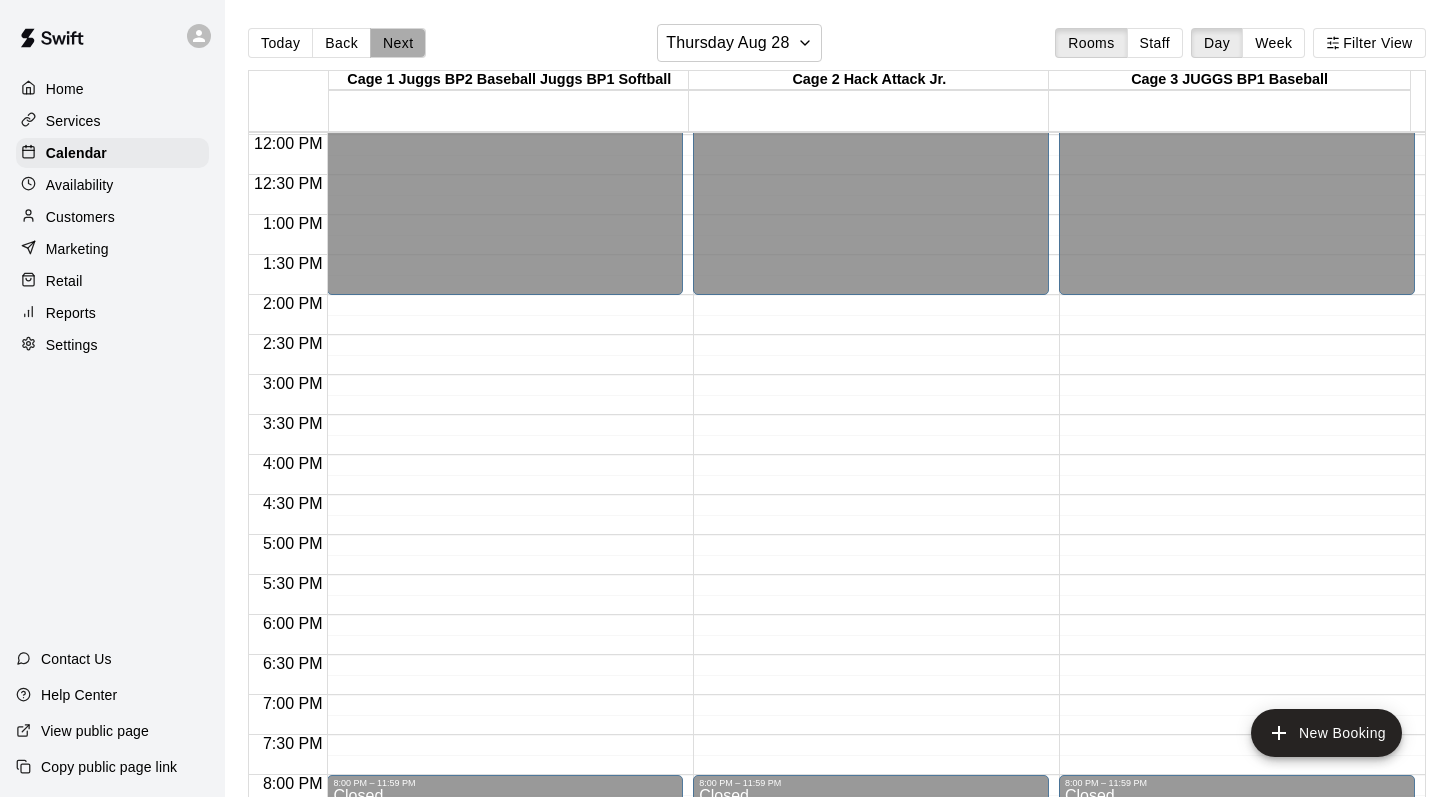 click on "Next" at bounding box center (398, 43) 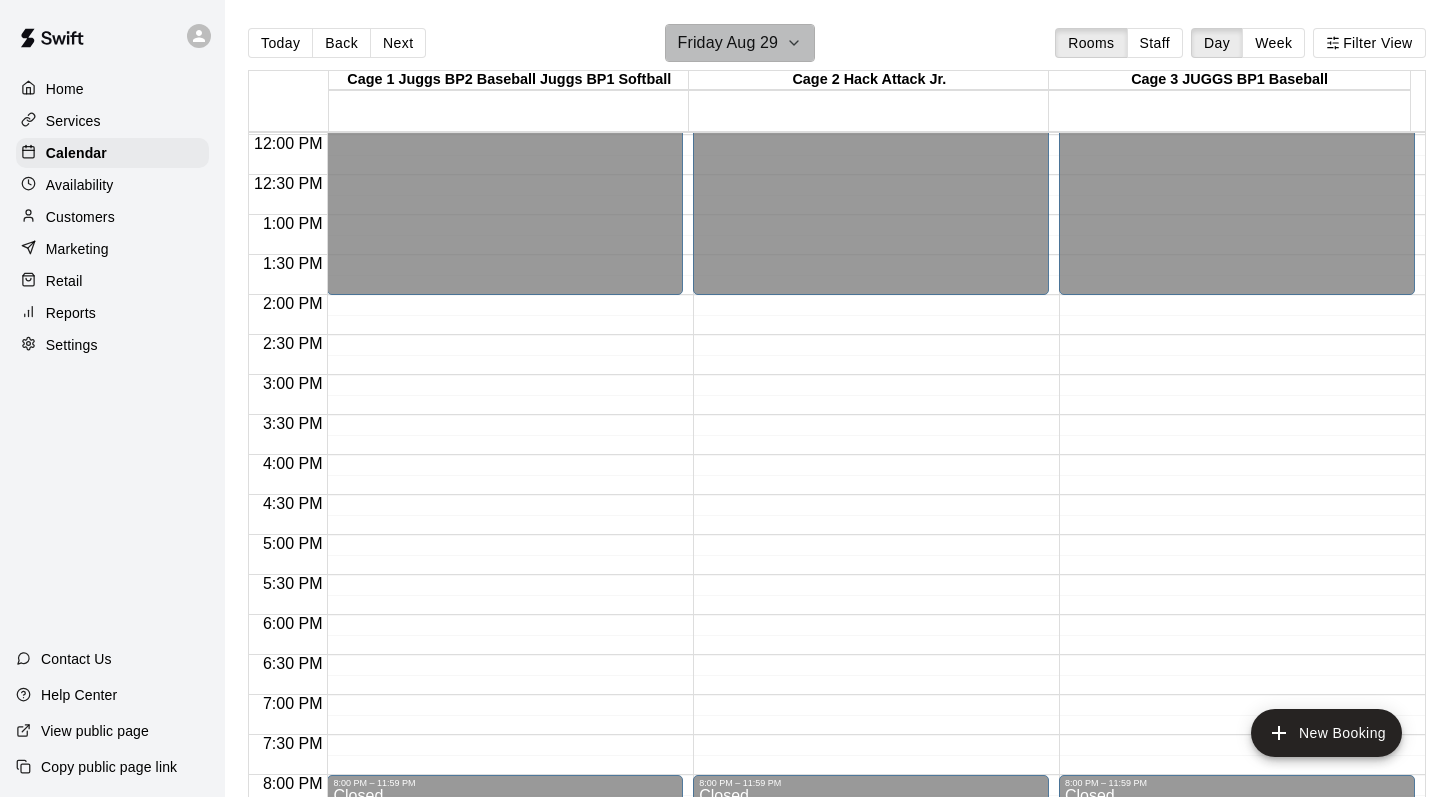 click 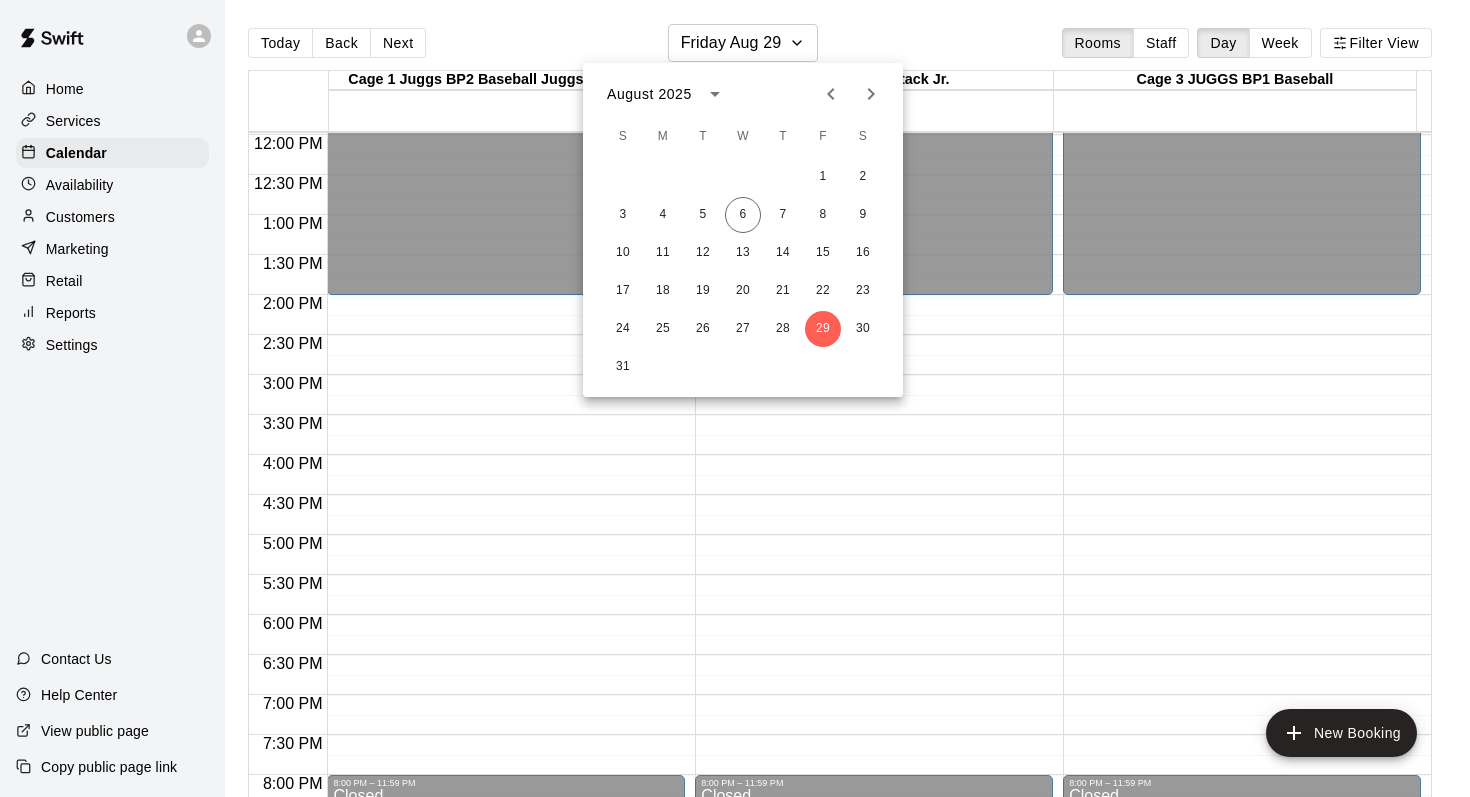 click 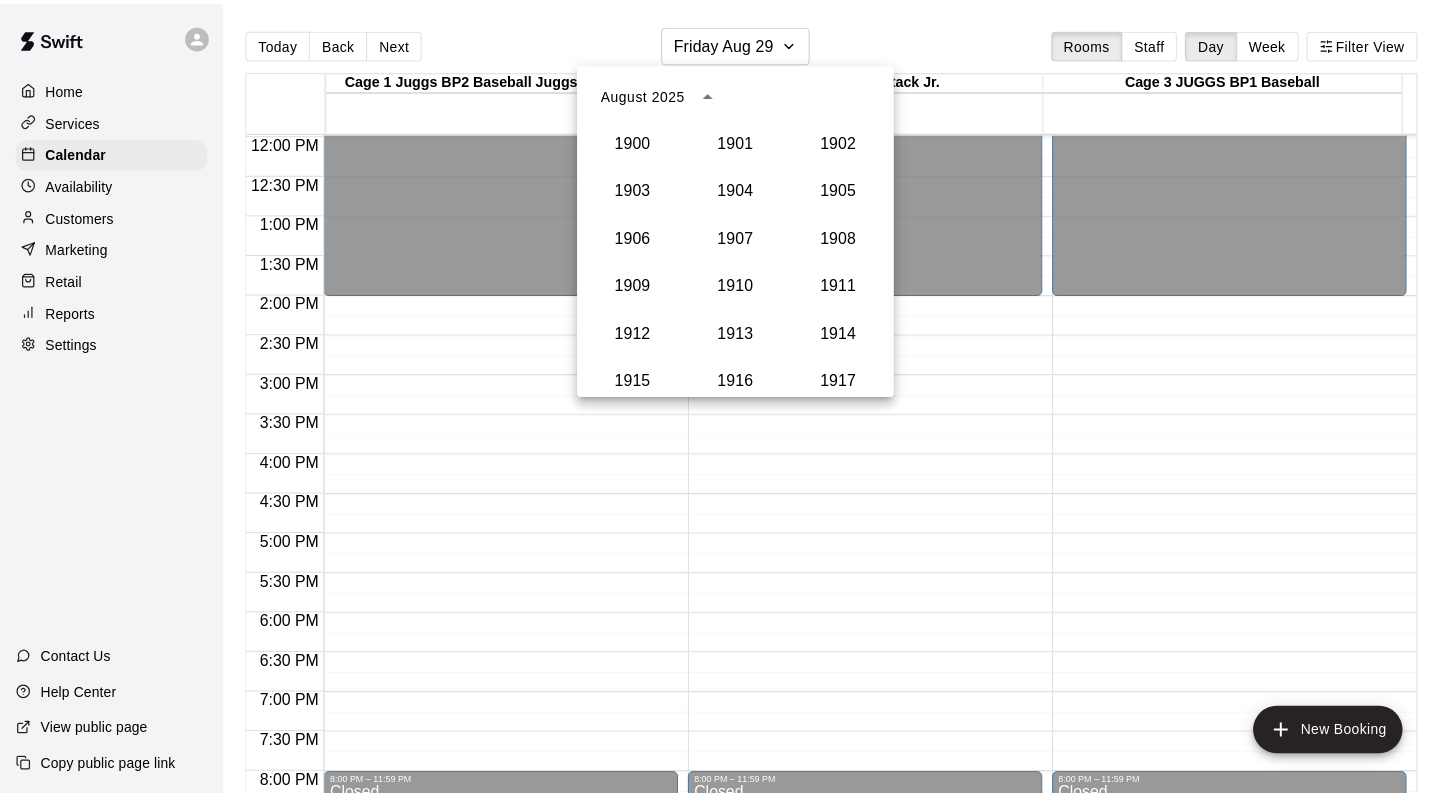scroll, scrollTop: 1852, scrollLeft: 0, axis: vertical 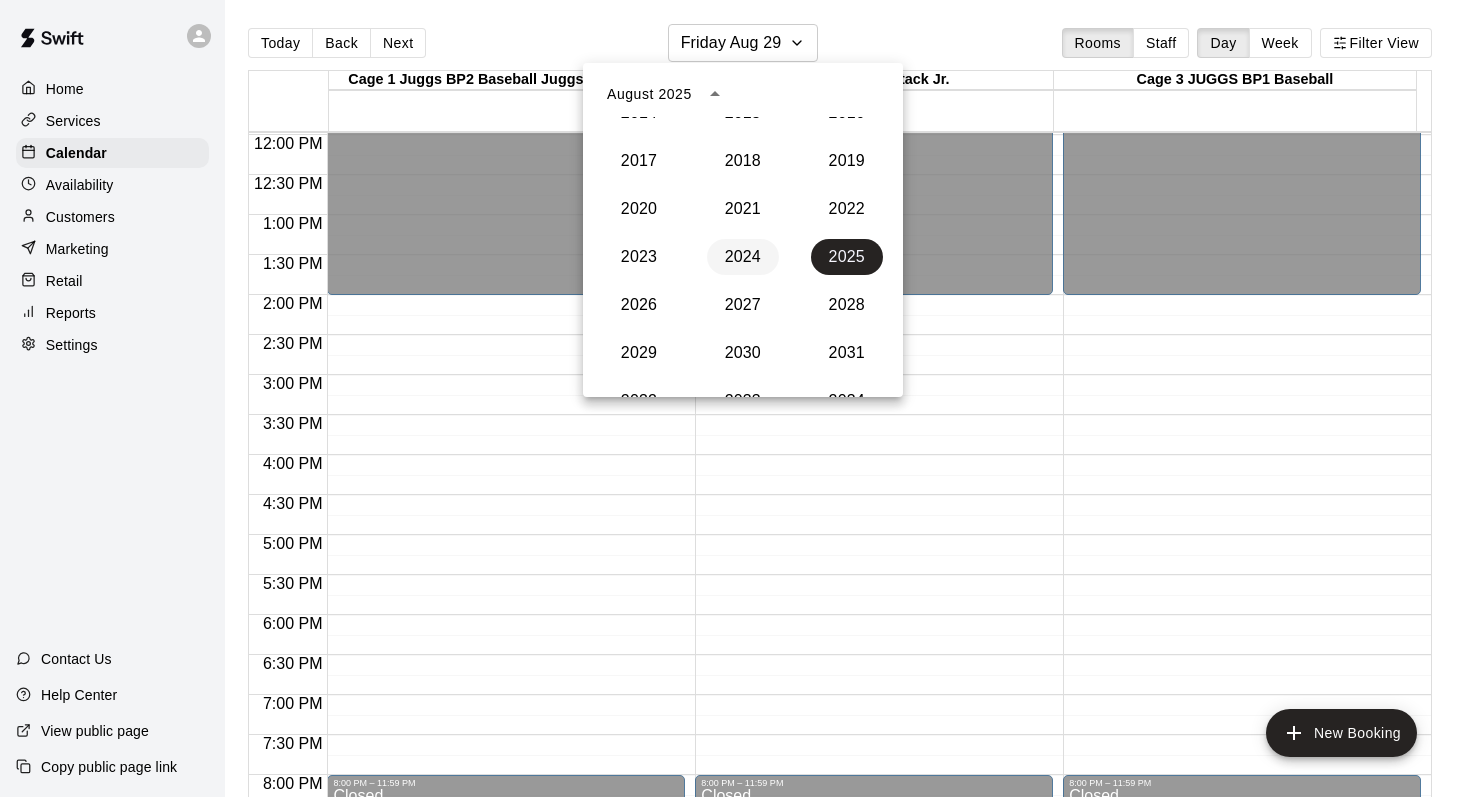 click on "2024" at bounding box center [743, 257] 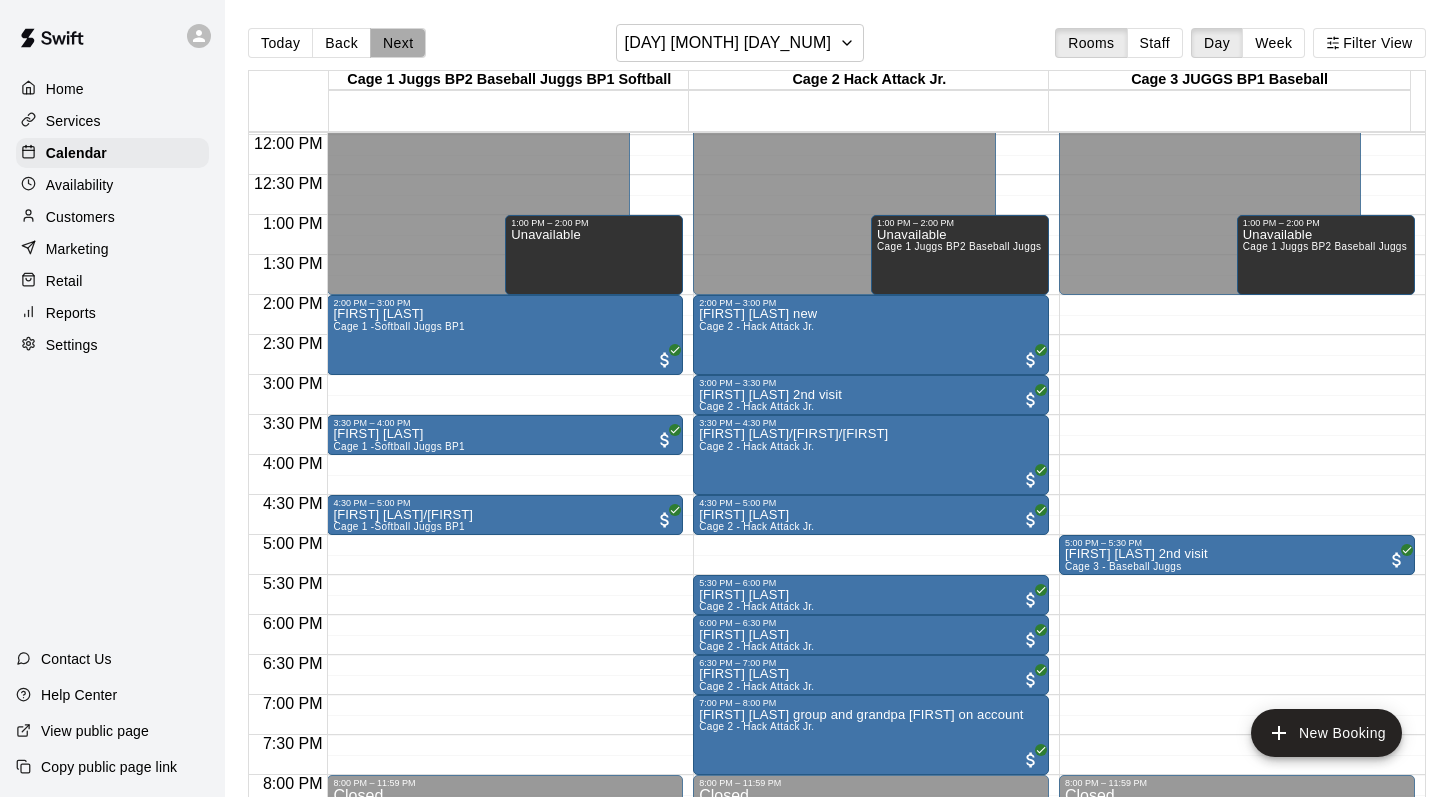 click on "Next" at bounding box center (398, 43) 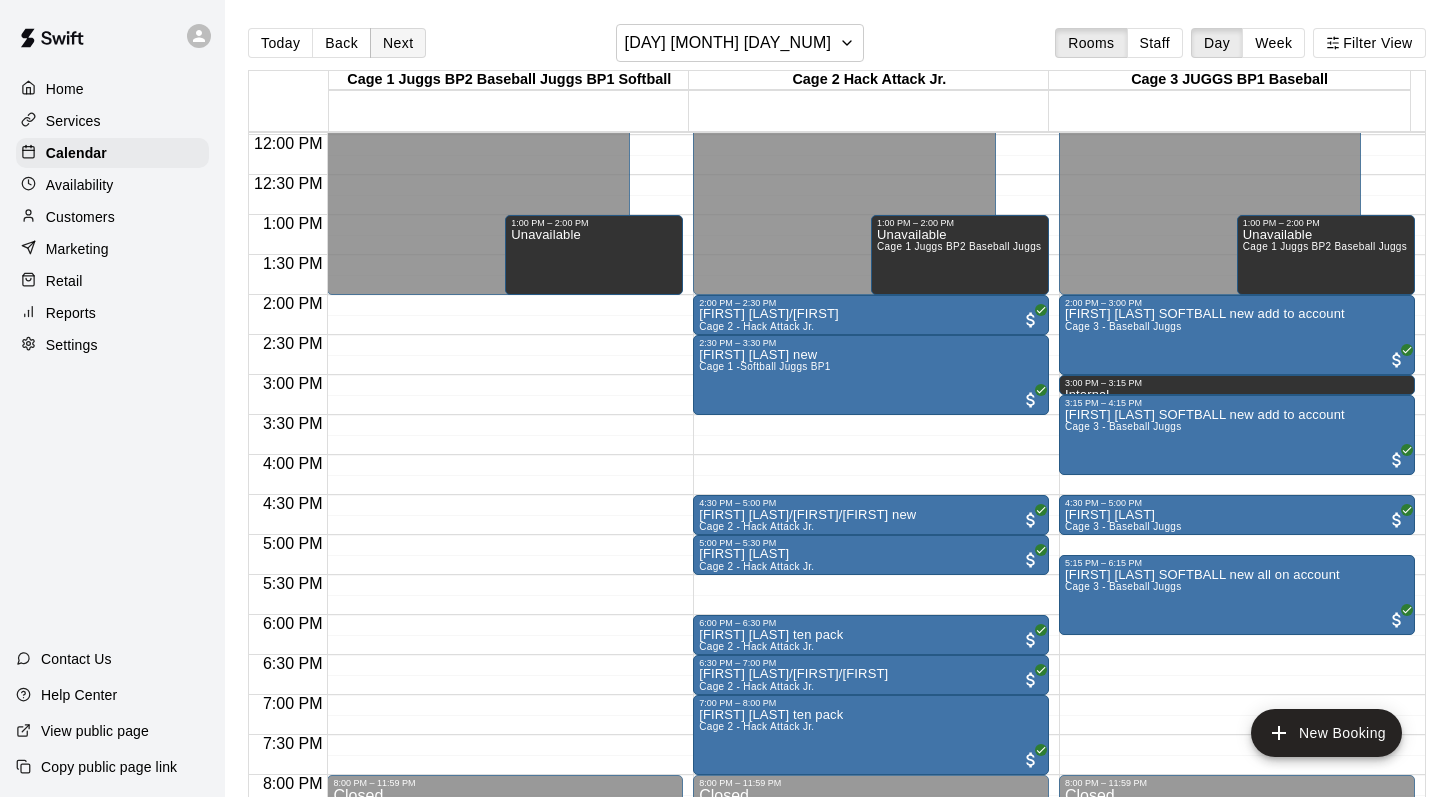 click on "Next" at bounding box center (398, 43) 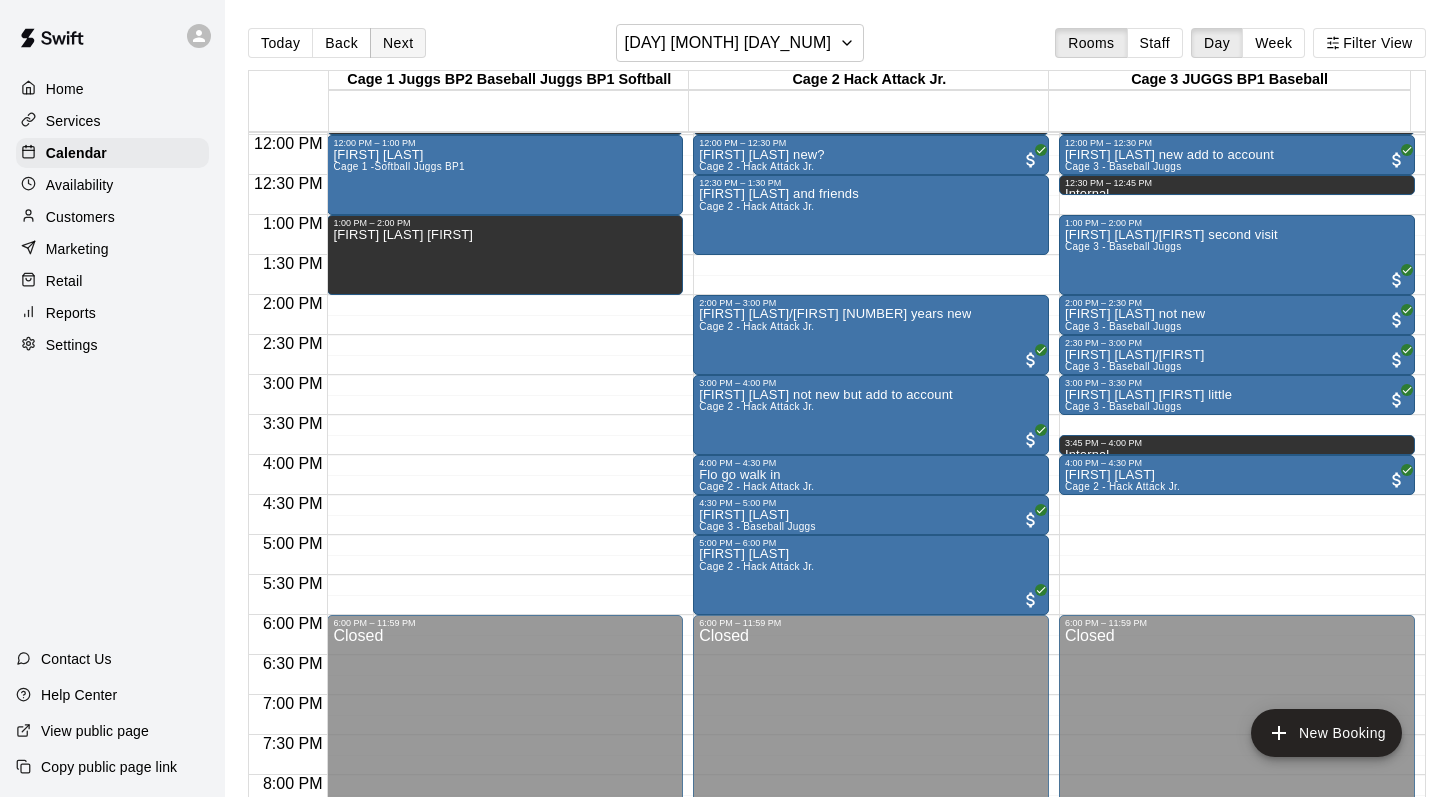 click on "Next" at bounding box center (398, 43) 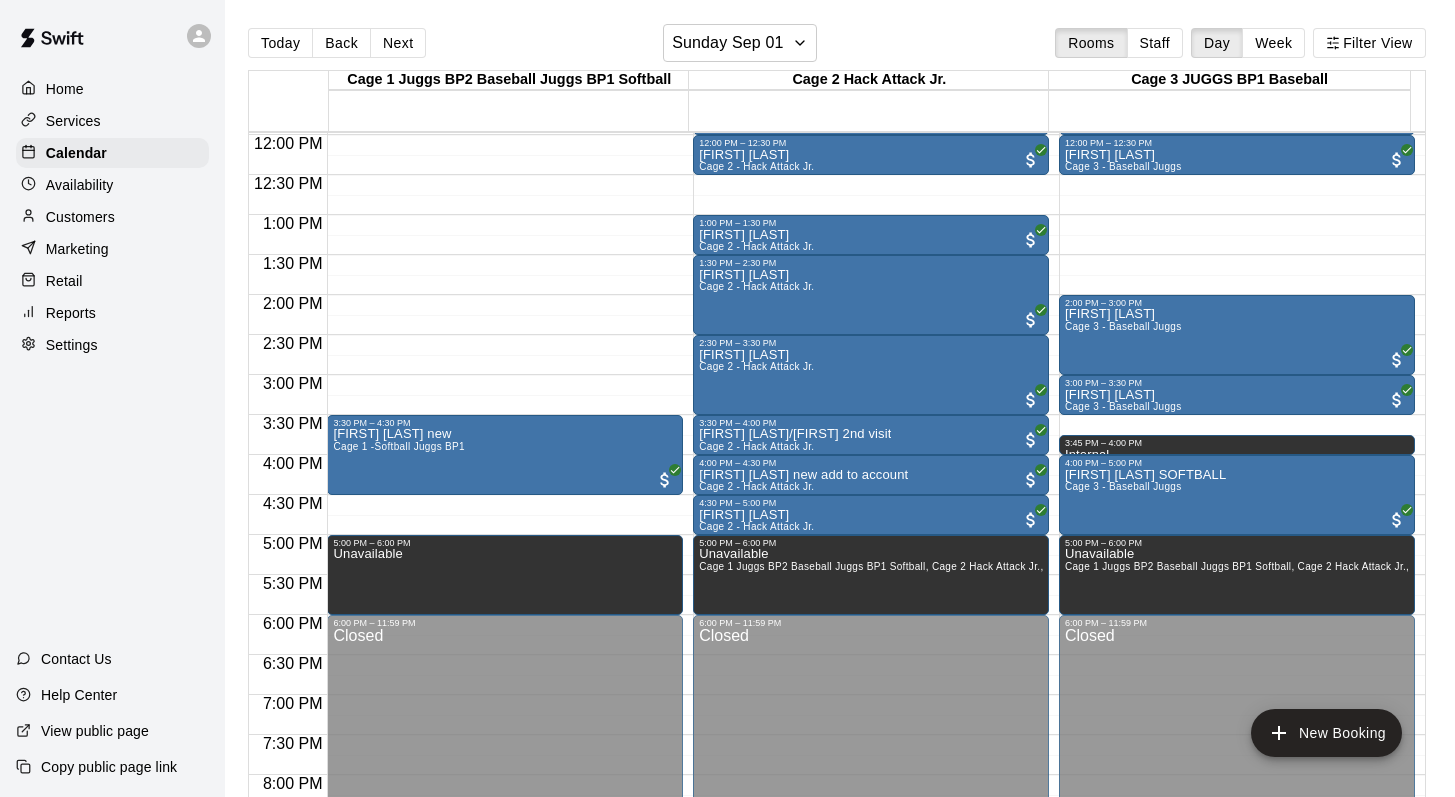 scroll, scrollTop: 853, scrollLeft: 0, axis: vertical 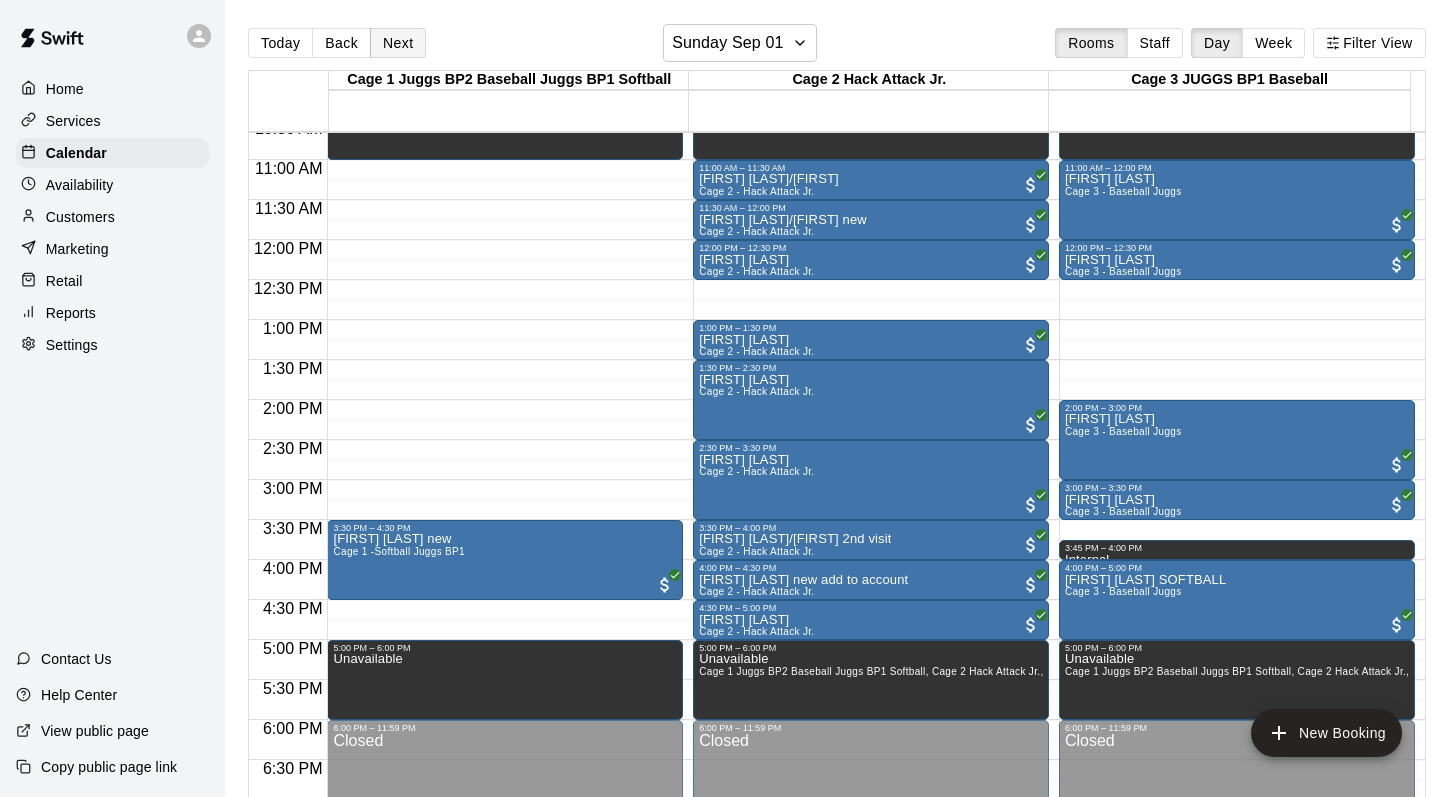 click on "Next" at bounding box center (398, 43) 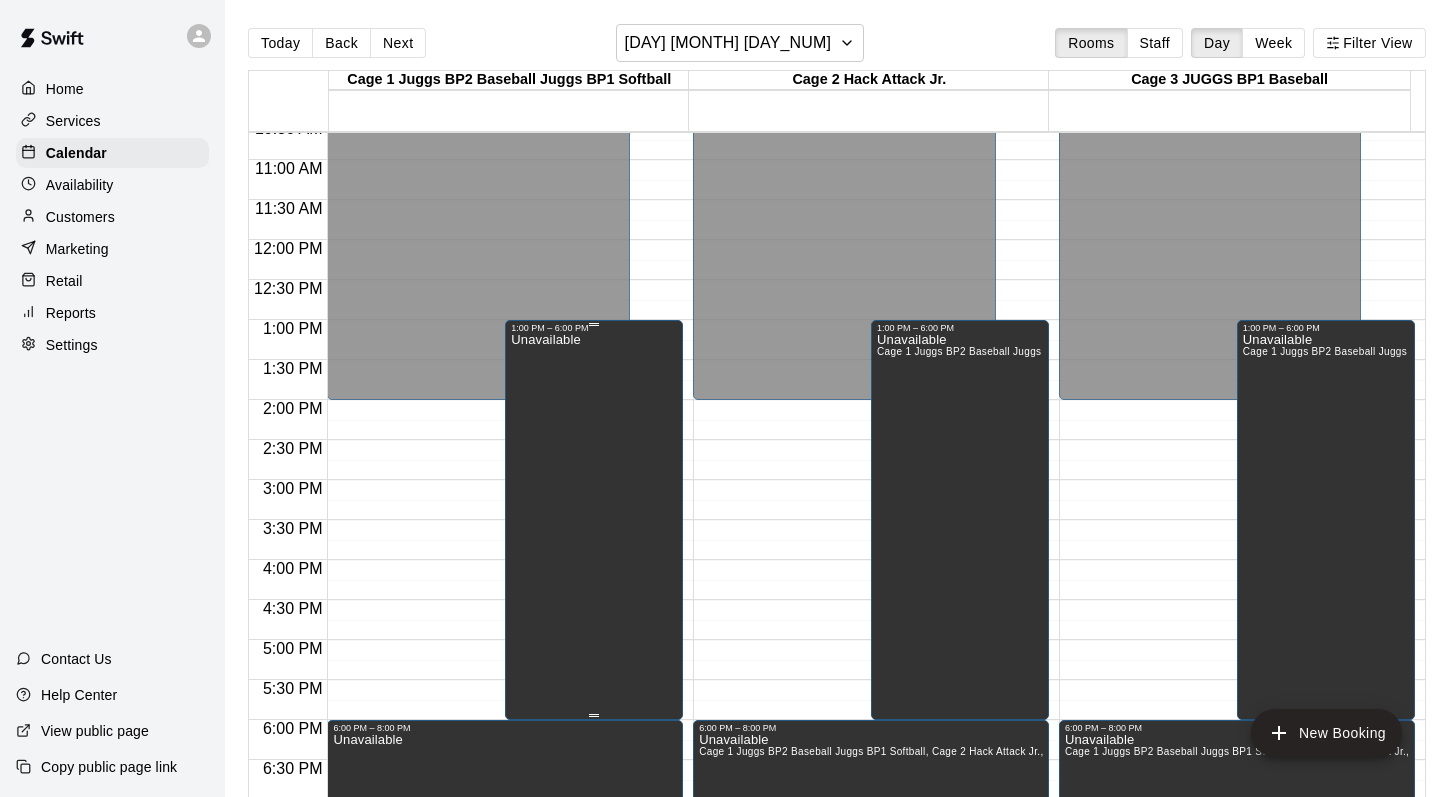 scroll, scrollTop: 1174, scrollLeft: 0, axis: vertical 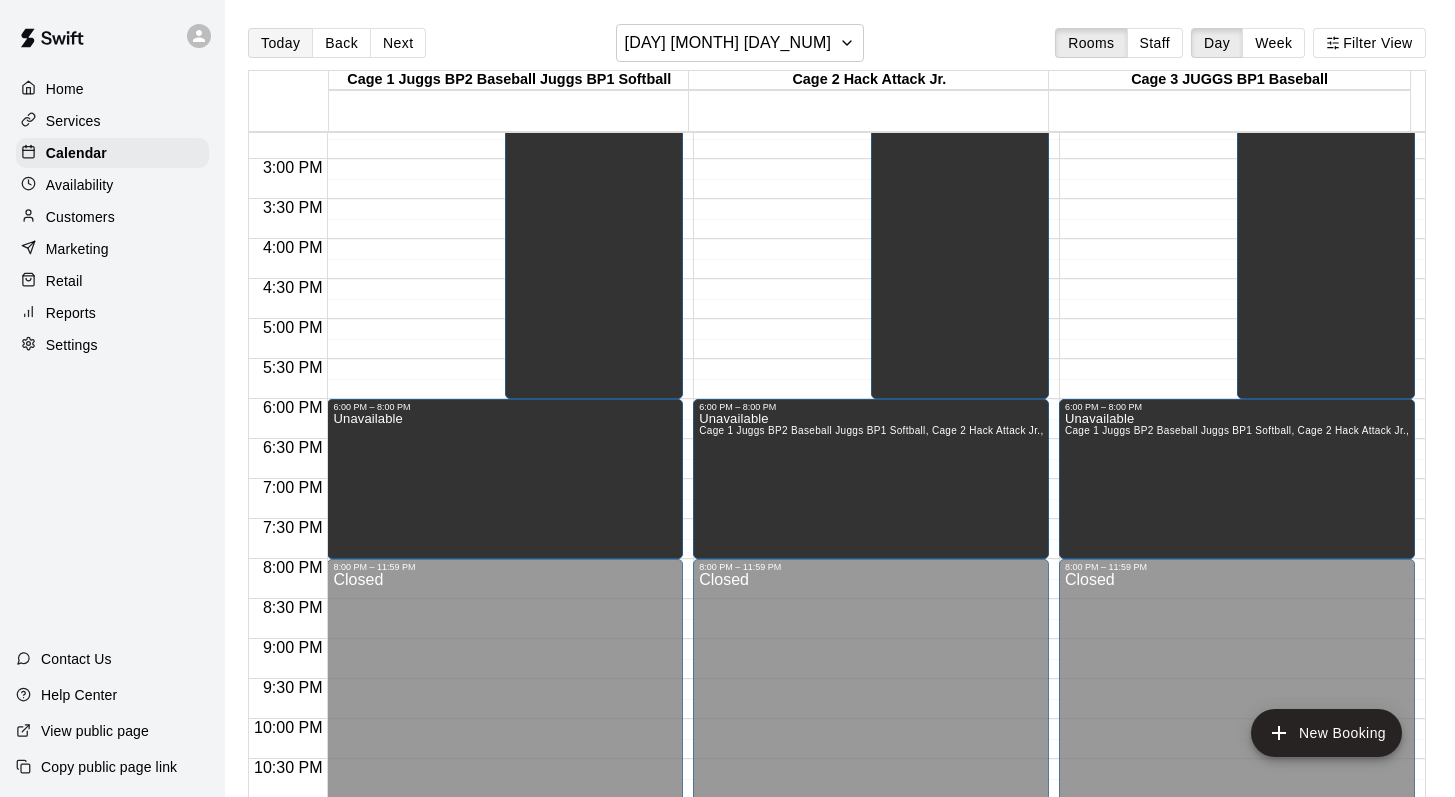 click on "Today" at bounding box center [280, 43] 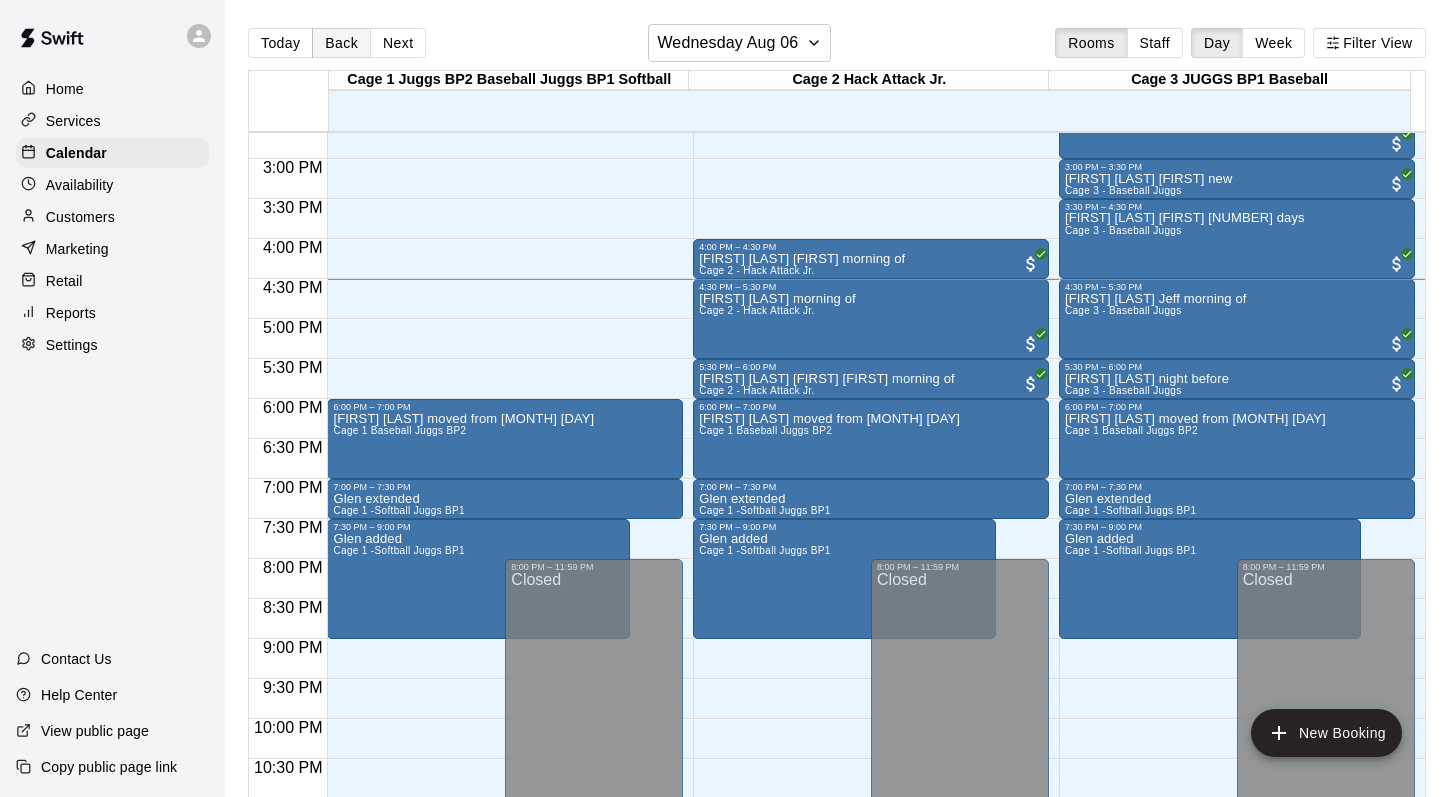 click on "Back" at bounding box center [341, 43] 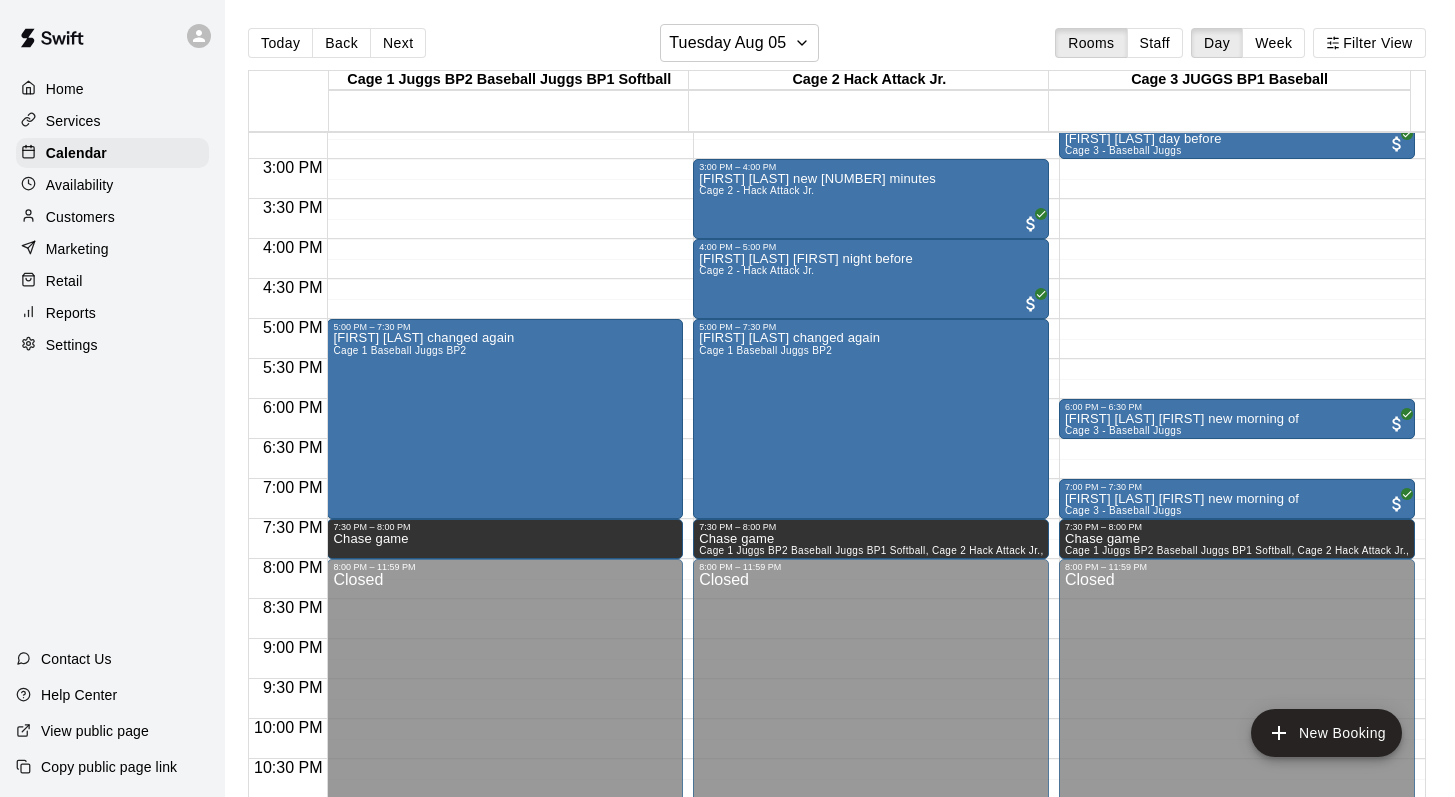 scroll, scrollTop: 925, scrollLeft: 0, axis: vertical 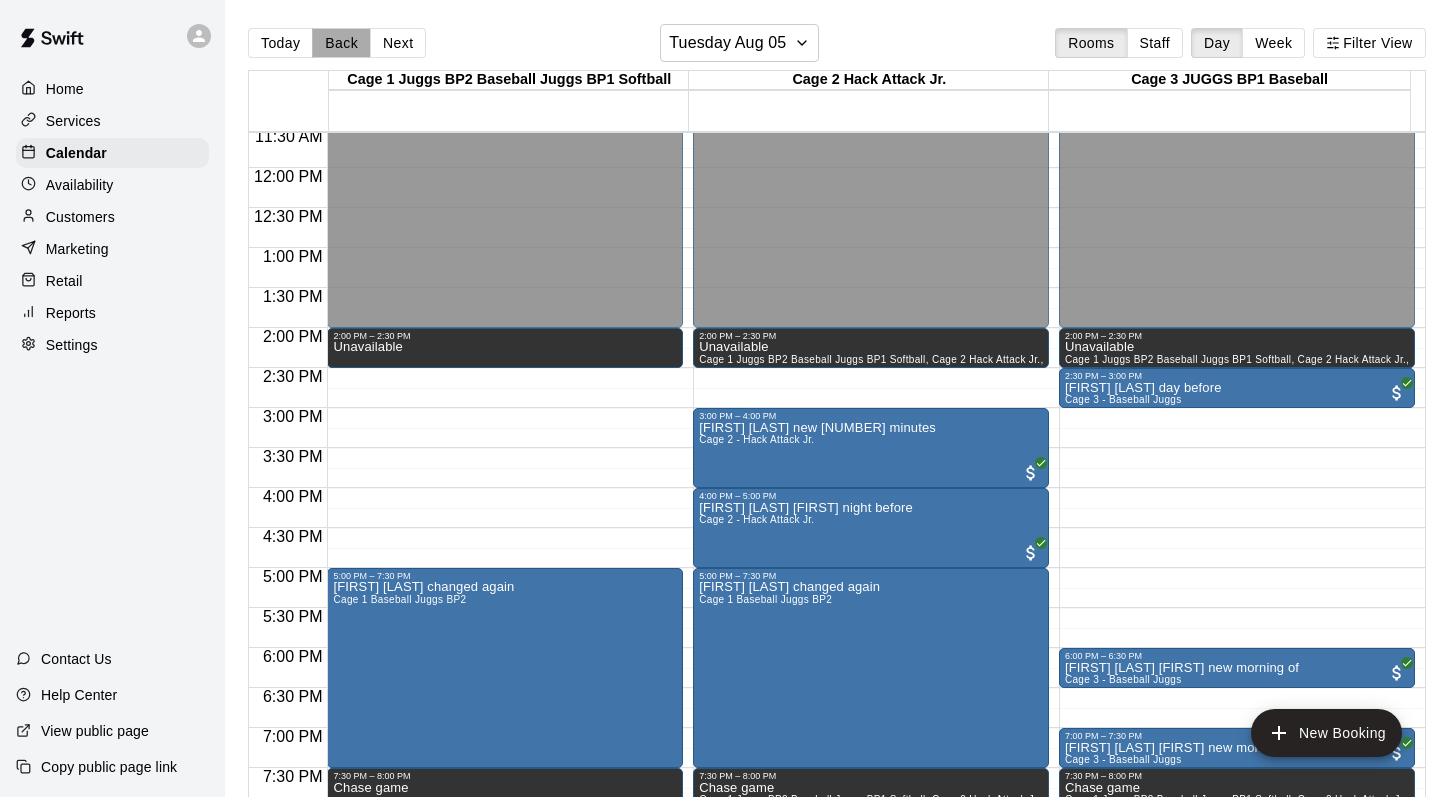 click on "Back" at bounding box center [341, 43] 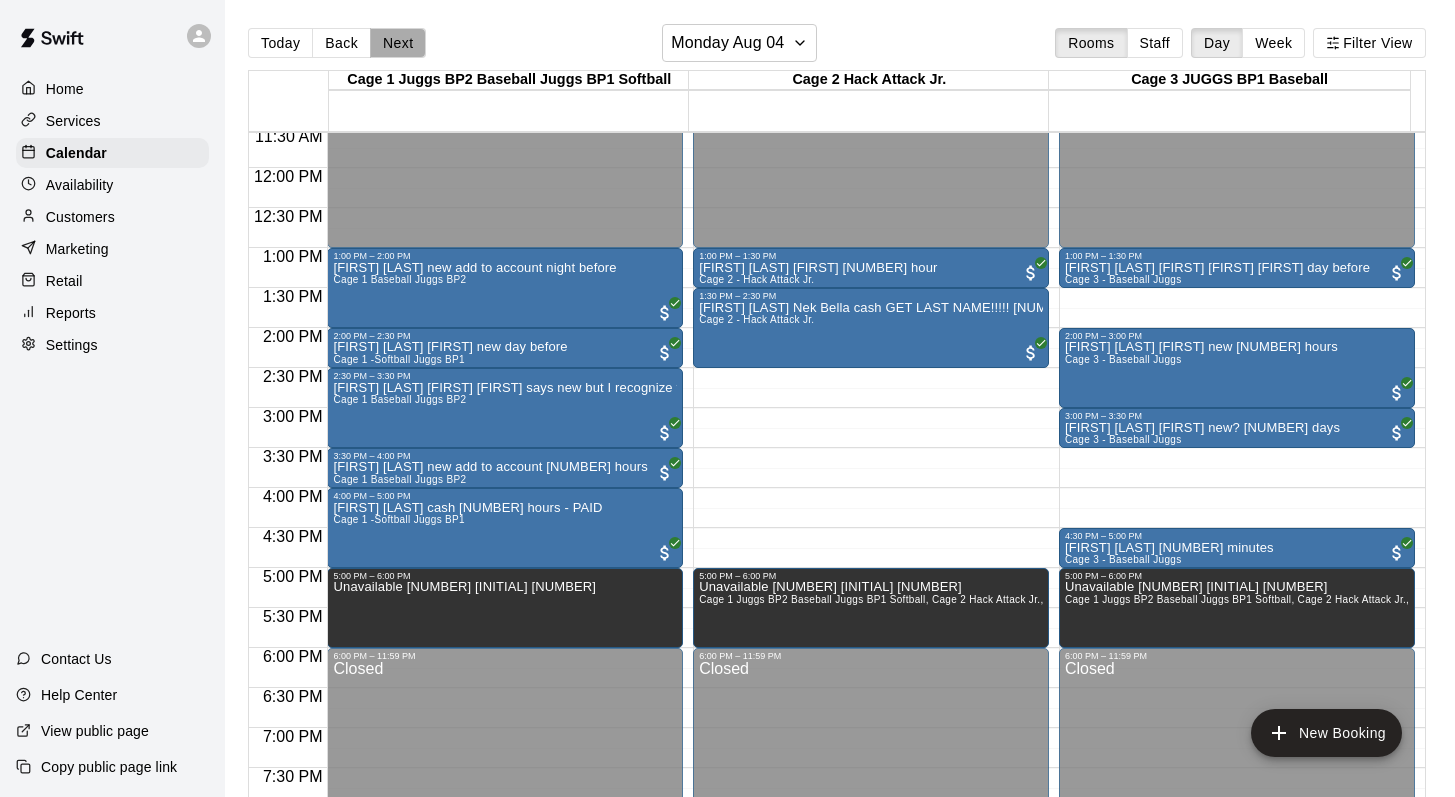 click on "Next" at bounding box center (398, 43) 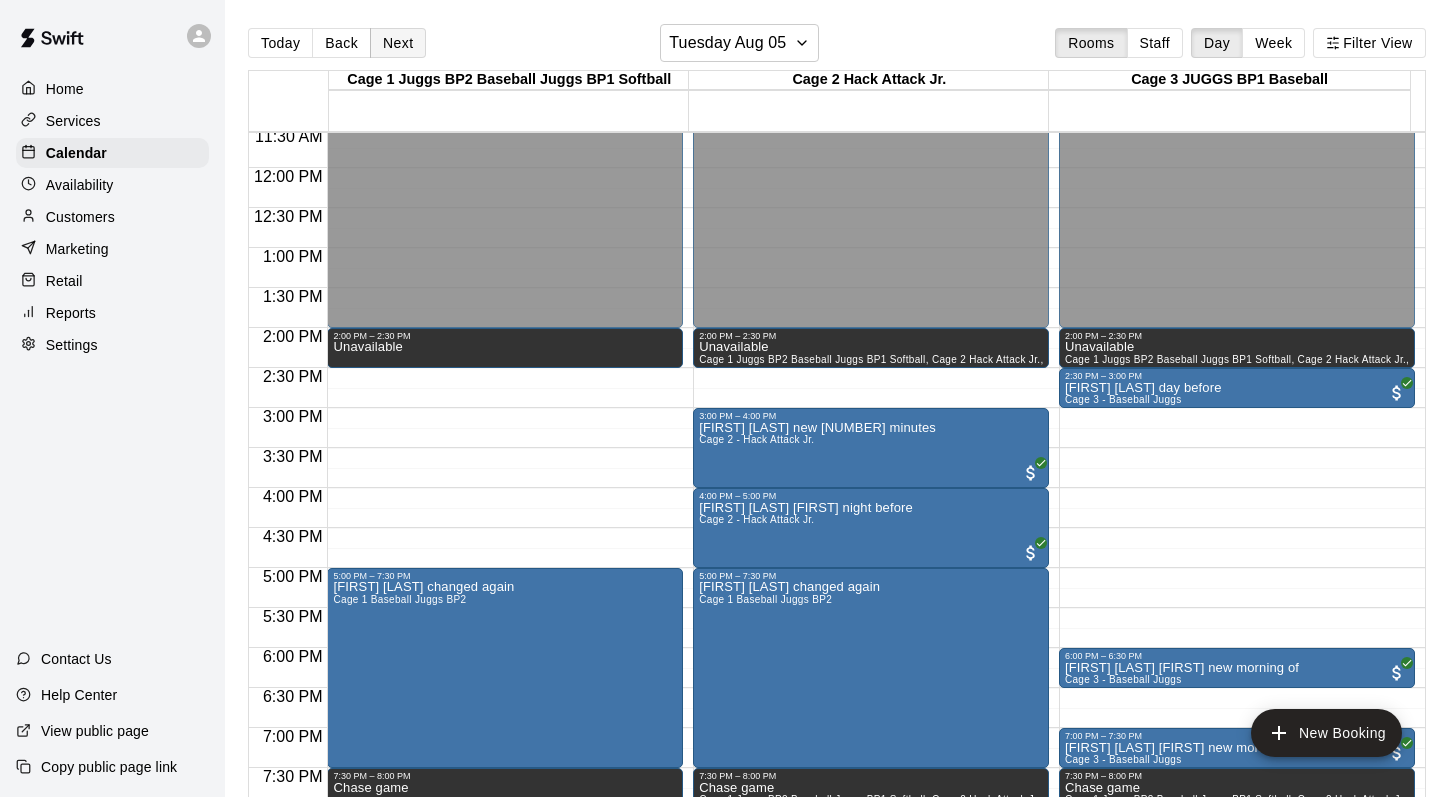 scroll, scrollTop: 32, scrollLeft: 0, axis: vertical 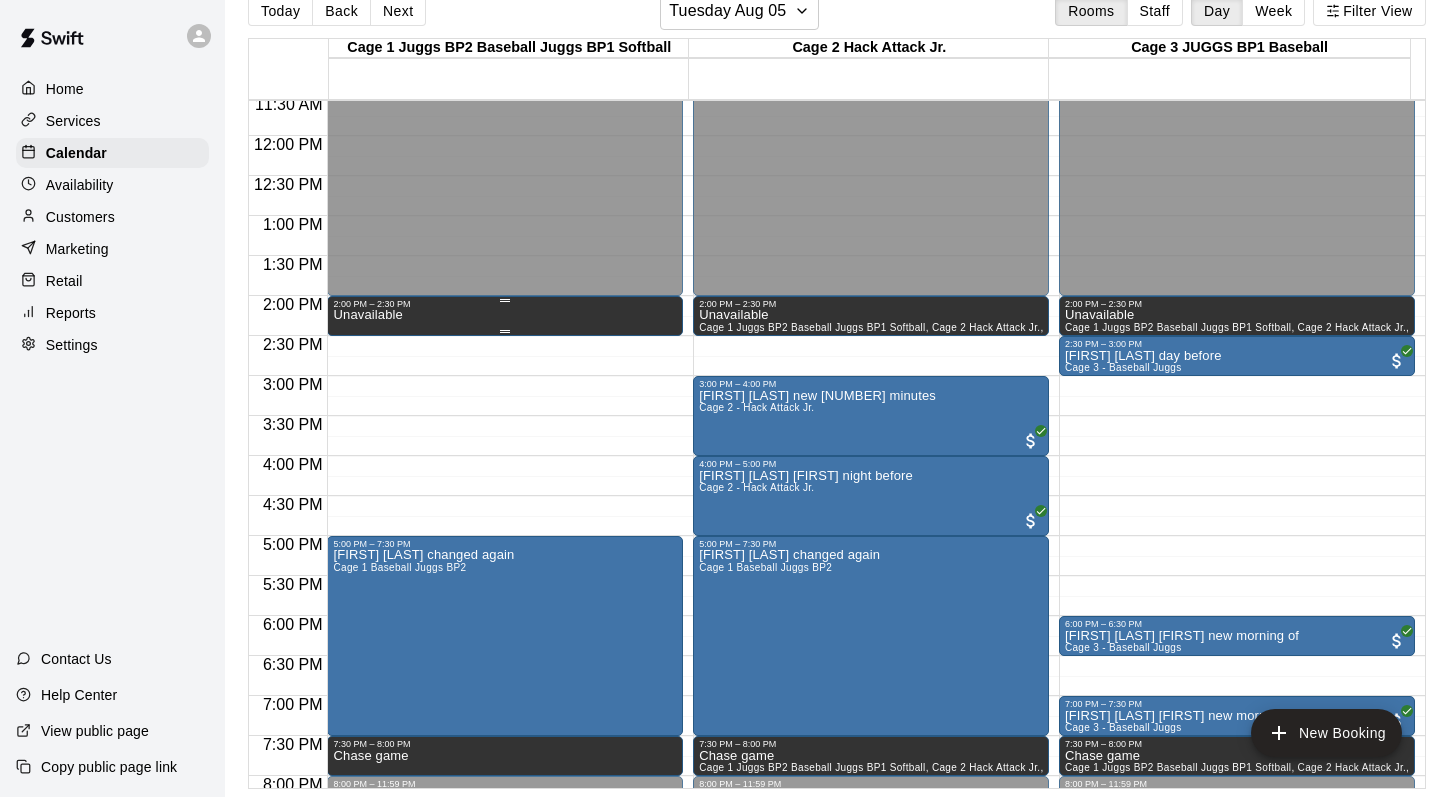 click on "2:00 PM – 2:30 PM" at bounding box center (505, 304) 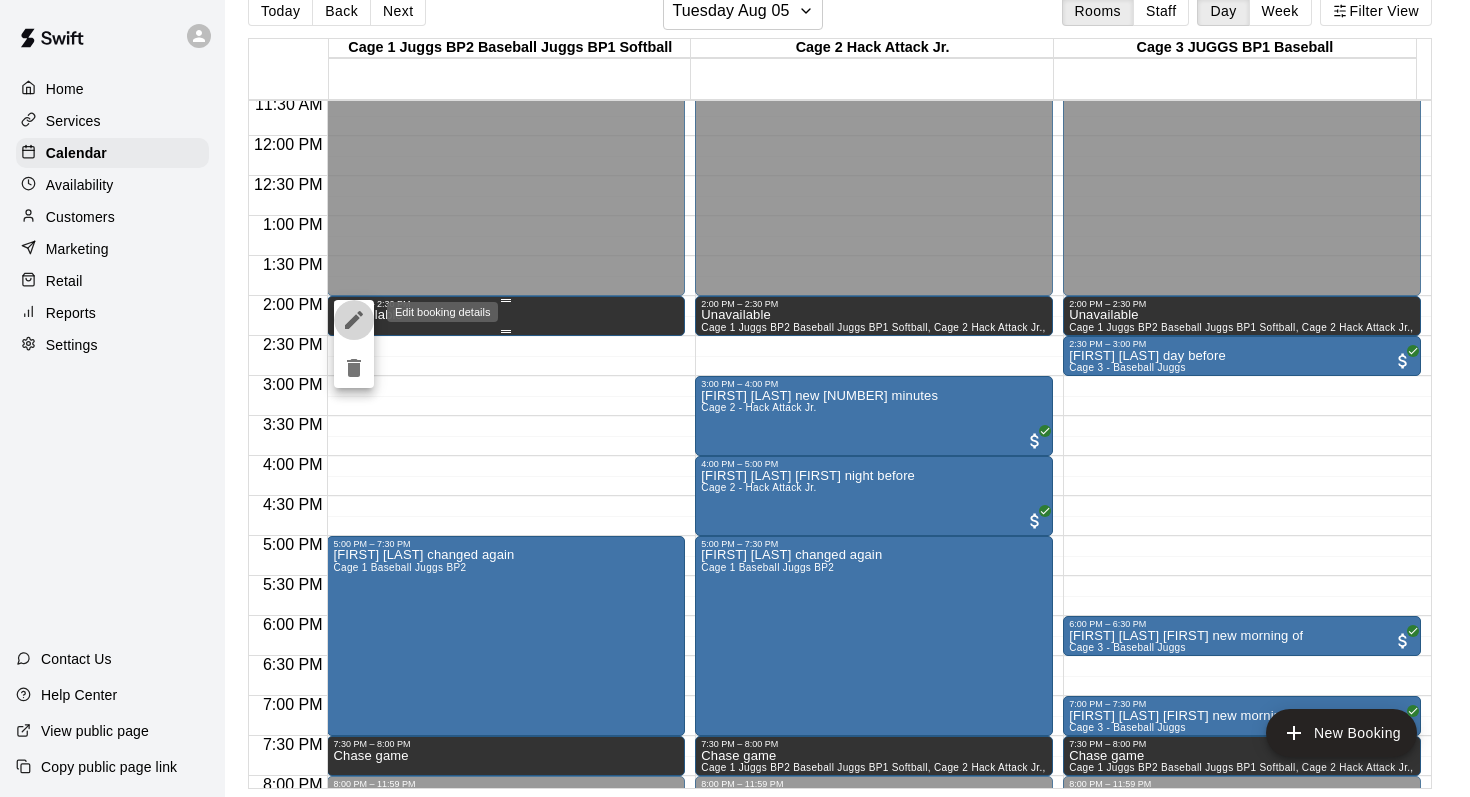 click at bounding box center [354, 320] 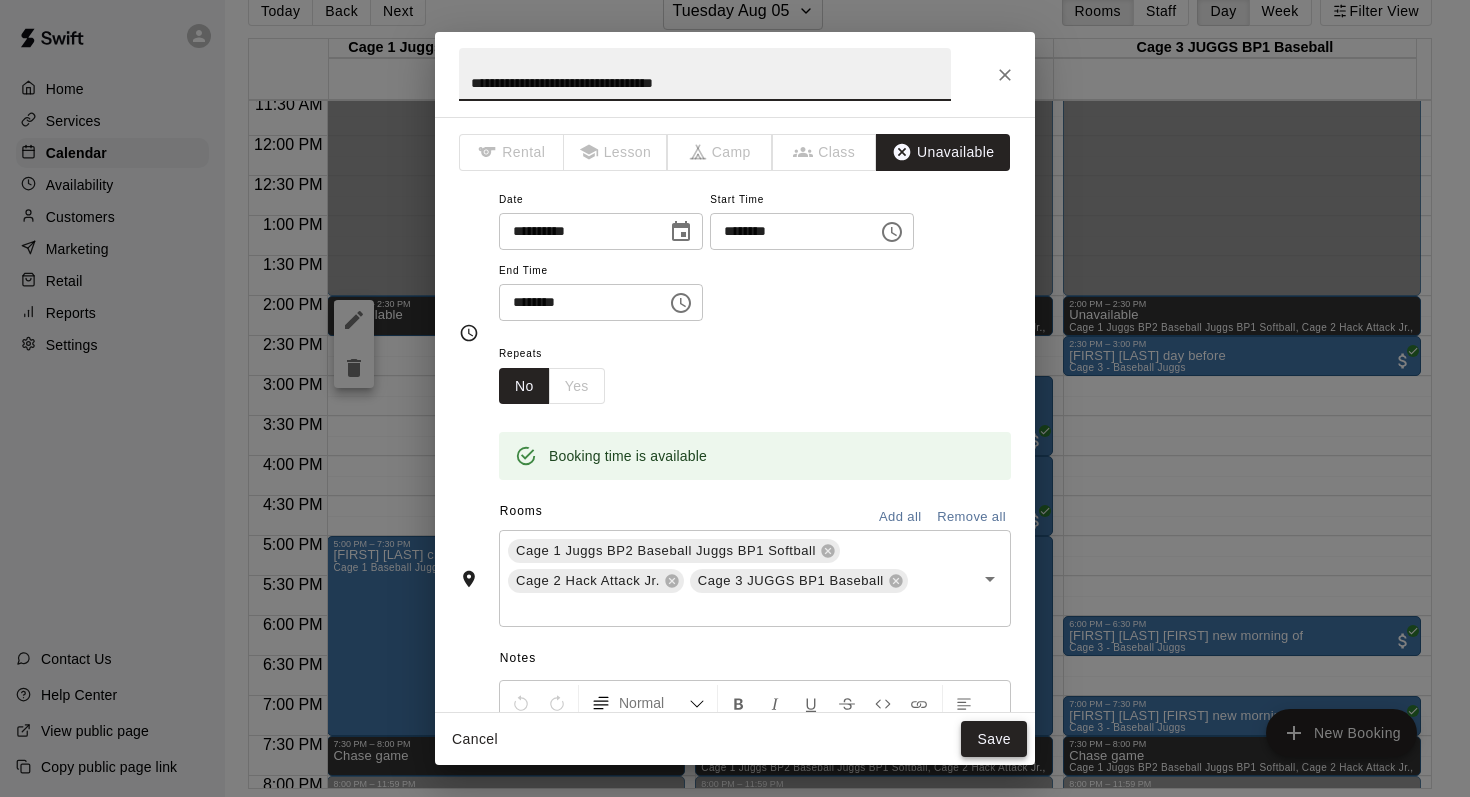 type on "**********" 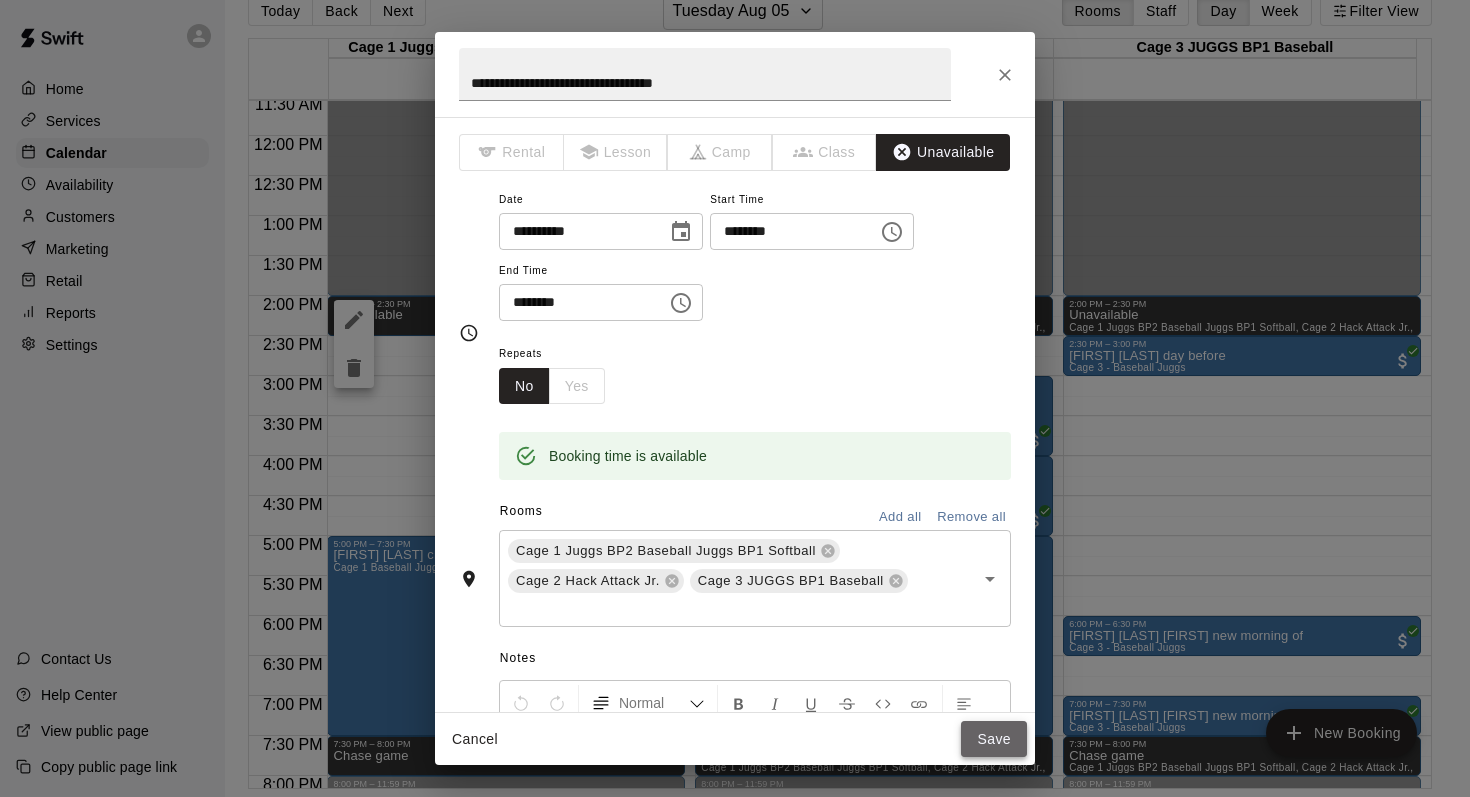 click on "Save" at bounding box center (994, 739) 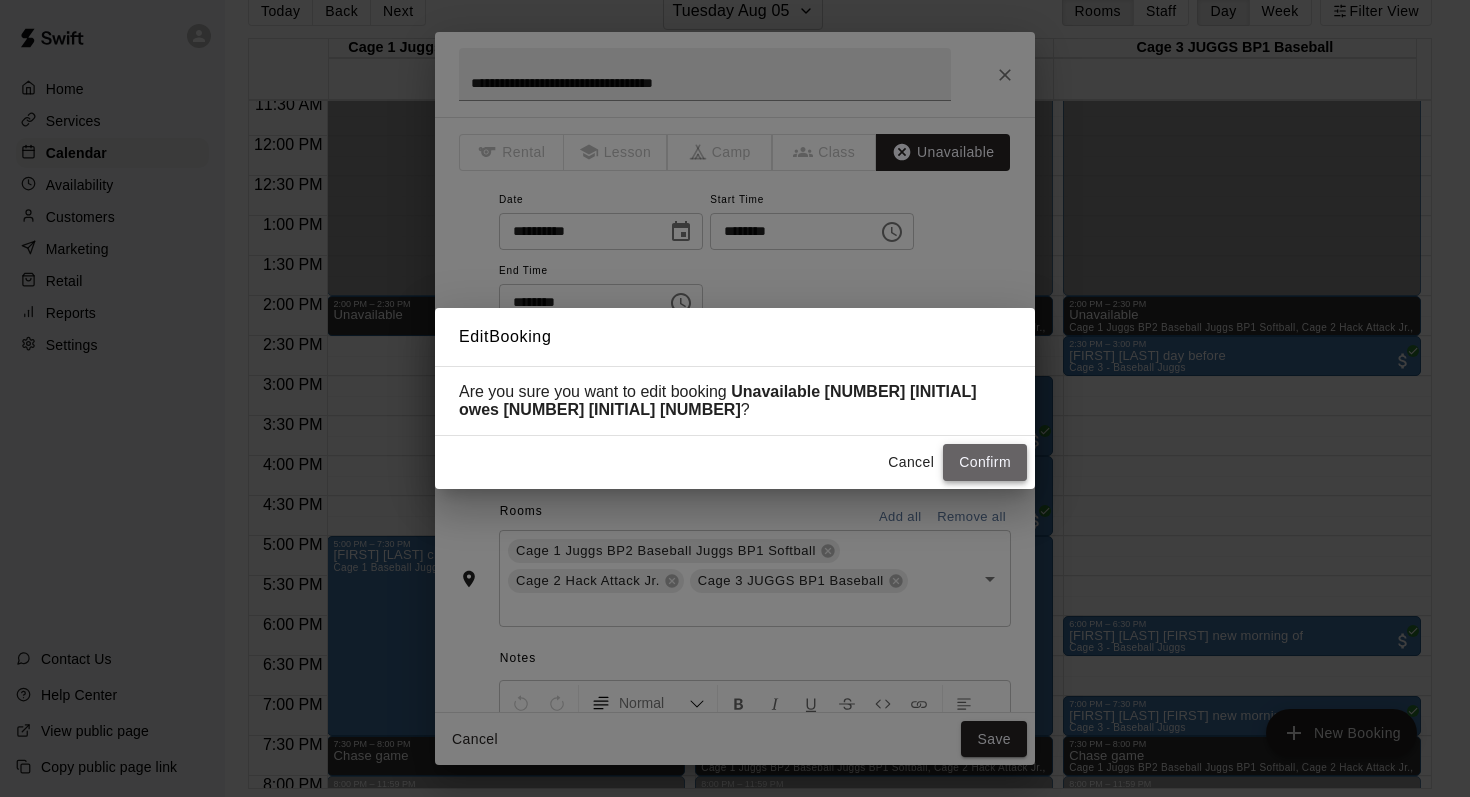 click on "Confirm" at bounding box center (985, 462) 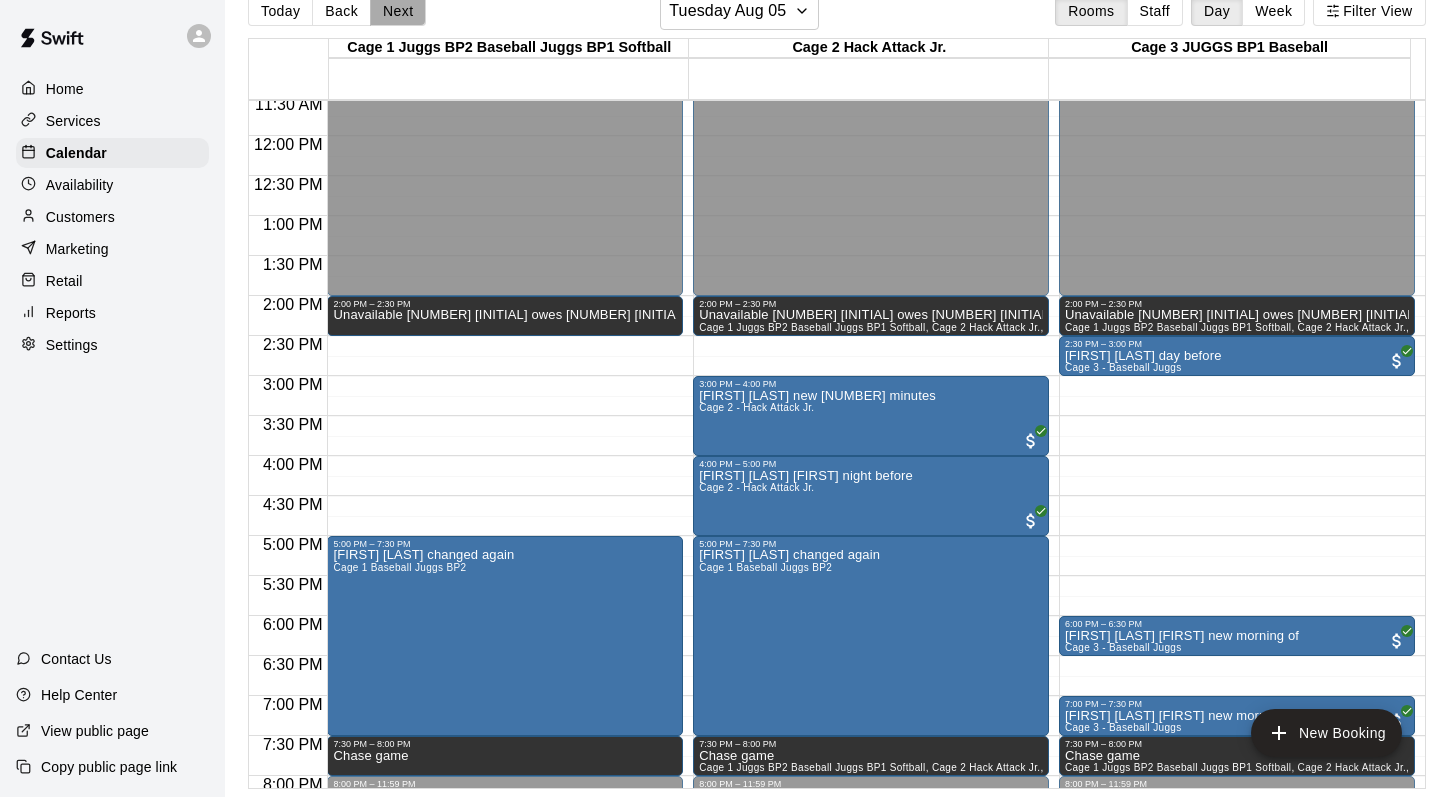 click on "Next" at bounding box center [398, 11] 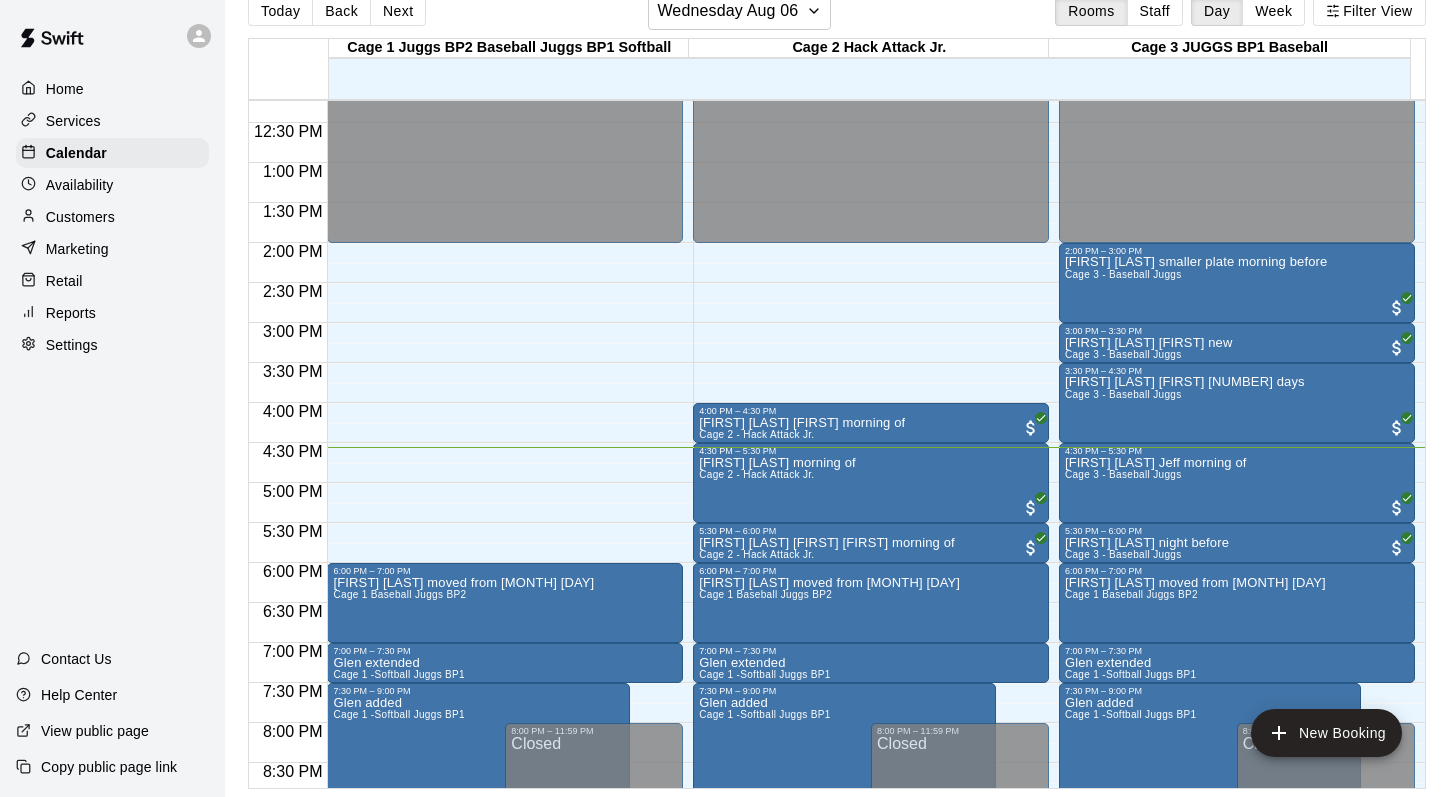 scroll, scrollTop: 992, scrollLeft: 0, axis: vertical 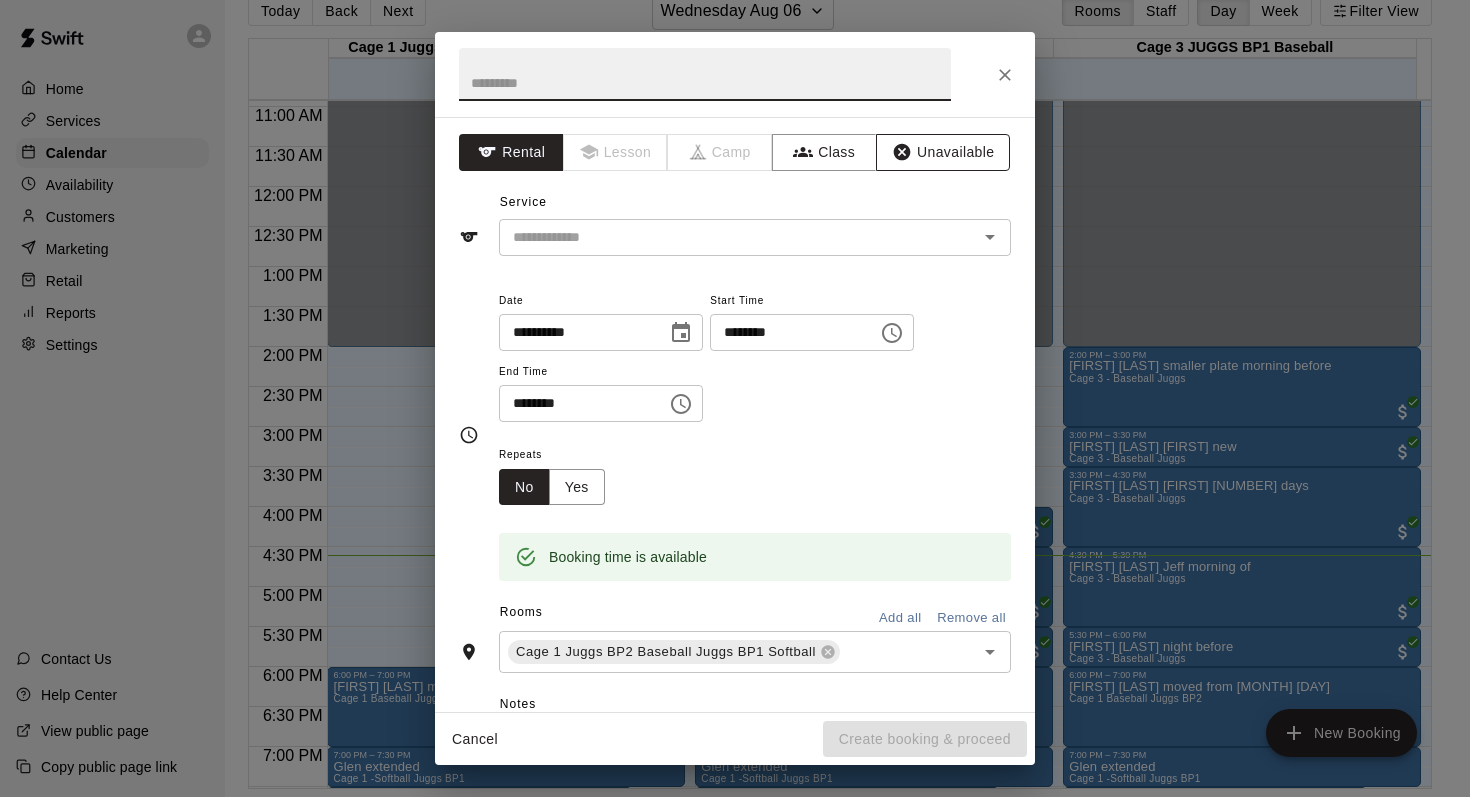 click on "Unavailable" at bounding box center [943, 152] 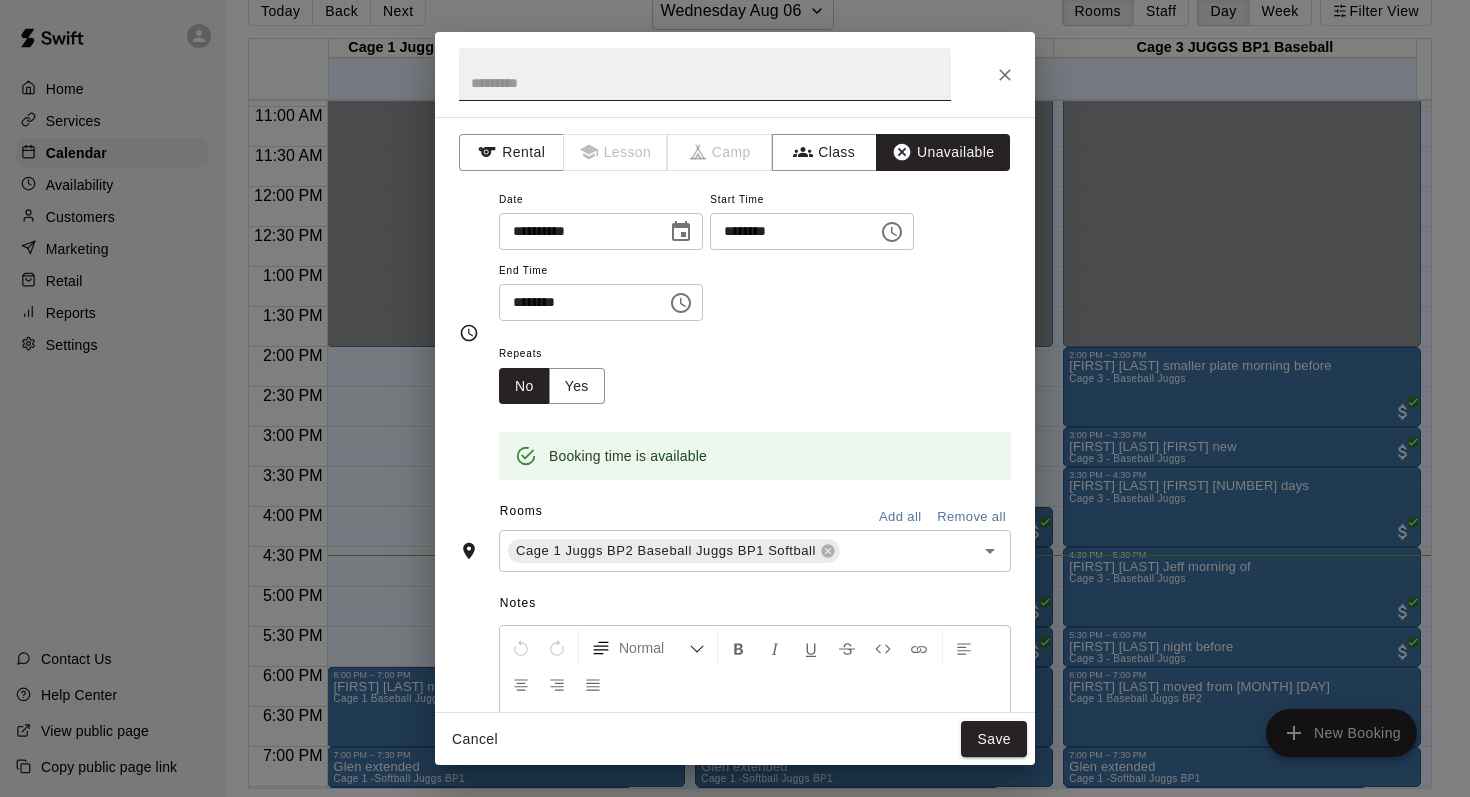 click at bounding box center (705, 74) 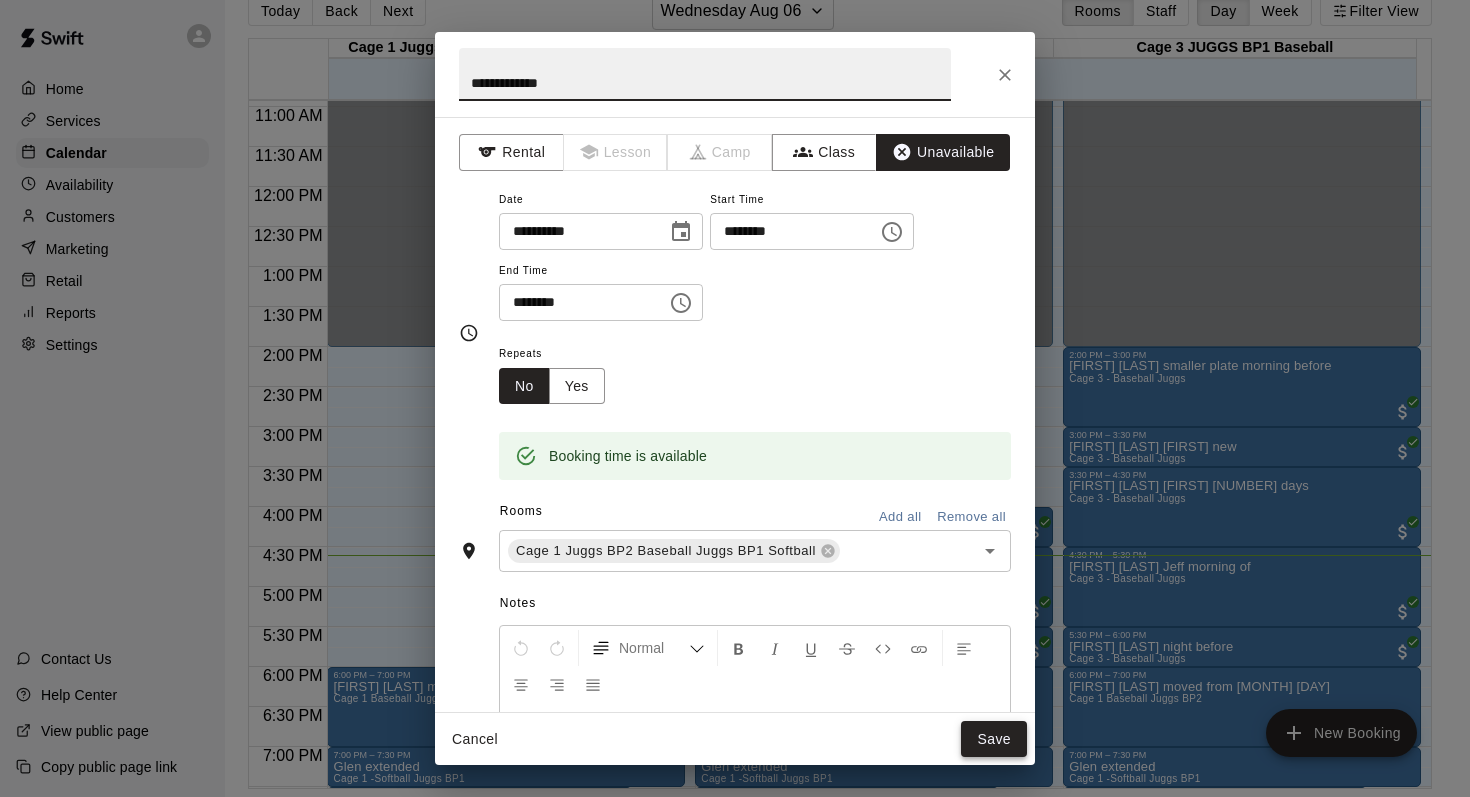 type on "**********" 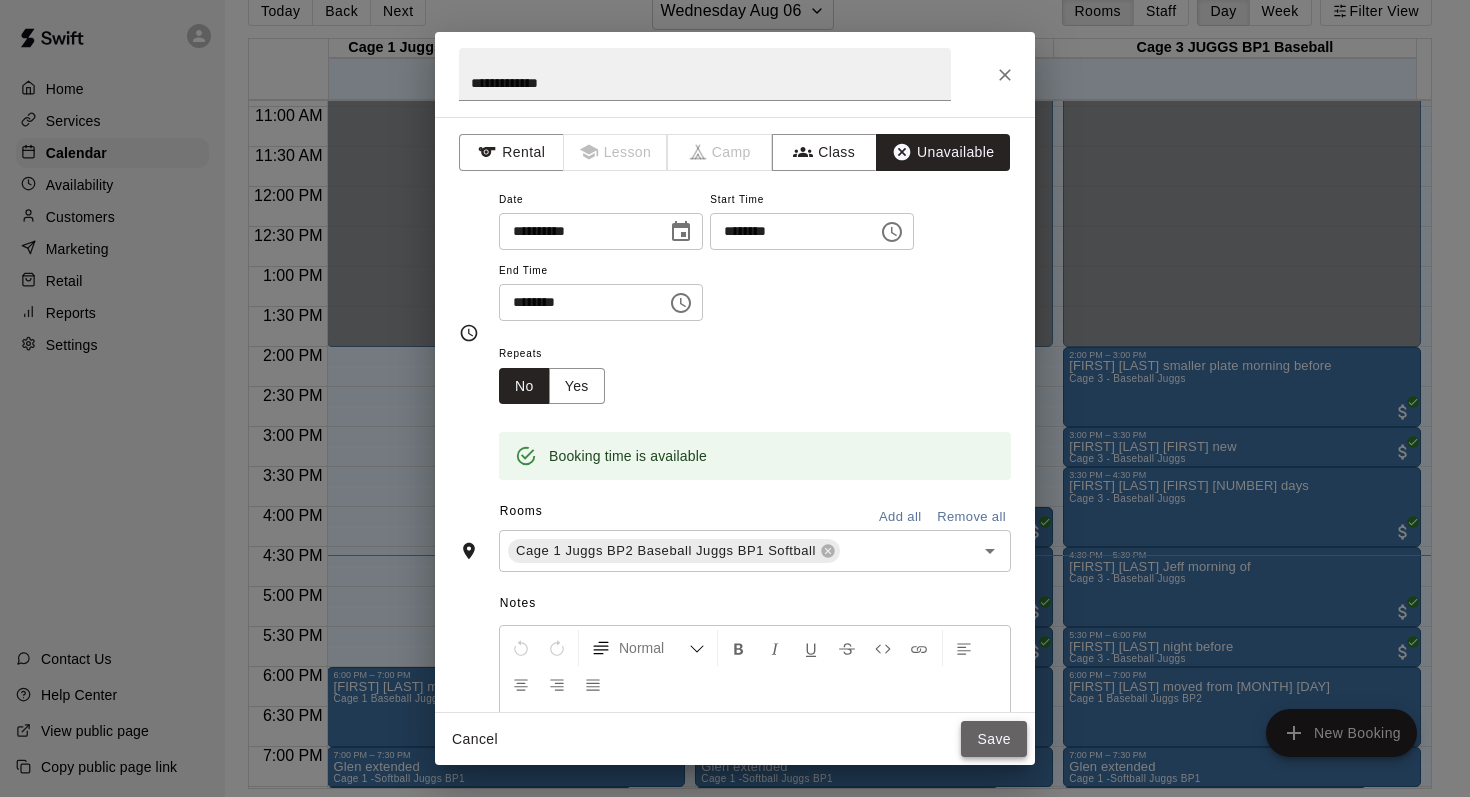 click on "Save" at bounding box center [994, 739] 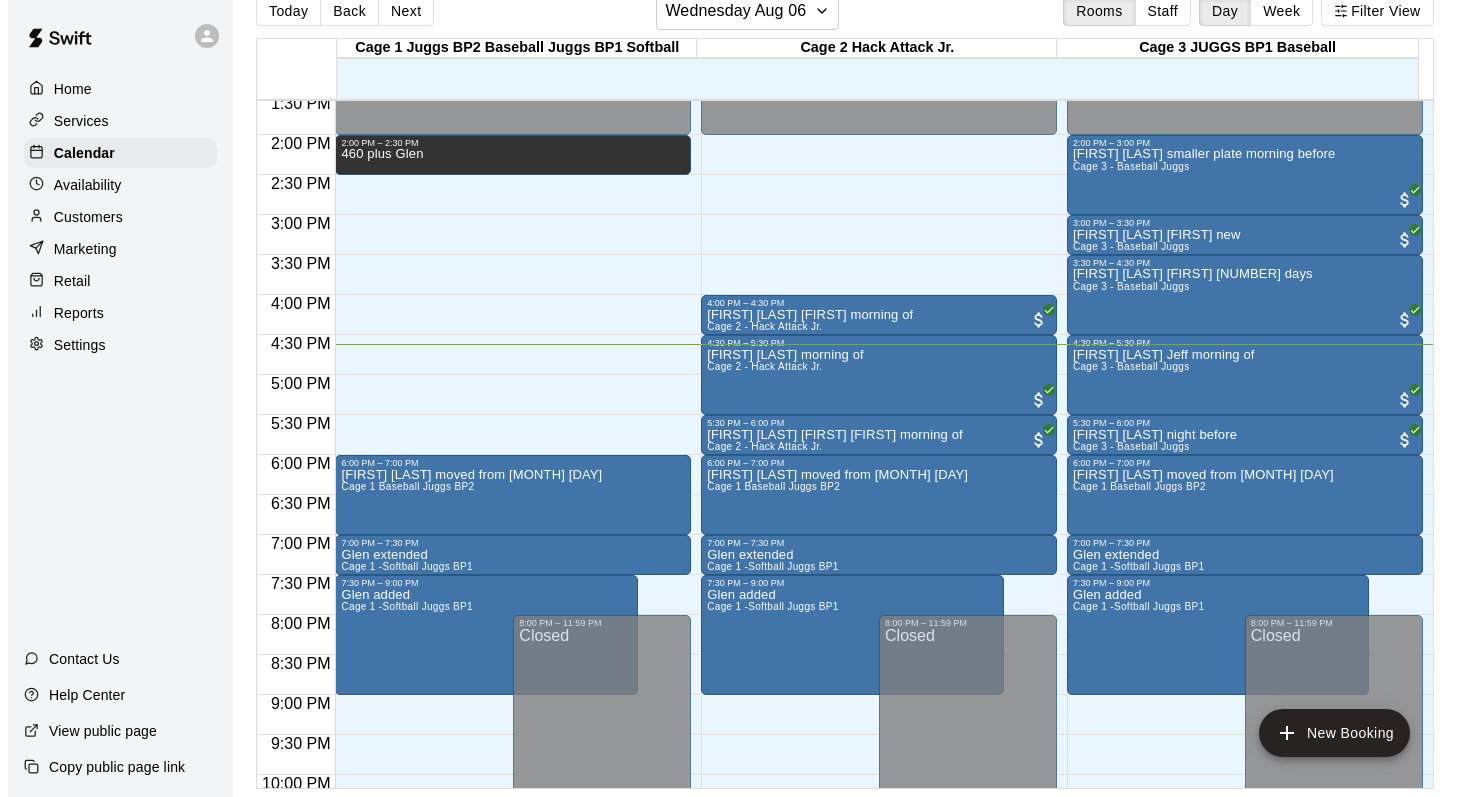 scroll, scrollTop: 1088, scrollLeft: 0, axis: vertical 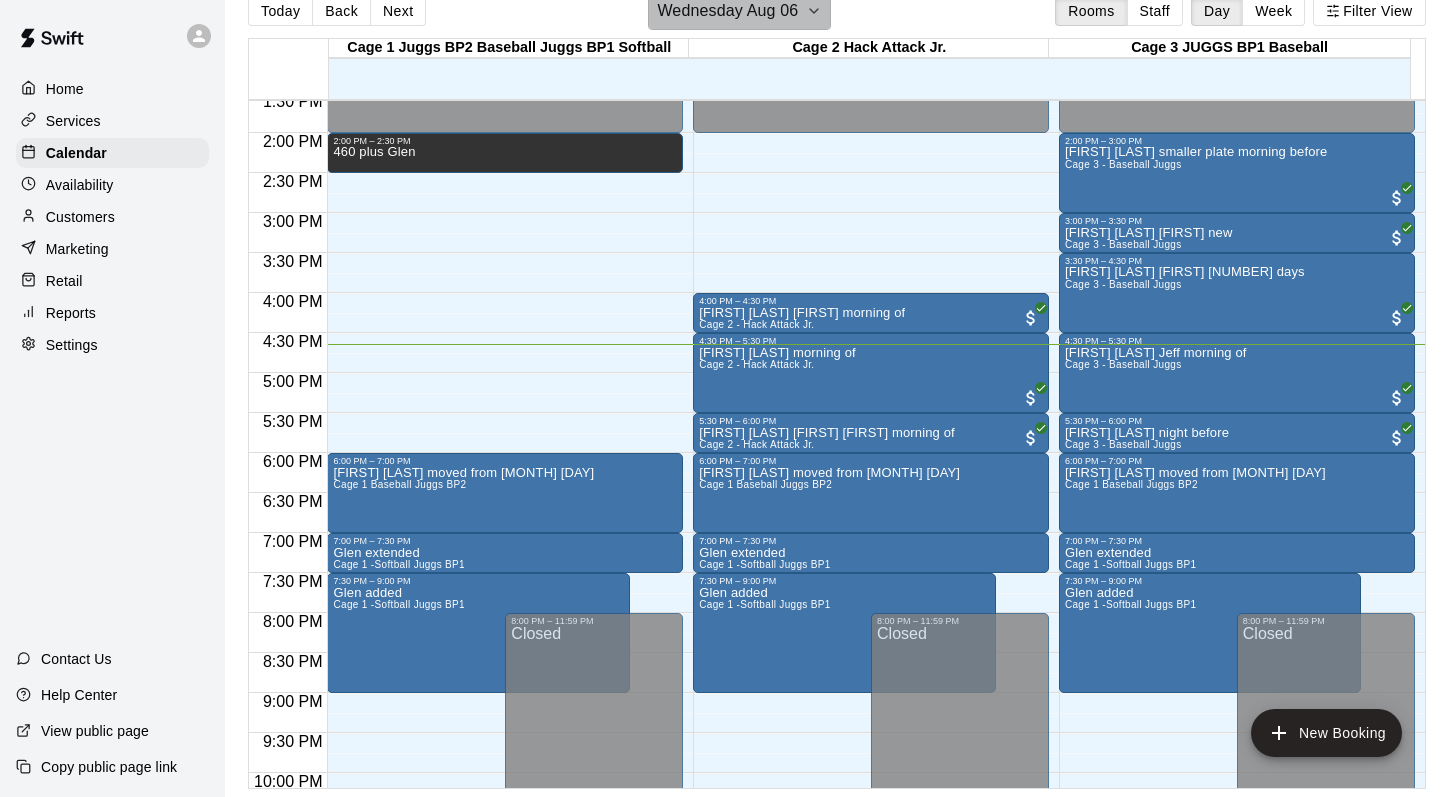 click 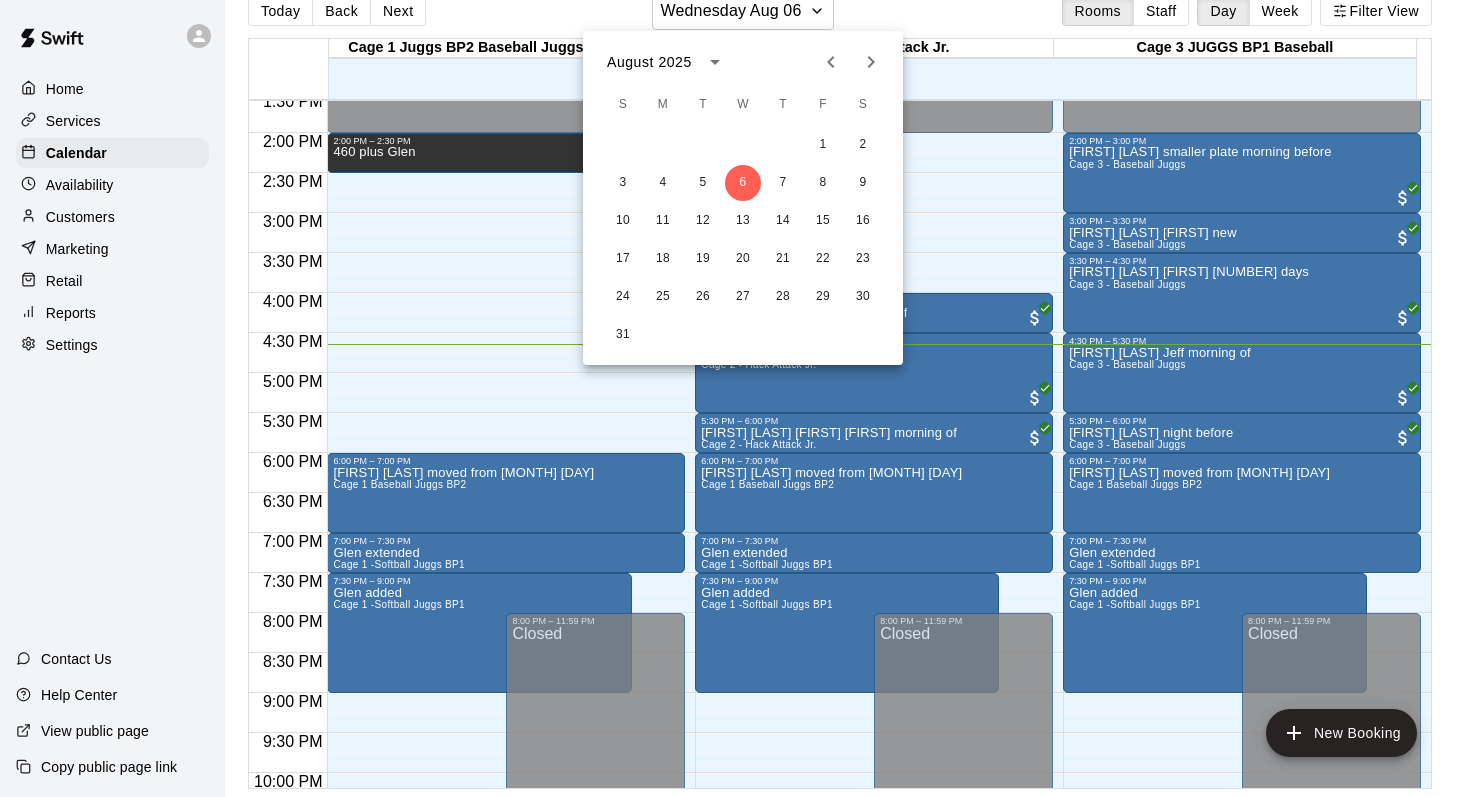 click on "August 2025" at bounding box center [652, 62] 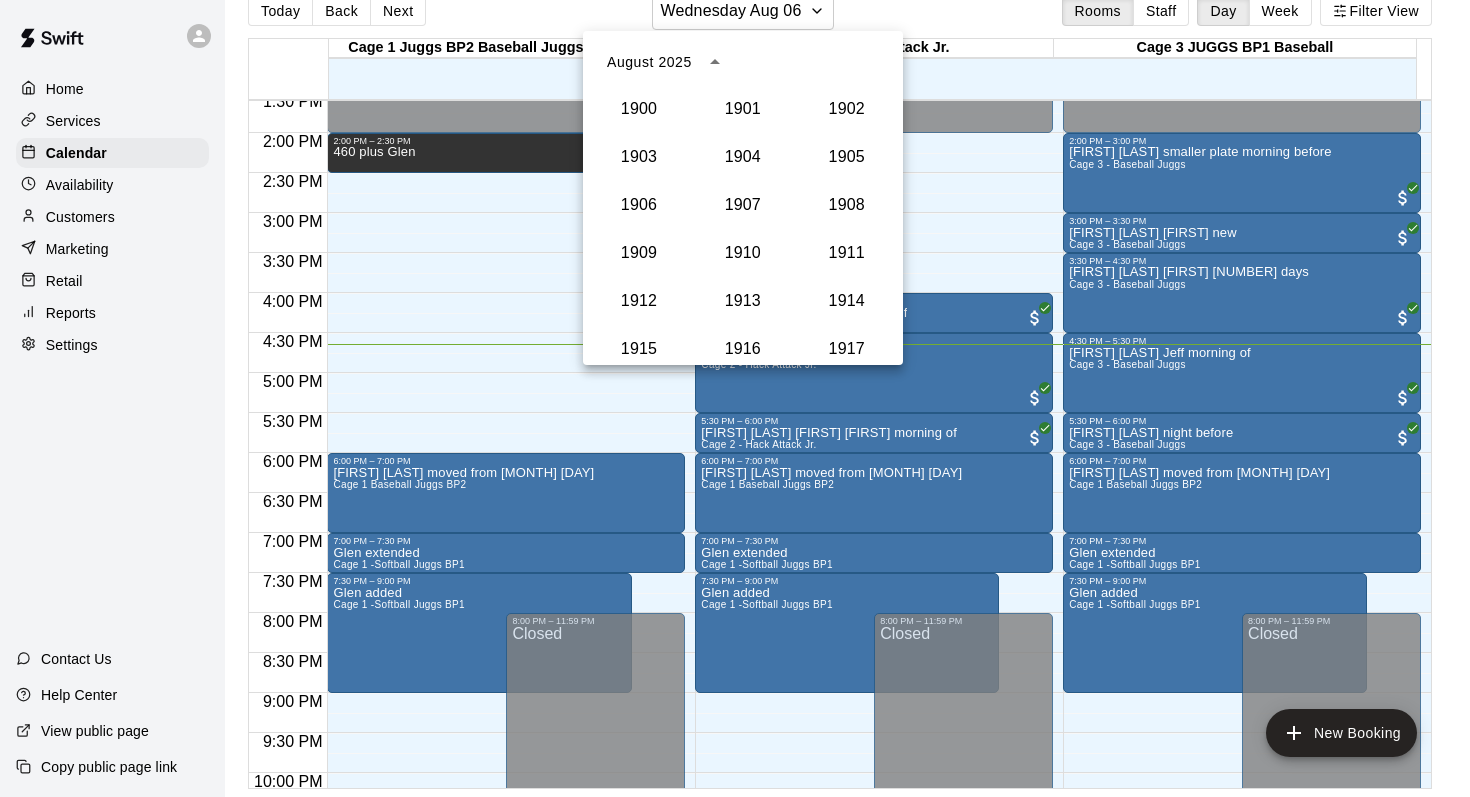 scroll, scrollTop: 1852, scrollLeft: 0, axis: vertical 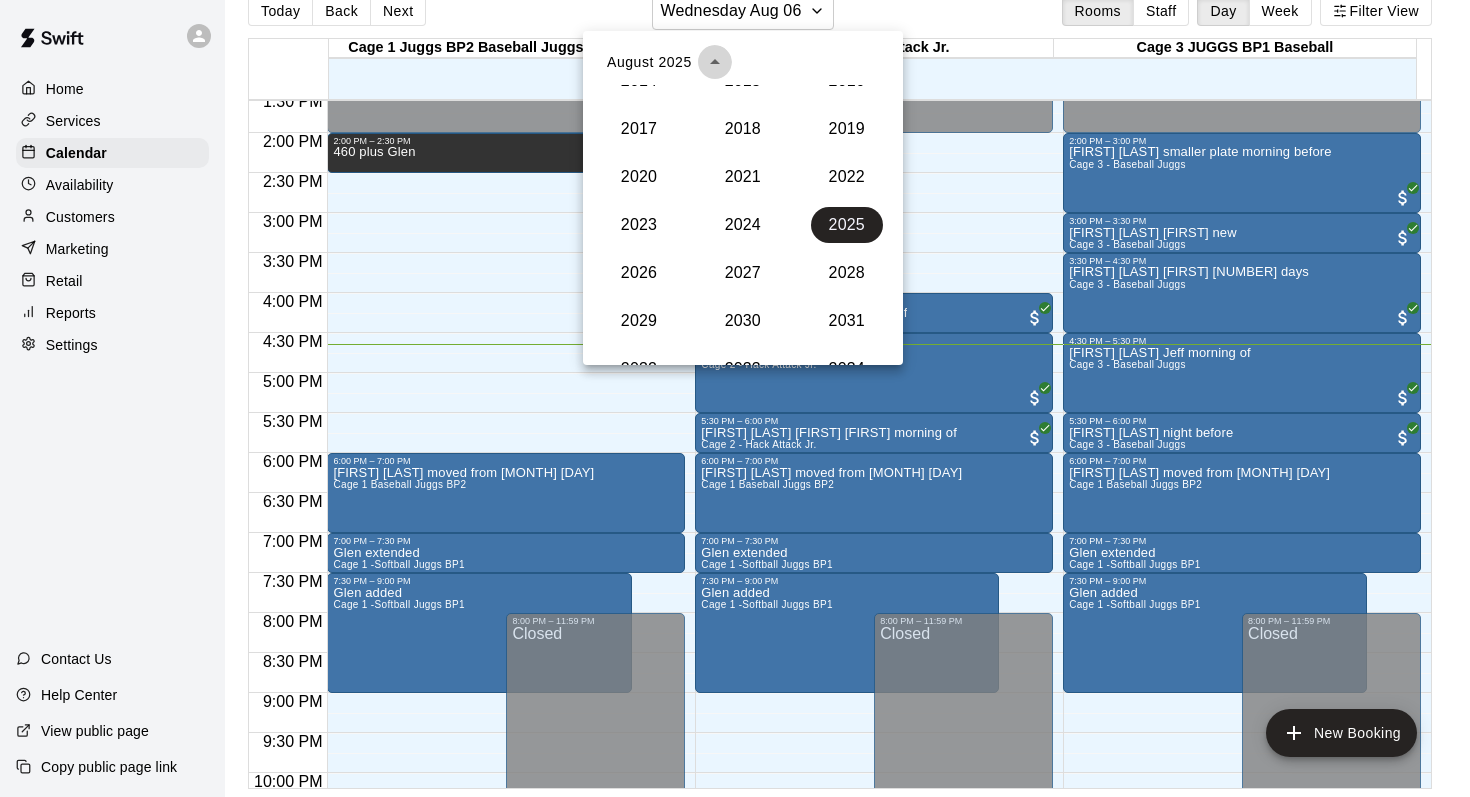 click 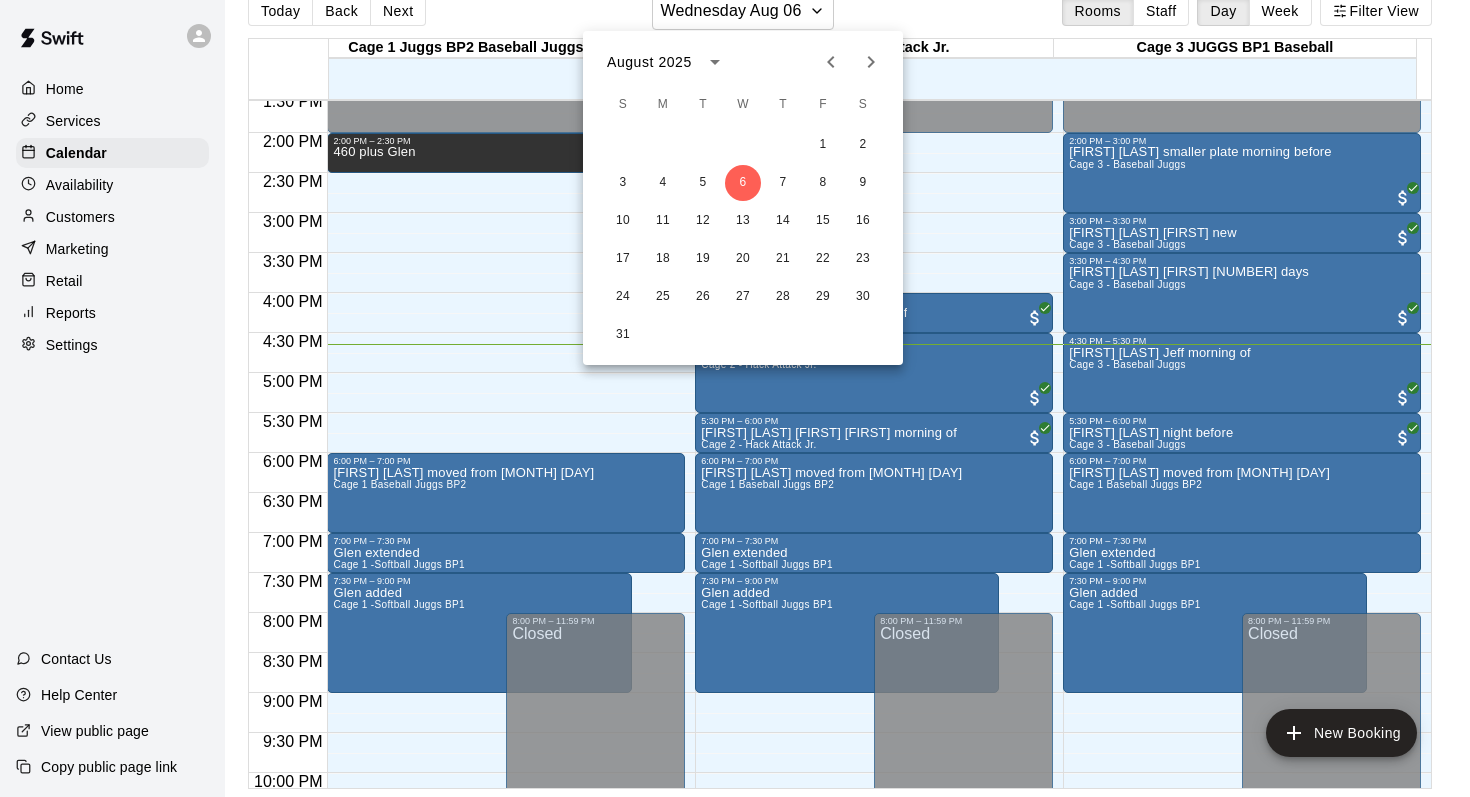 click on "August 2025" at bounding box center (649, 62) 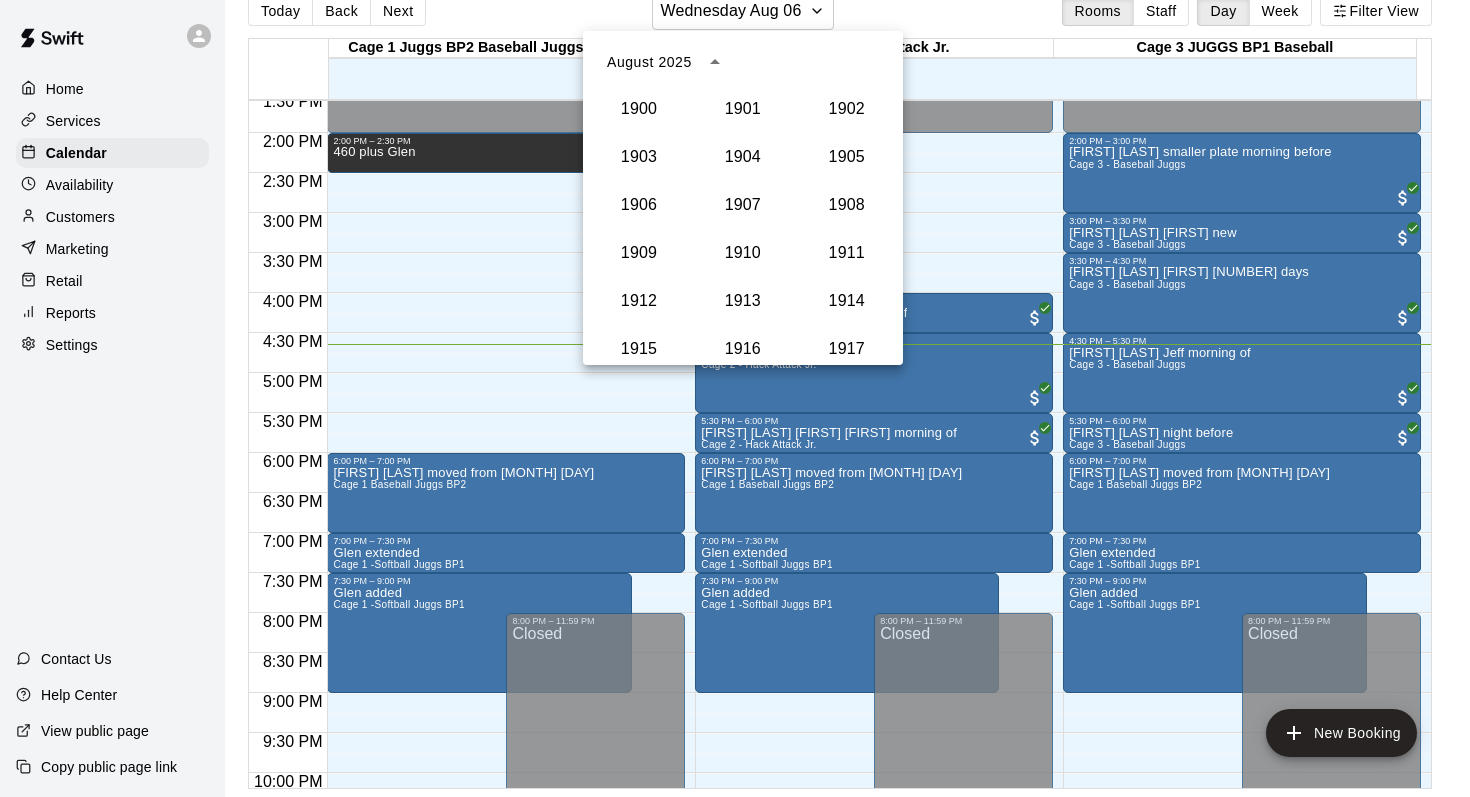 scroll, scrollTop: 1852, scrollLeft: 0, axis: vertical 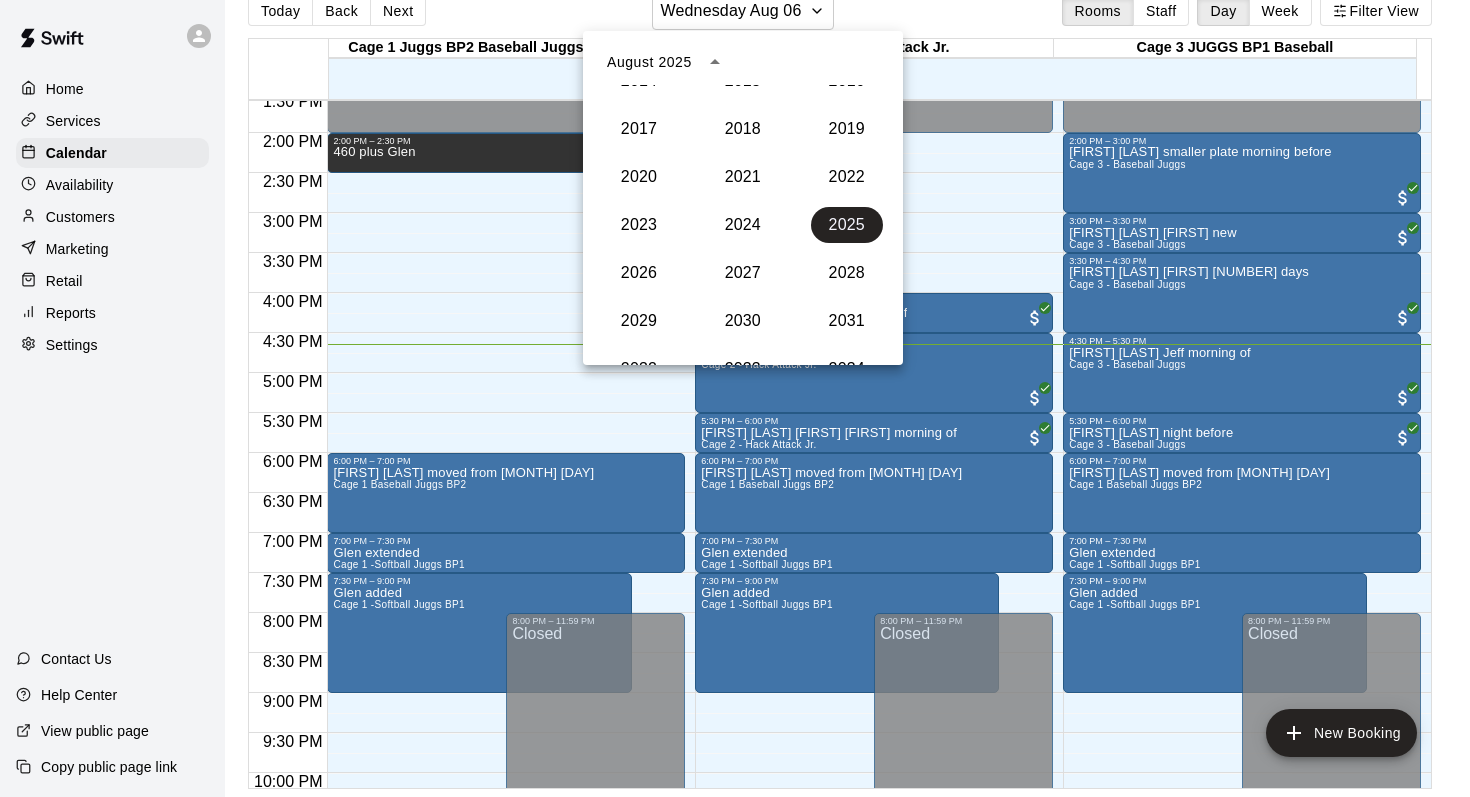 click at bounding box center (735, 398) 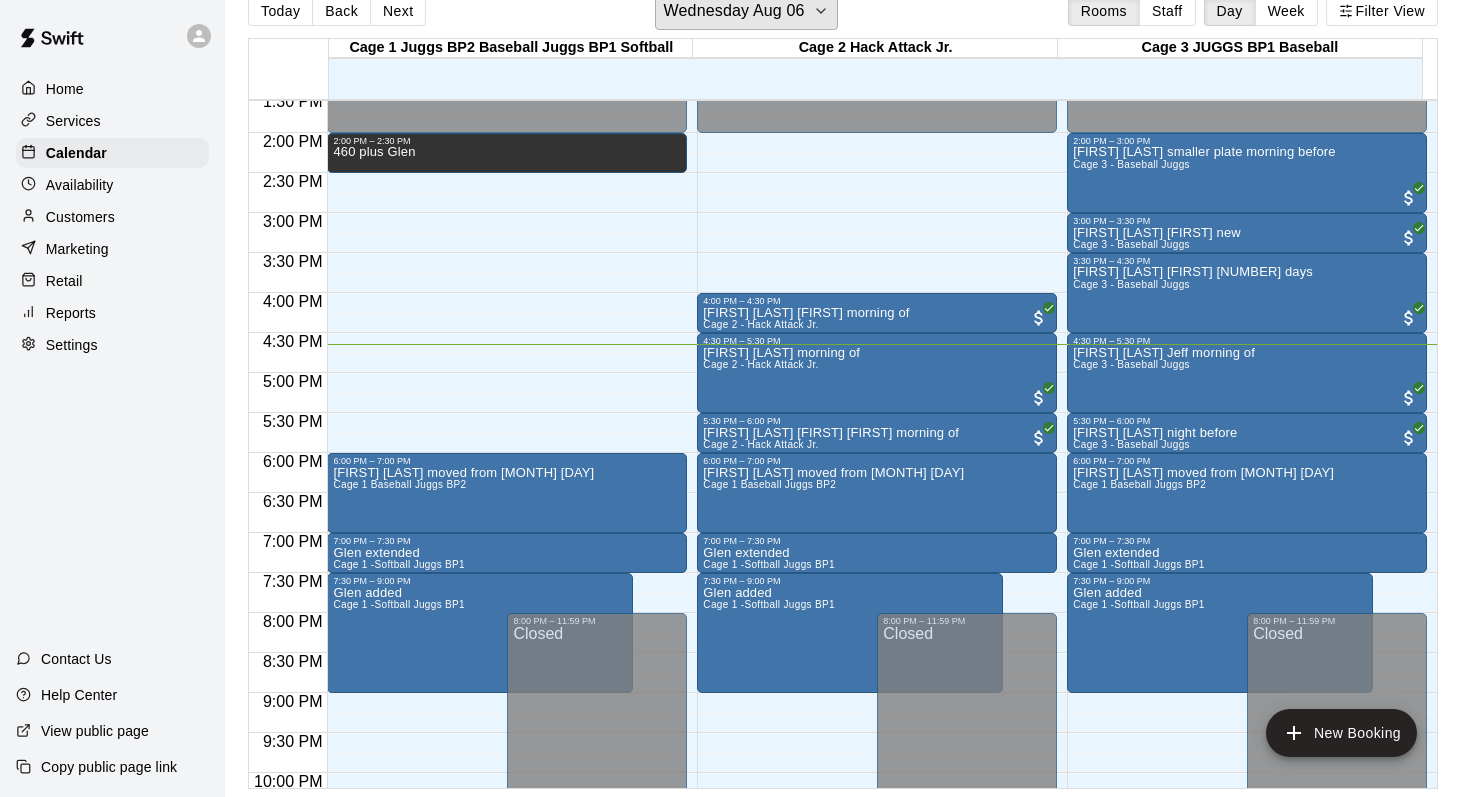 scroll, scrollTop: 24, scrollLeft: 0, axis: vertical 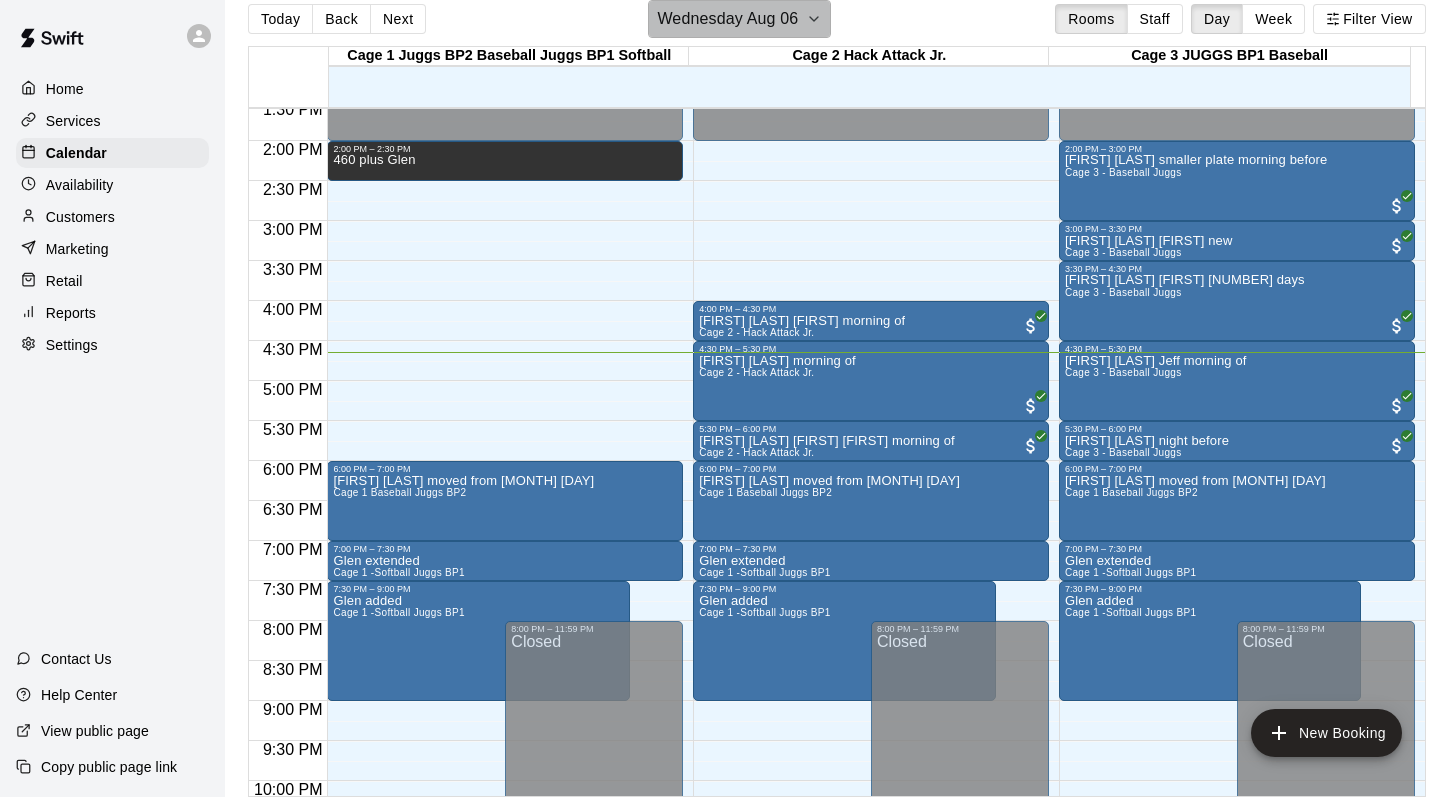 click 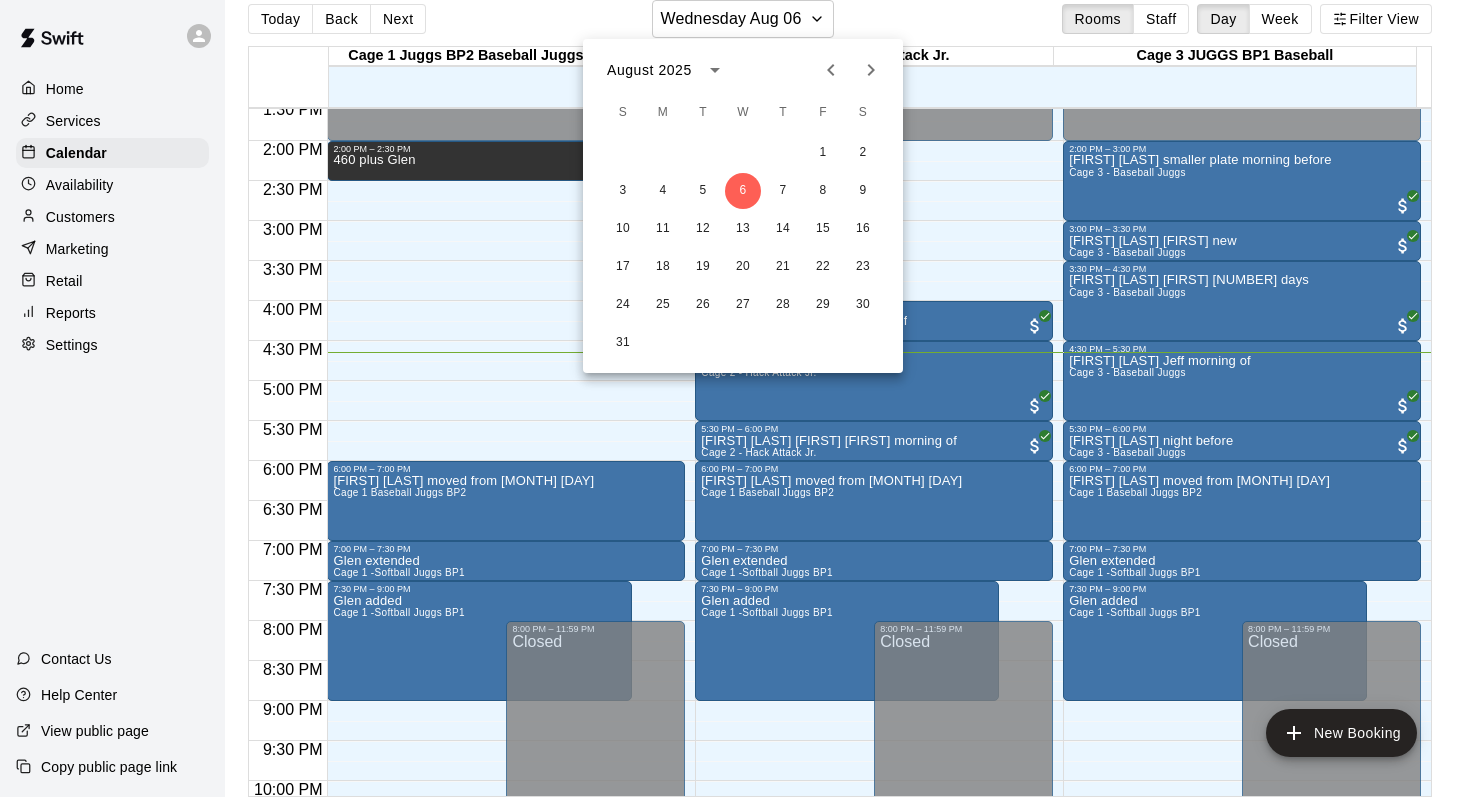 click 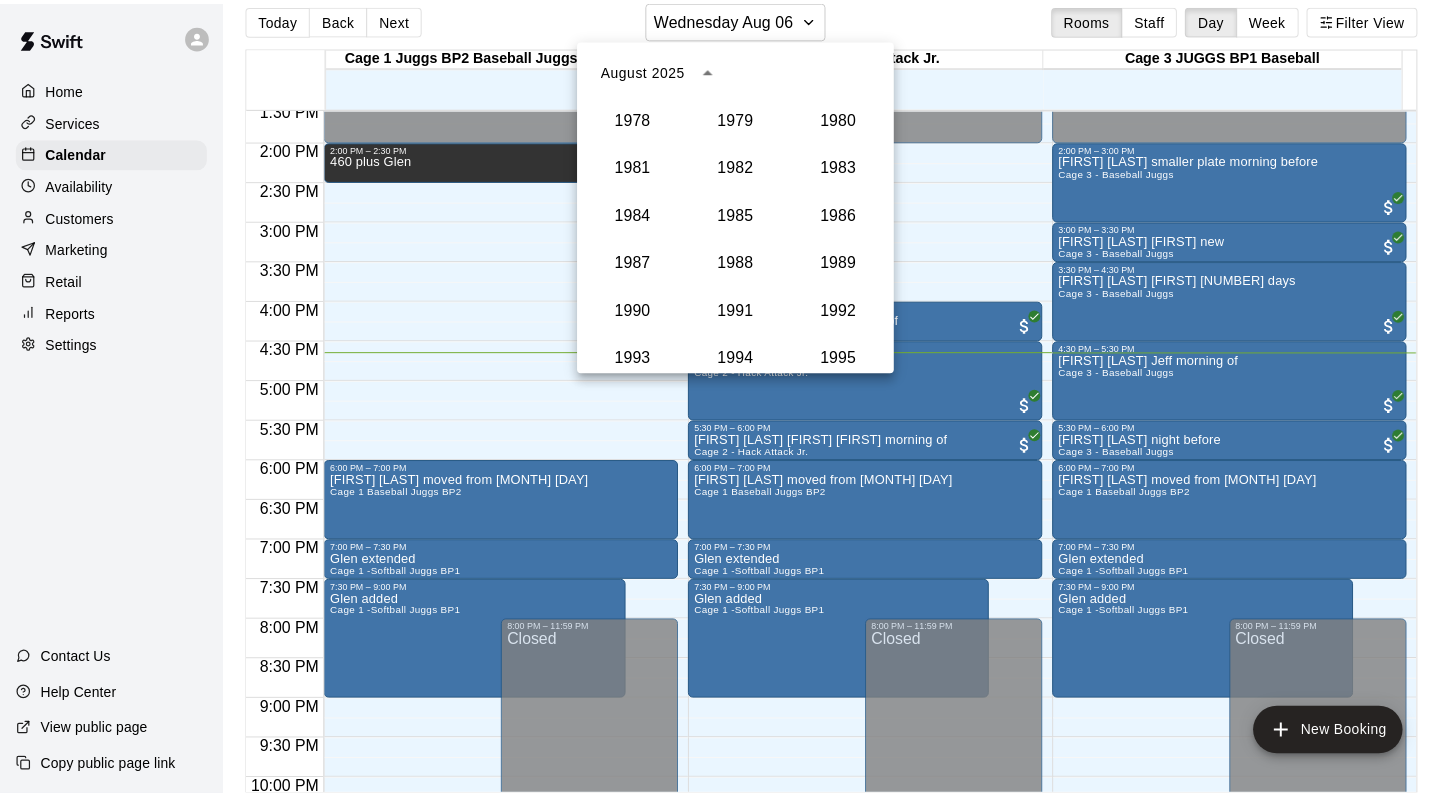scroll, scrollTop: 1228, scrollLeft: 0, axis: vertical 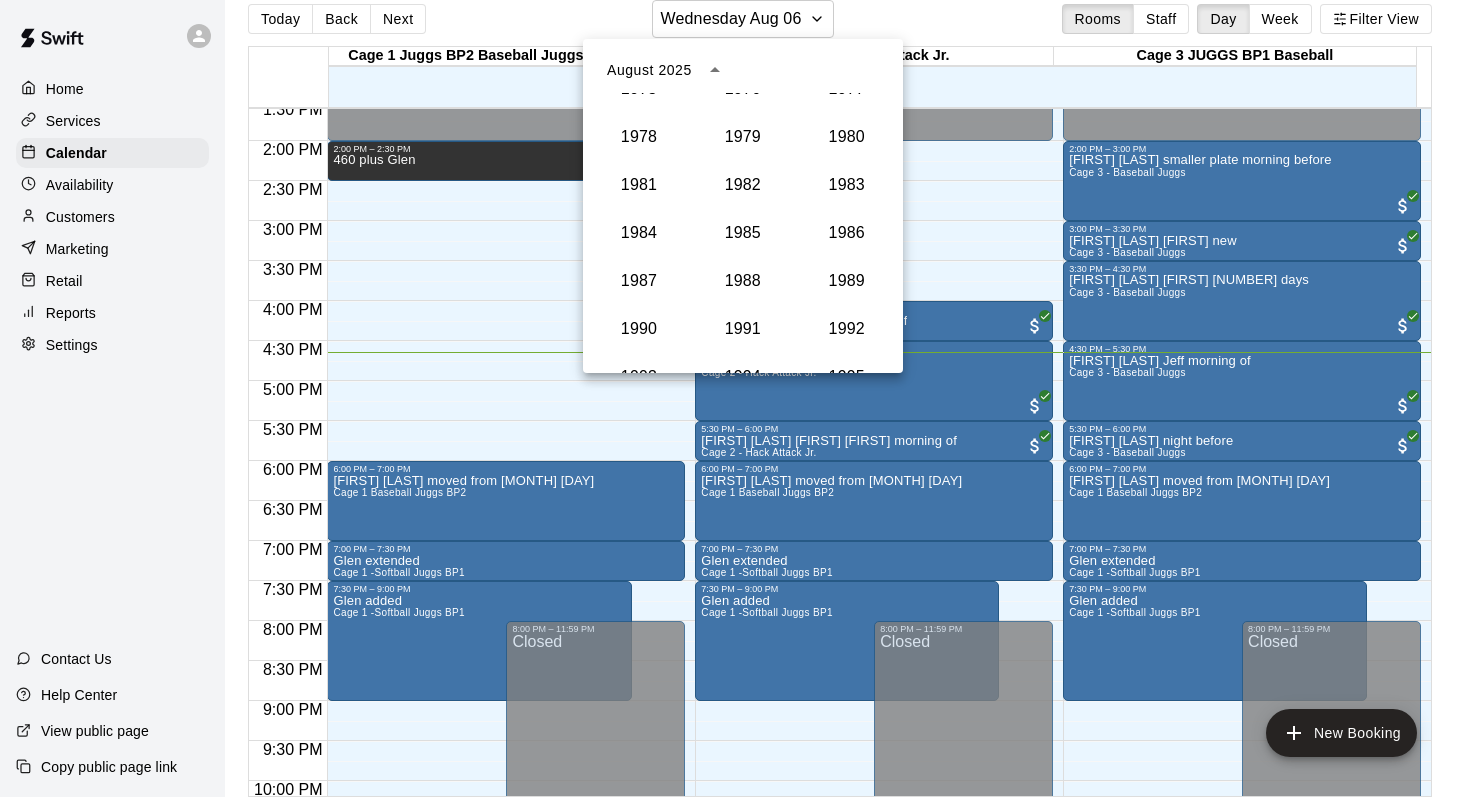 click at bounding box center [735, 398] 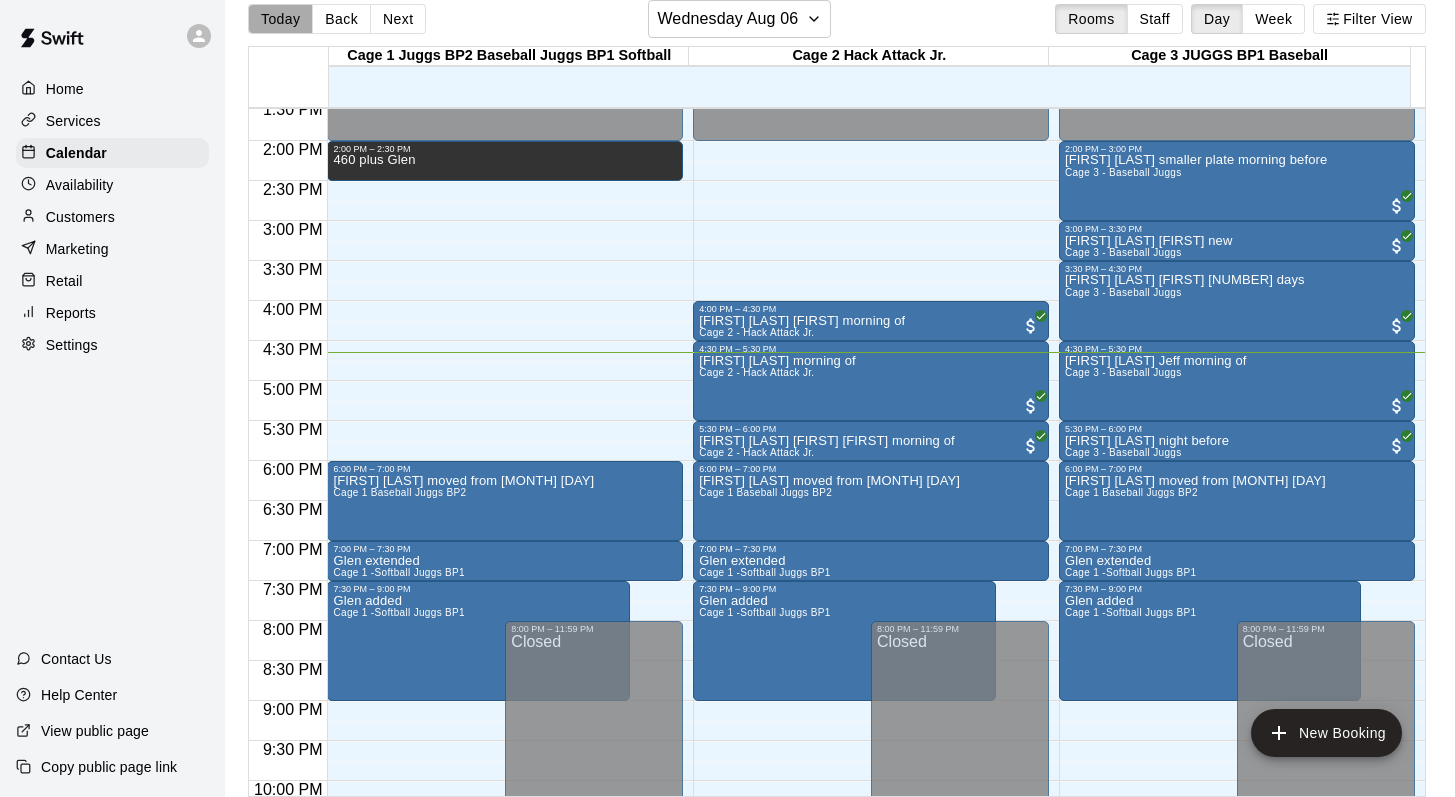 click on "Today" at bounding box center [280, 19] 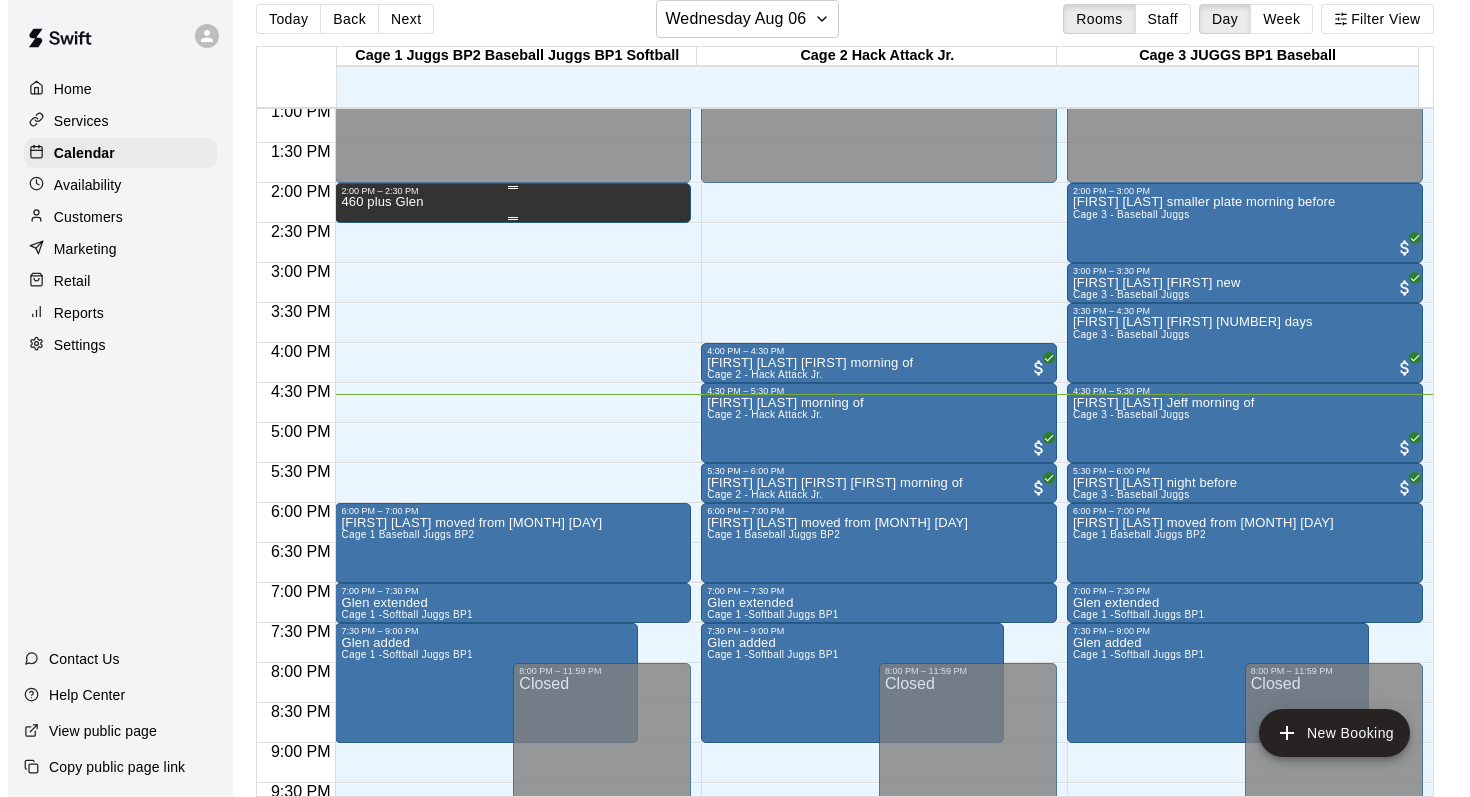 scroll, scrollTop: 1082, scrollLeft: 0, axis: vertical 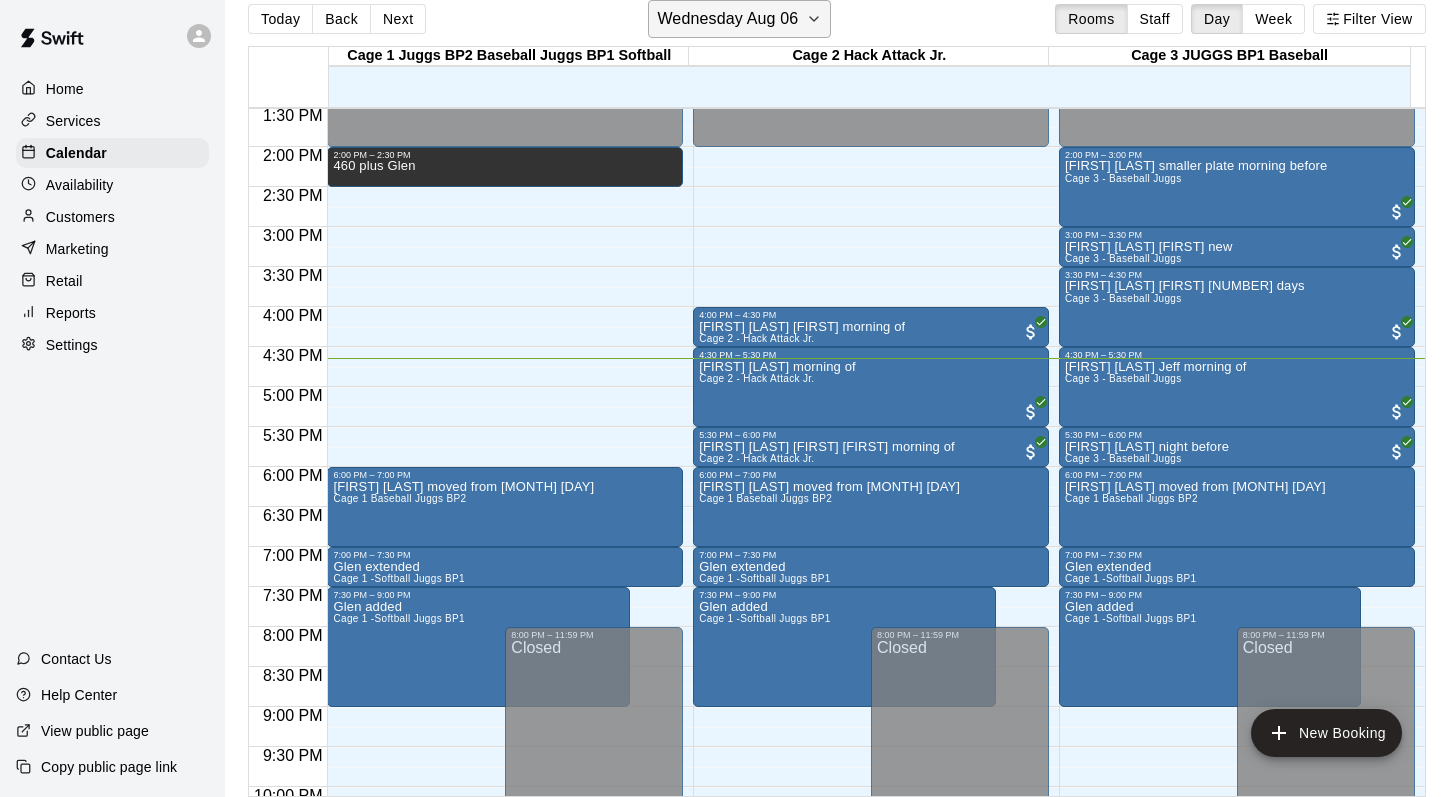 click 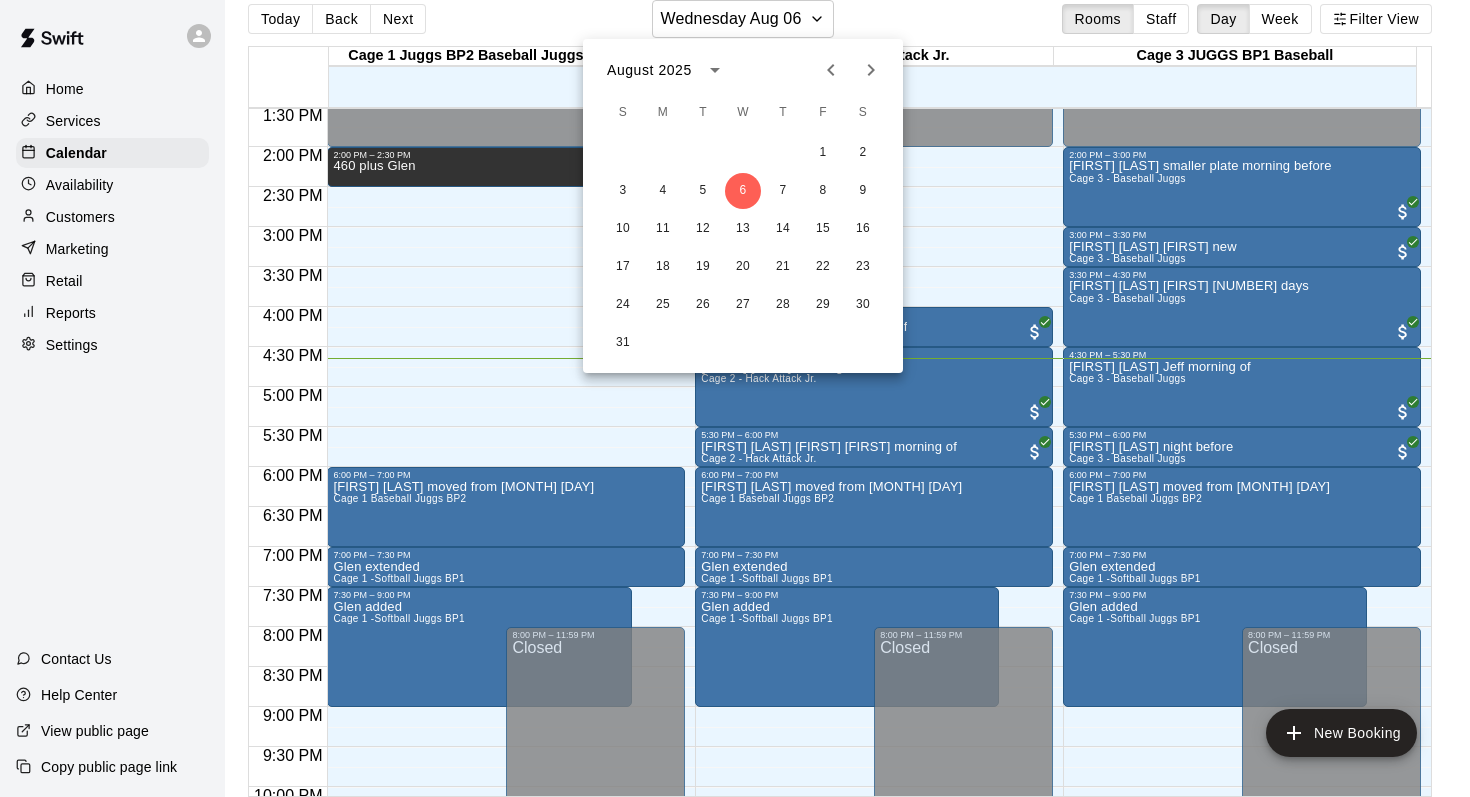 click on "August 2025" at bounding box center (649, 70) 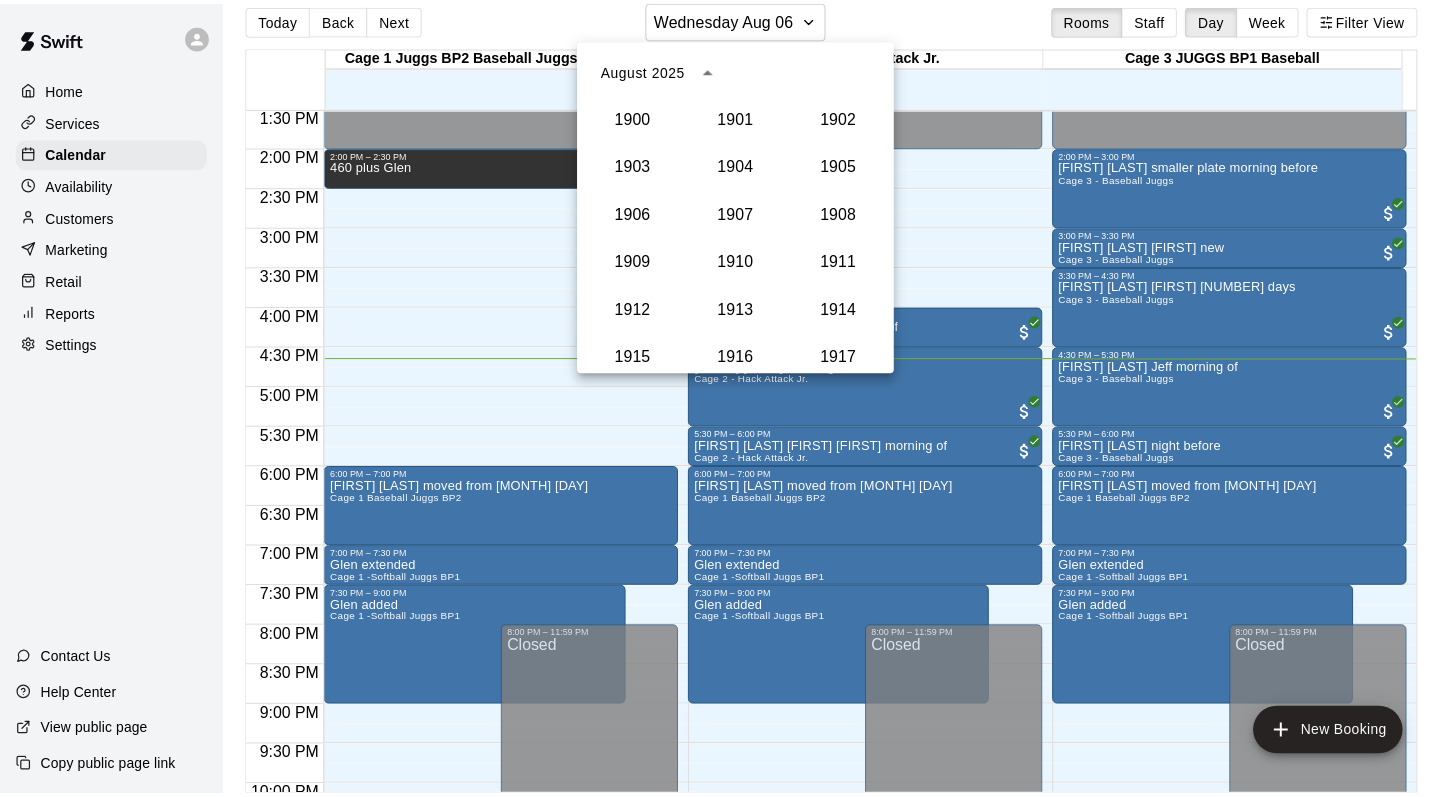 scroll, scrollTop: 1852, scrollLeft: 0, axis: vertical 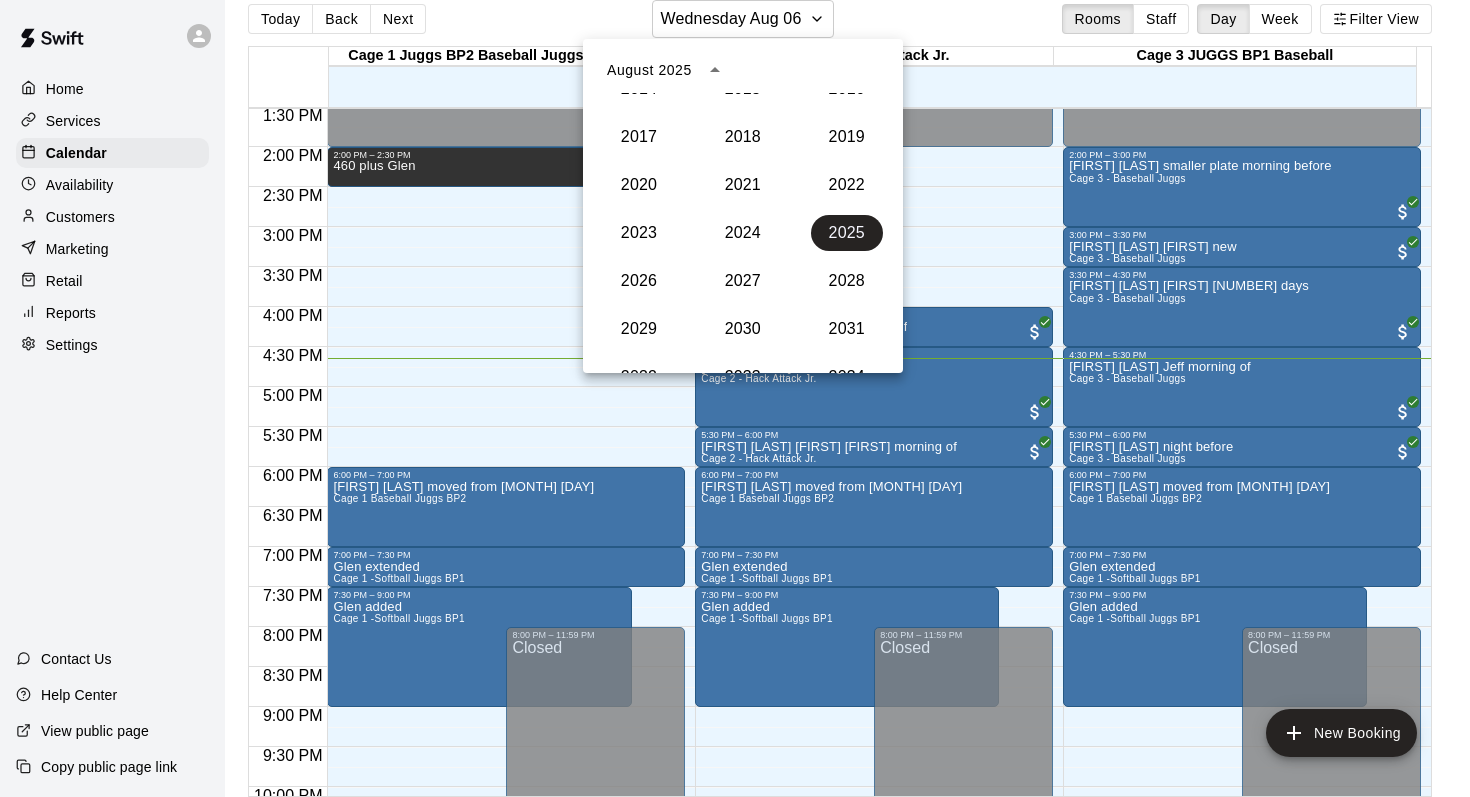 click 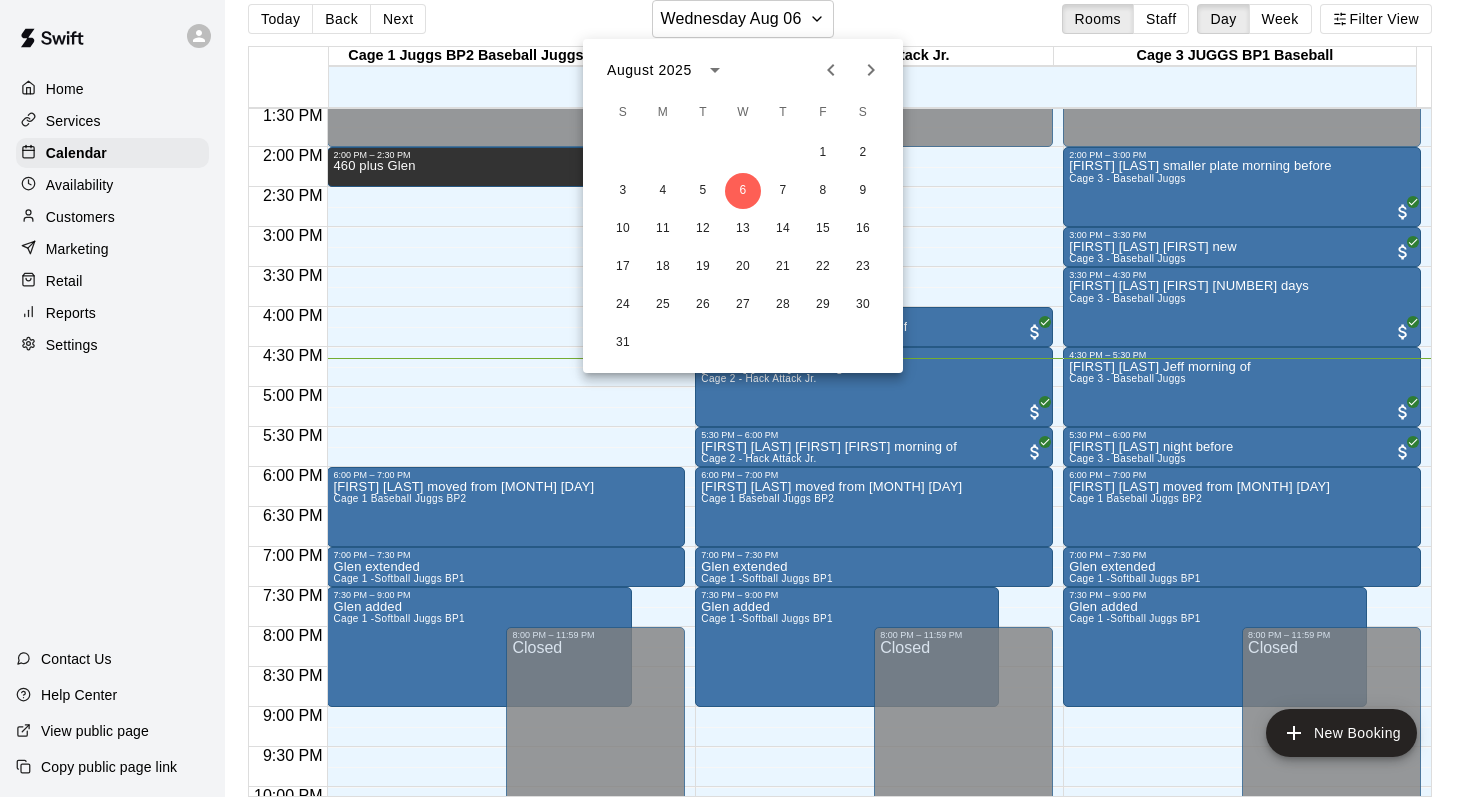 click 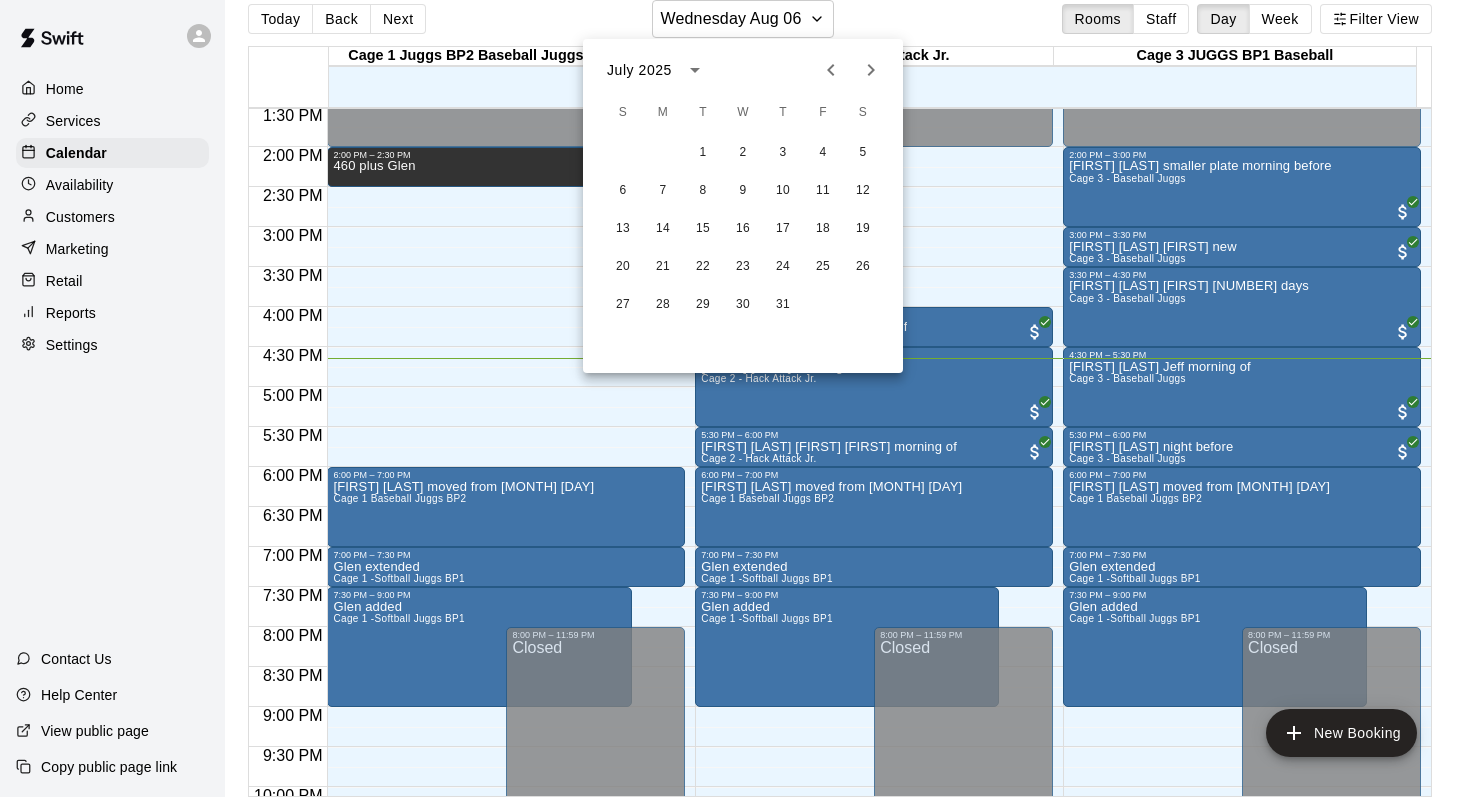 click 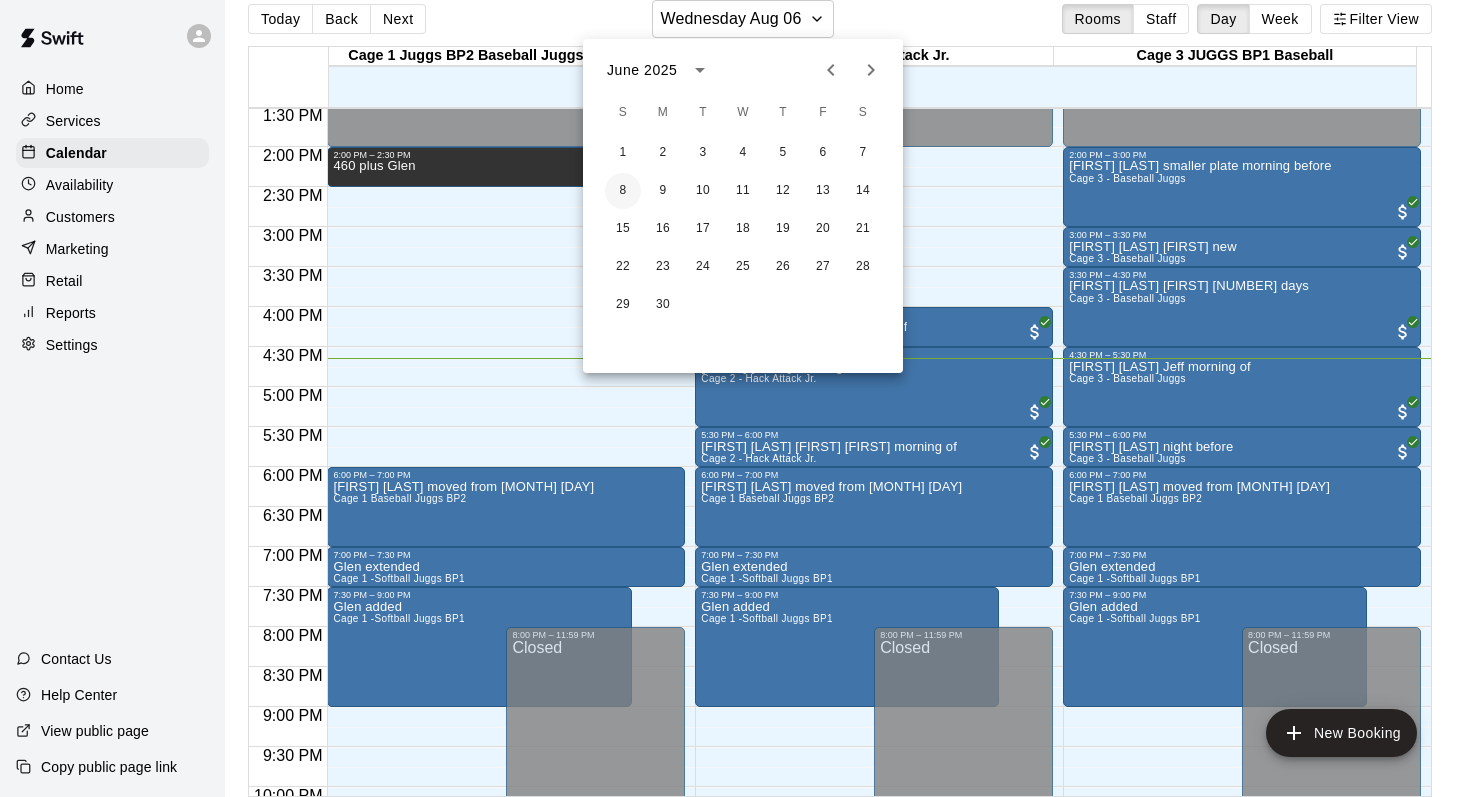 click on "8" at bounding box center [623, 191] 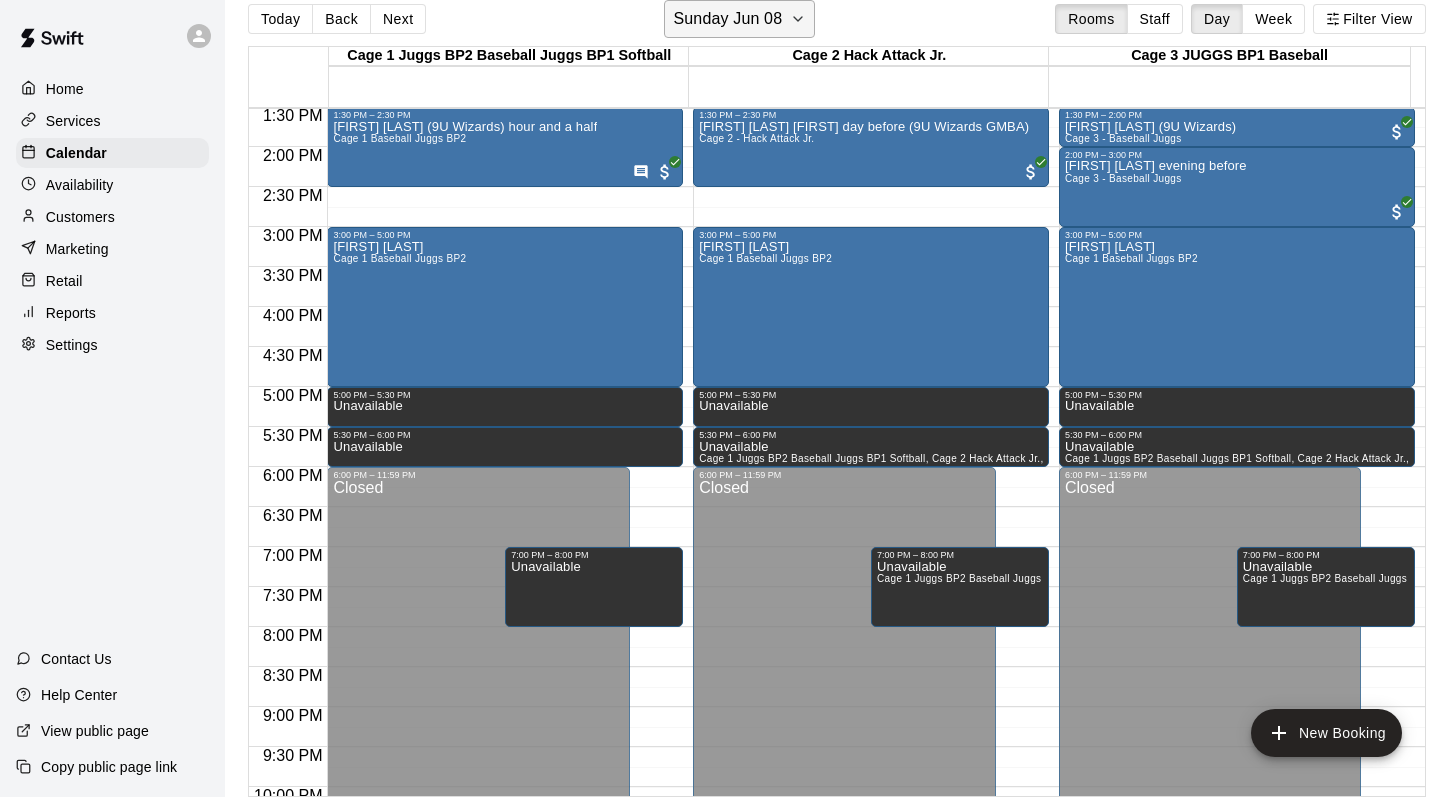 click 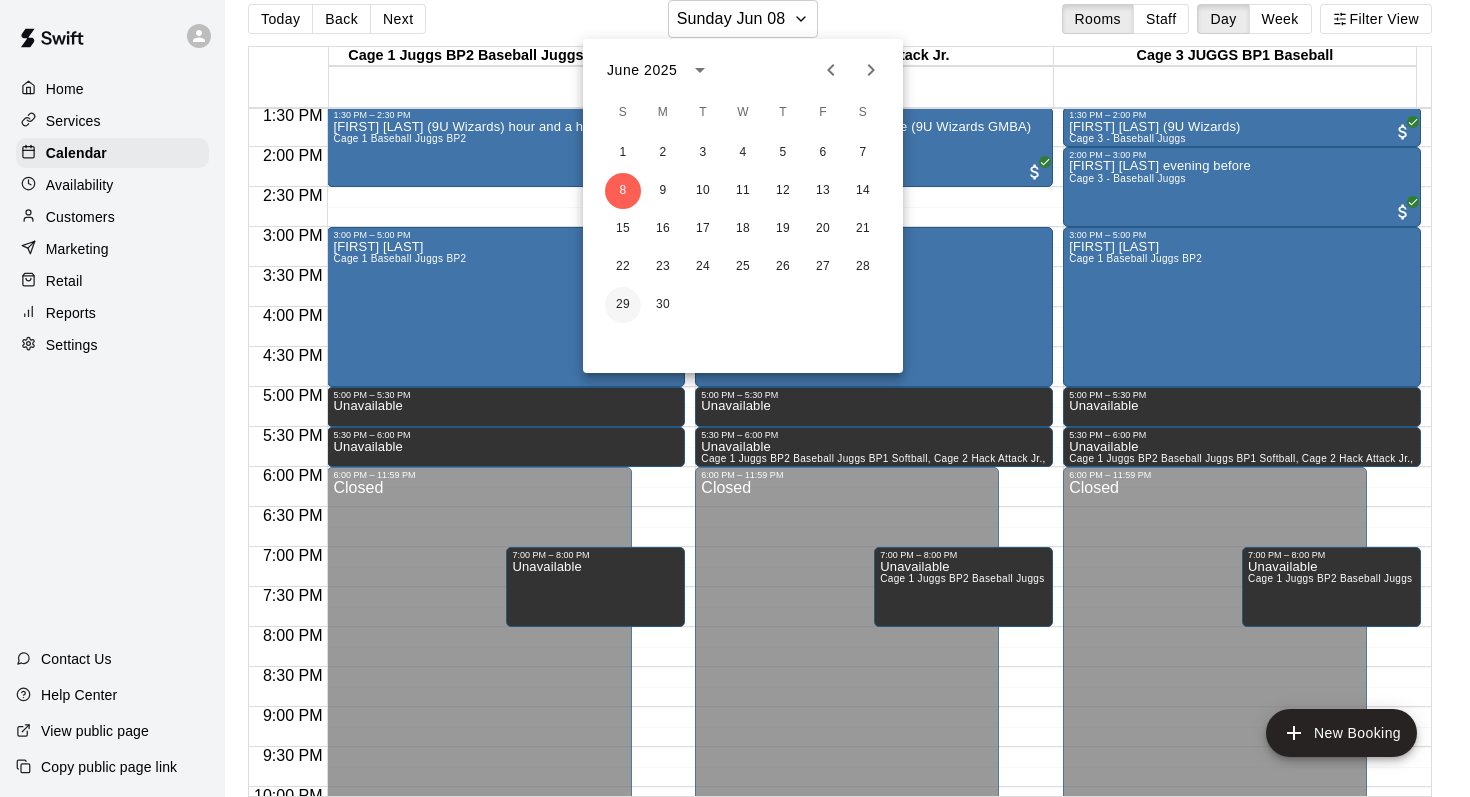 click on "29" at bounding box center [623, 305] 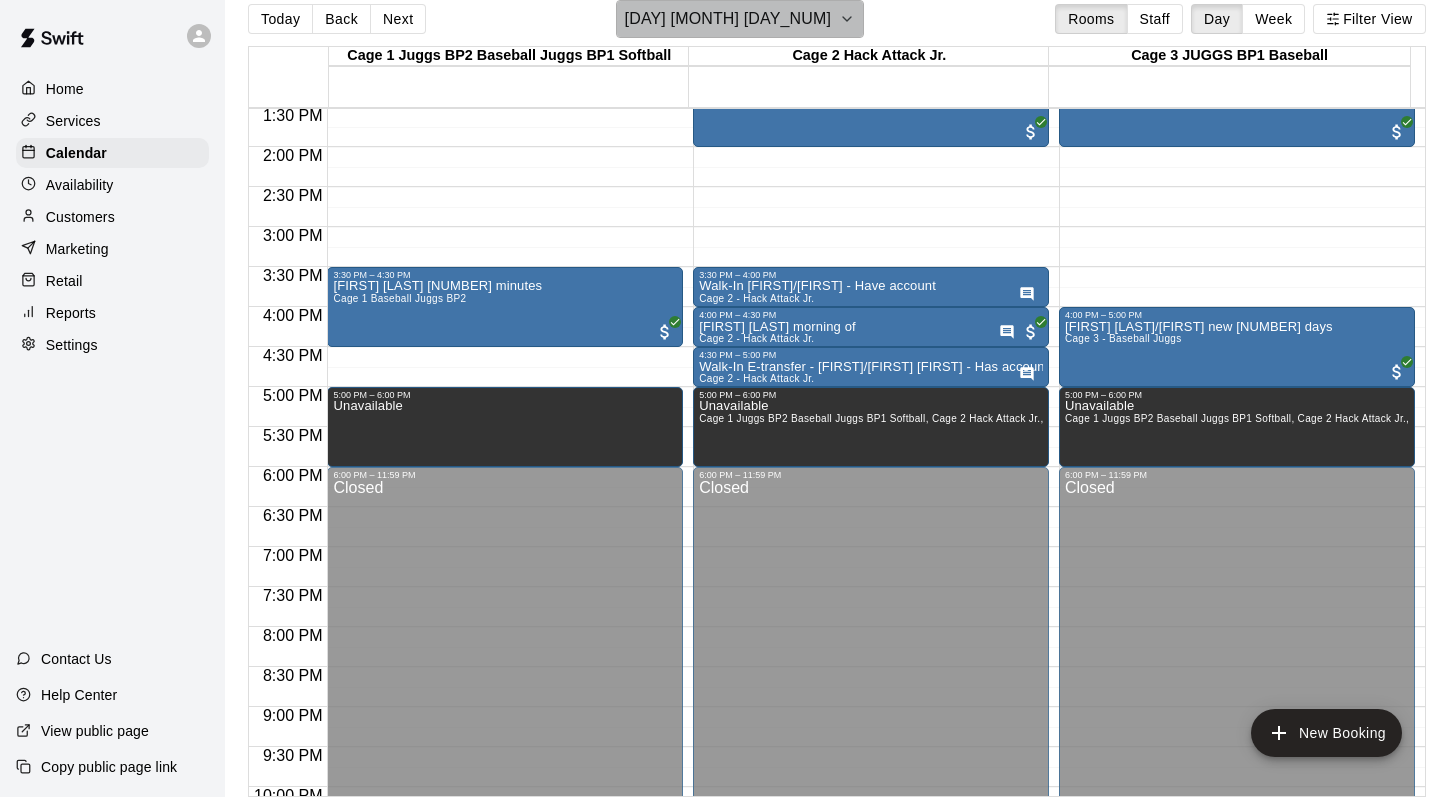 click 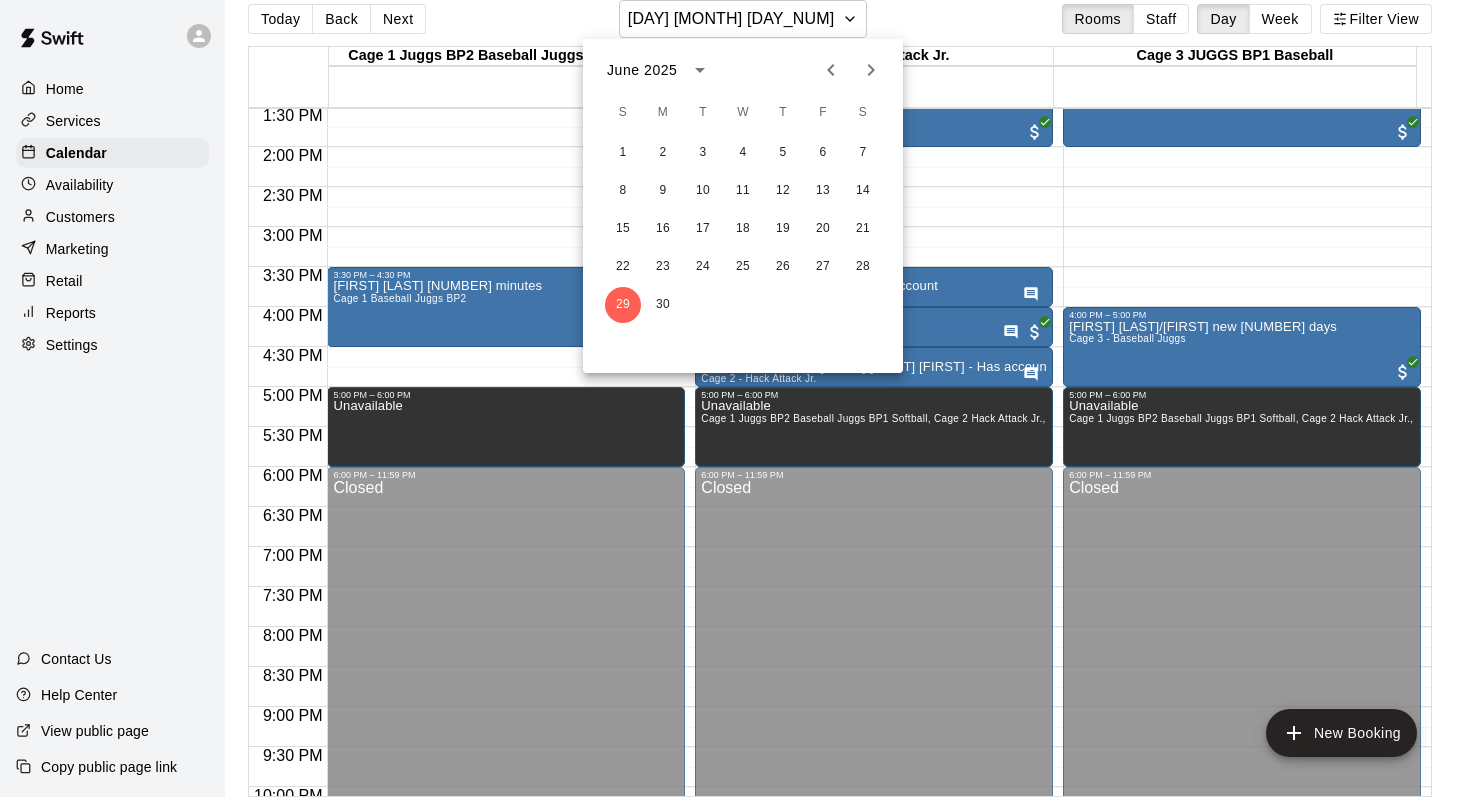 click 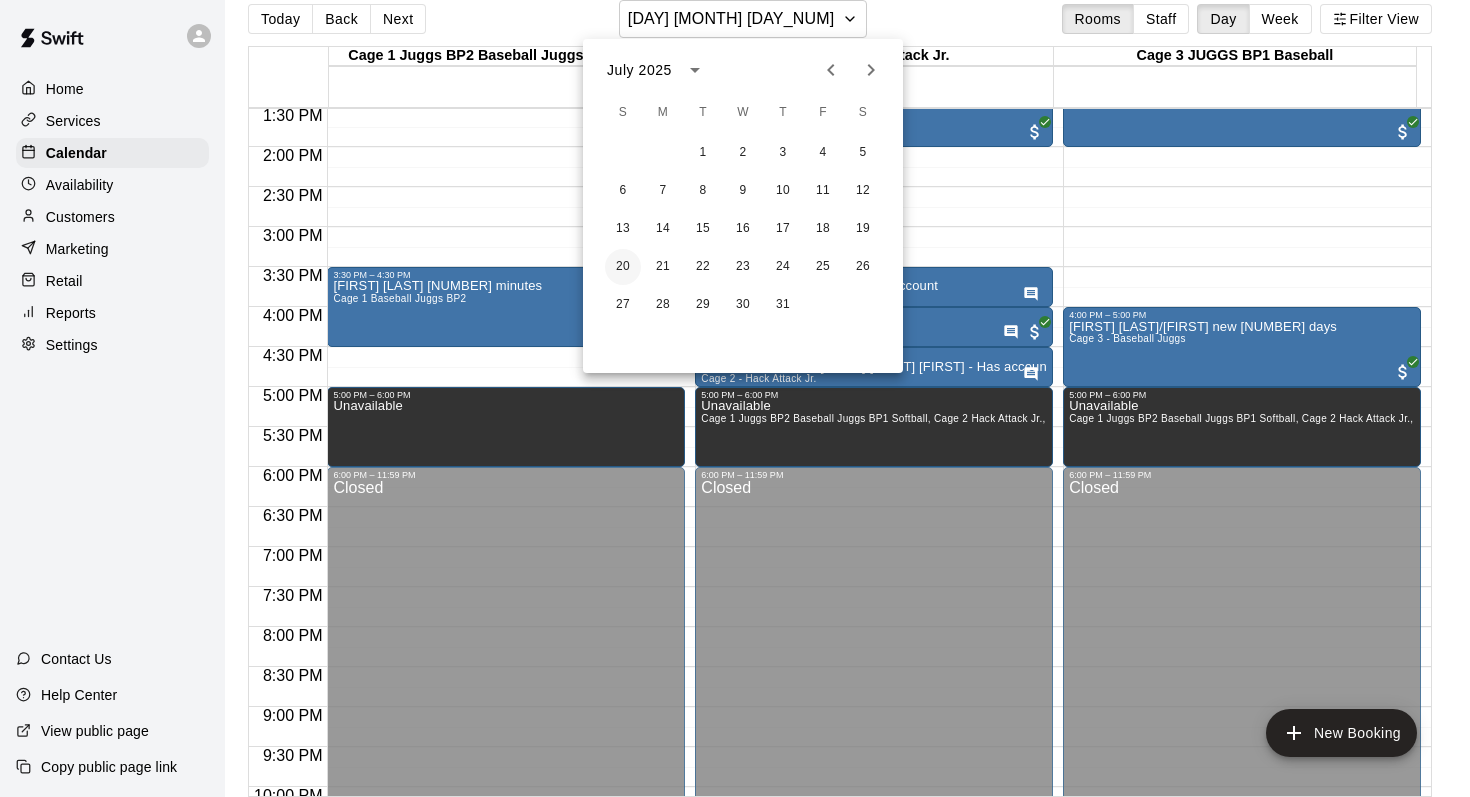 click on "20" at bounding box center (623, 267) 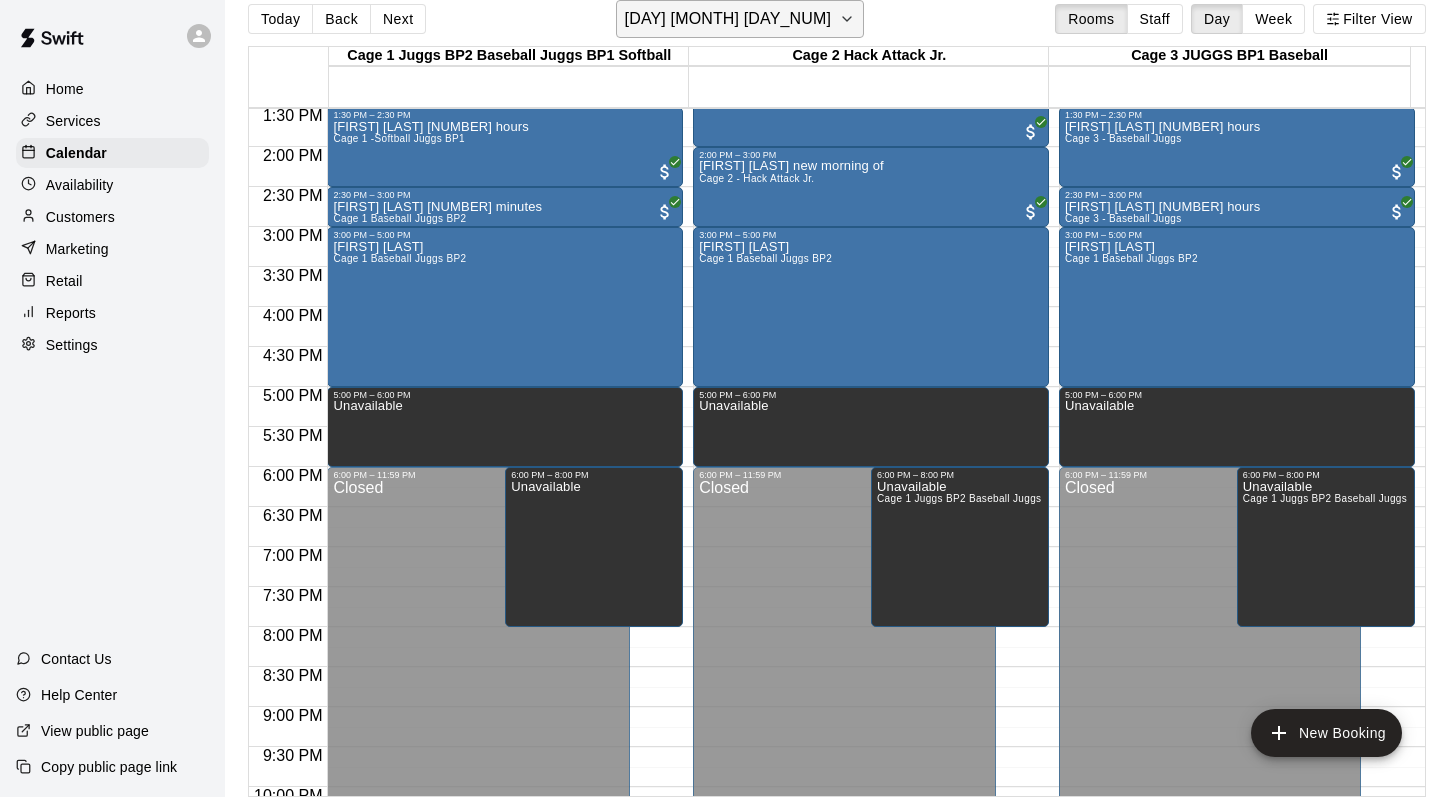click 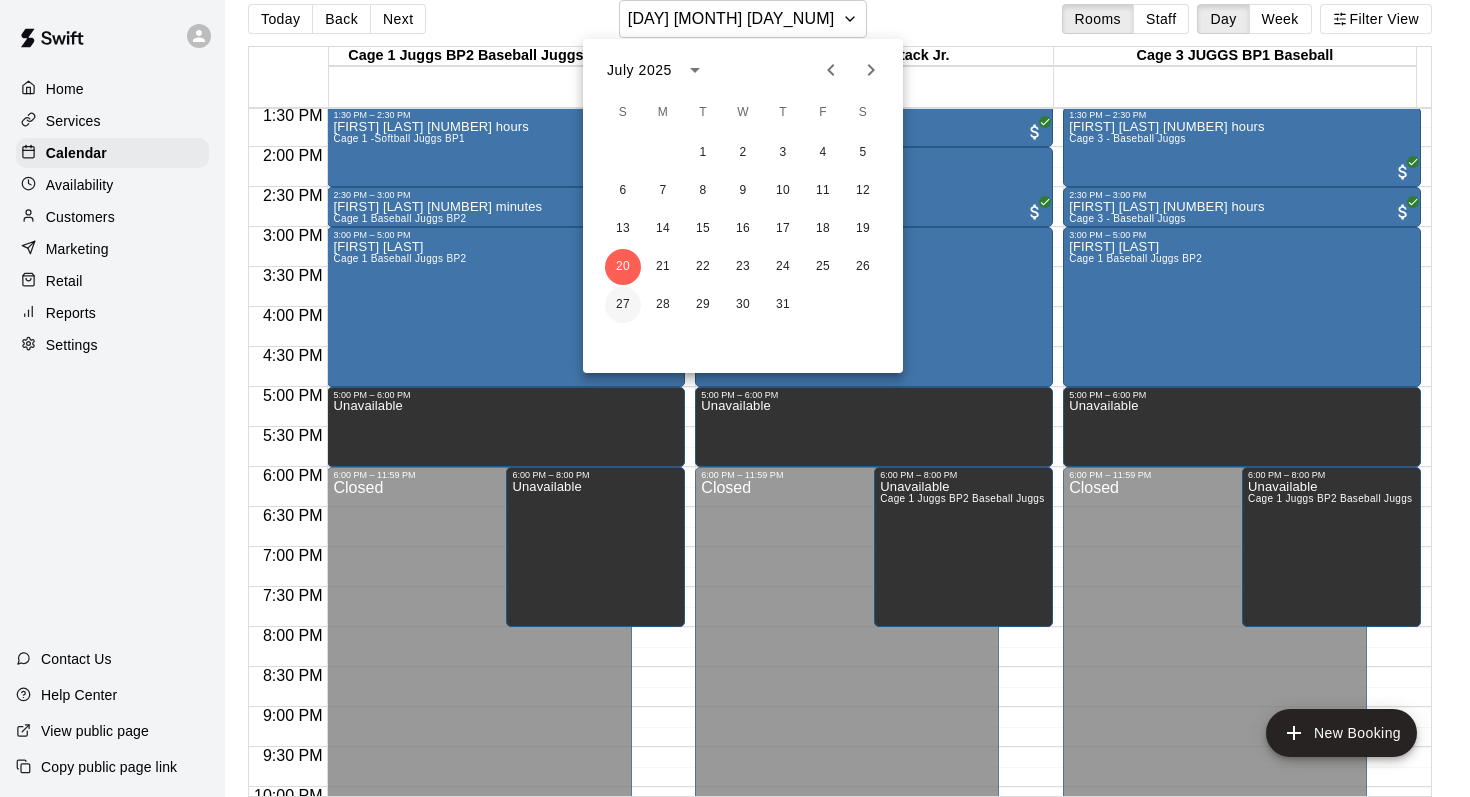 click on "27" at bounding box center (623, 305) 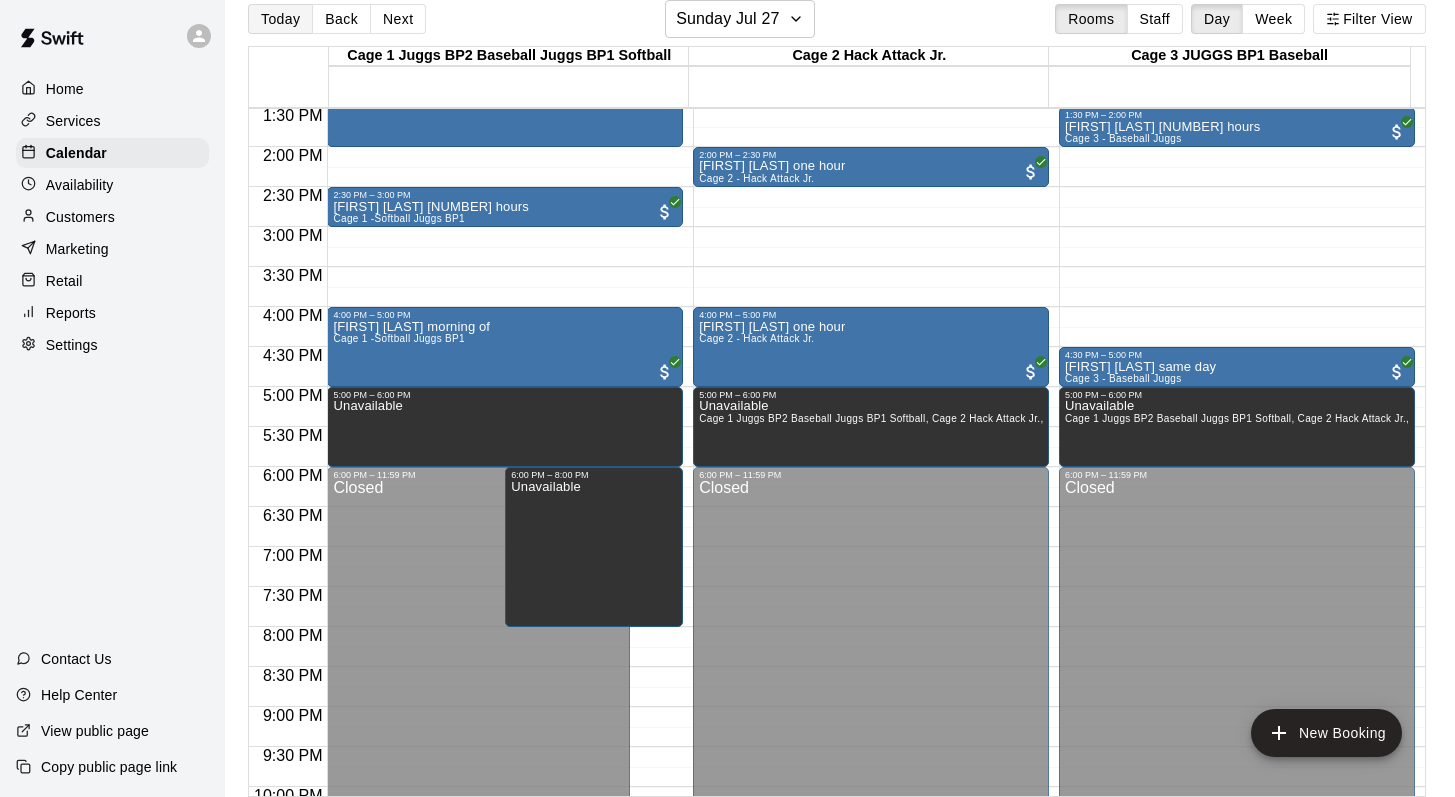click on "Today" at bounding box center [280, 19] 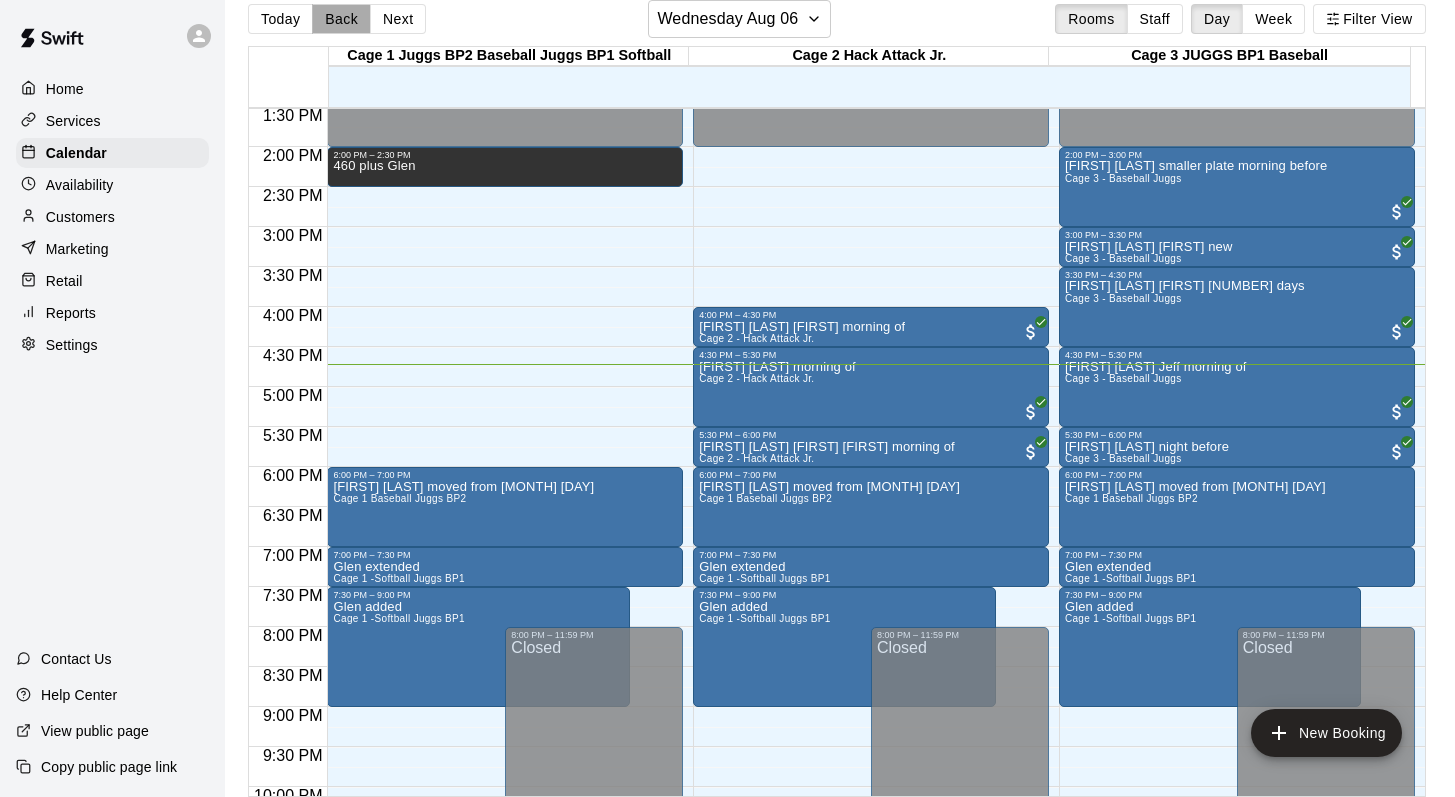 click on "Back" at bounding box center (341, 19) 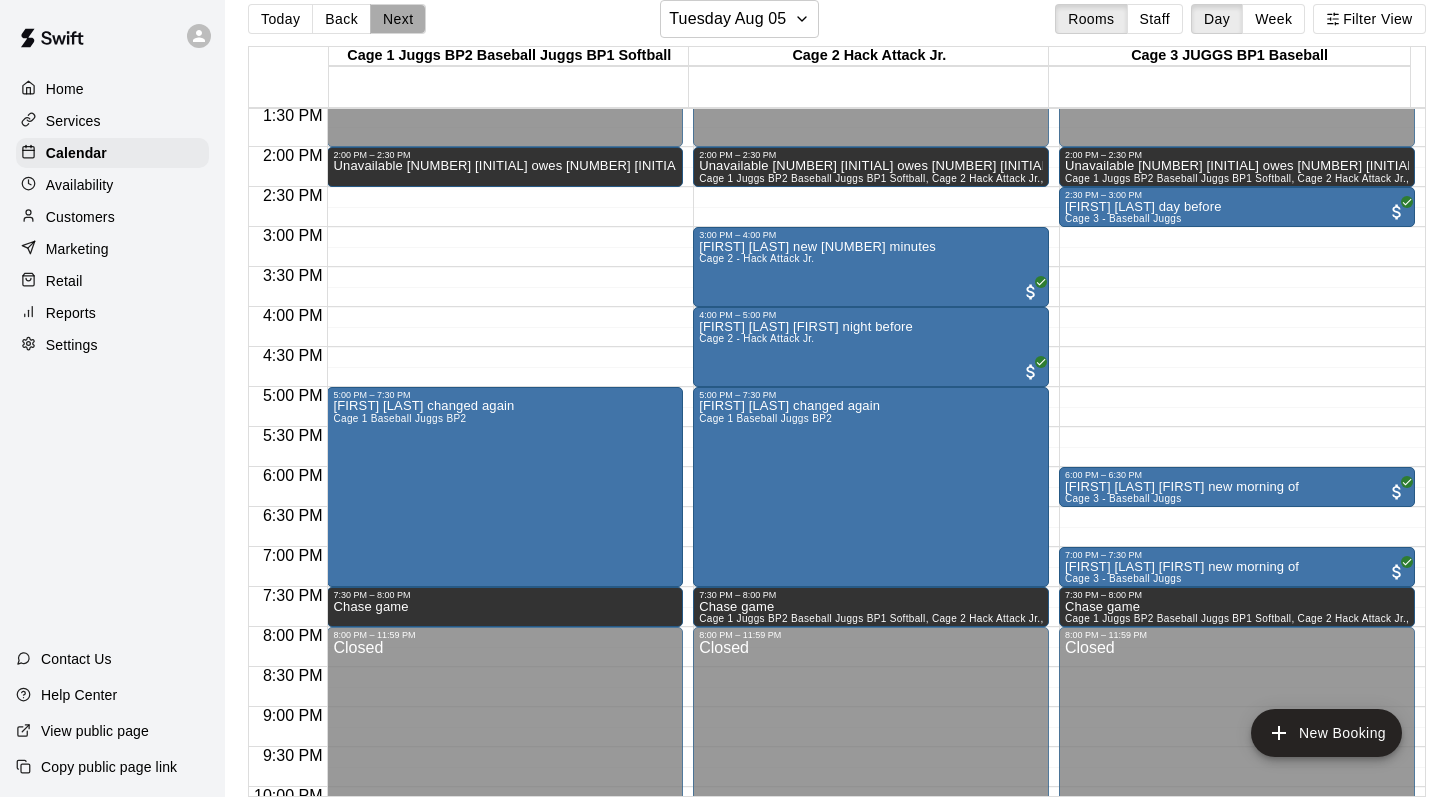 click on "Next" at bounding box center (398, 19) 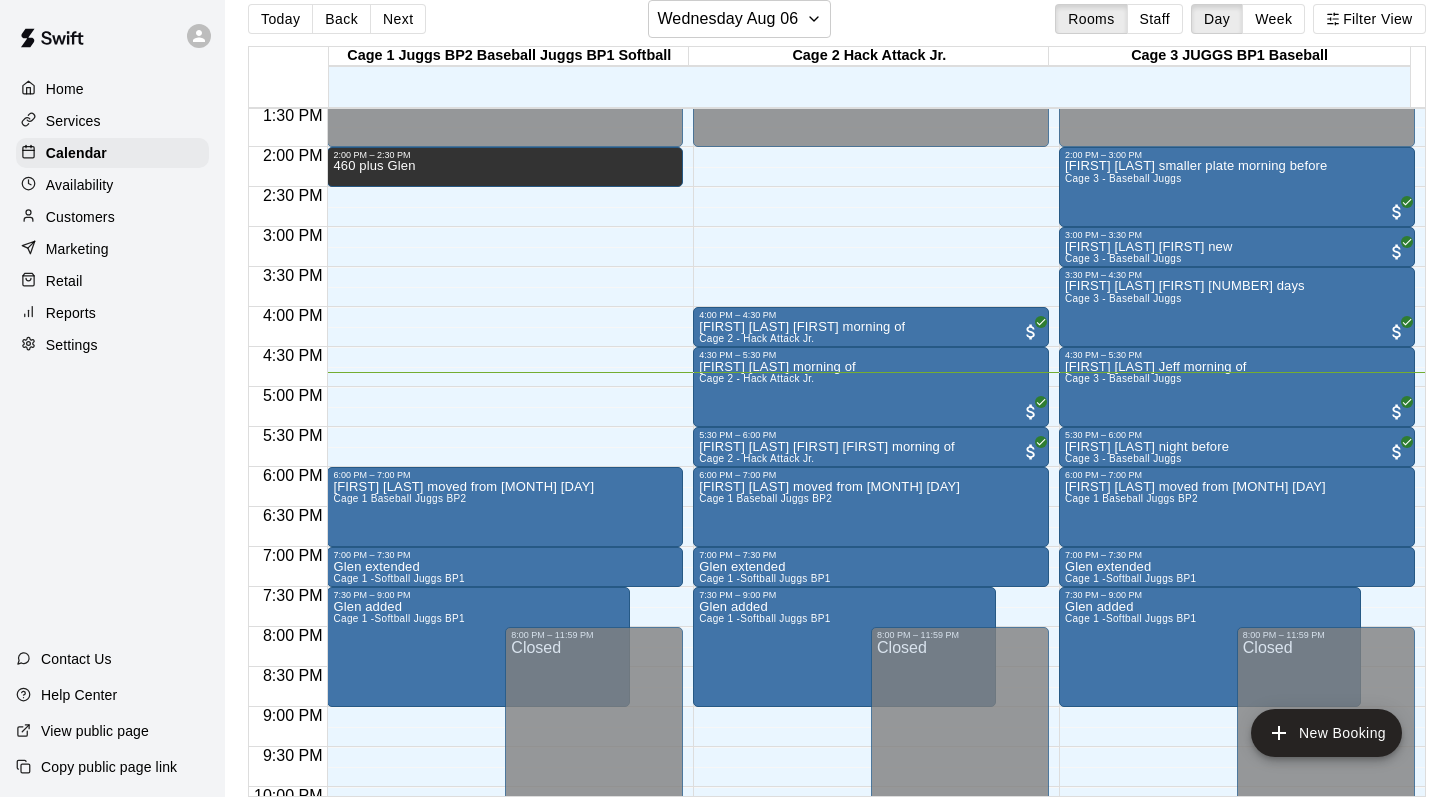click on "Today Back Next Wednesday Aug 06 Rooms Staff Day Week Filter View" at bounding box center [837, 23] 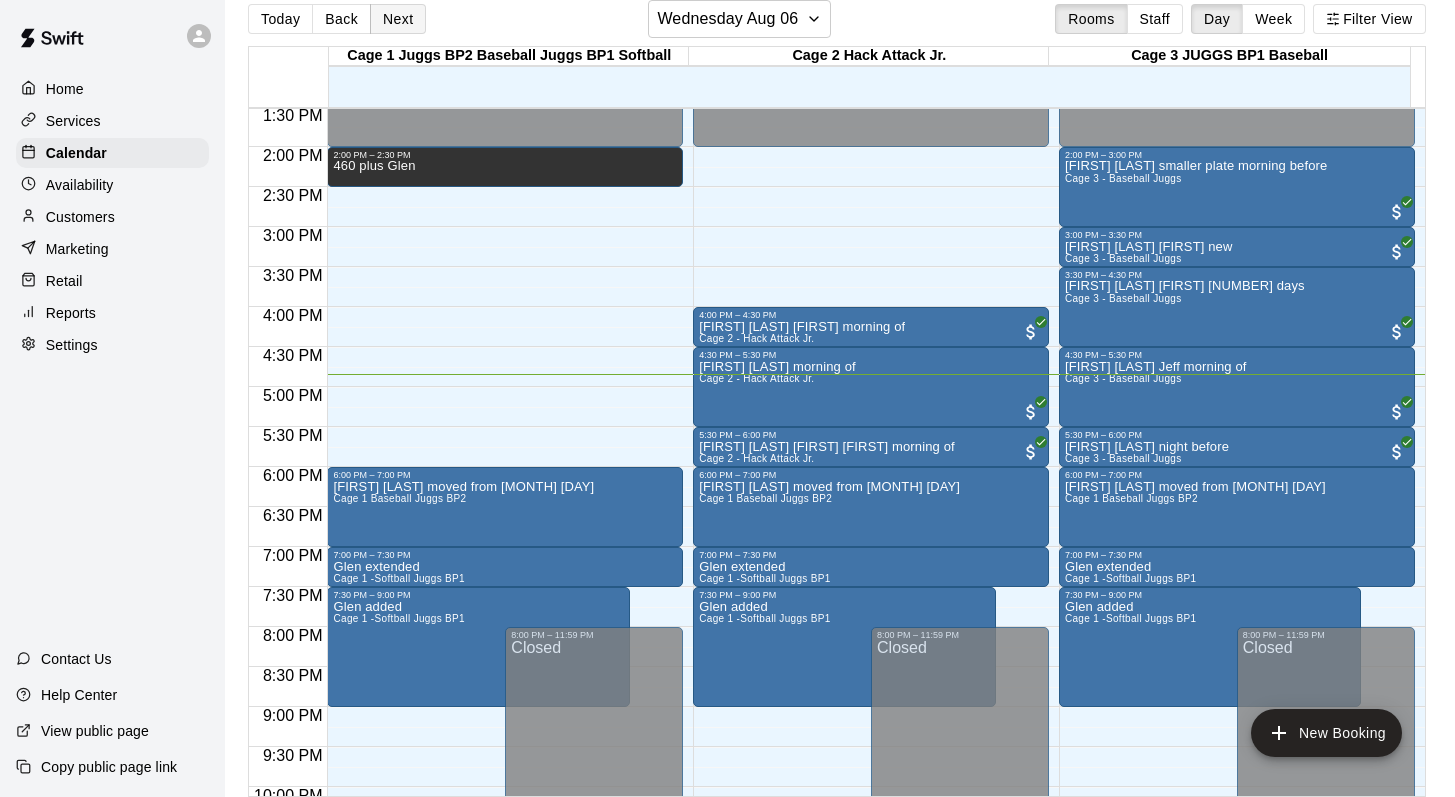 click on "Next" at bounding box center [398, 19] 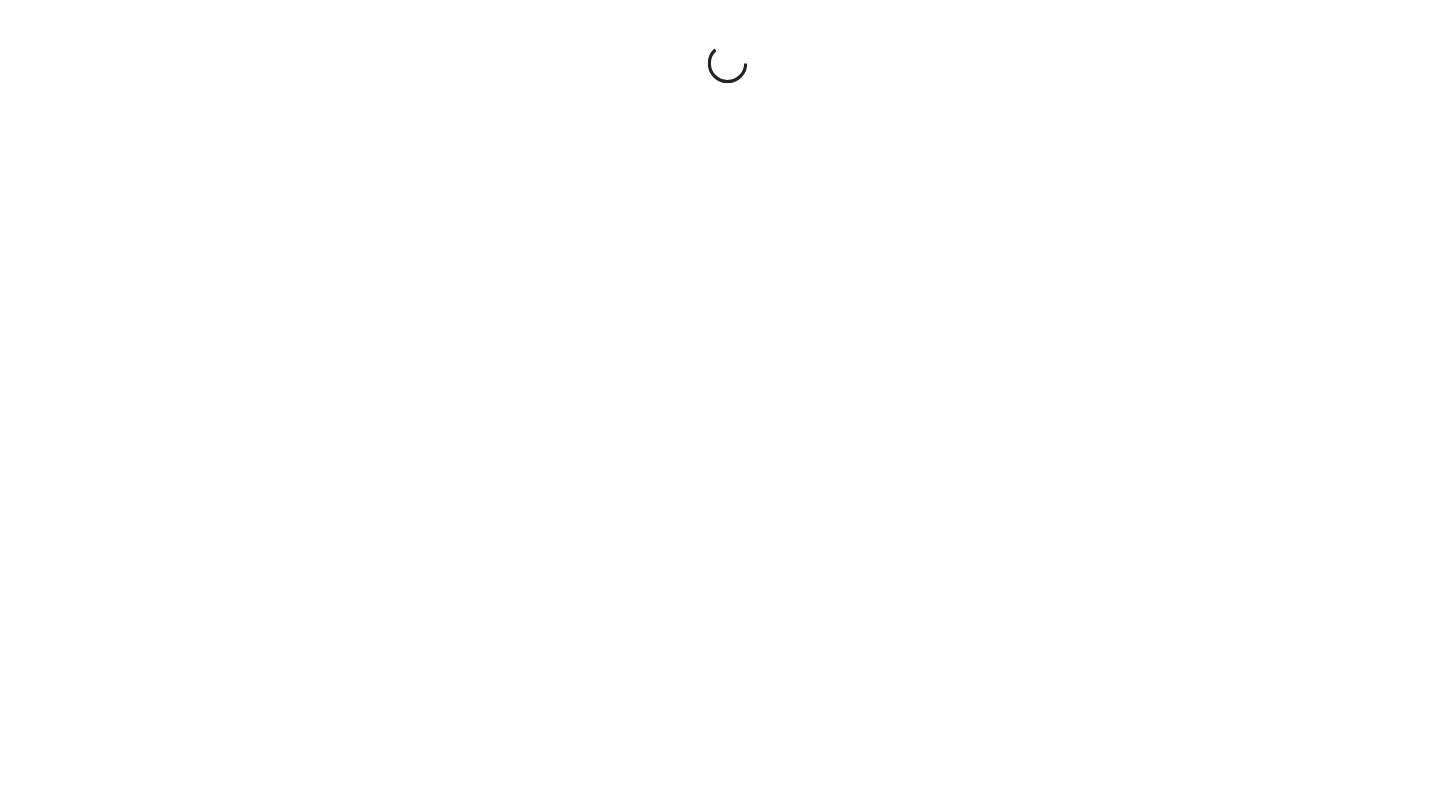 scroll, scrollTop: 0, scrollLeft: 0, axis: both 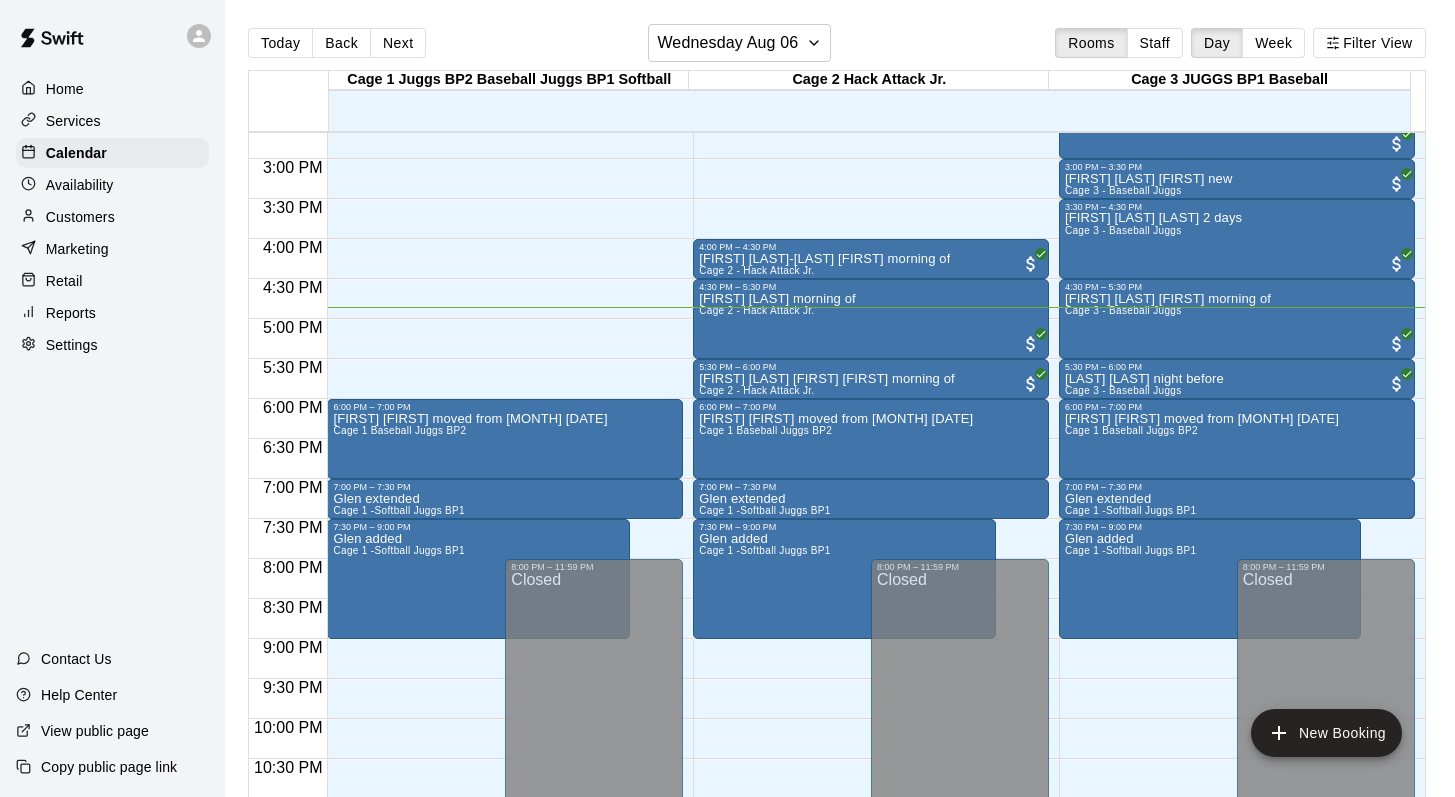 click on "Today Back Next Wednesday Aug 06 Rooms Staff Day Week Filter View" at bounding box center (837, 47) 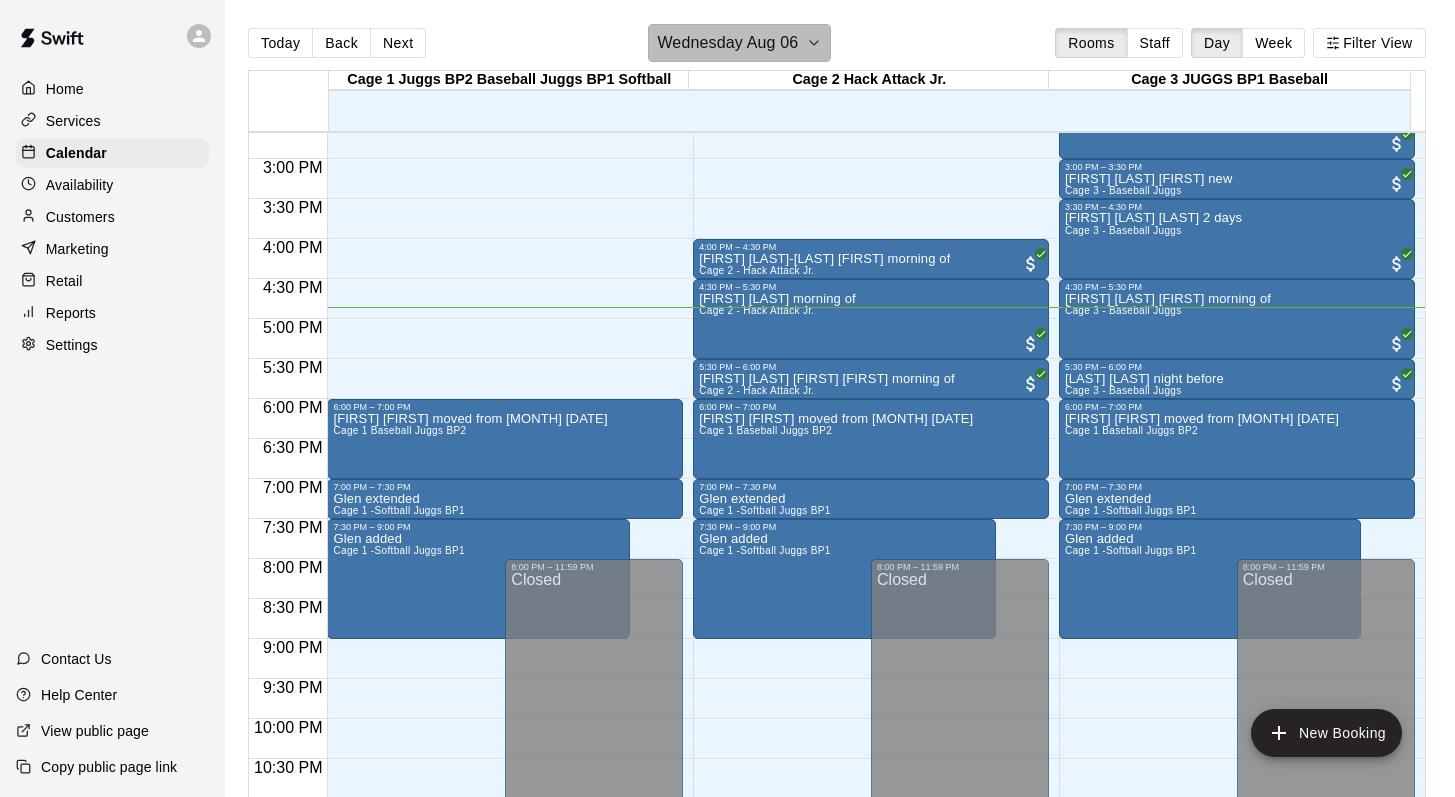 click on "Wednesday Aug 06" at bounding box center (739, 43) 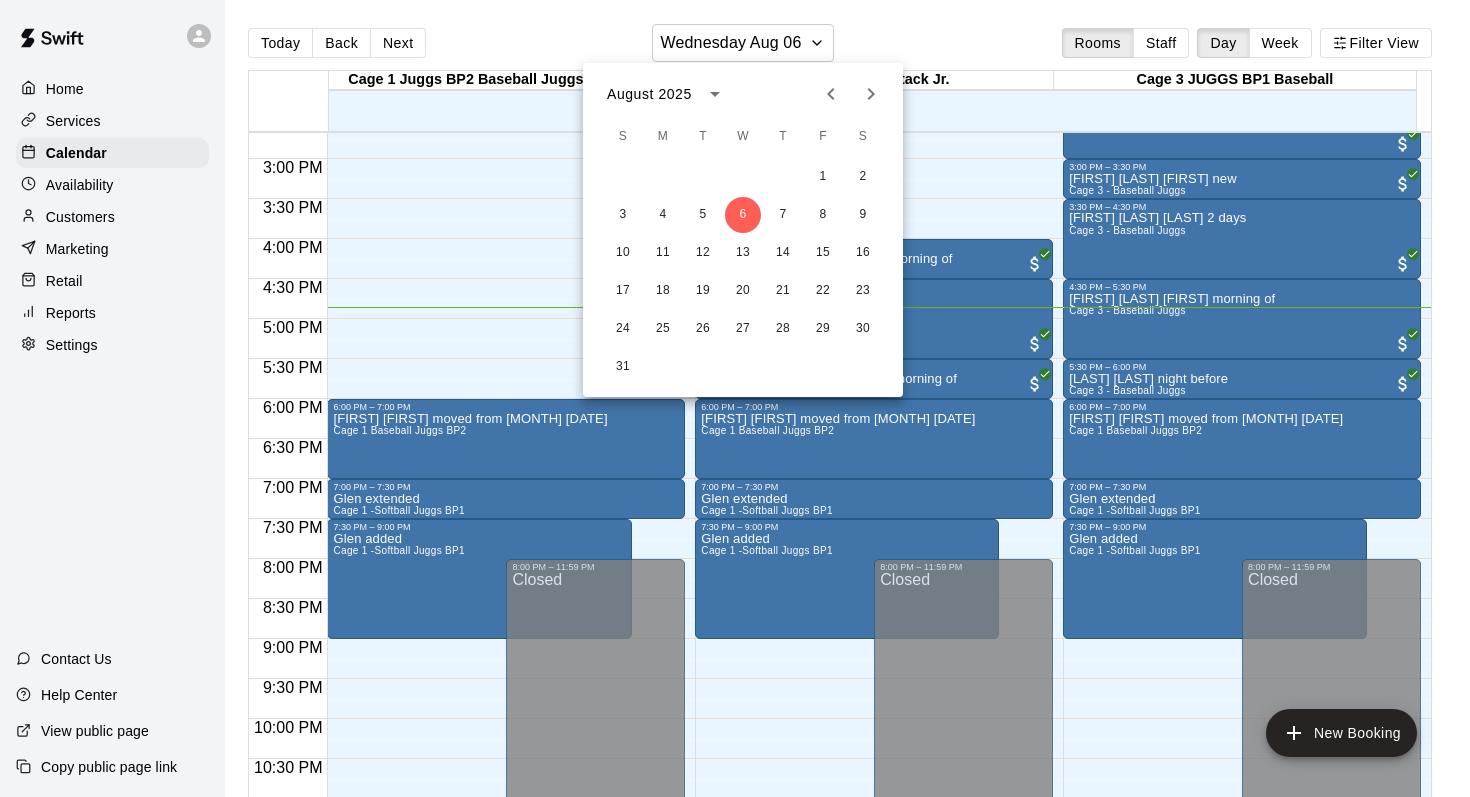 click 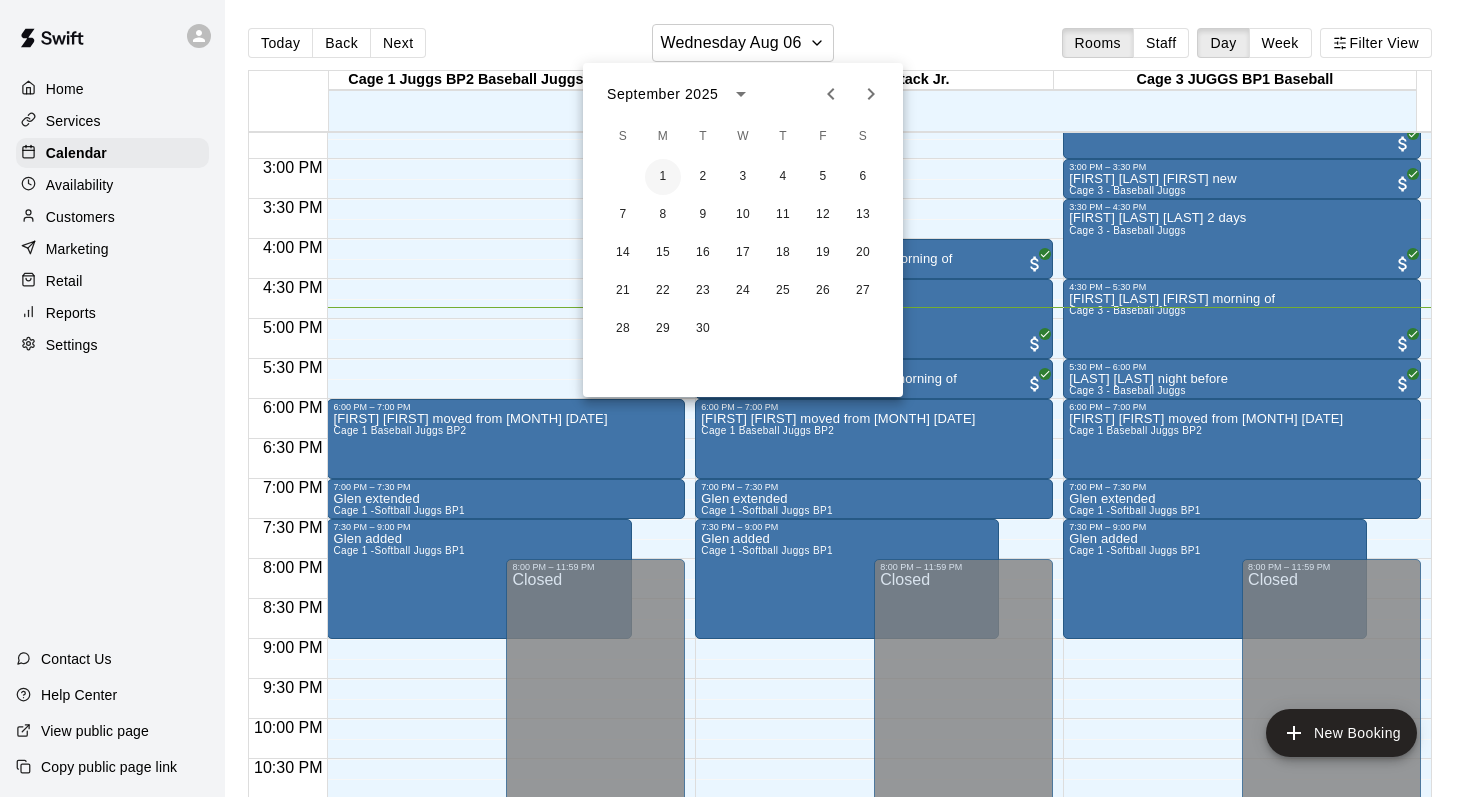 click on "1" at bounding box center (663, 177) 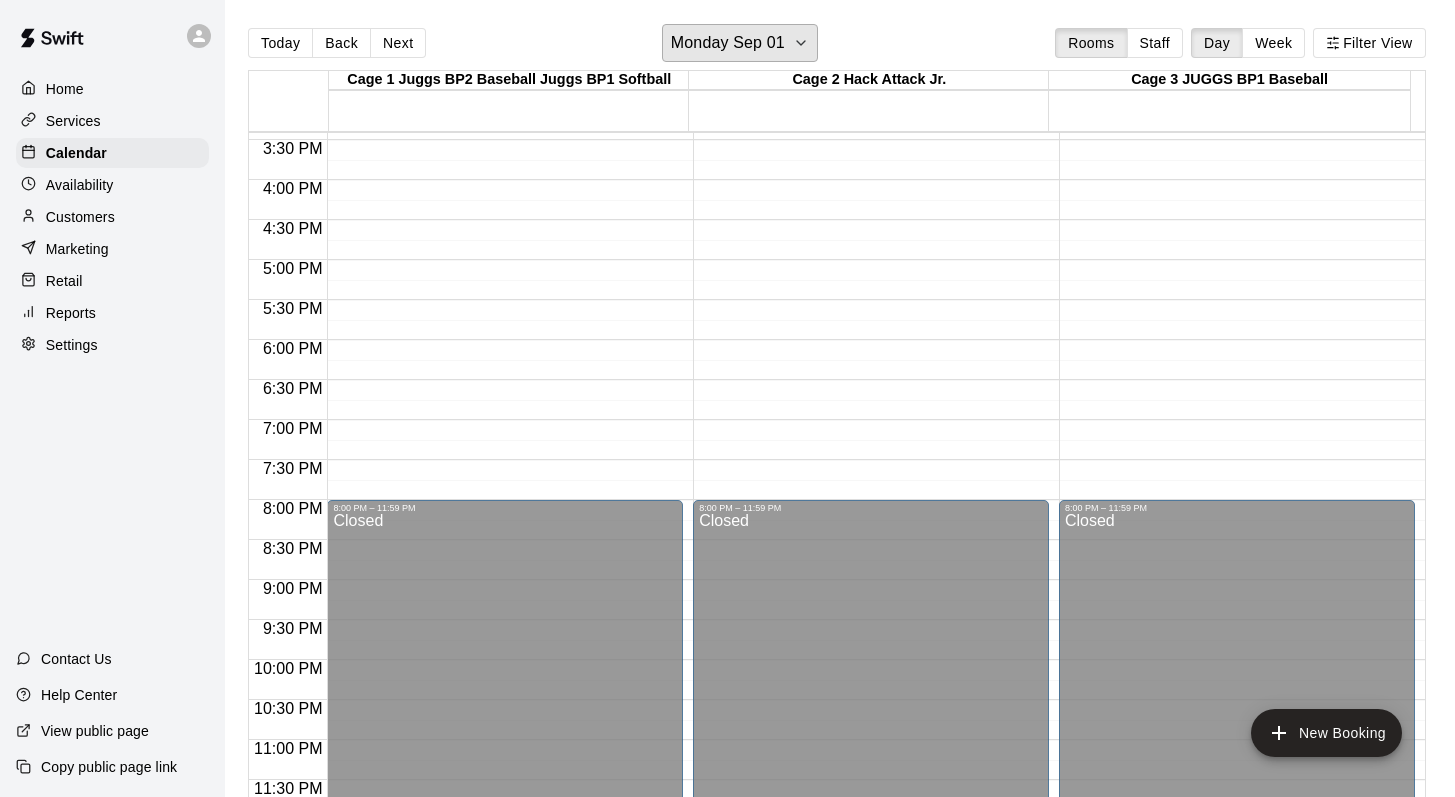 scroll, scrollTop: 1049, scrollLeft: 0, axis: vertical 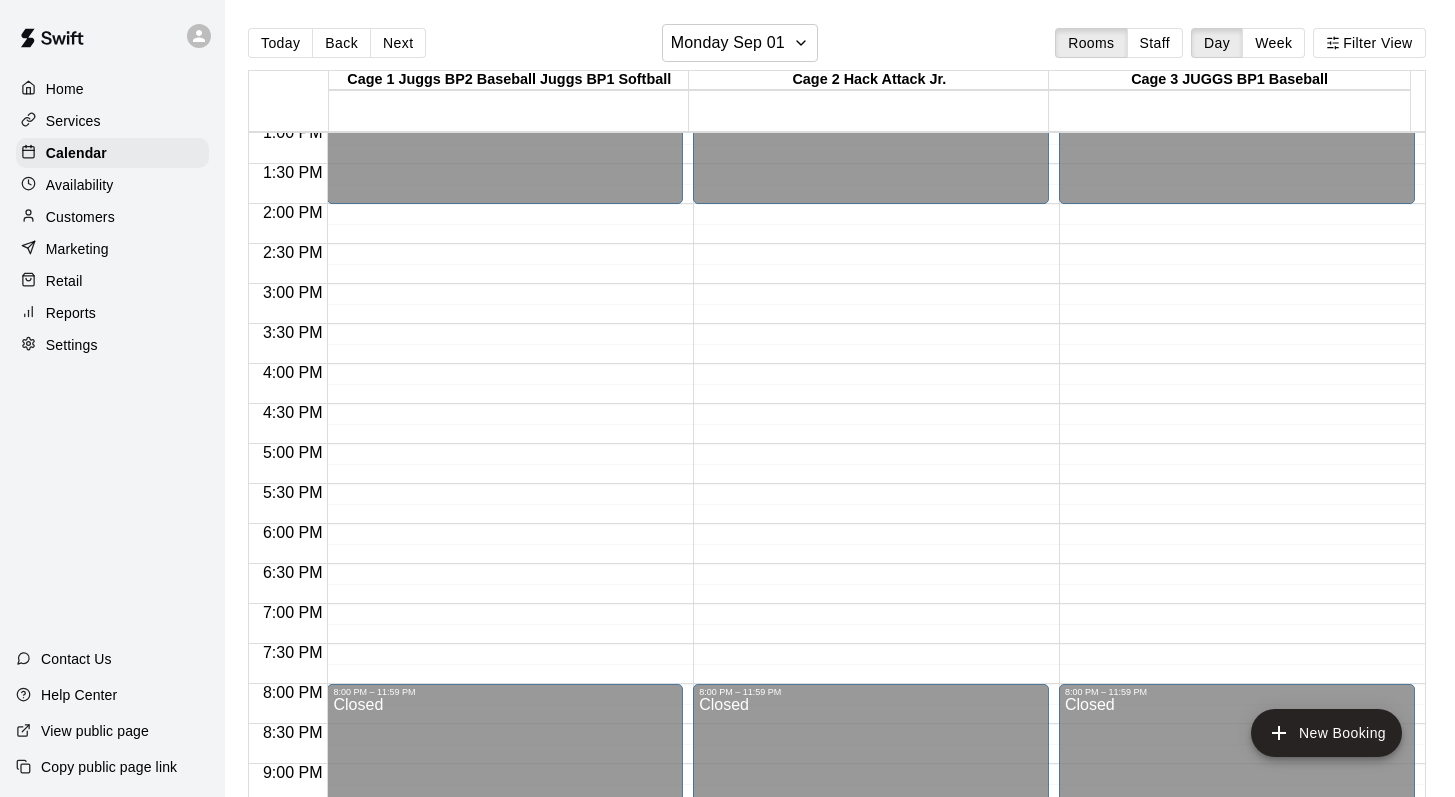 click on "12:00 AM – 2:00 PM Closed 8:00 PM – 11:59 PM Closed" at bounding box center (505, 44) 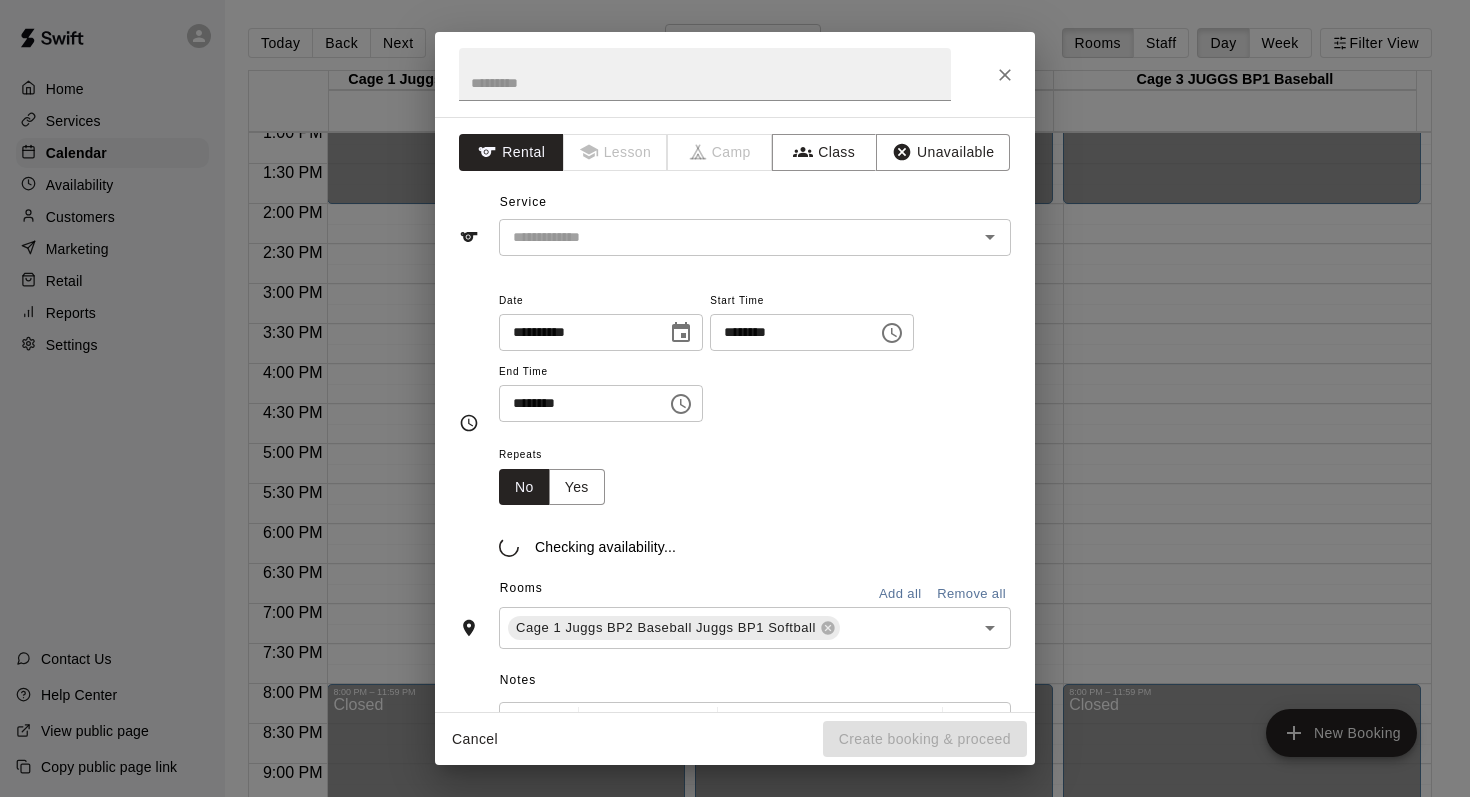 click on "**********" at bounding box center [735, 398] 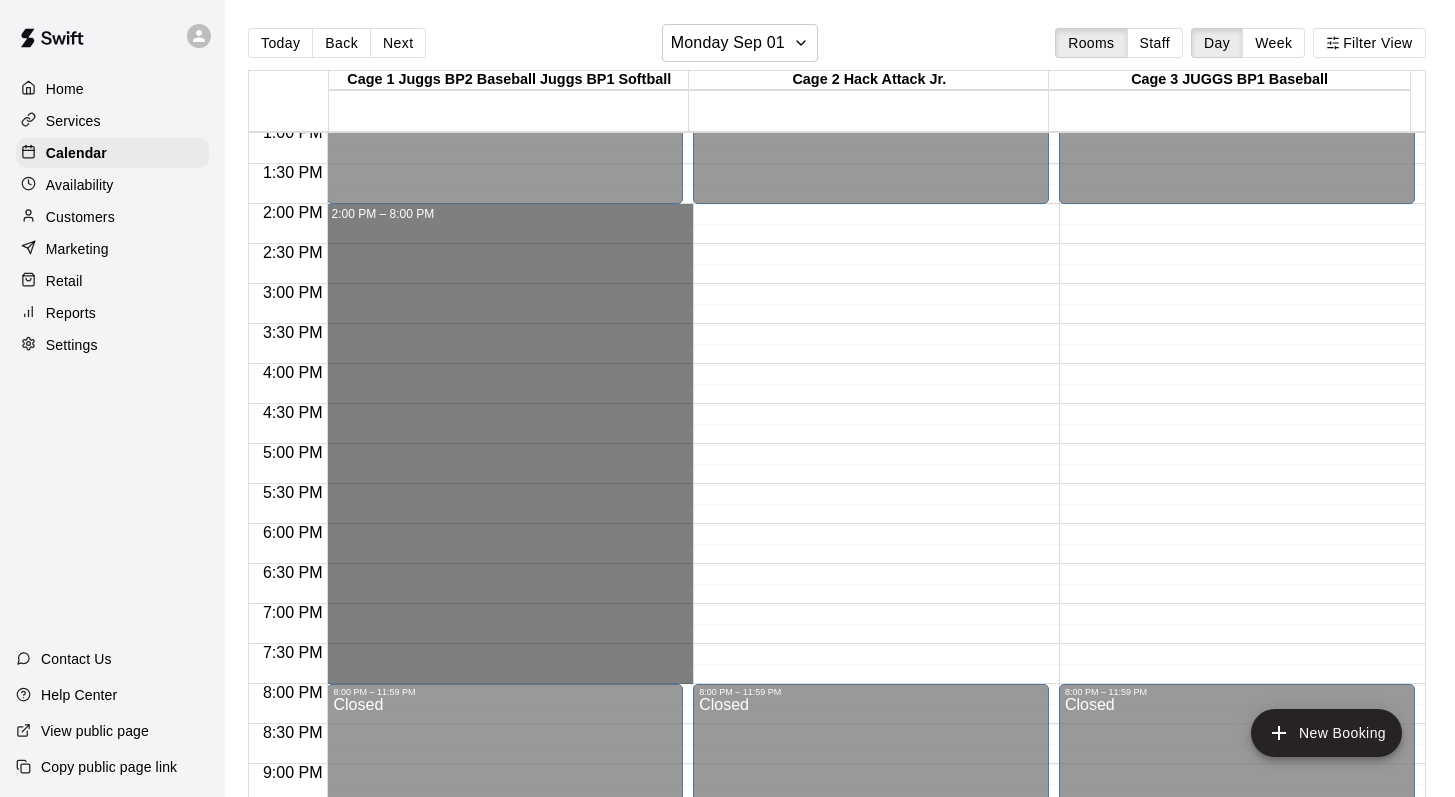 drag, startPoint x: 473, startPoint y: 209, endPoint x: 523, endPoint y: 681, distance: 474.64093 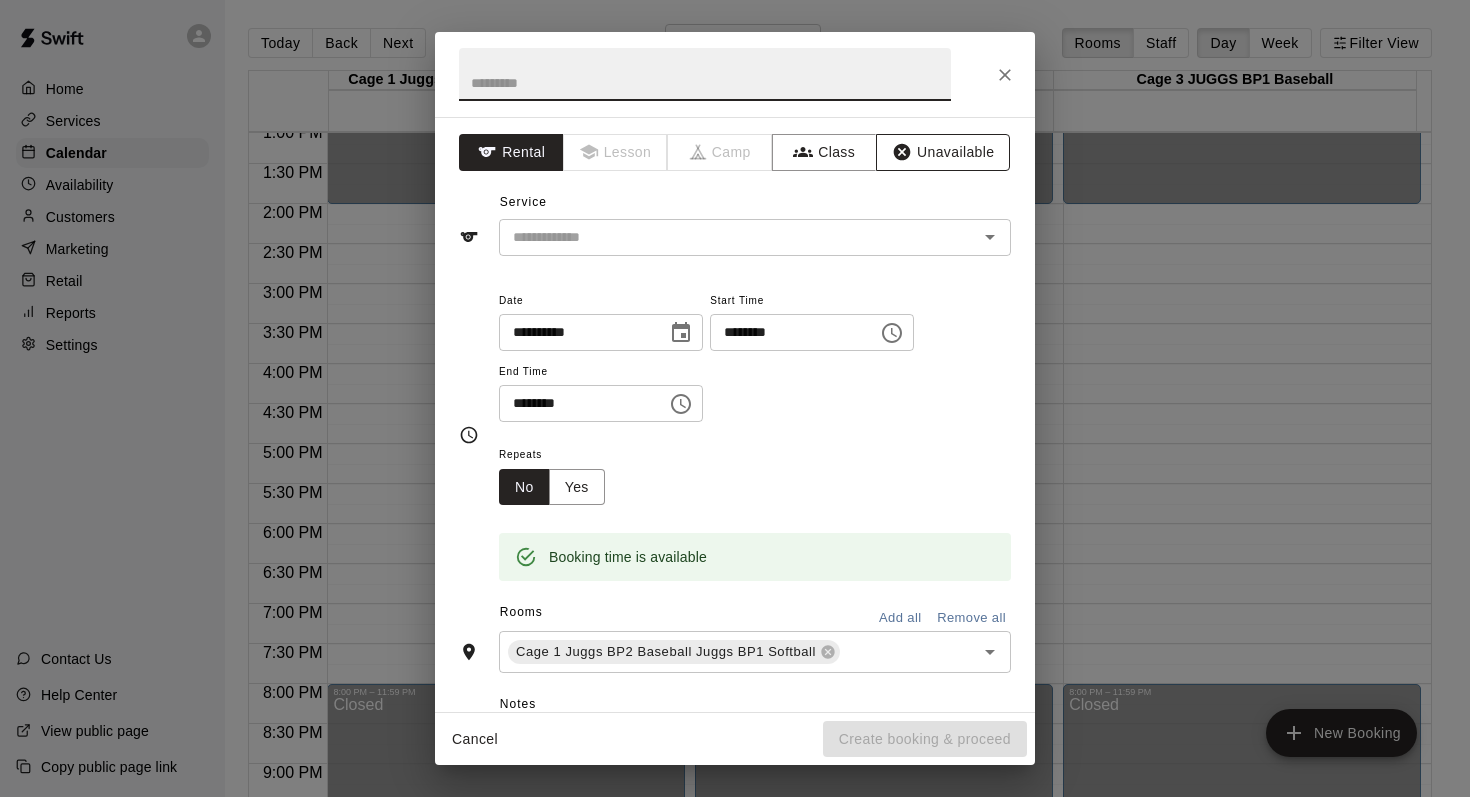 click on "Unavailable" at bounding box center [943, 152] 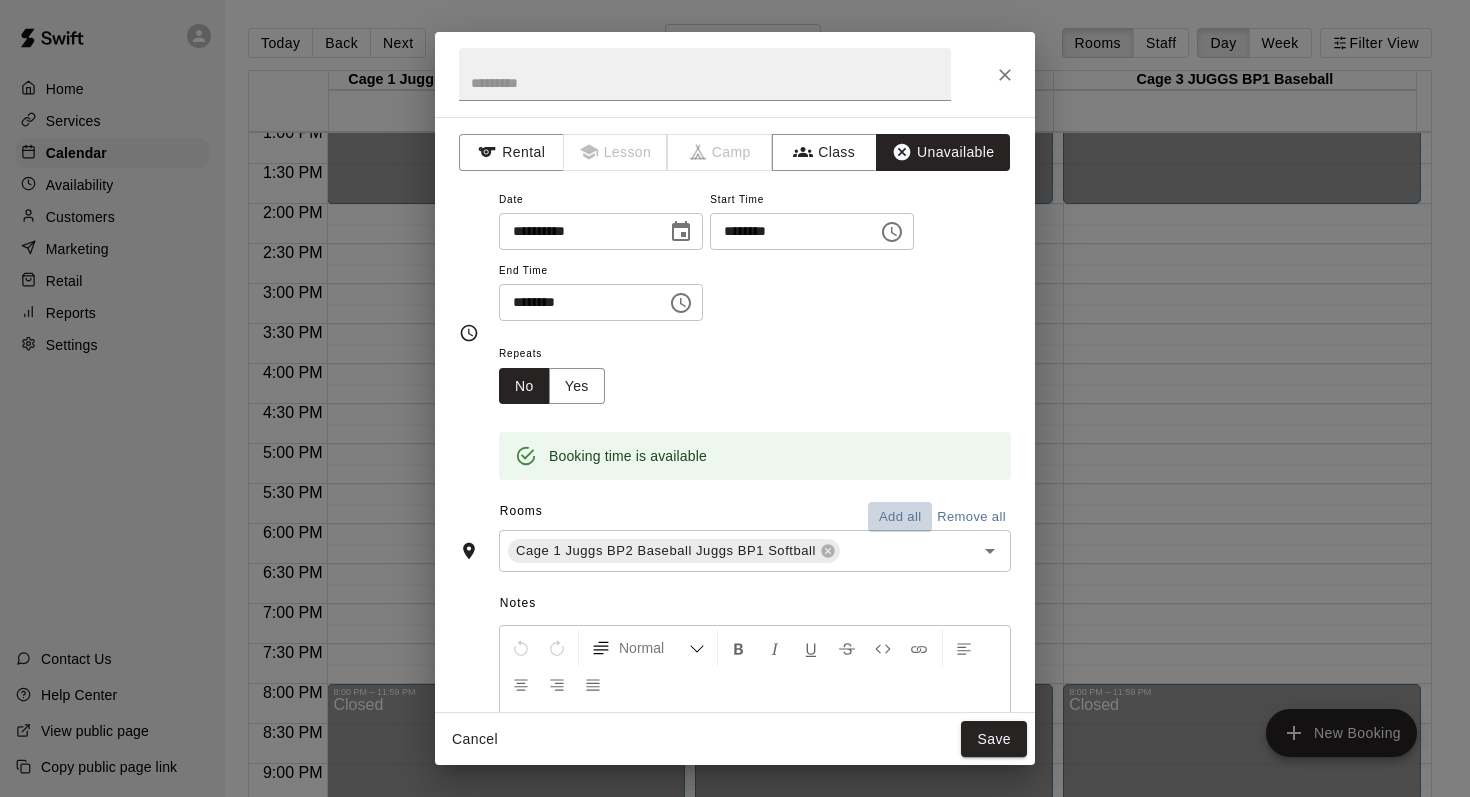 click on "Add all" at bounding box center (900, 517) 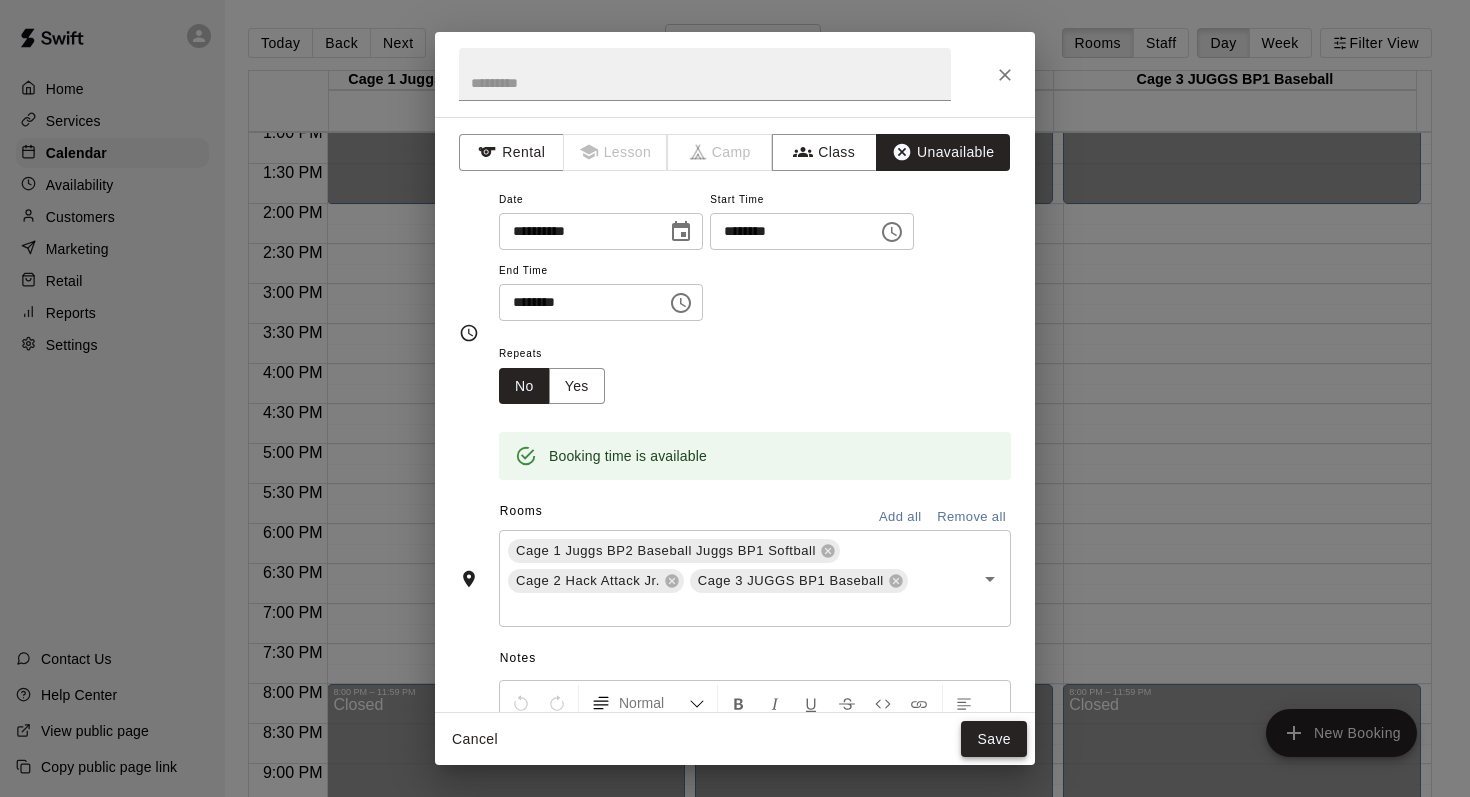 click on "Save" at bounding box center (994, 739) 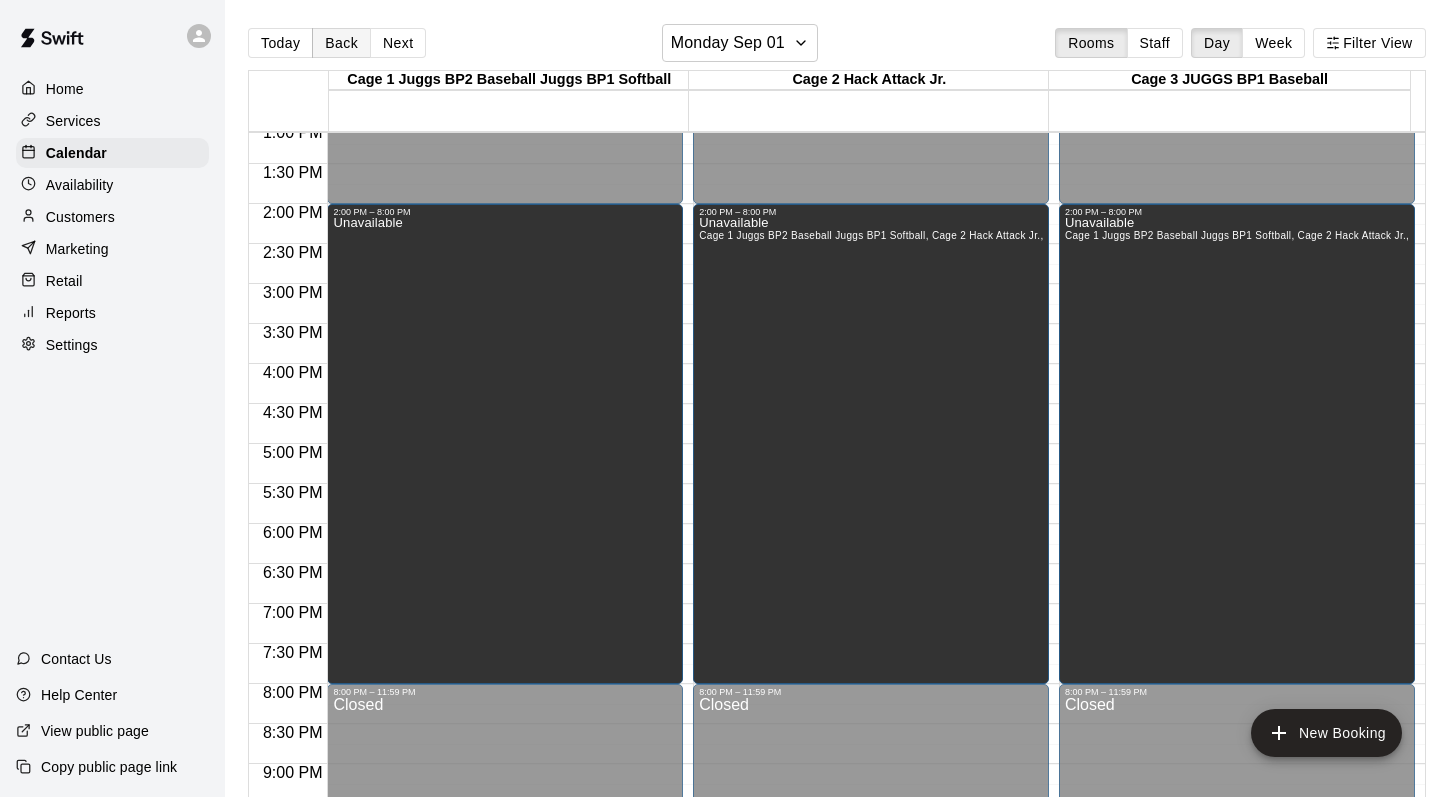 click on "Back" at bounding box center [341, 43] 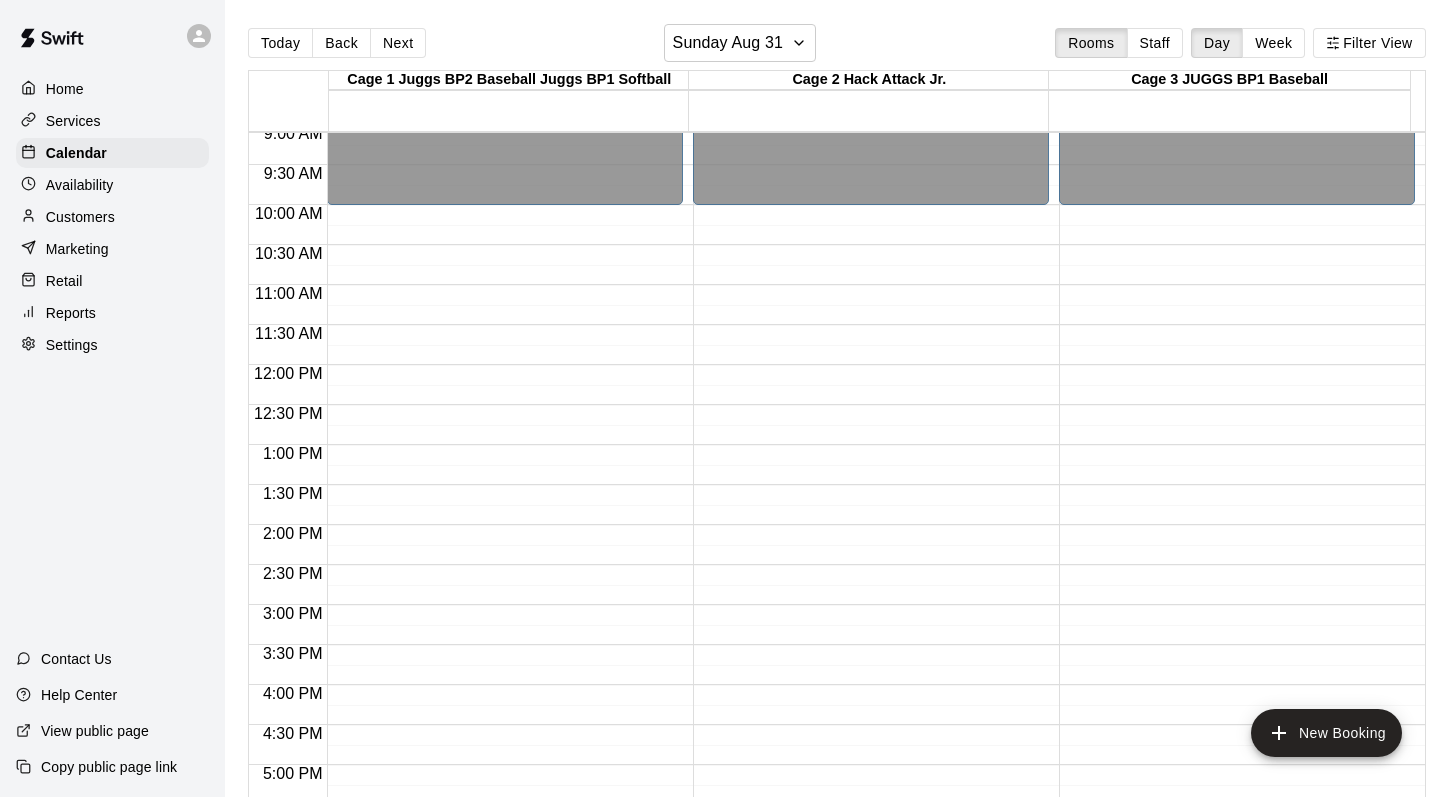 scroll, scrollTop: 717, scrollLeft: 0, axis: vertical 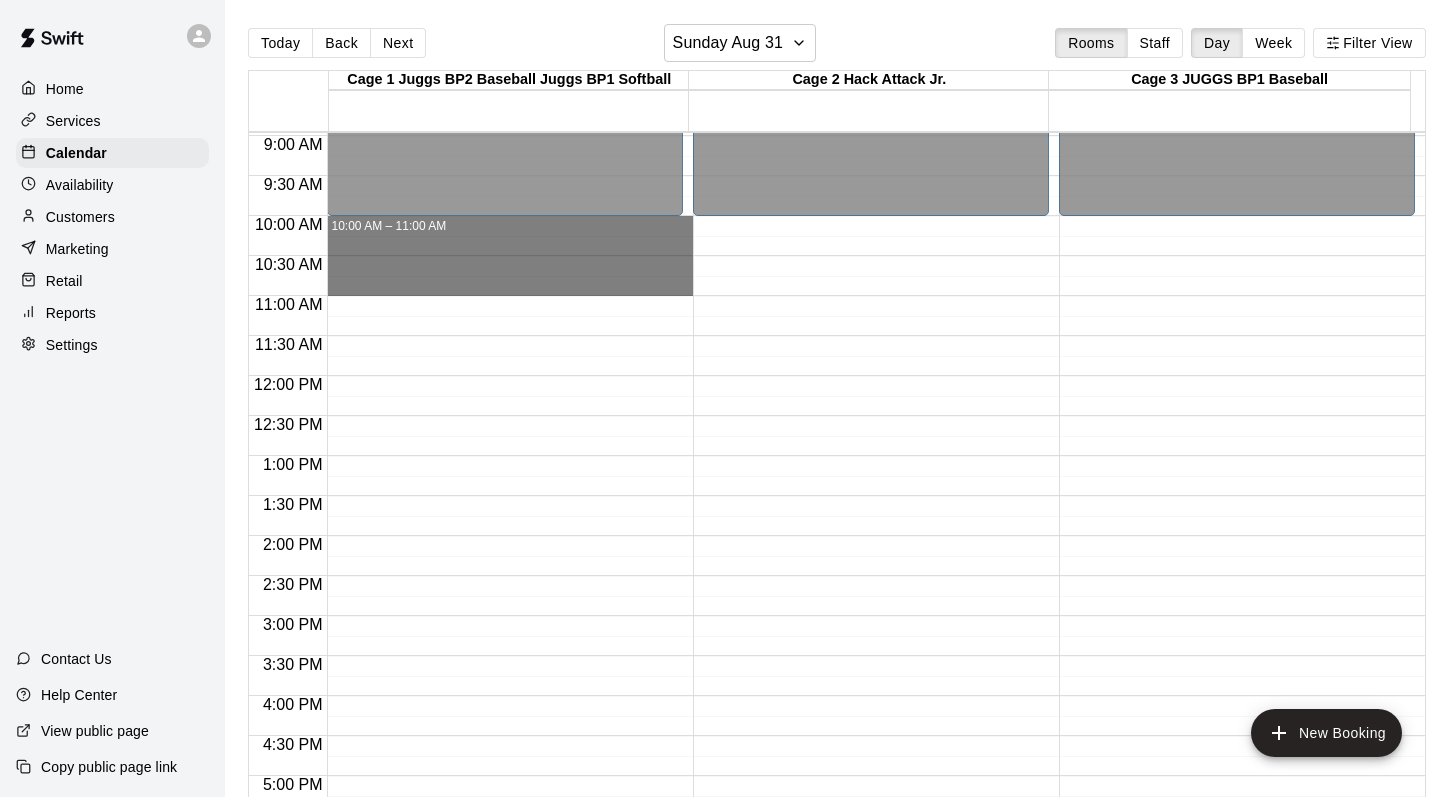 drag, startPoint x: 383, startPoint y: 222, endPoint x: 382, endPoint y: 280, distance: 58.00862 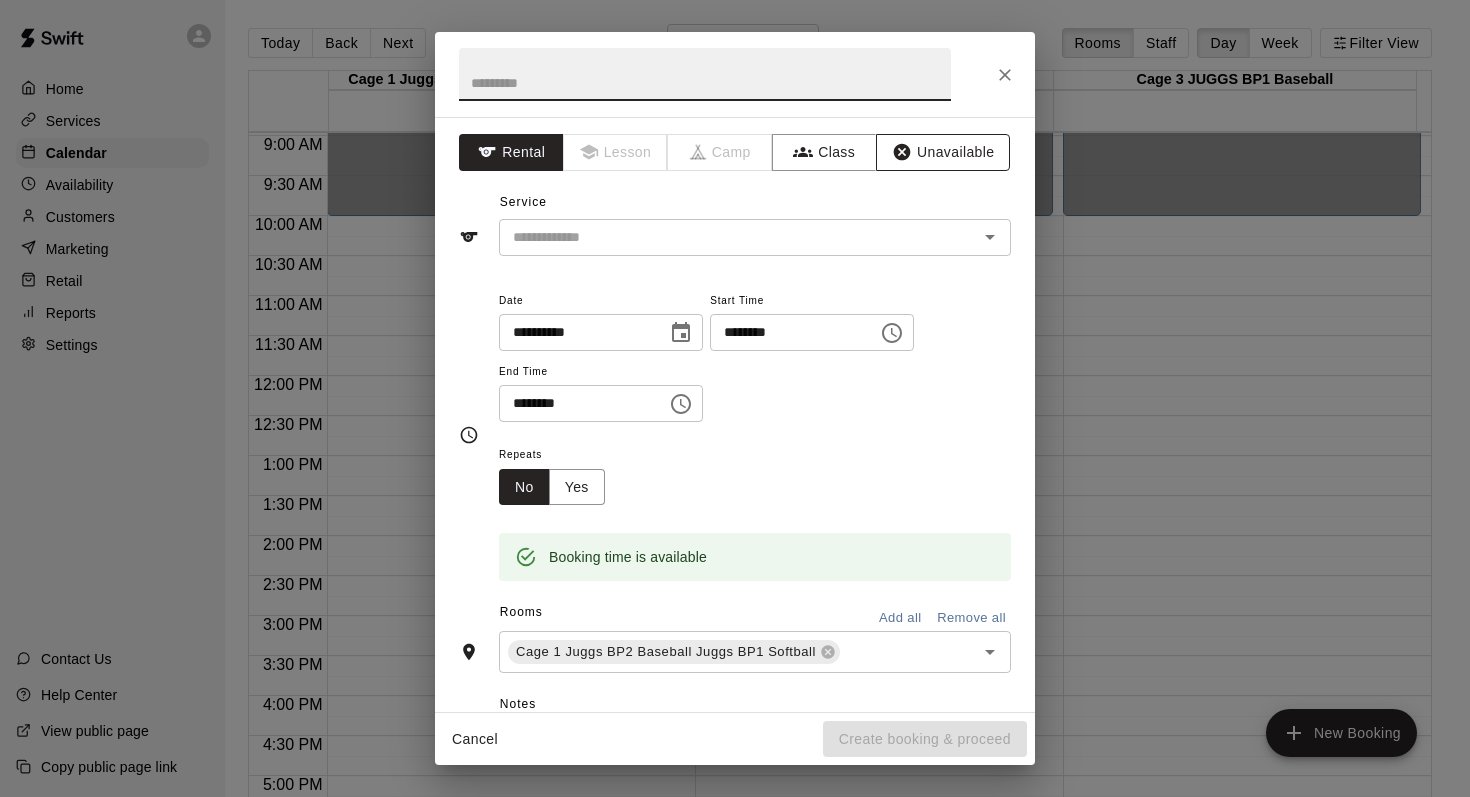 click on "Unavailable" at bounding box center [943, 152] 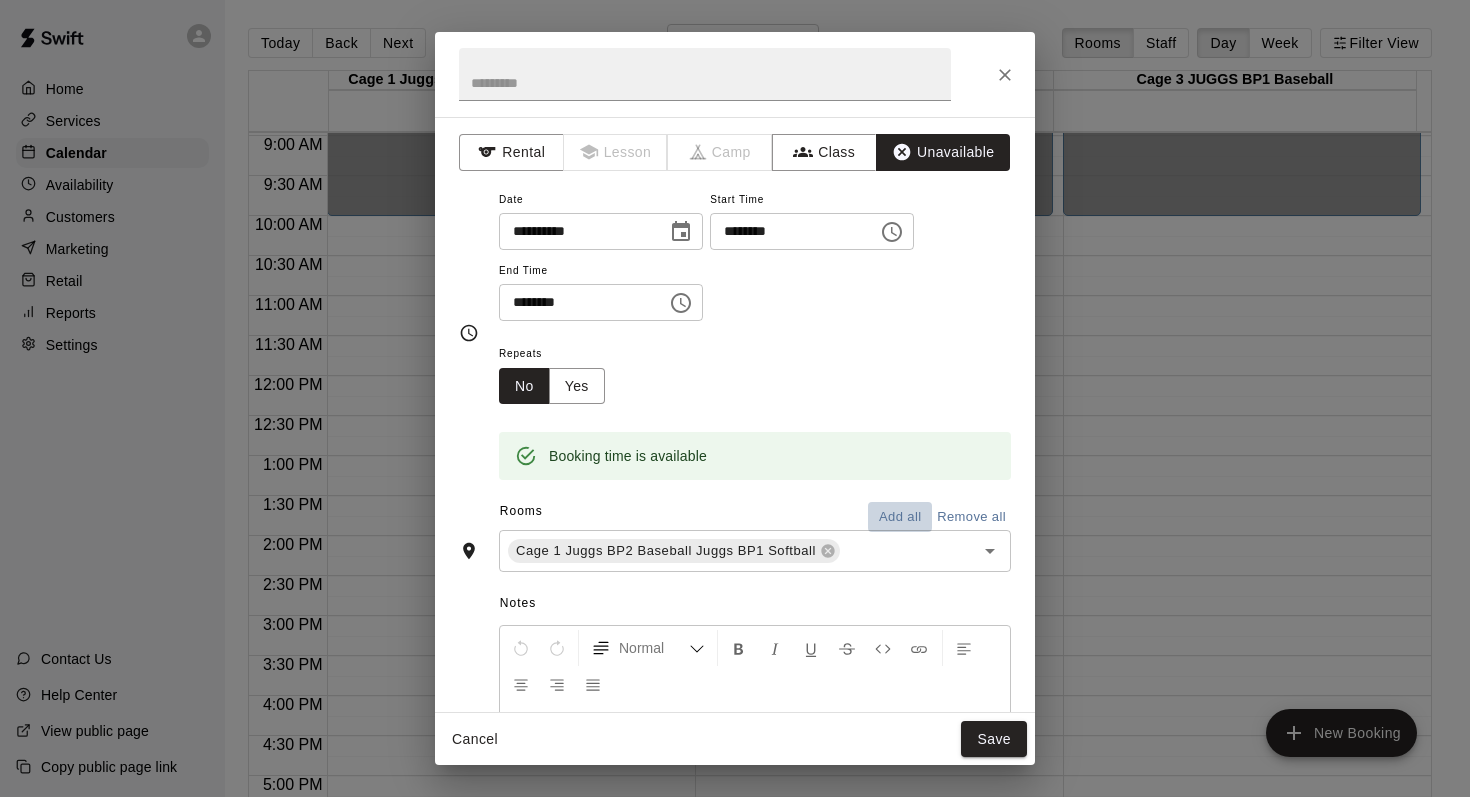 click on "Add all" at bounding box center [900, 517] 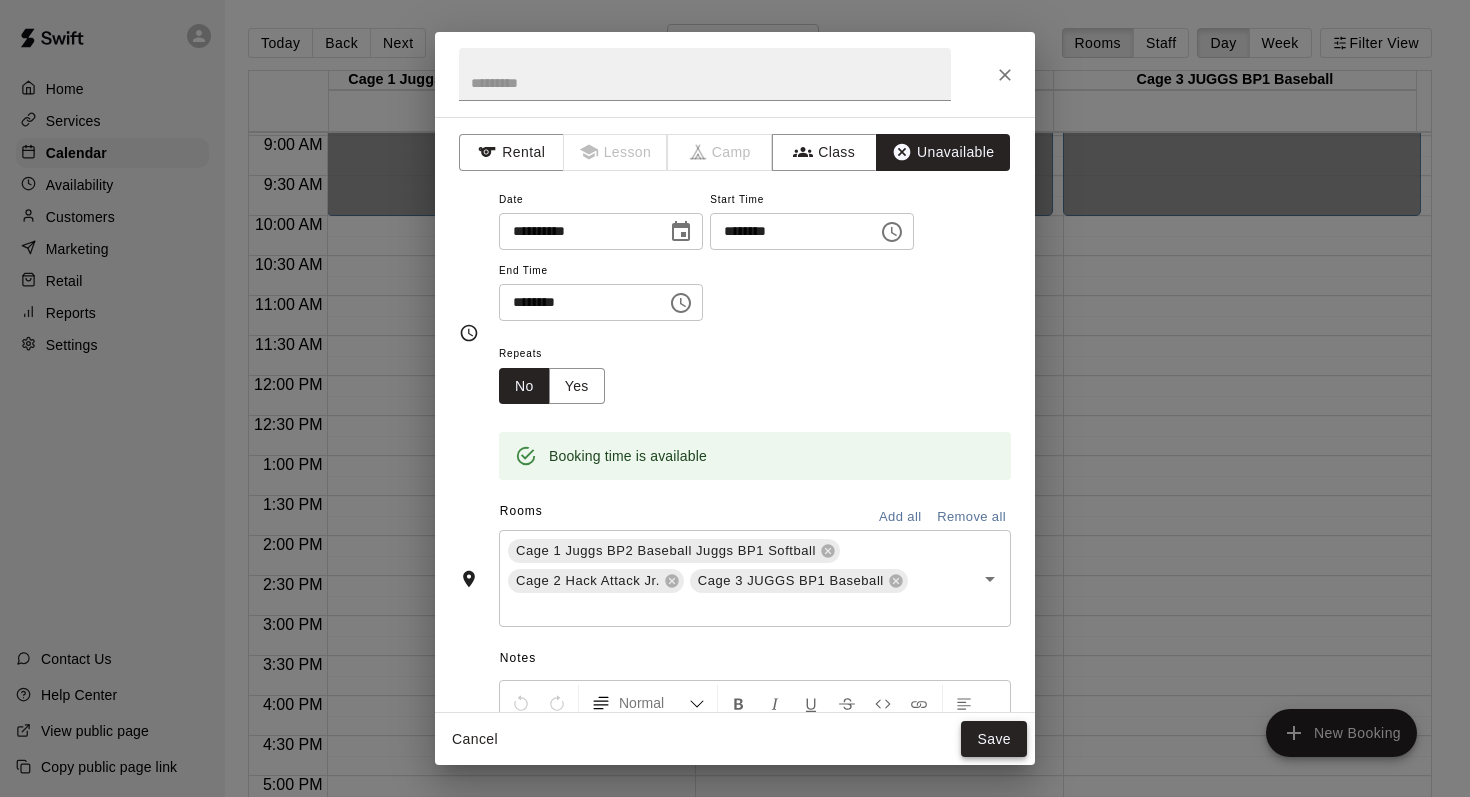 click on "Save" at bounding box center [994, 739] 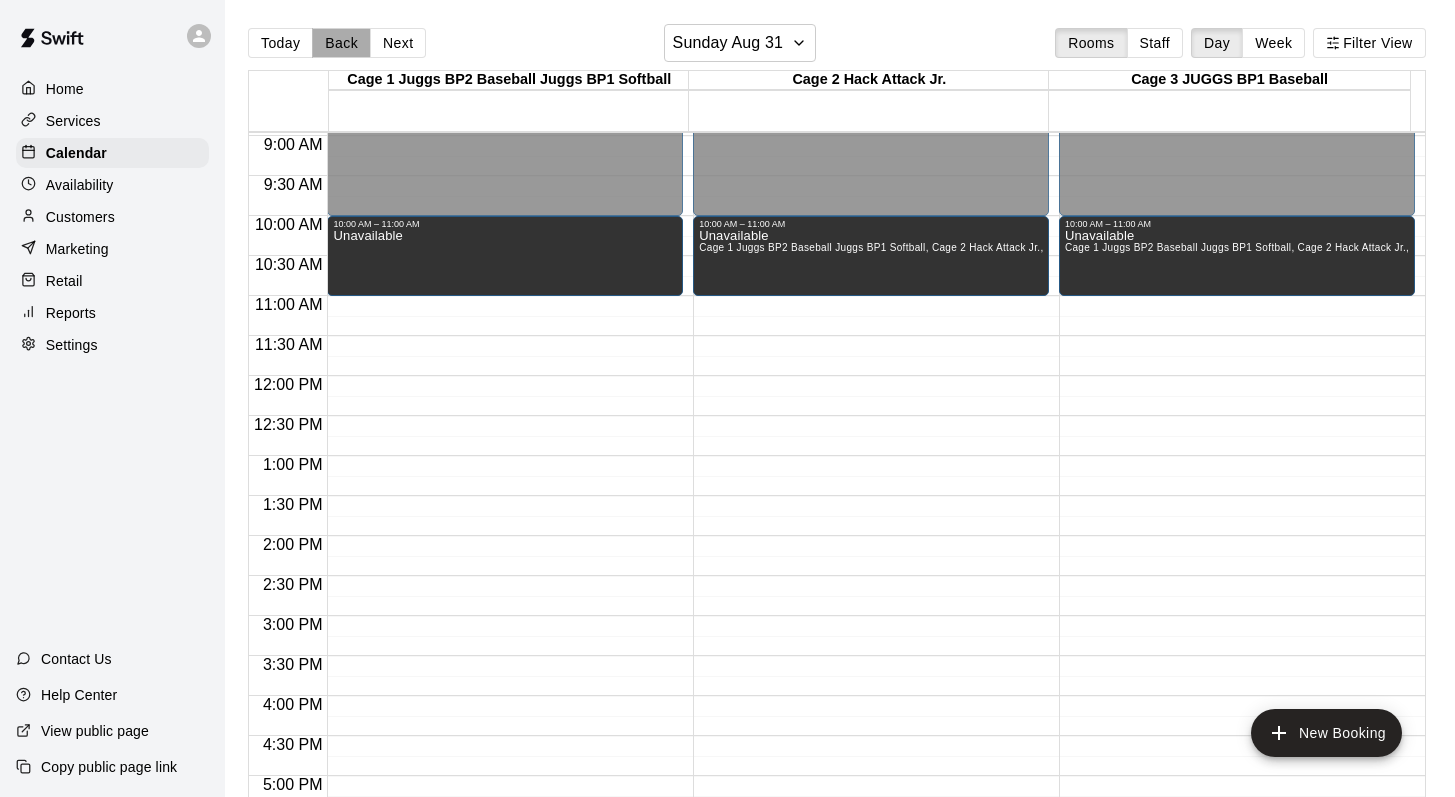 click on "Back" at bounding box center (341, 43) 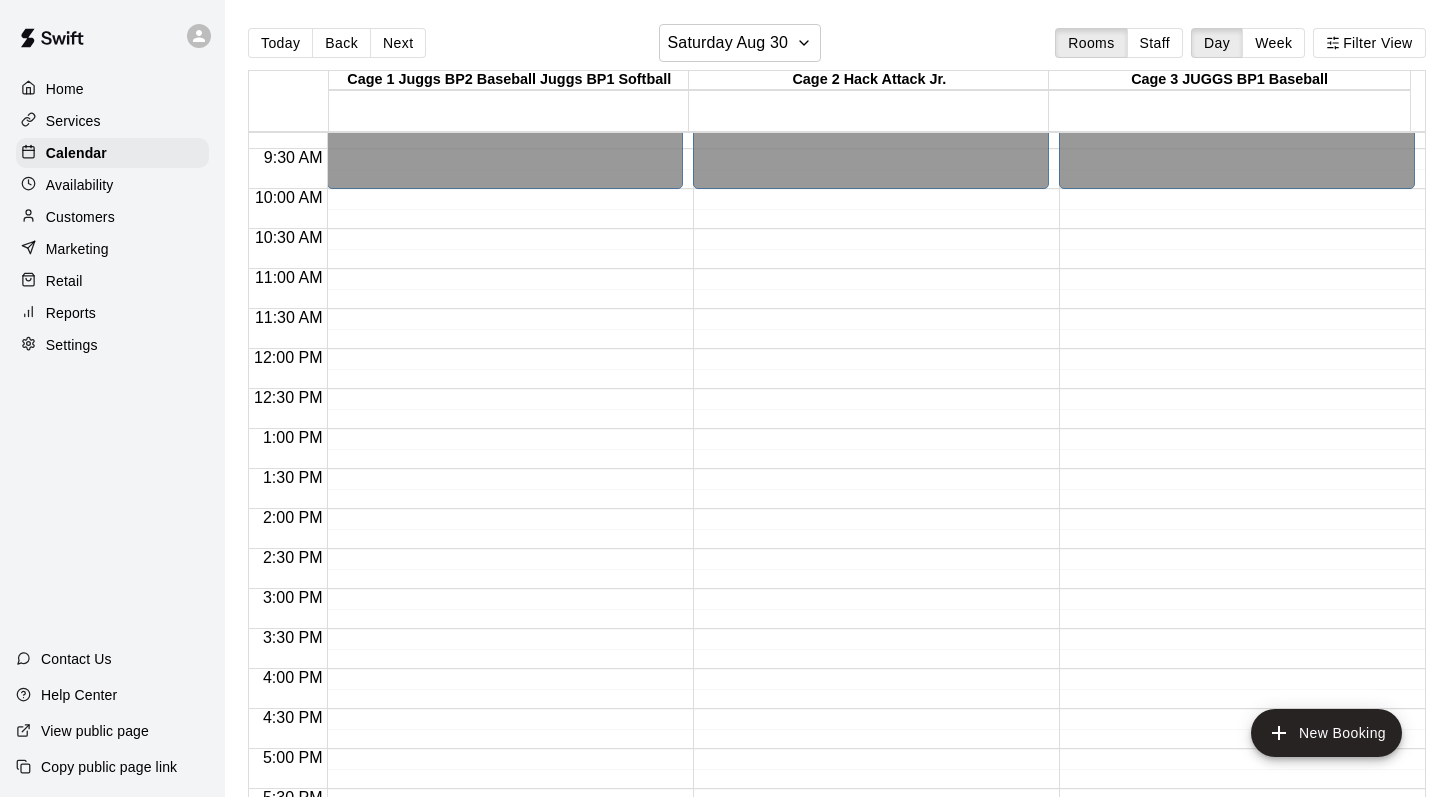 scroll, scrollTop: 671, scrollLeft: 0, axis: vertical 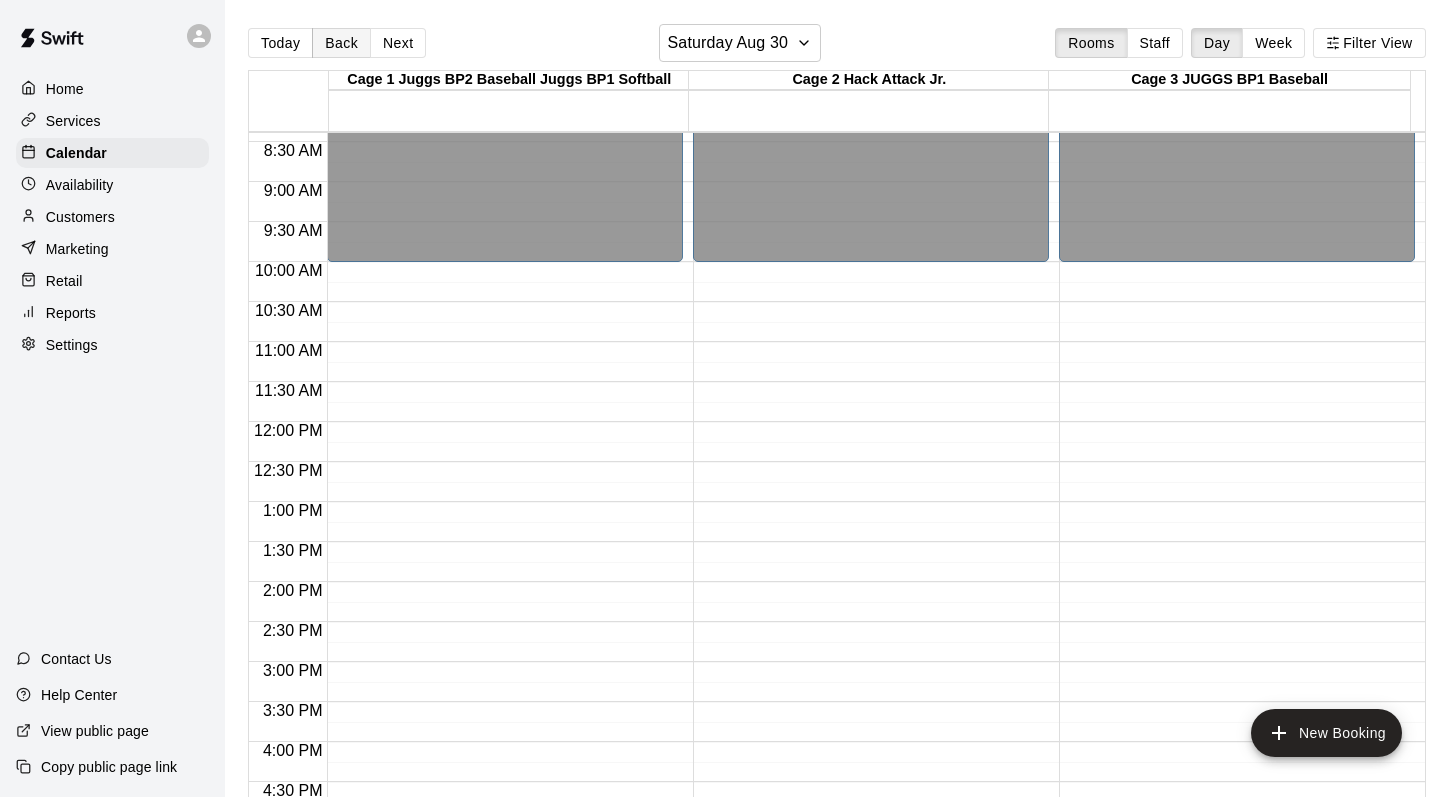 click on "Back" at bounding box center [341, 43] 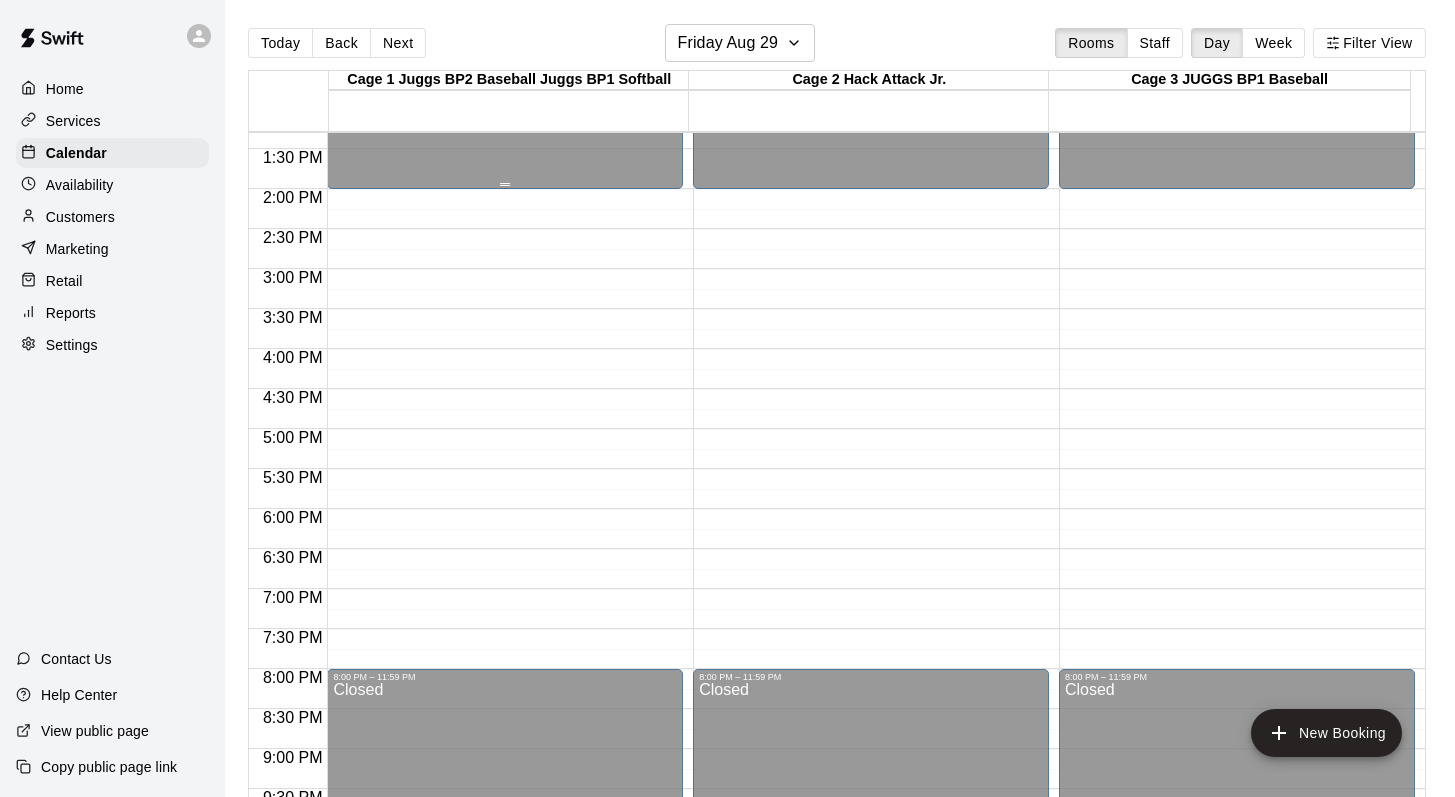 scroll, scrollTop: 1183, scrollLeft: 0, axis: vertical 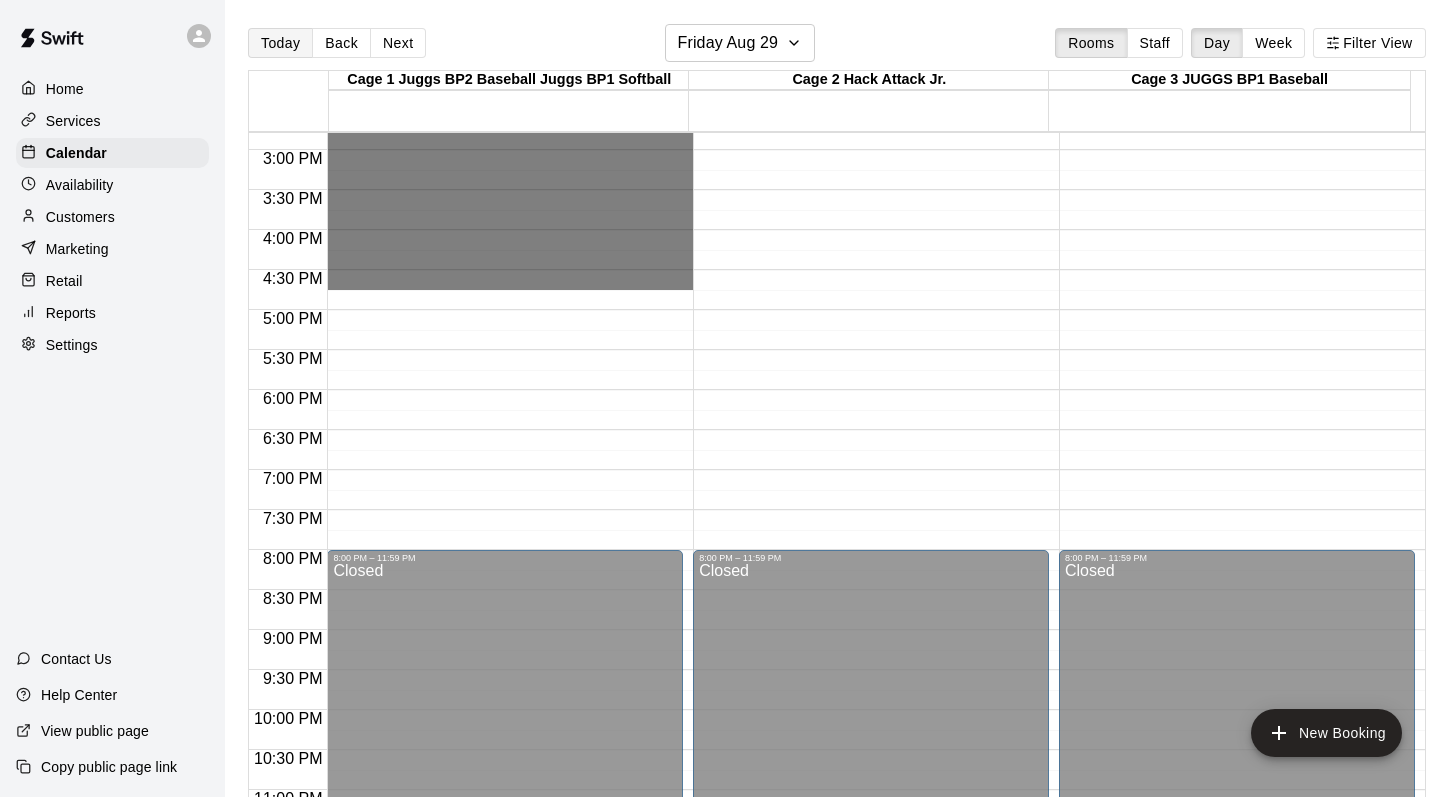 drag, startPoint x: 402, startPoint y: 276, endPoint x: 290, endPoint y: 31, distance: 269.38635 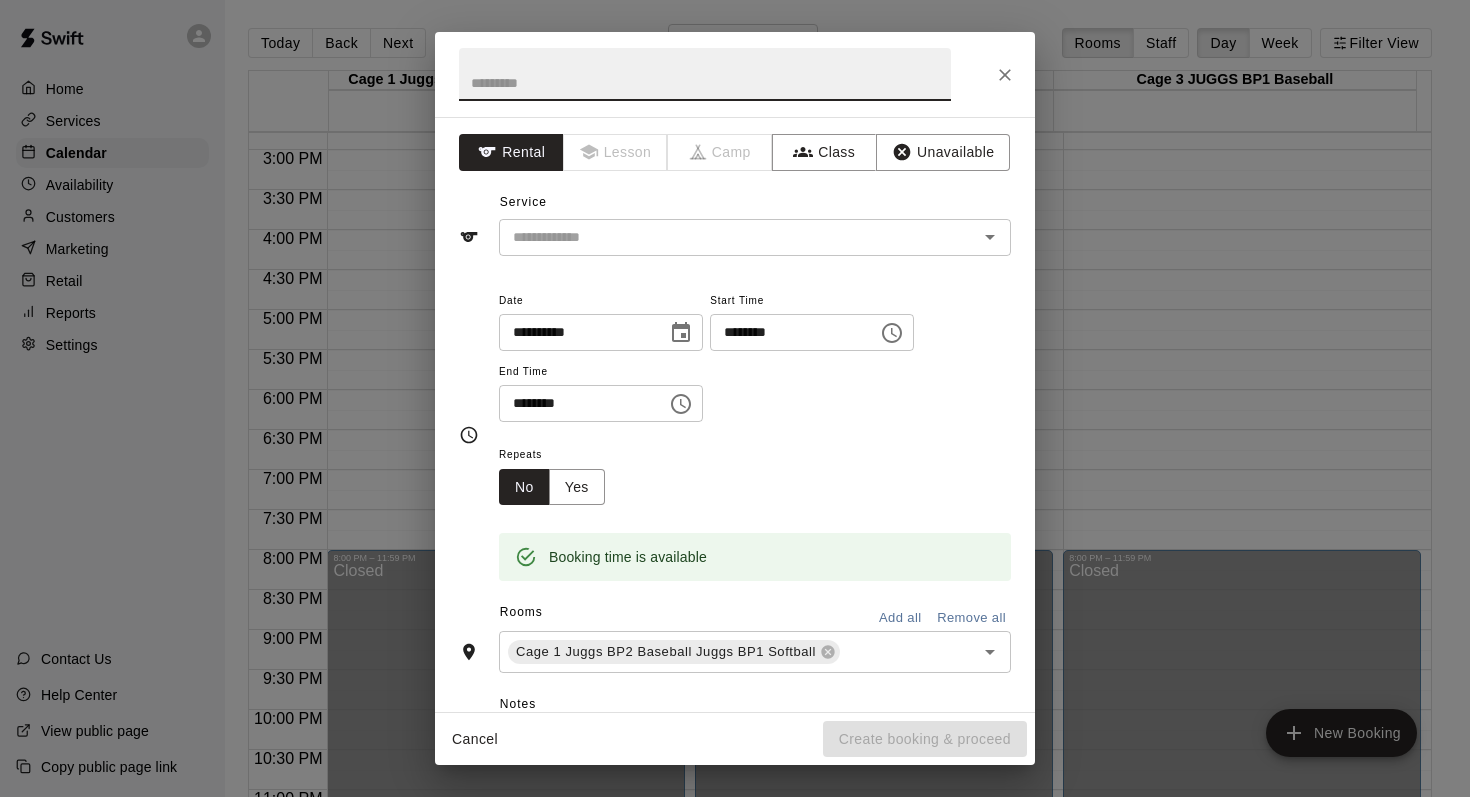 click 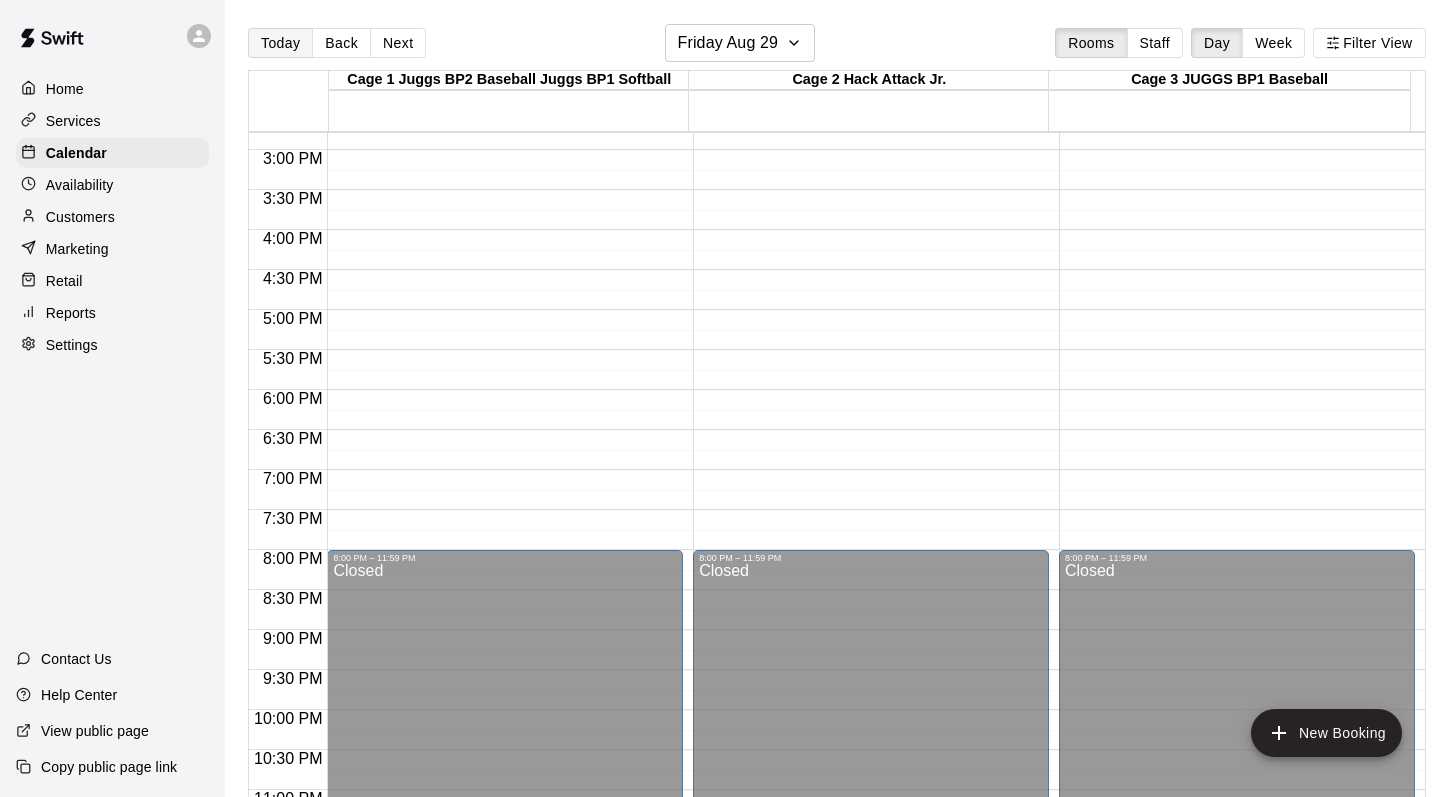 click on "Today" at bounding box center (280, 43) 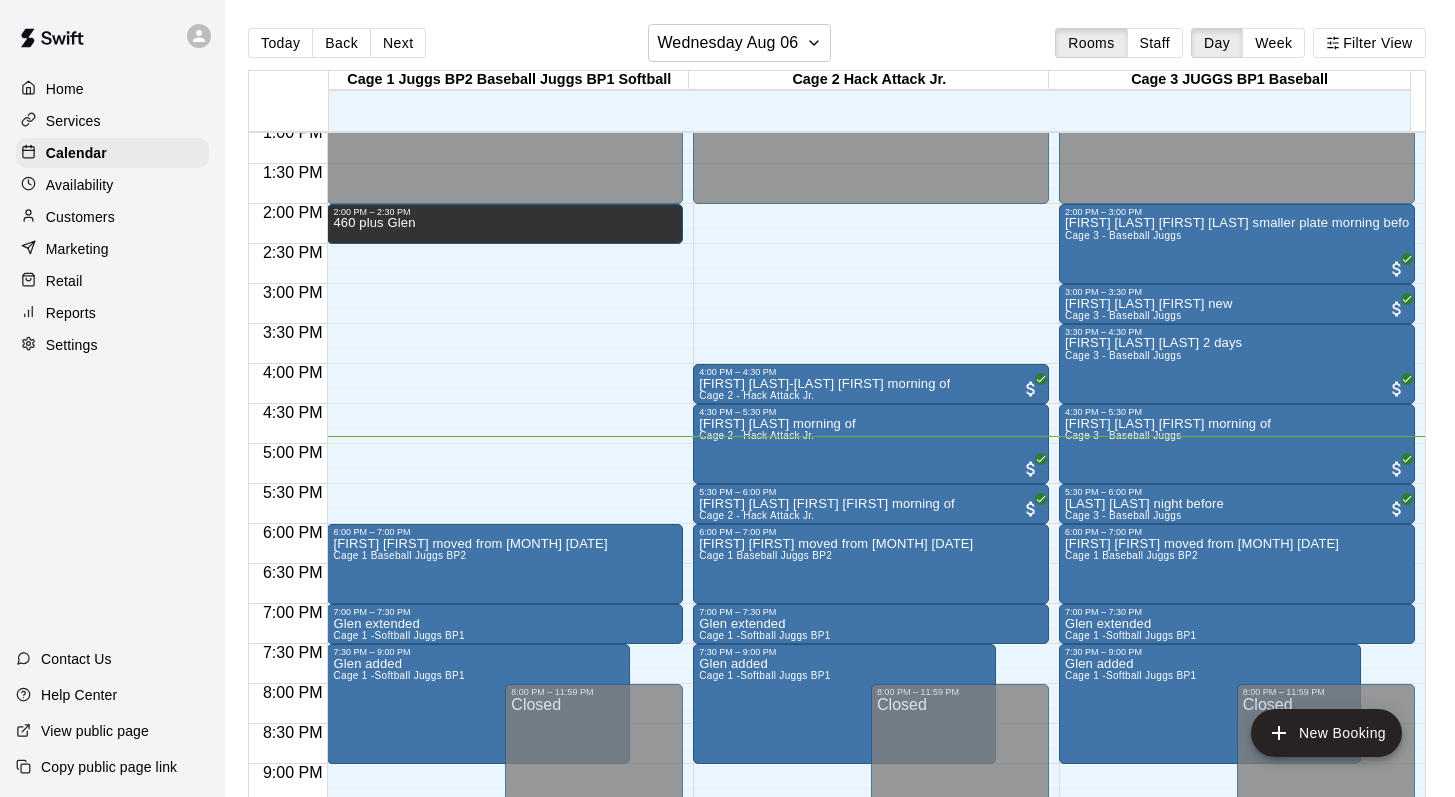 scroll, scrollTop: 1071, scrollLeft: 0, axis: vertical 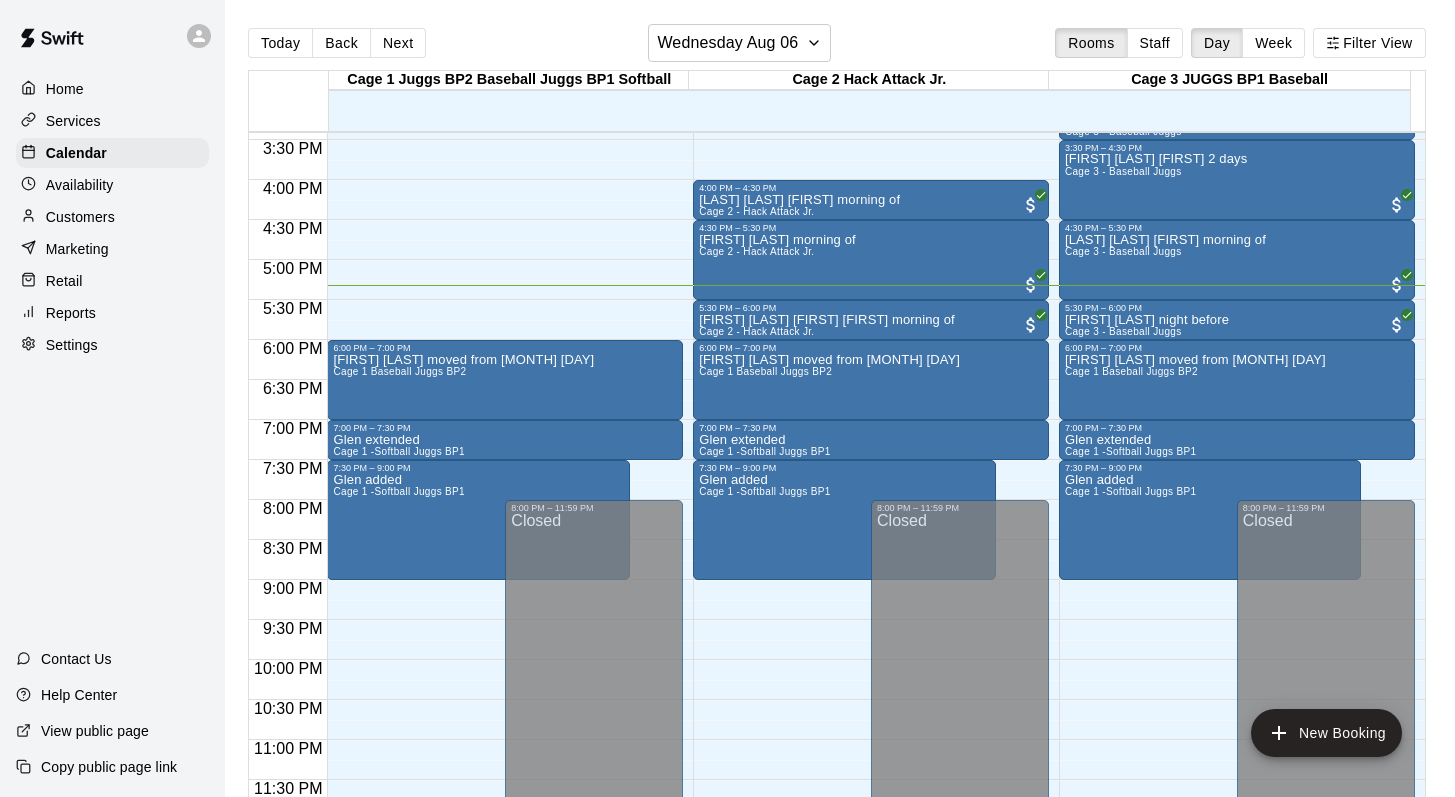 click on "Today Back Next Wednesday Aug 06 Rooms Staff Day Week Filter View" at bounding box center [837, 47] 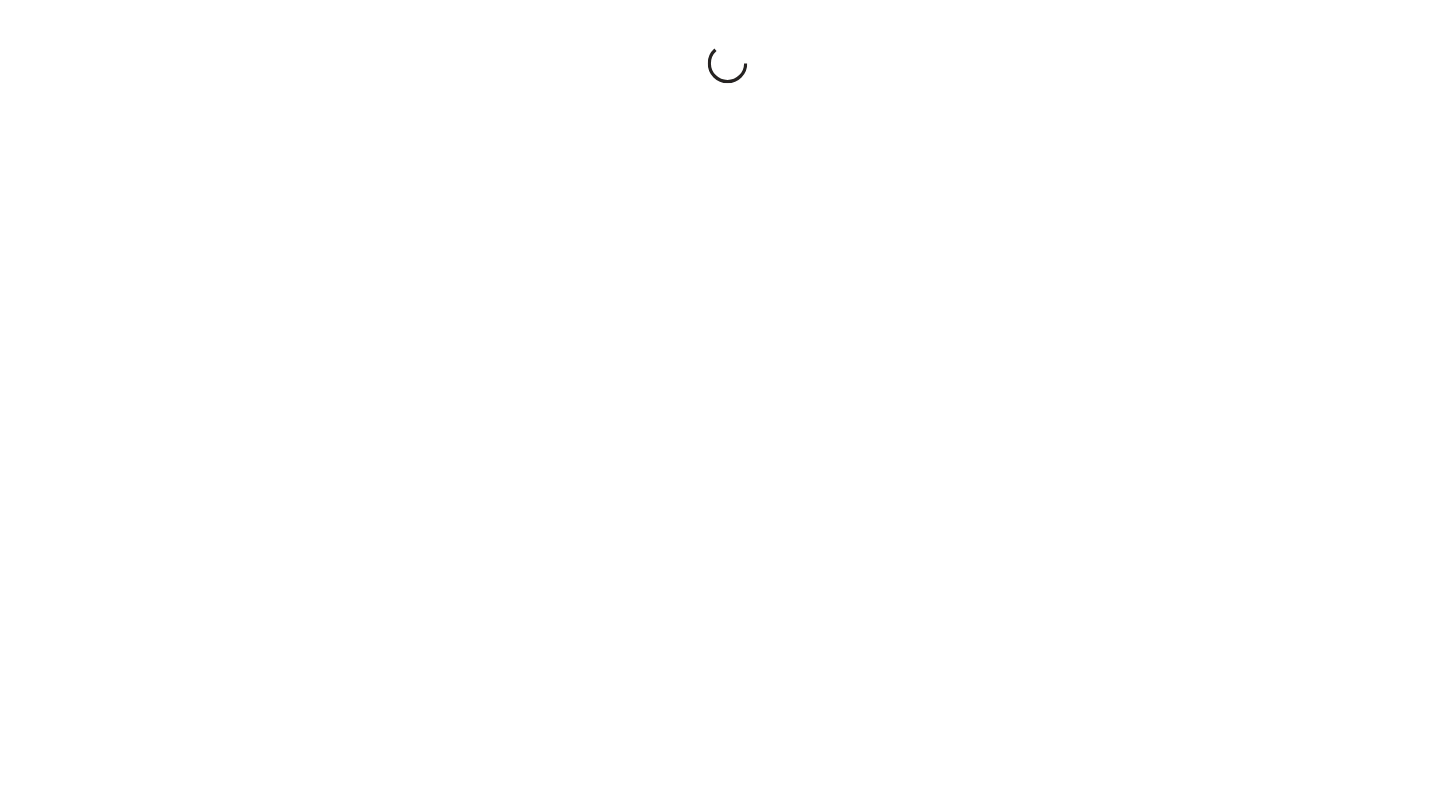 scroll, scrollTop: 0, scrollLeft: 0, axis: both 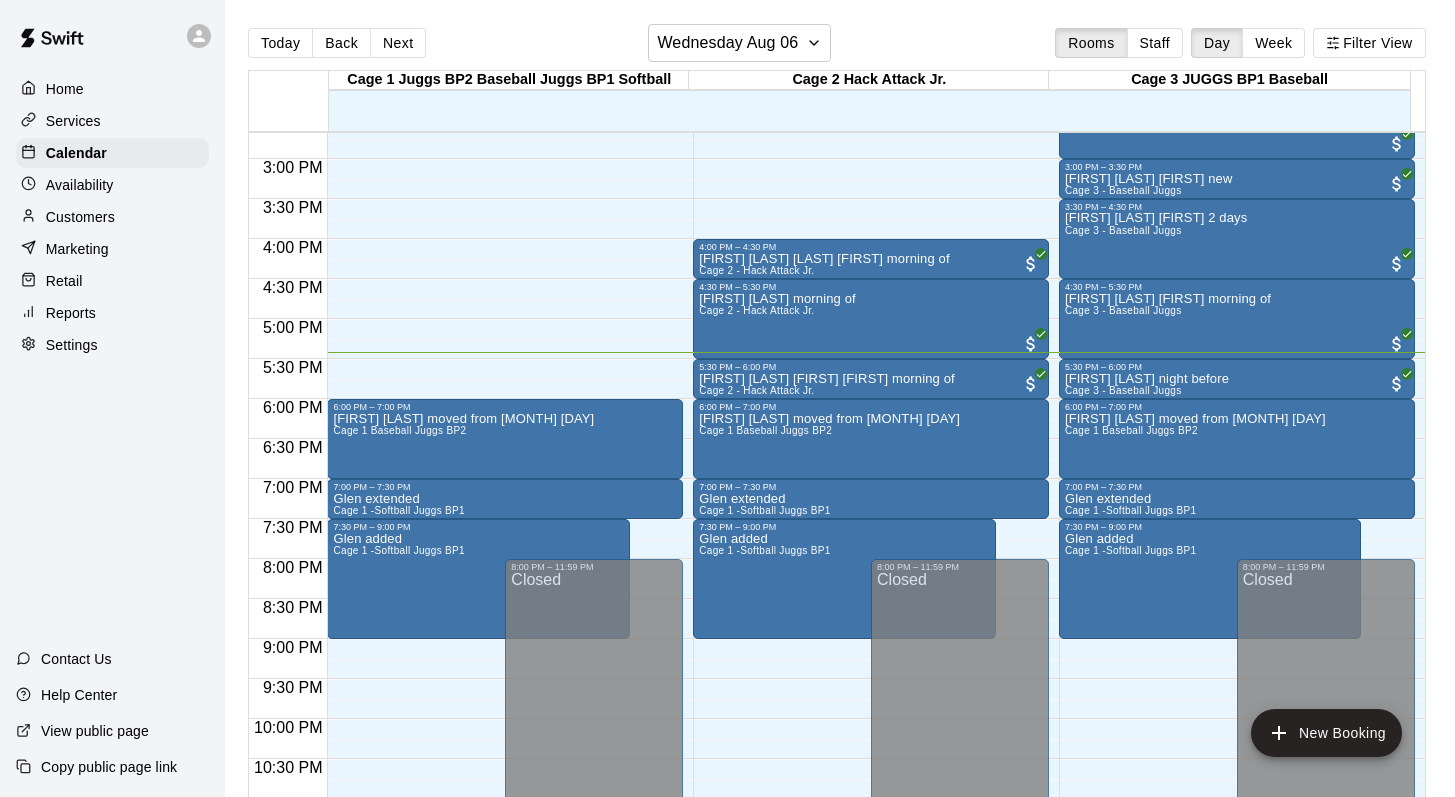 click on "Today Back Next Wednesday Aug 06 Rooms Staff Day Week Filter View" at bounding box center [837, 47] 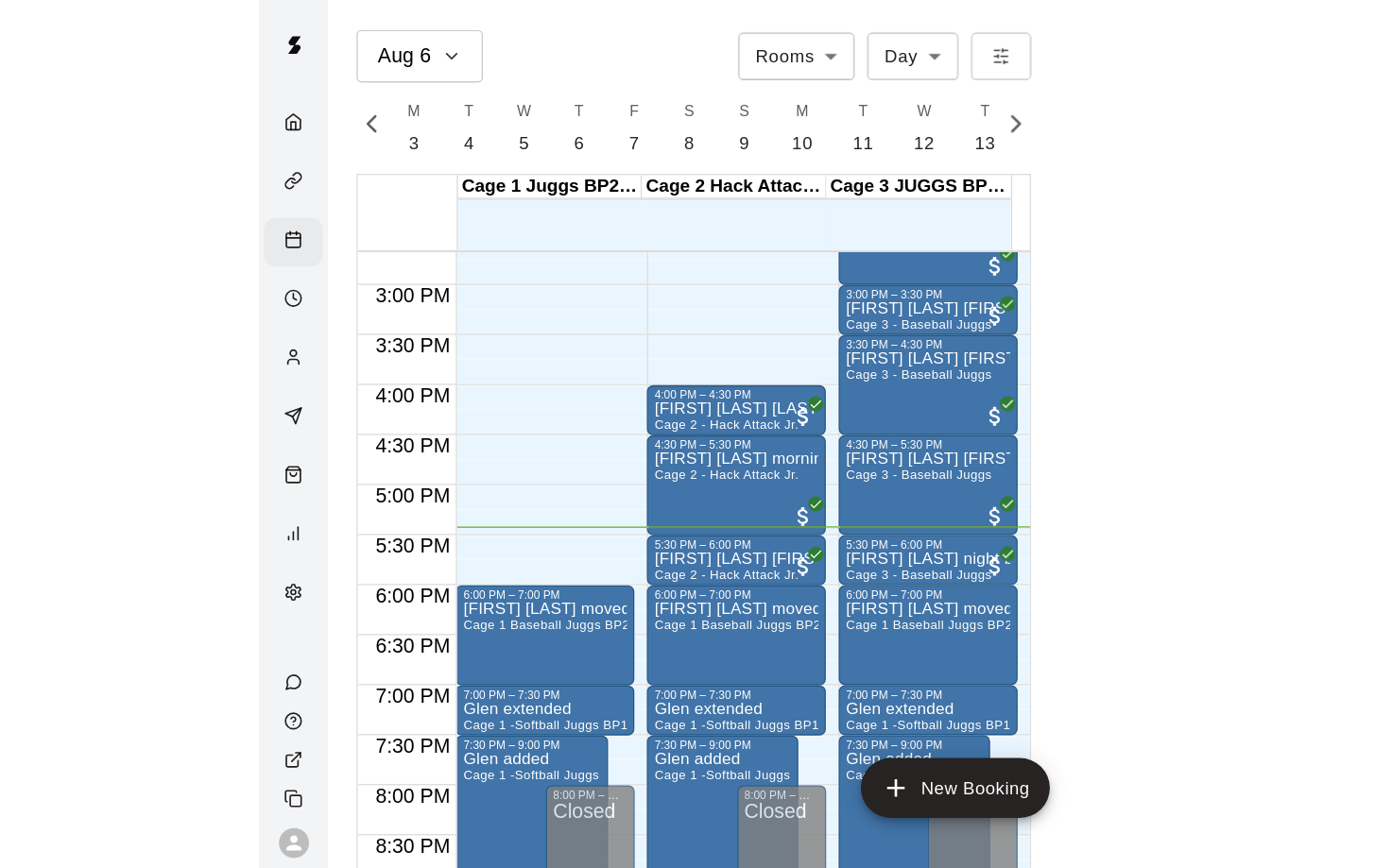 scroll, scrollTop: 0, scrollLeft: 7912, axis: horizontal 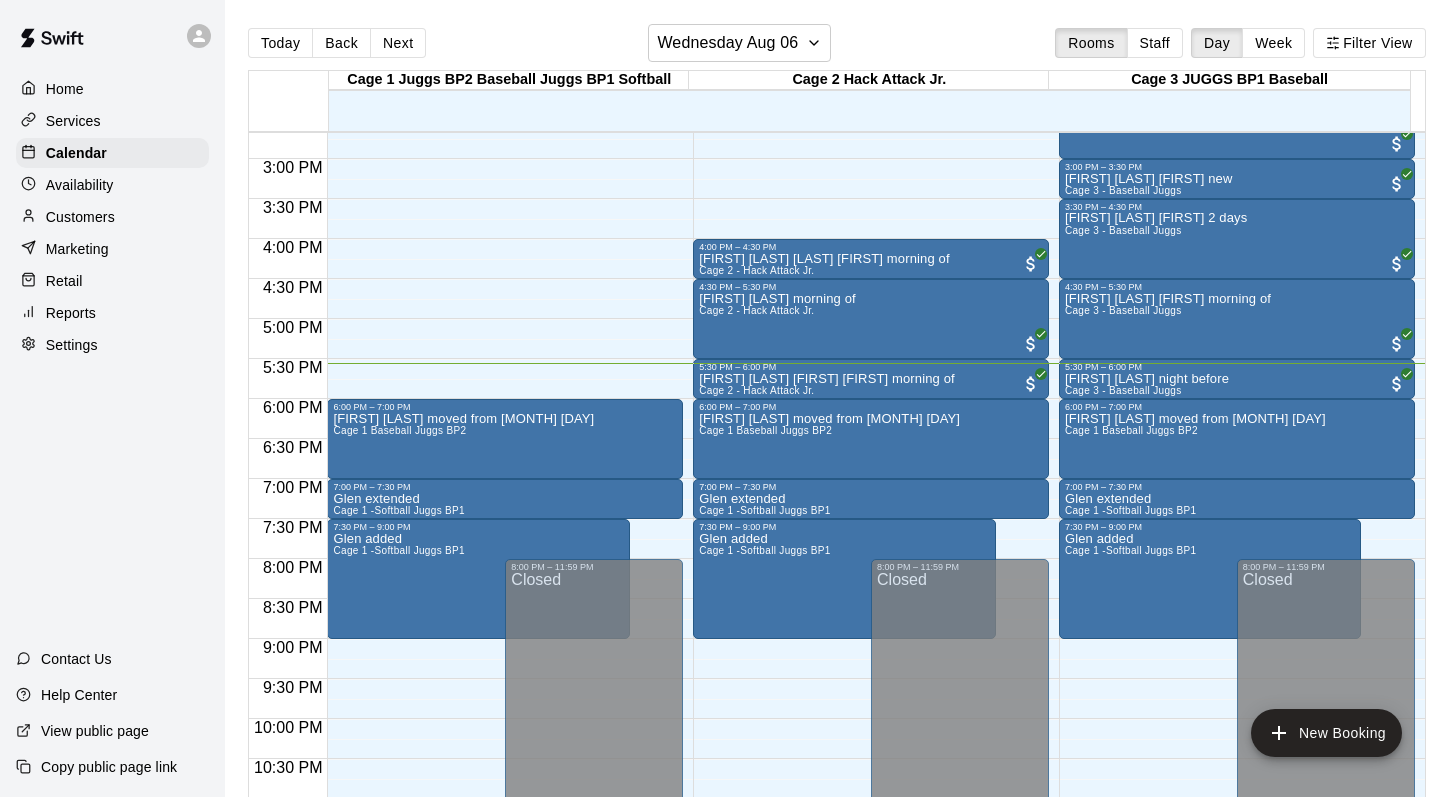 click on "Today Back Next Wednesday Aug 06 Rooms Staff Day Week Filter View" at bounding box center [837, 47] 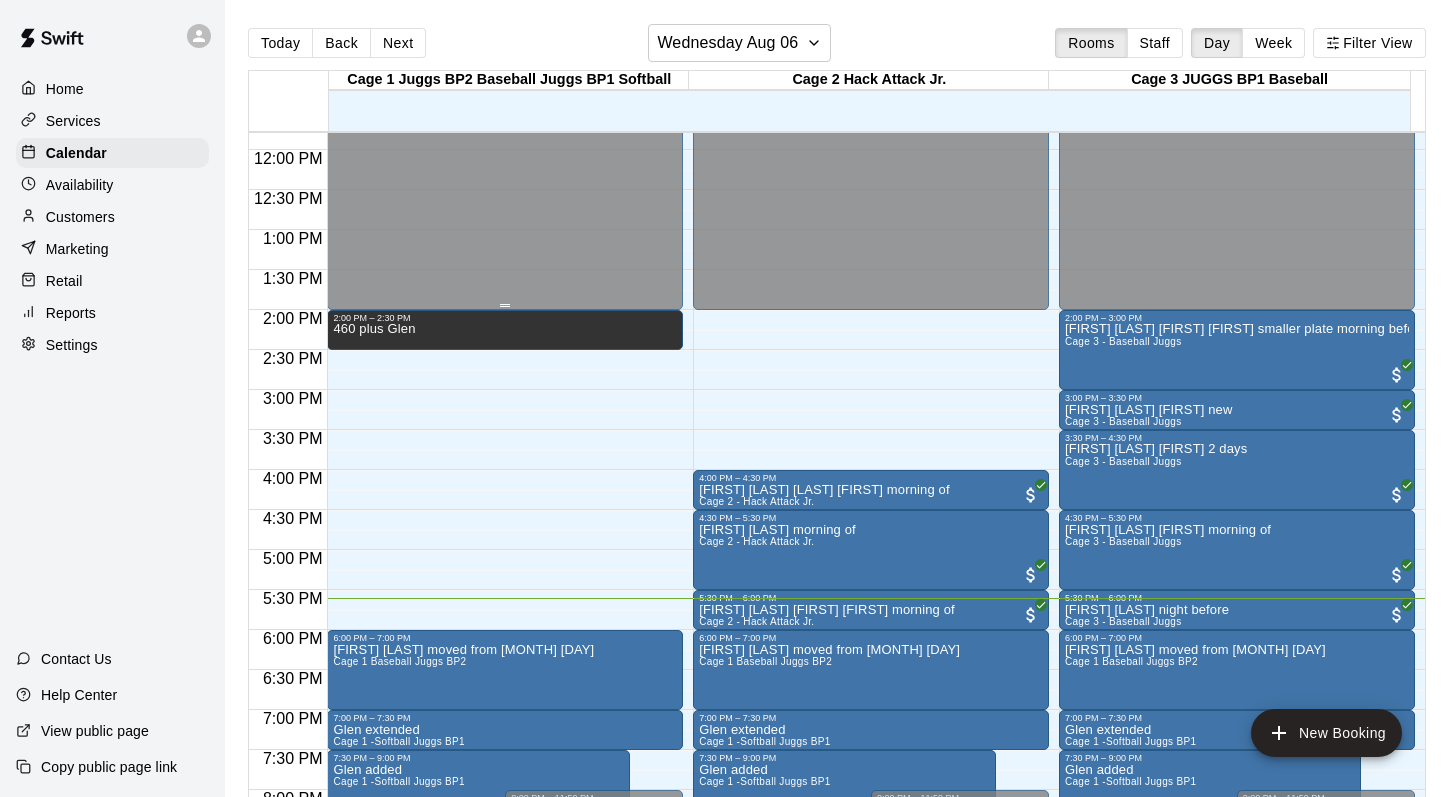 scroll, scrollTop: 1012, scrollLeft: 0, axis: vertical 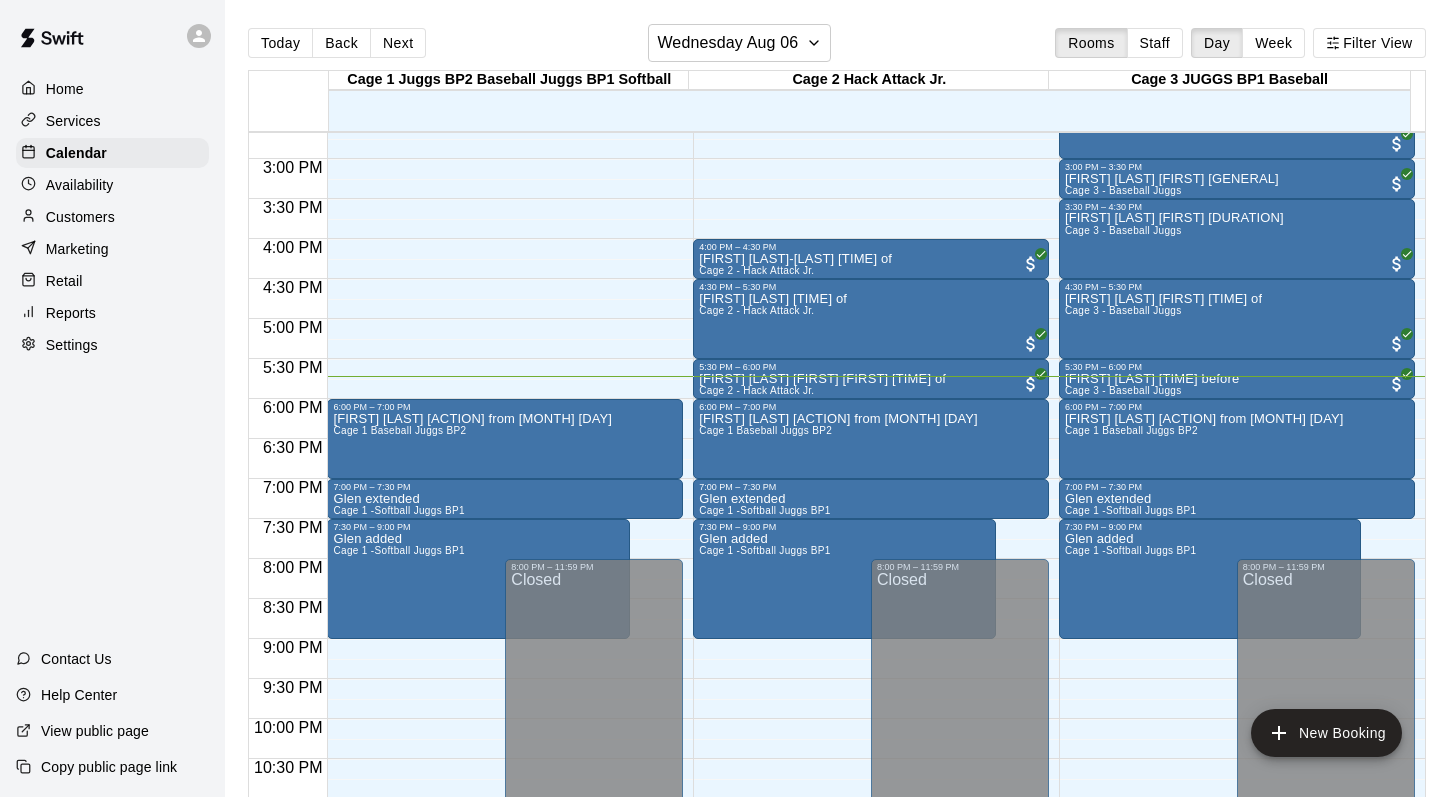 click on "Today Back Next Wednesday Aug 06 Rooms Staff Day Week Filter View" at bounding box center (837, 47) 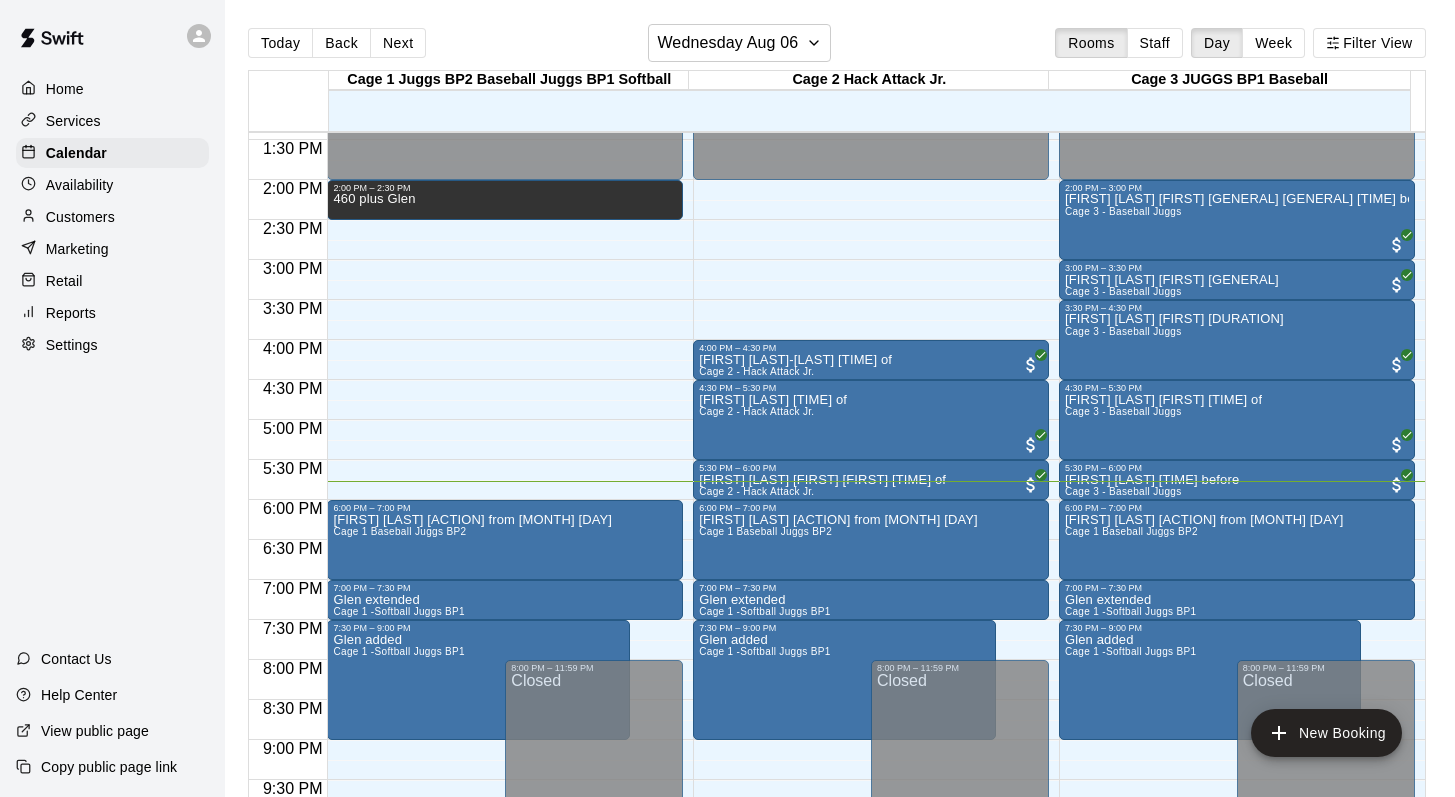 scroll, scrollTop: 1070, scrollLeft: 0, axis: vertical 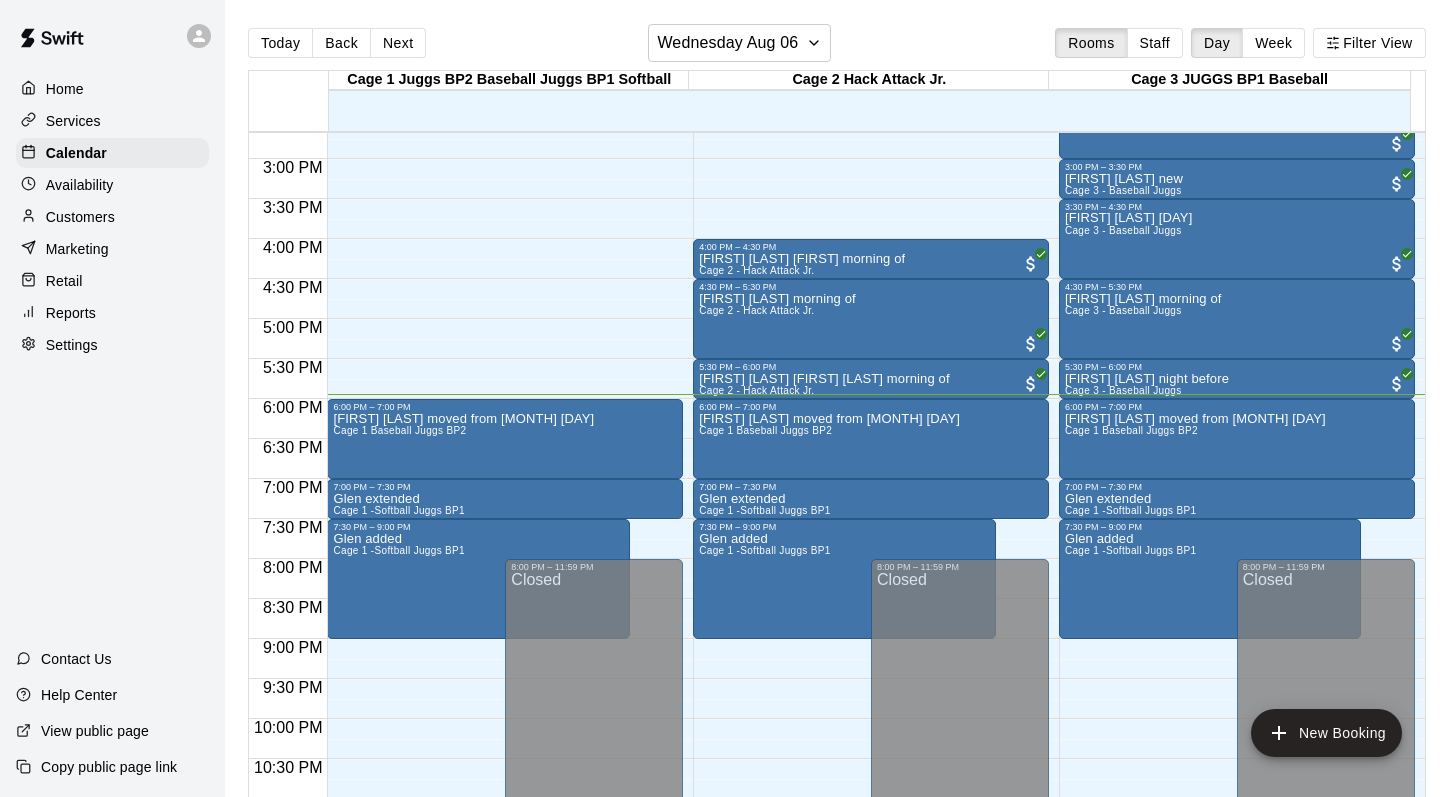 click on "Today Back Next Wednesday Aug 06 Rooms Staff Day Week Filter View" at bounding box center [837, 47] 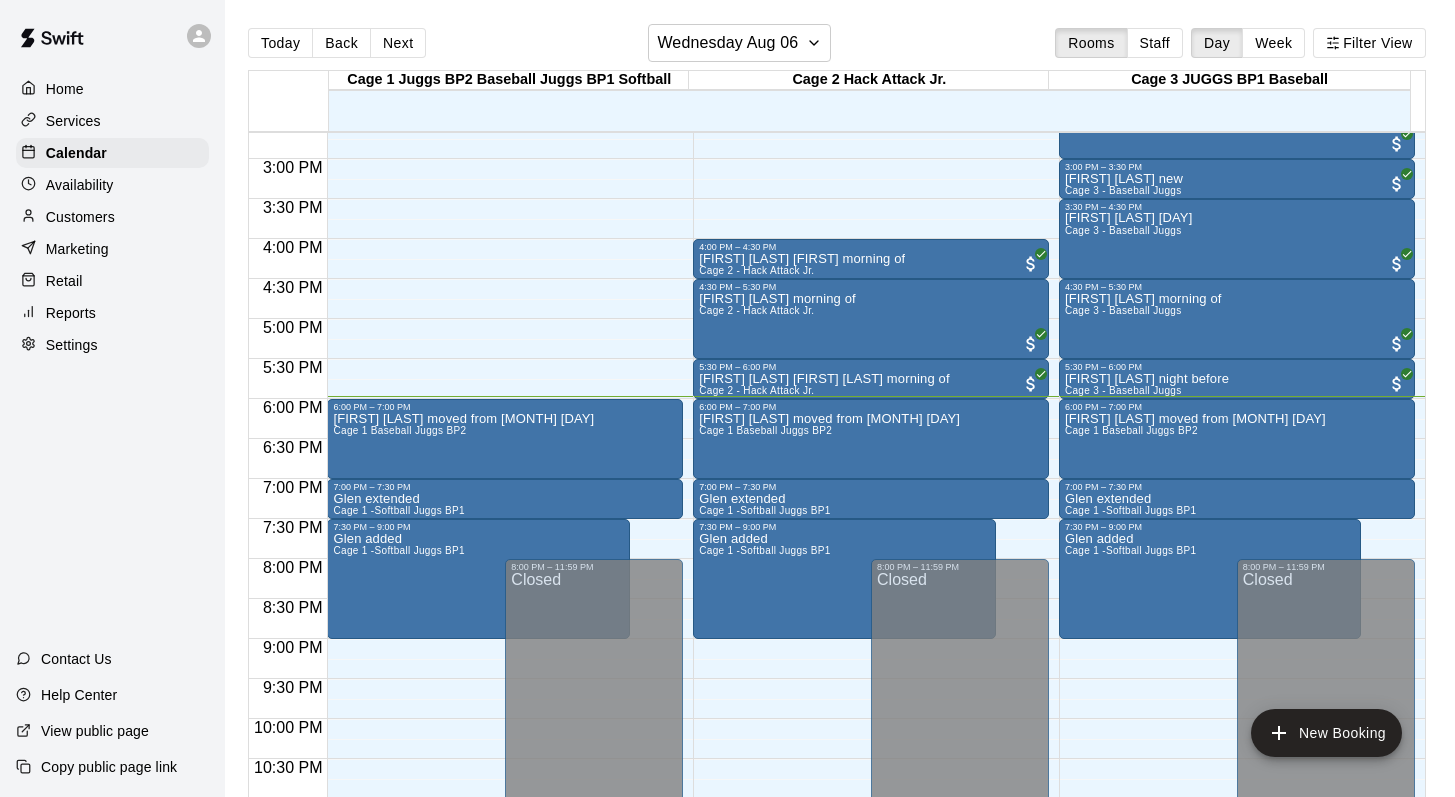 drag, startPoint x: 906, startPoint y: 26, endPoint x: 906, endPoint y: -7, distance: 33 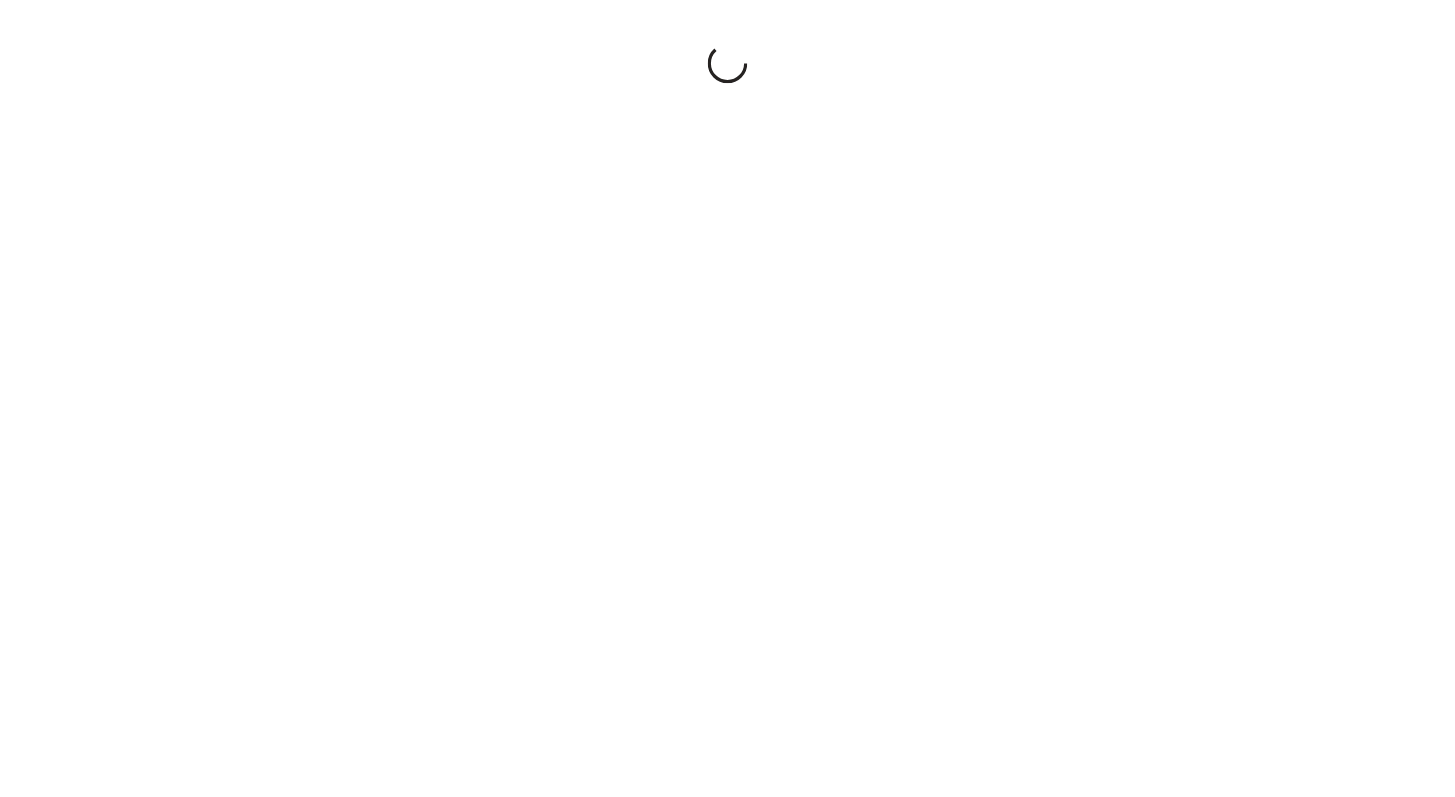 scroll, scrollTop: 0, scrollLeft: 0, axis: both 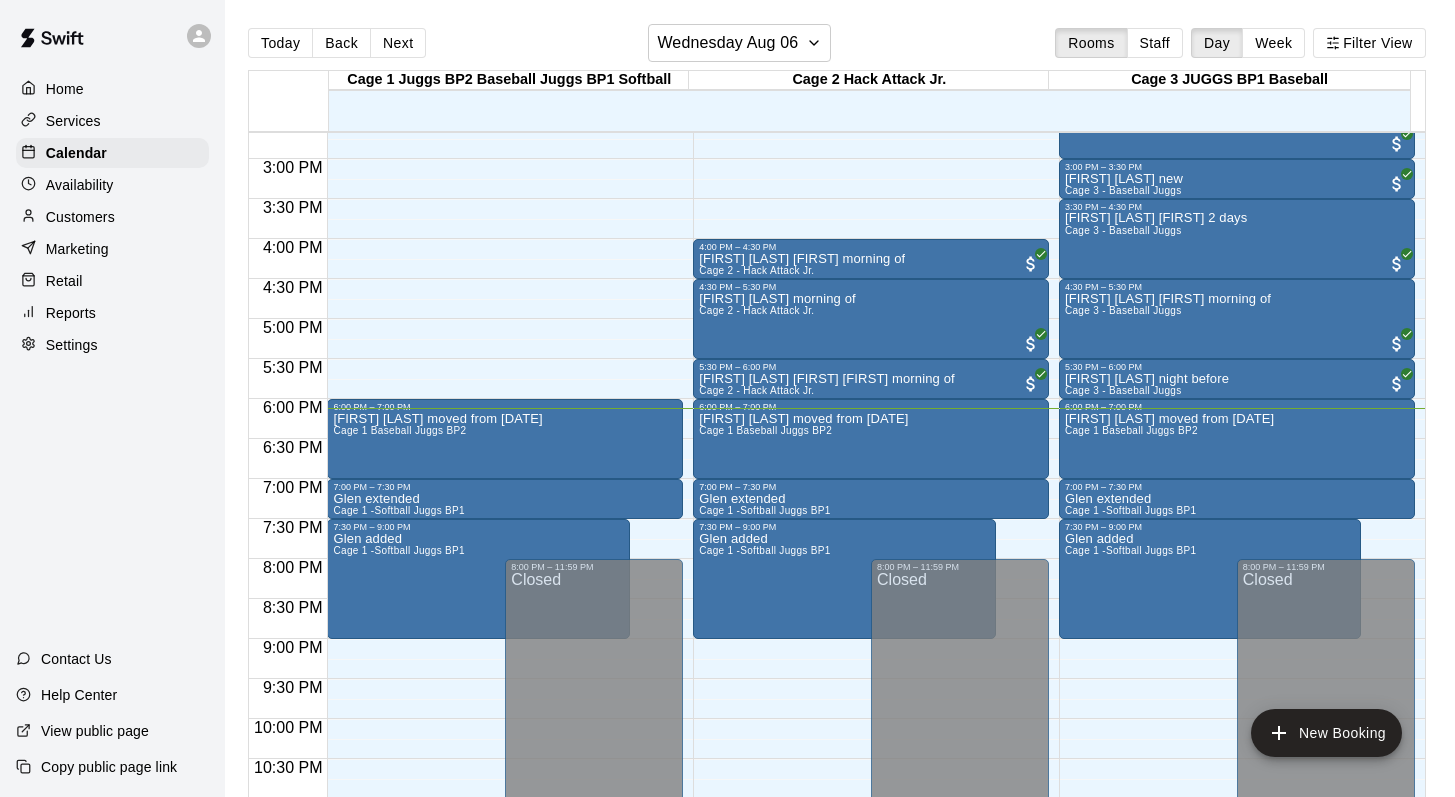 click on "Today Back Next Wednesday Aug 06 Rooms Staff Day Week Filter View" at bounding box center (837, 47) 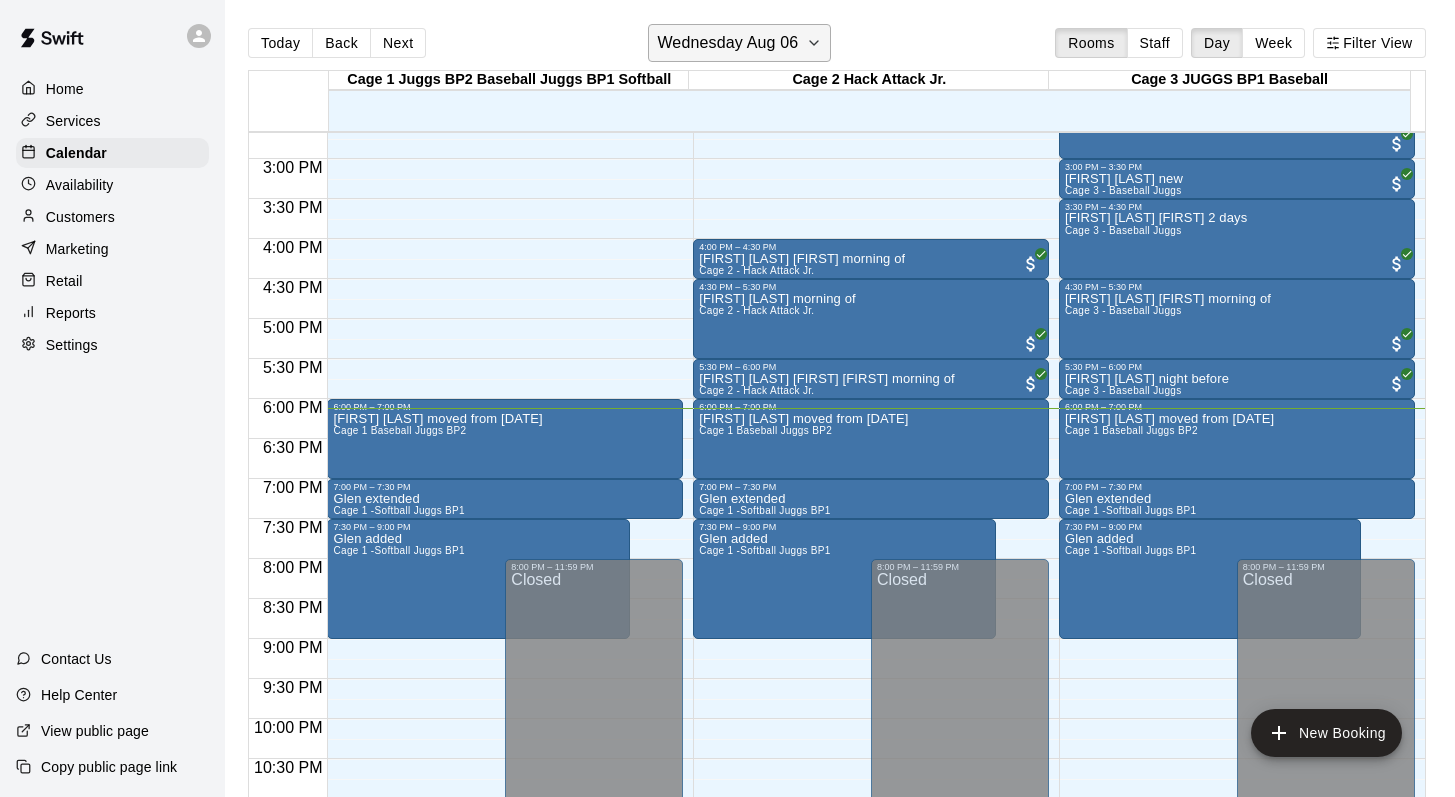 click 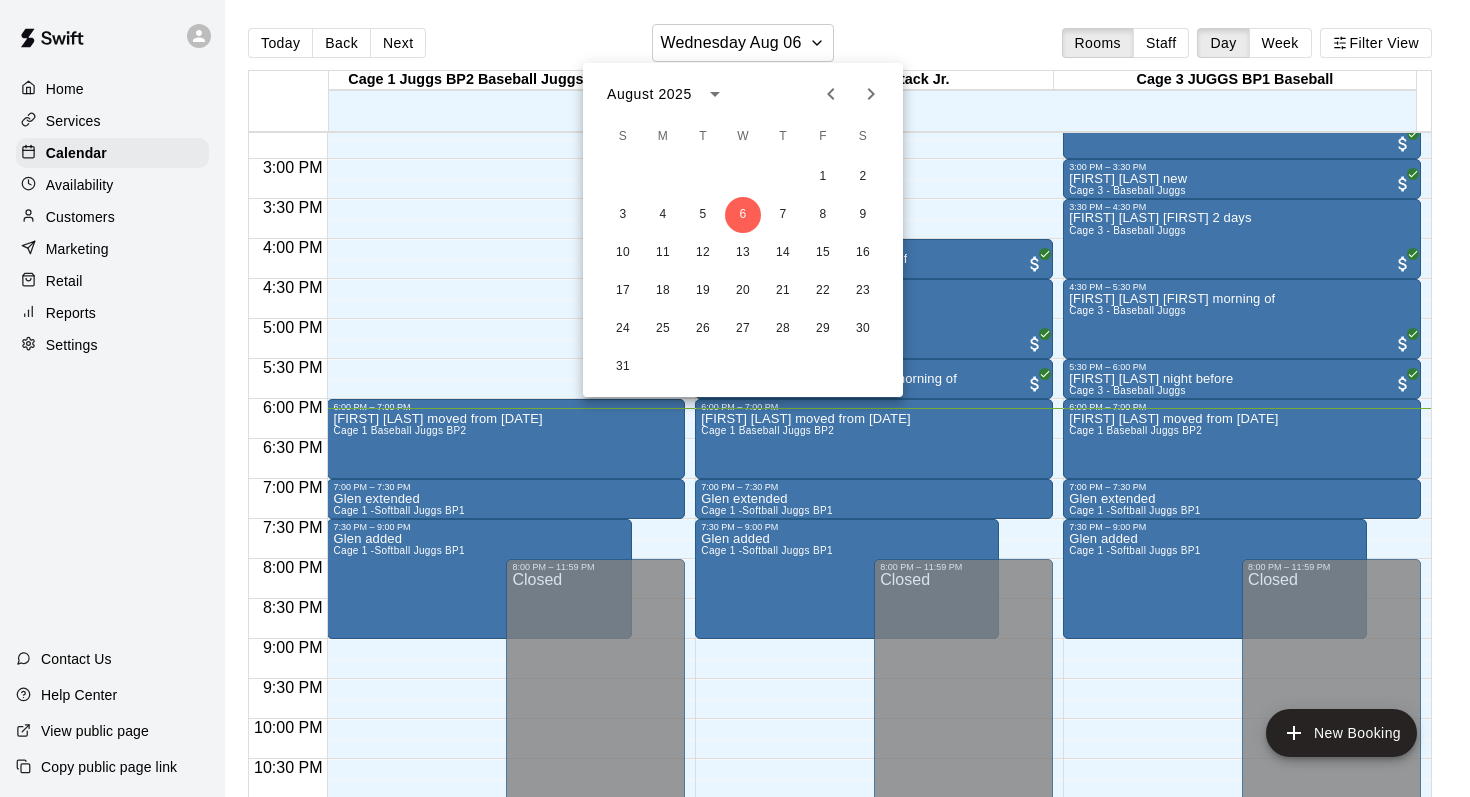click 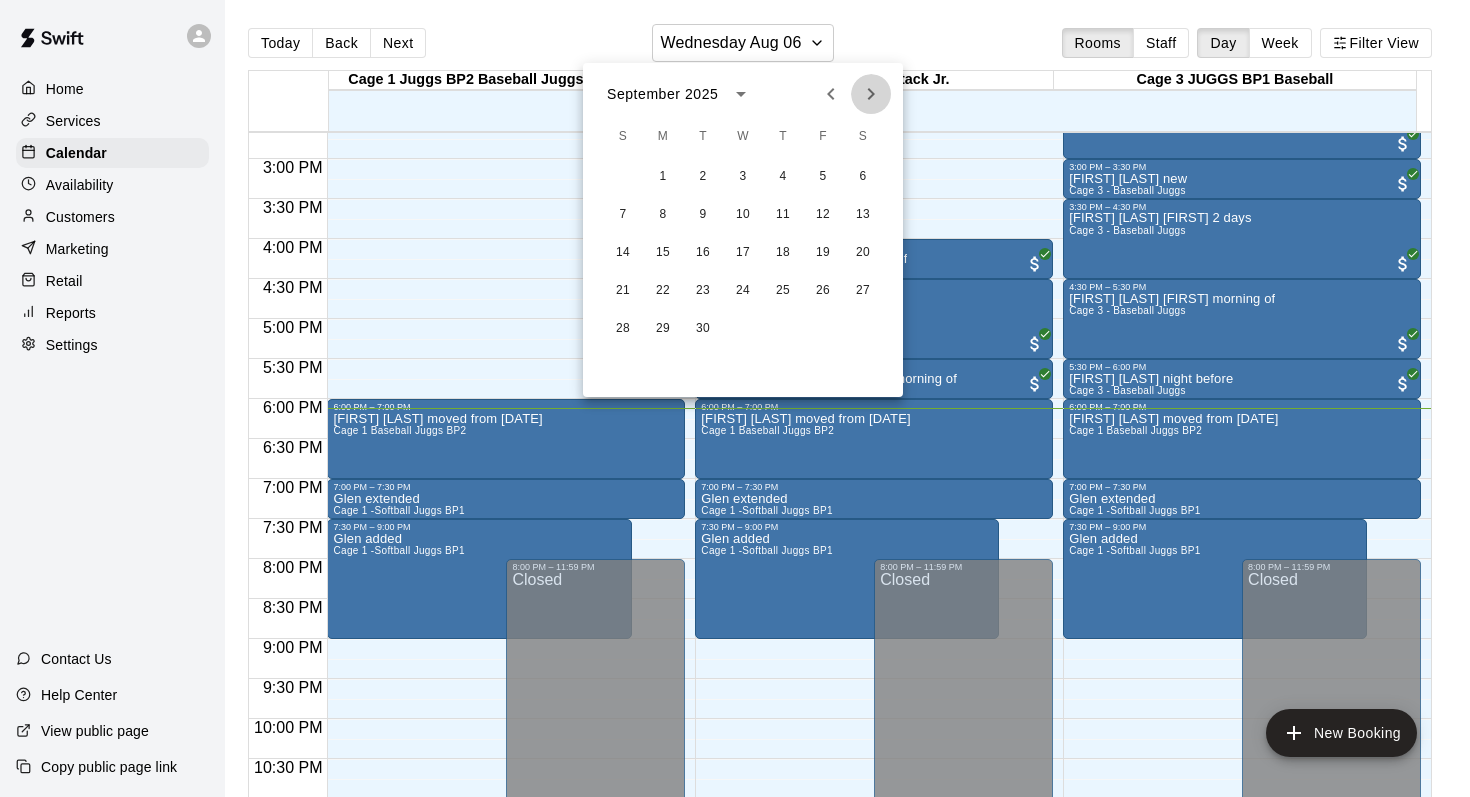 click 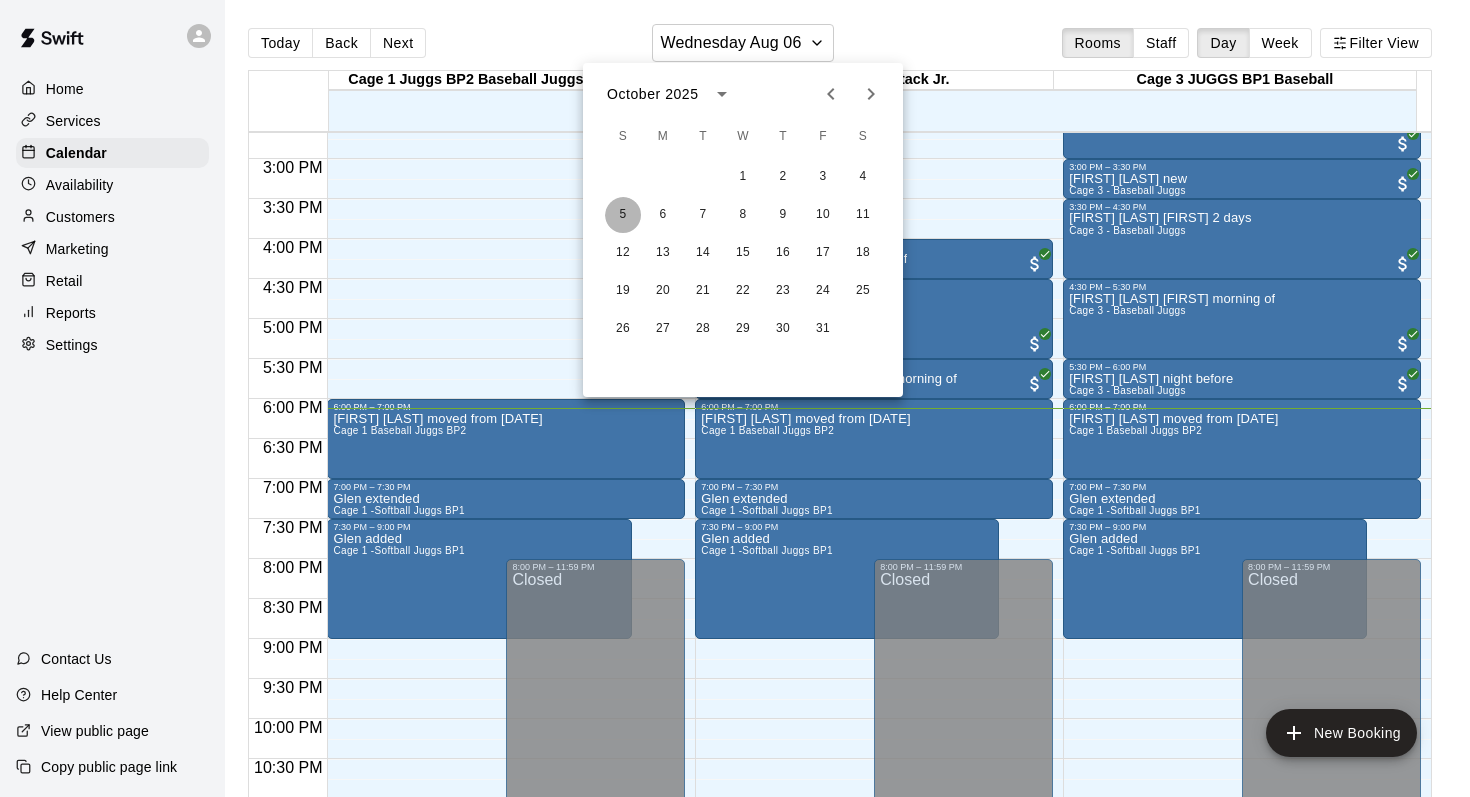 click on "5" at bounding box center (623, 215) 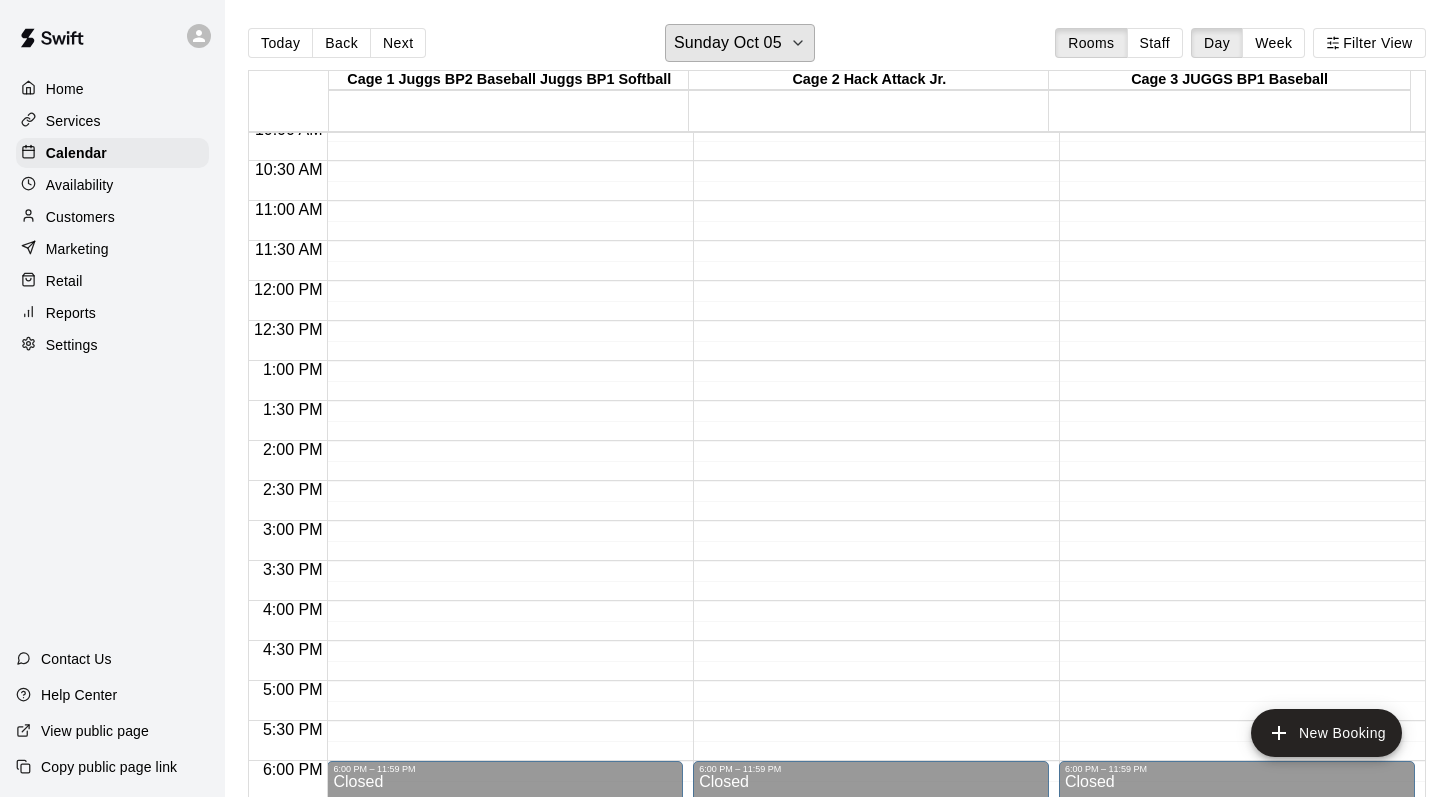 scroll, scrollTop: 816, scrollLeft: 0, axis: vertical 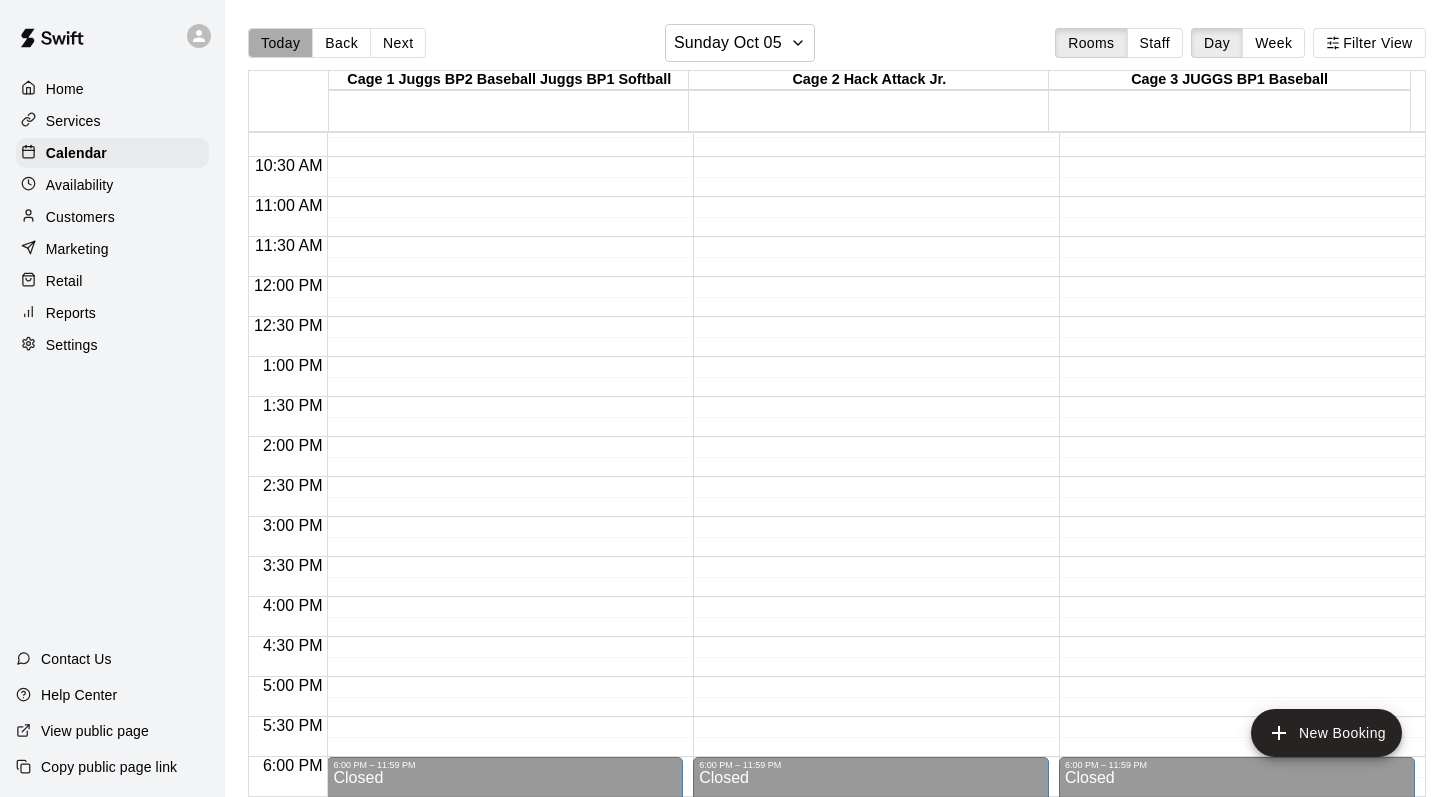 click on "Today" at bounding box center (280, 43) 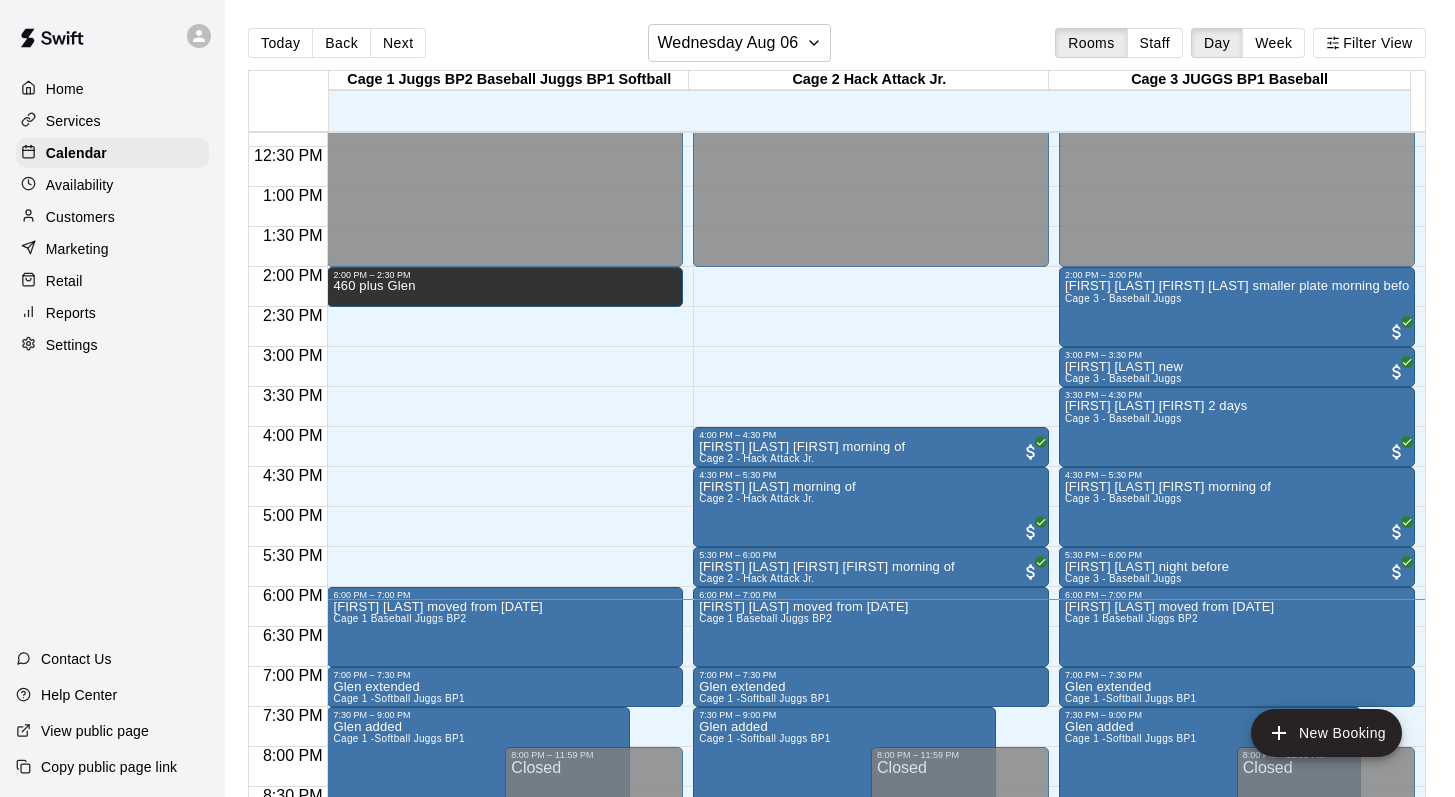 scroll, scrollTop: 1075, scrollLeft: 0, axis: vertical 